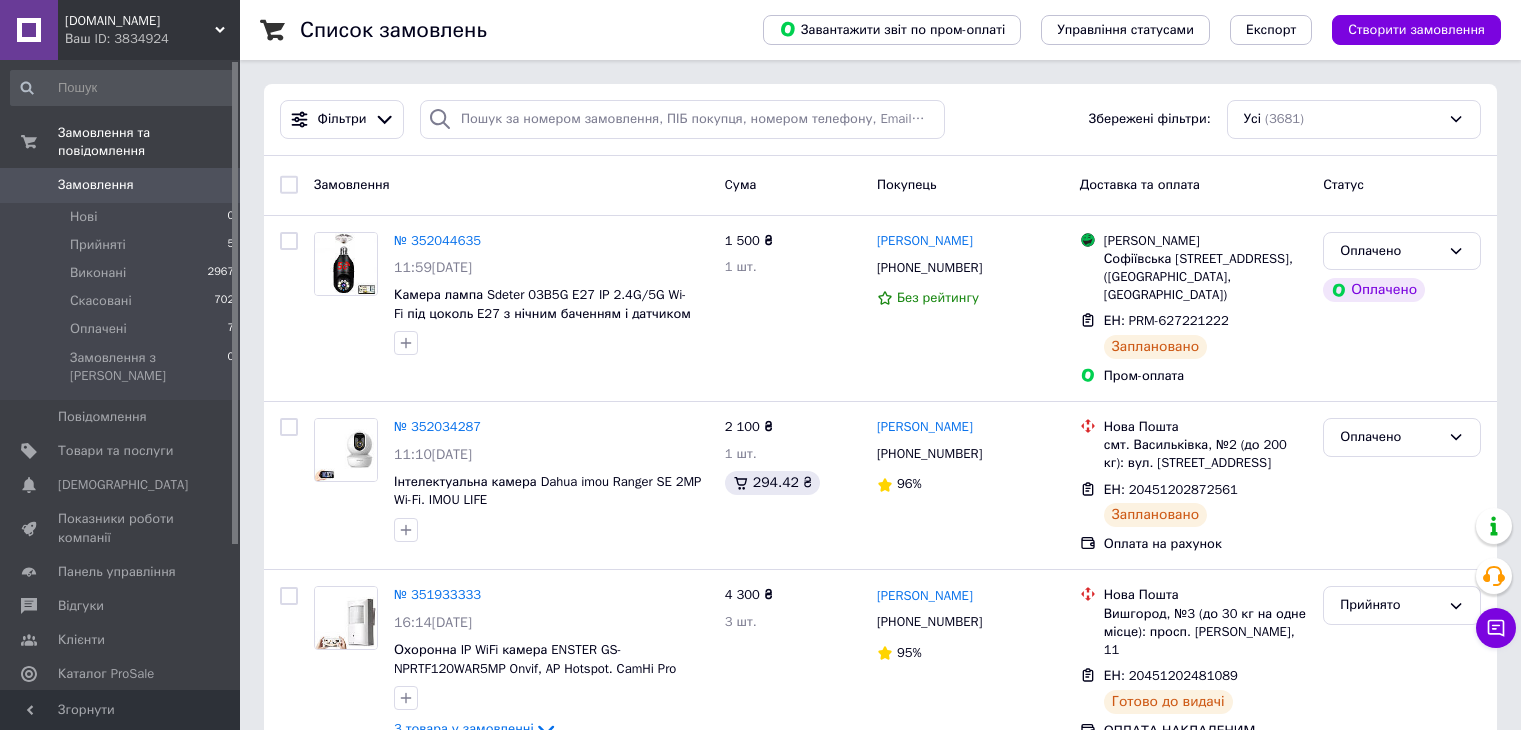 scroll, scrollTop: 0, scrollLeft: 0, axis: both 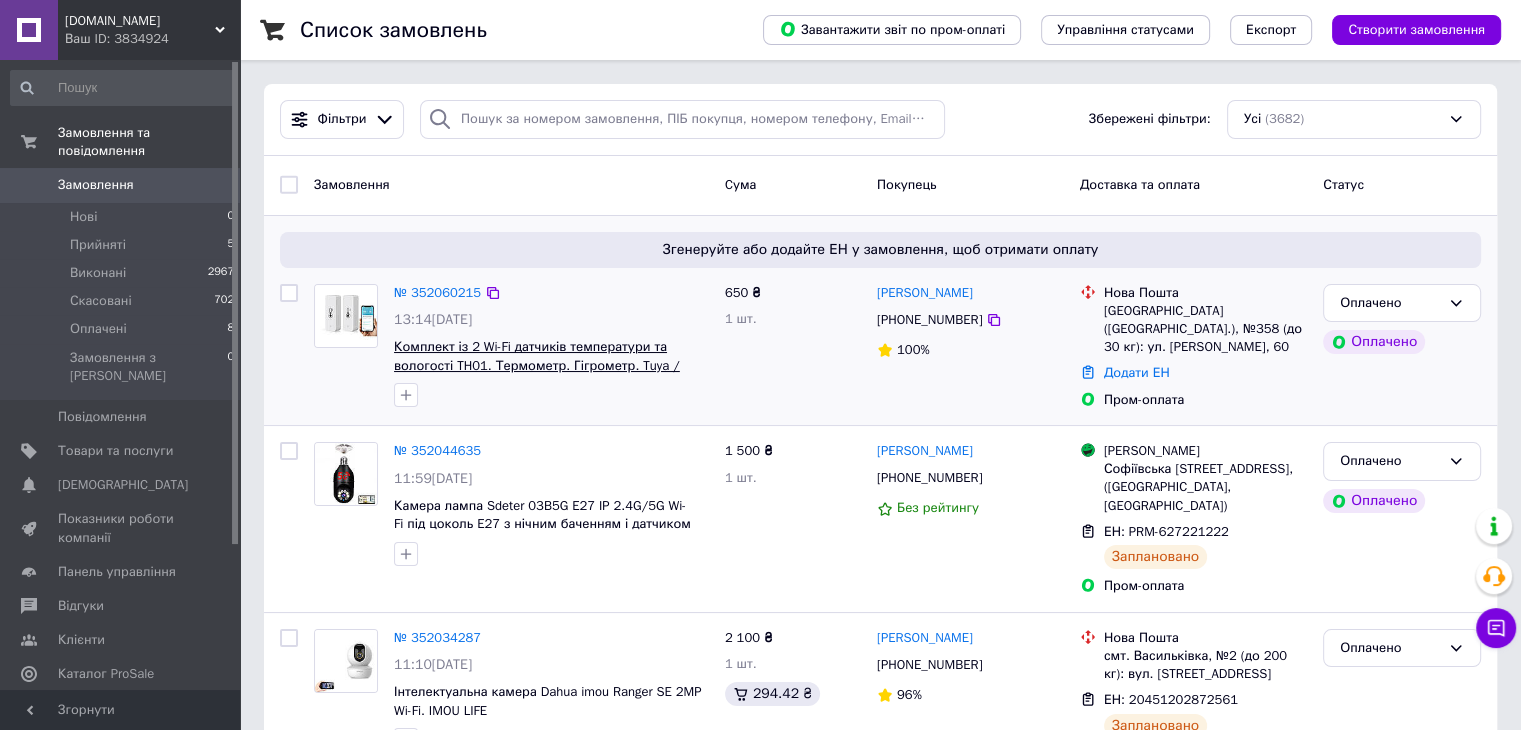 click on "Комплект із 2 Wi-Fi датчиків температури та вологості TH01. Термометр. Гігрометр. Tuya / Smart life" at bounding box center (537, 365) 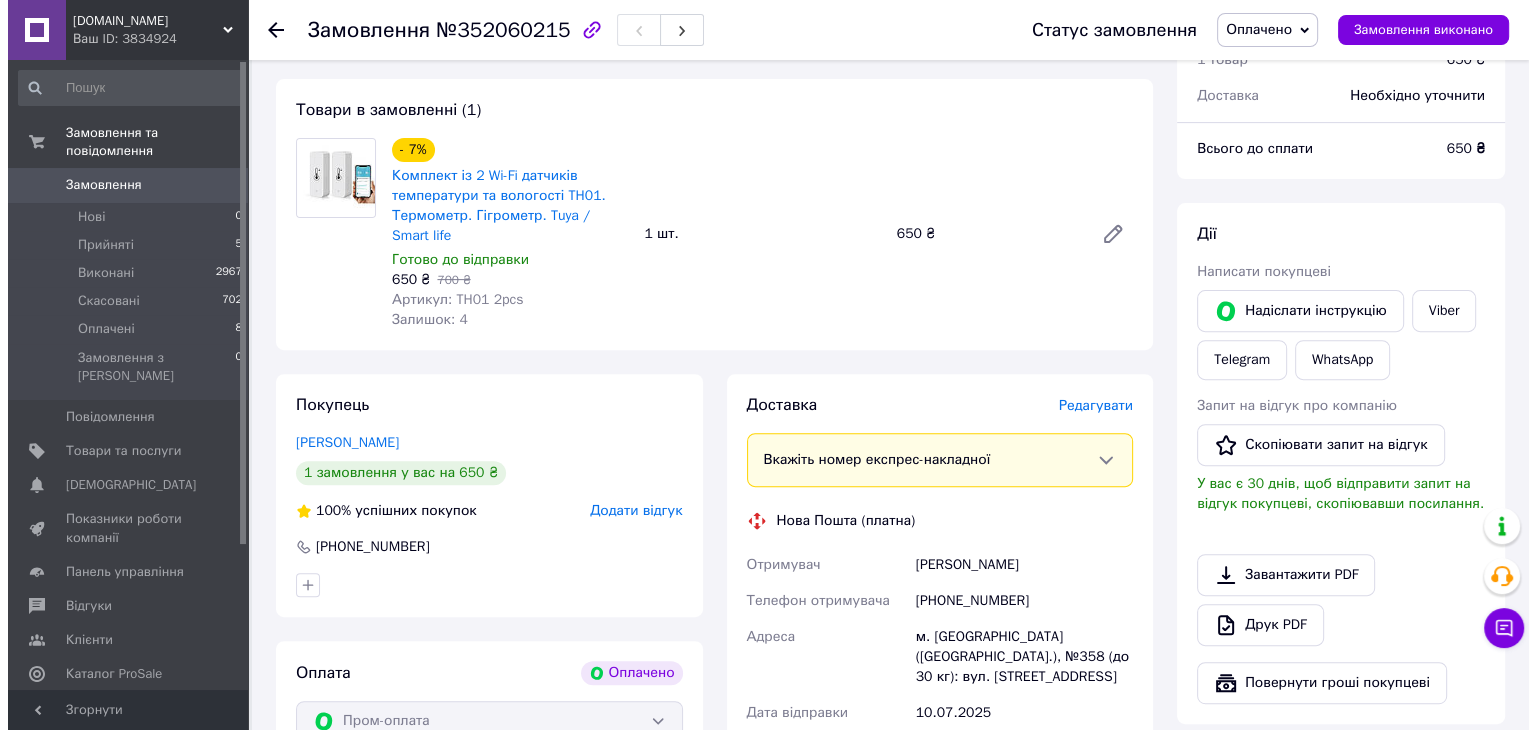 scroll, scrollTop: 800, scrollLeft: 0, axis: vertical 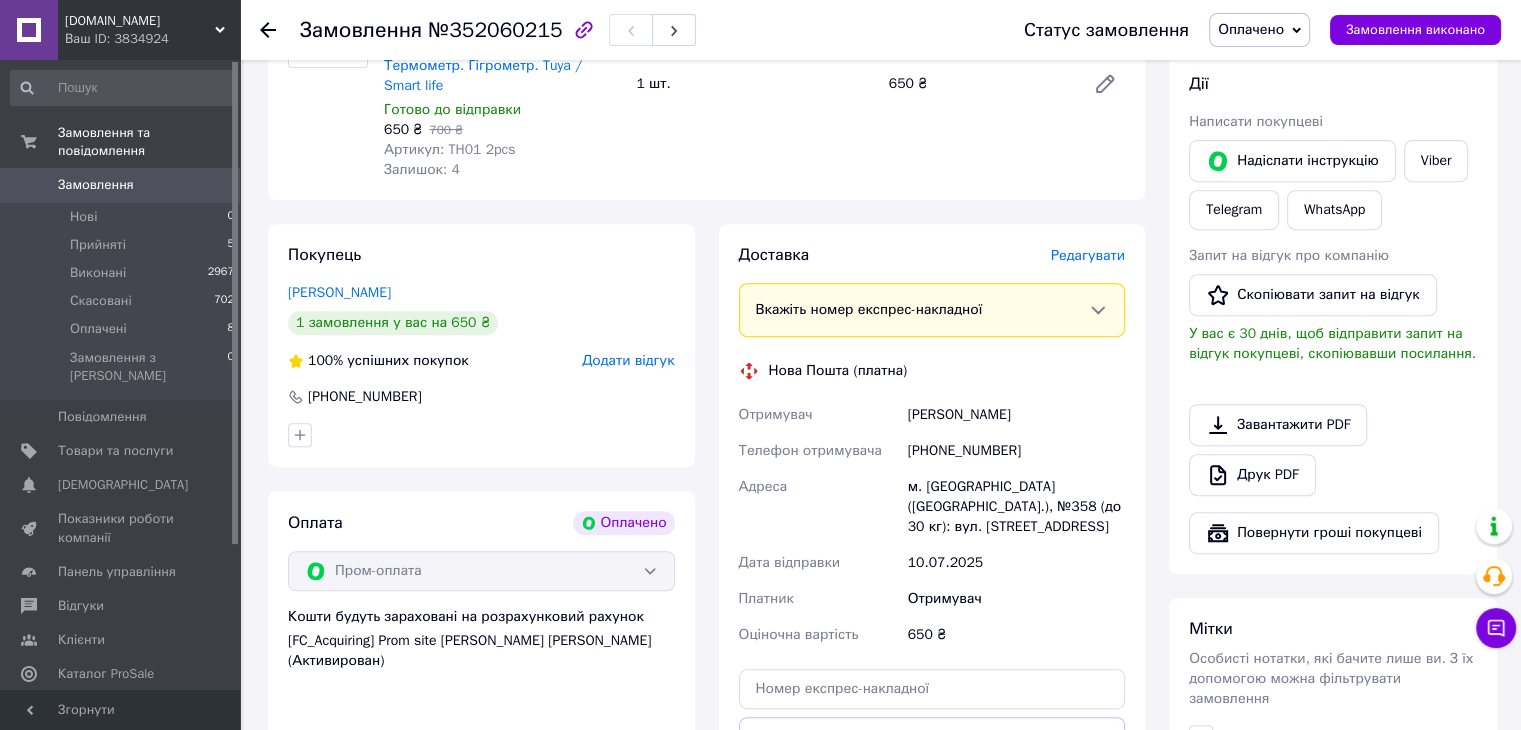 click on "Редагувати" at bounding box center [1088, 255] 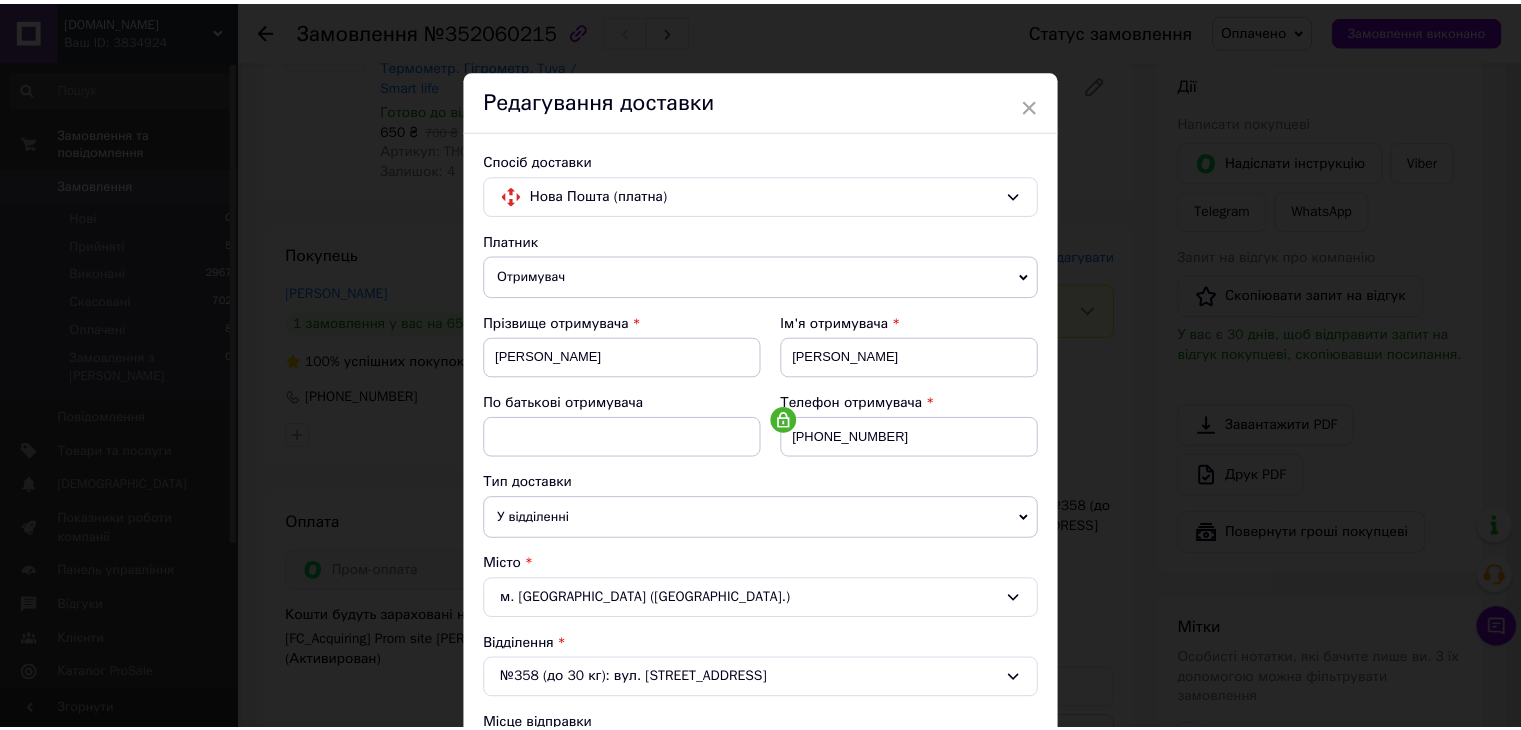 scroll, scrollTop: 592, scrollLeft: 0, axis: vertical 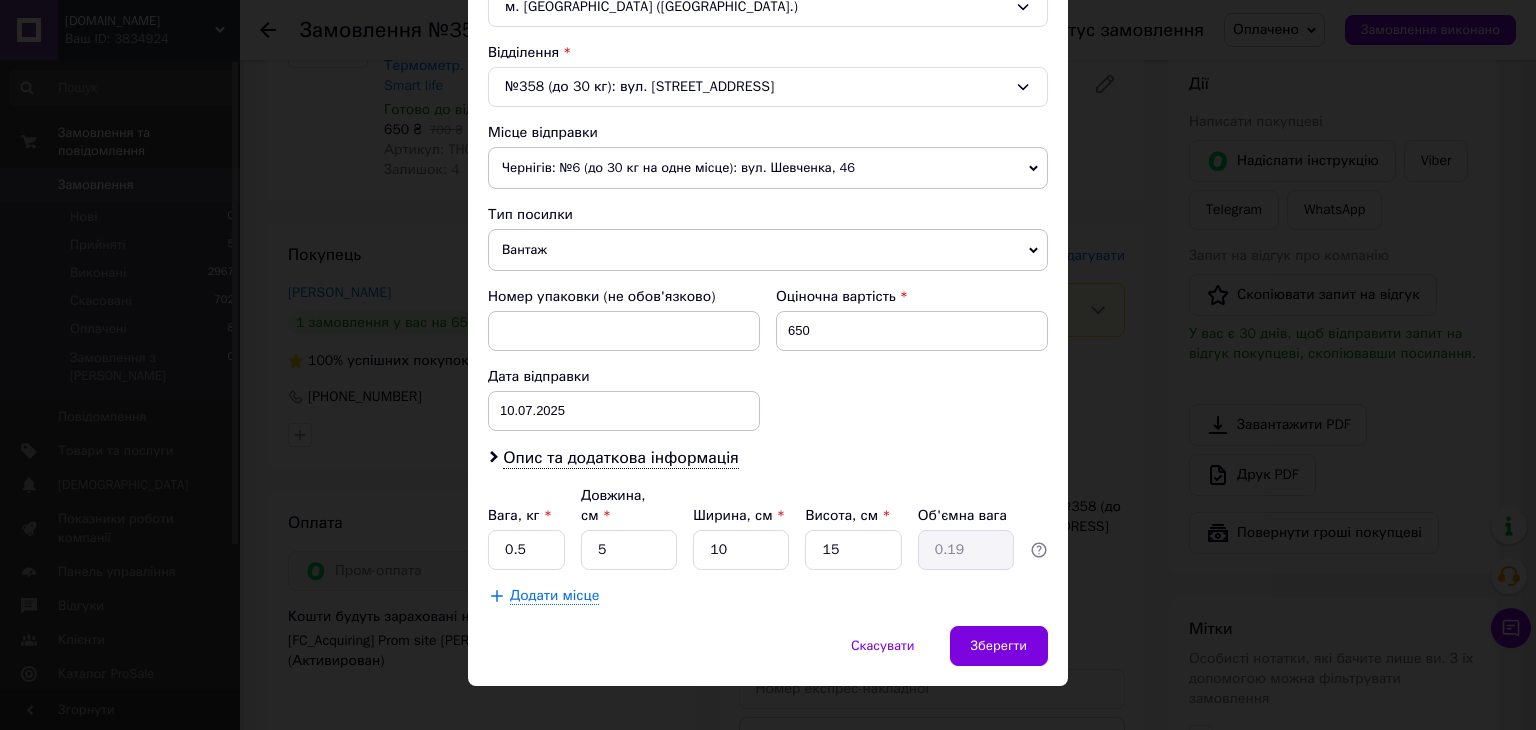 click on "Вантаж" at bounding box center [768, 250] 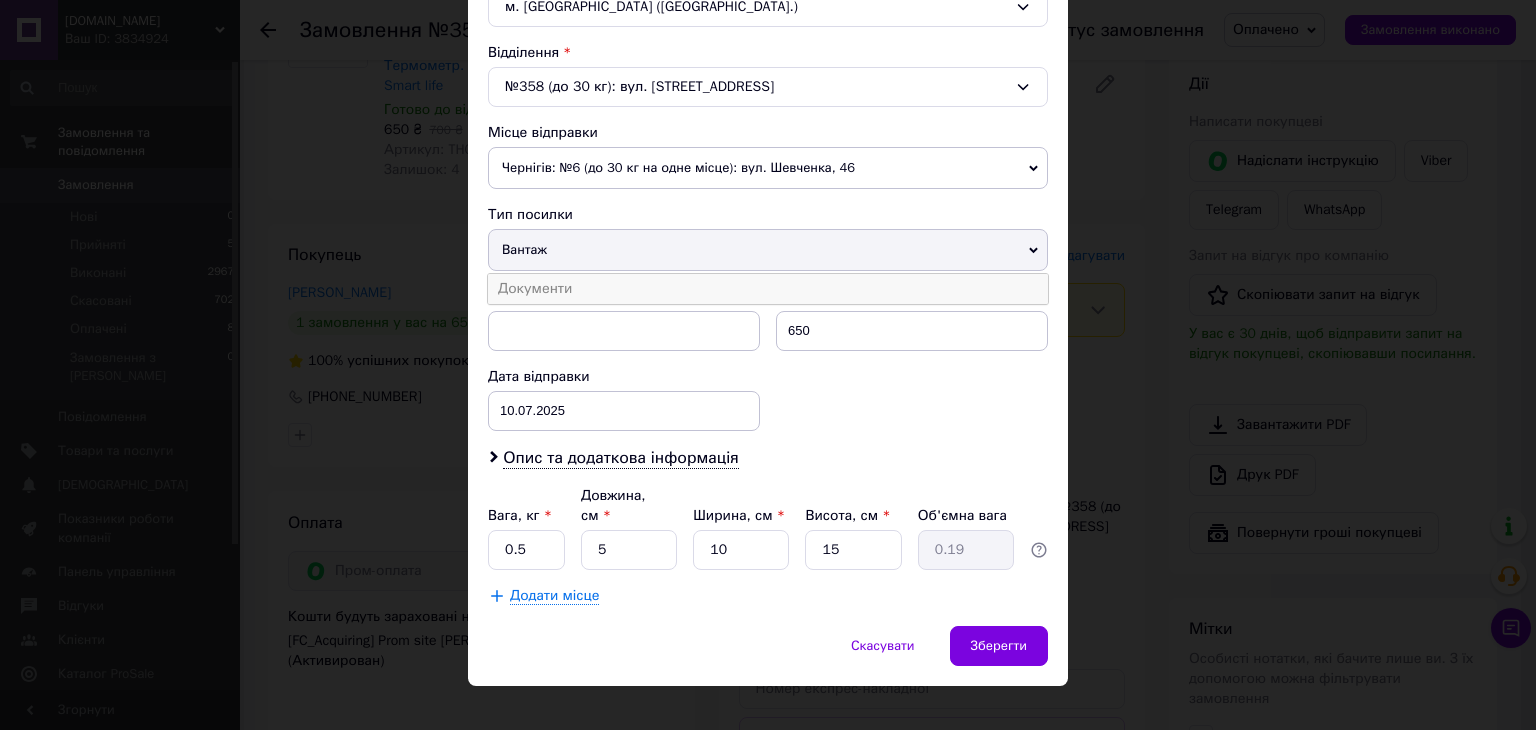 click on "Документи" at bounding box center [768, 289] 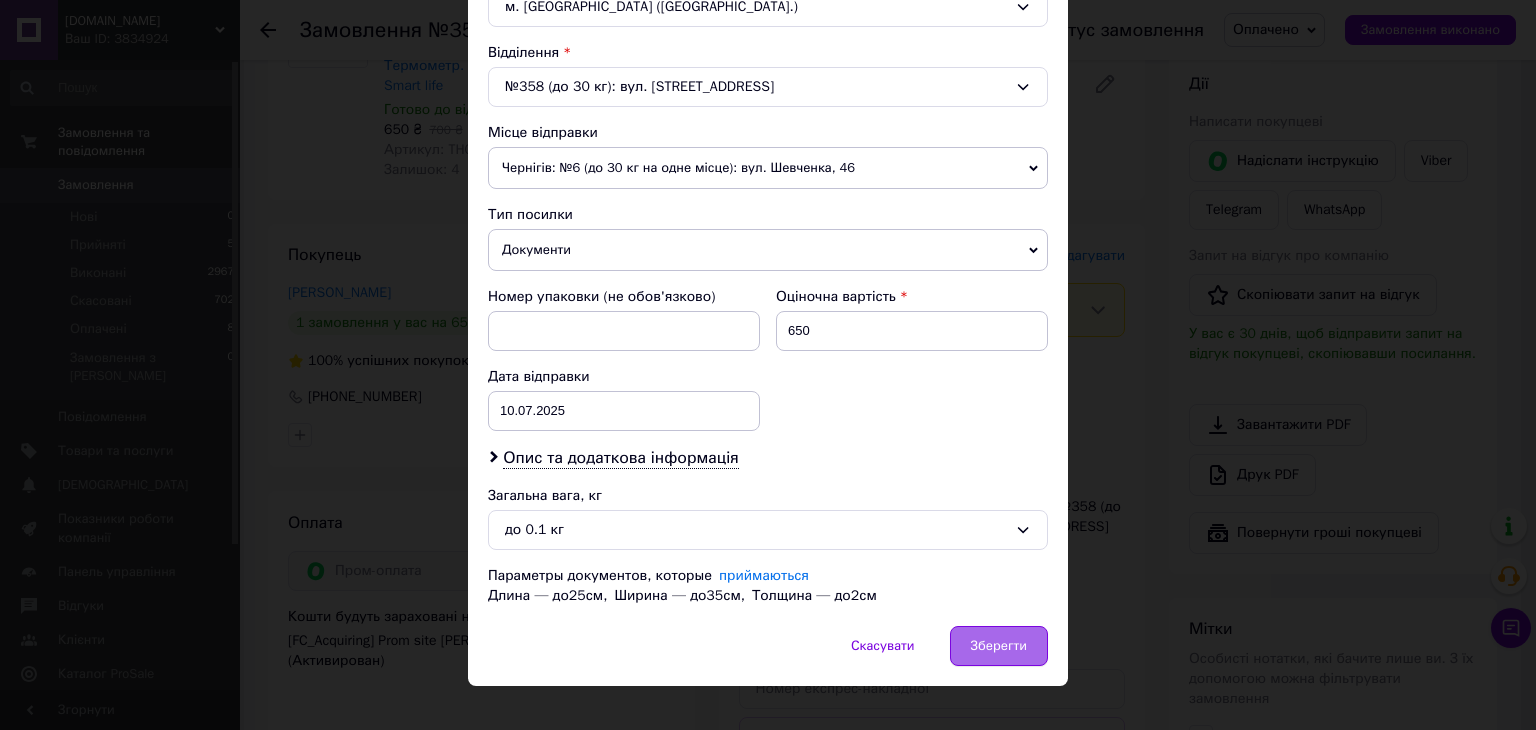 click on "Зберегти" at bounding box center [999, 646] 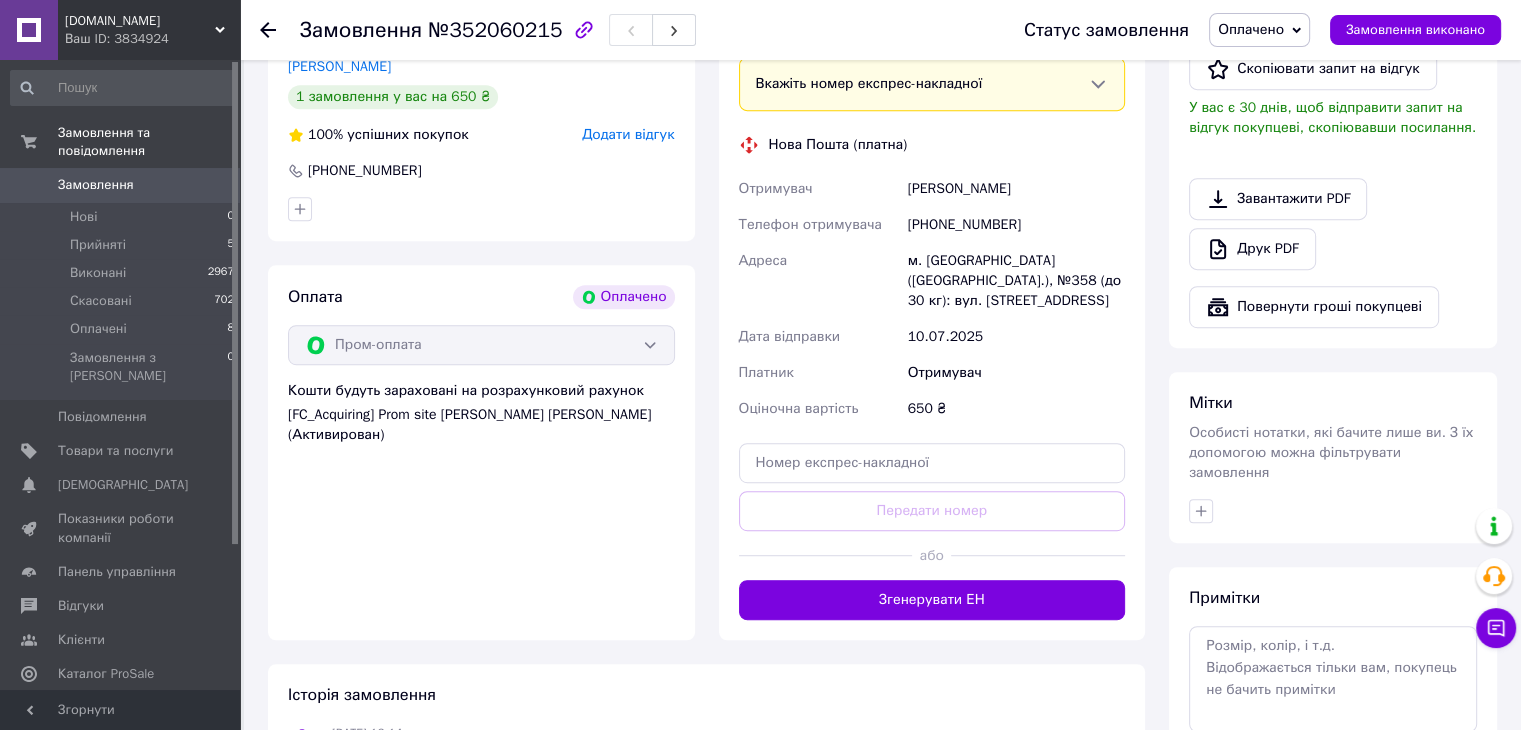 scroll, scrollTop: 1100, scrollLeft: 0, axis: vertical 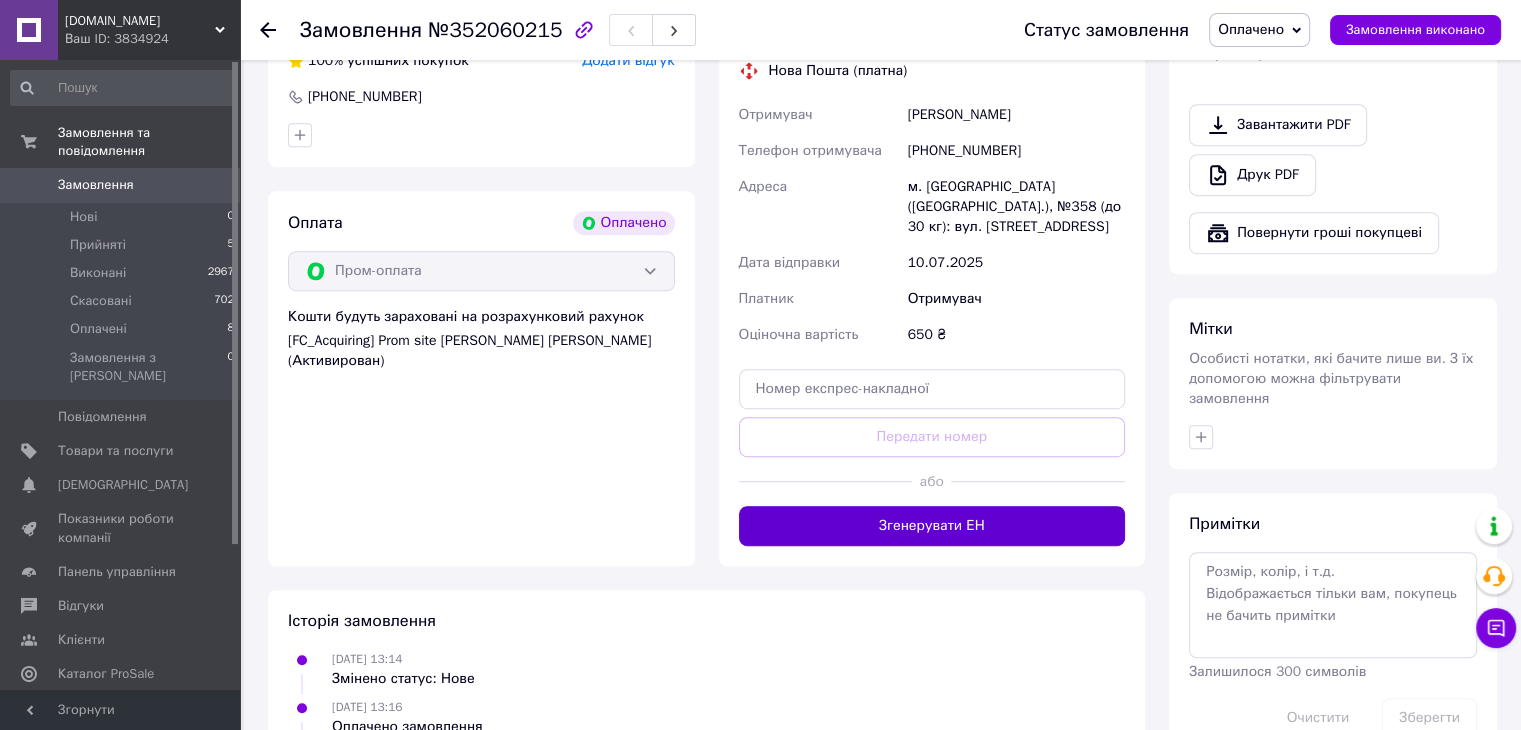 click on "Згенерувати ЕН" at bounding box center (932, 526) 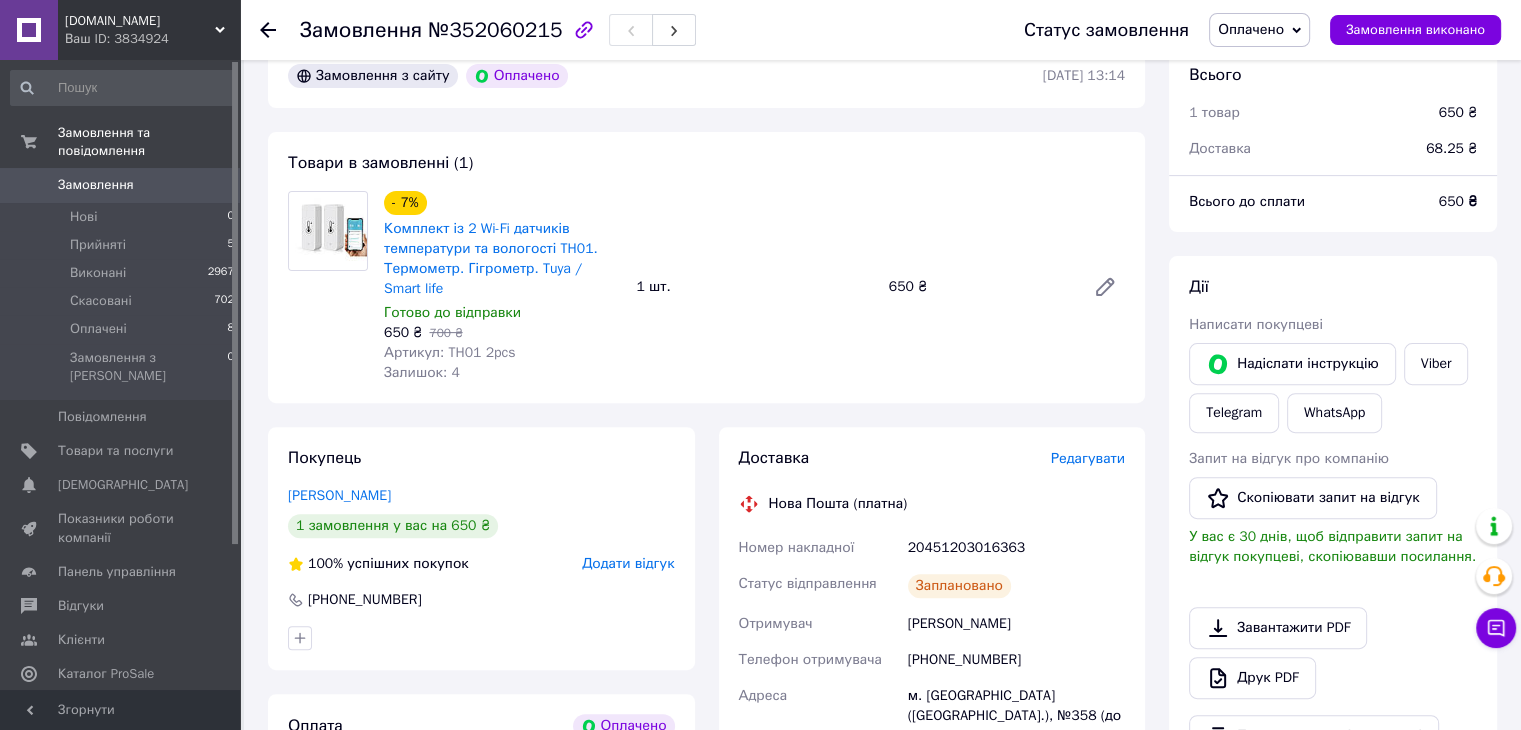 scroll, scrollTop: 484, scrollLeft: 0, axis: vertical 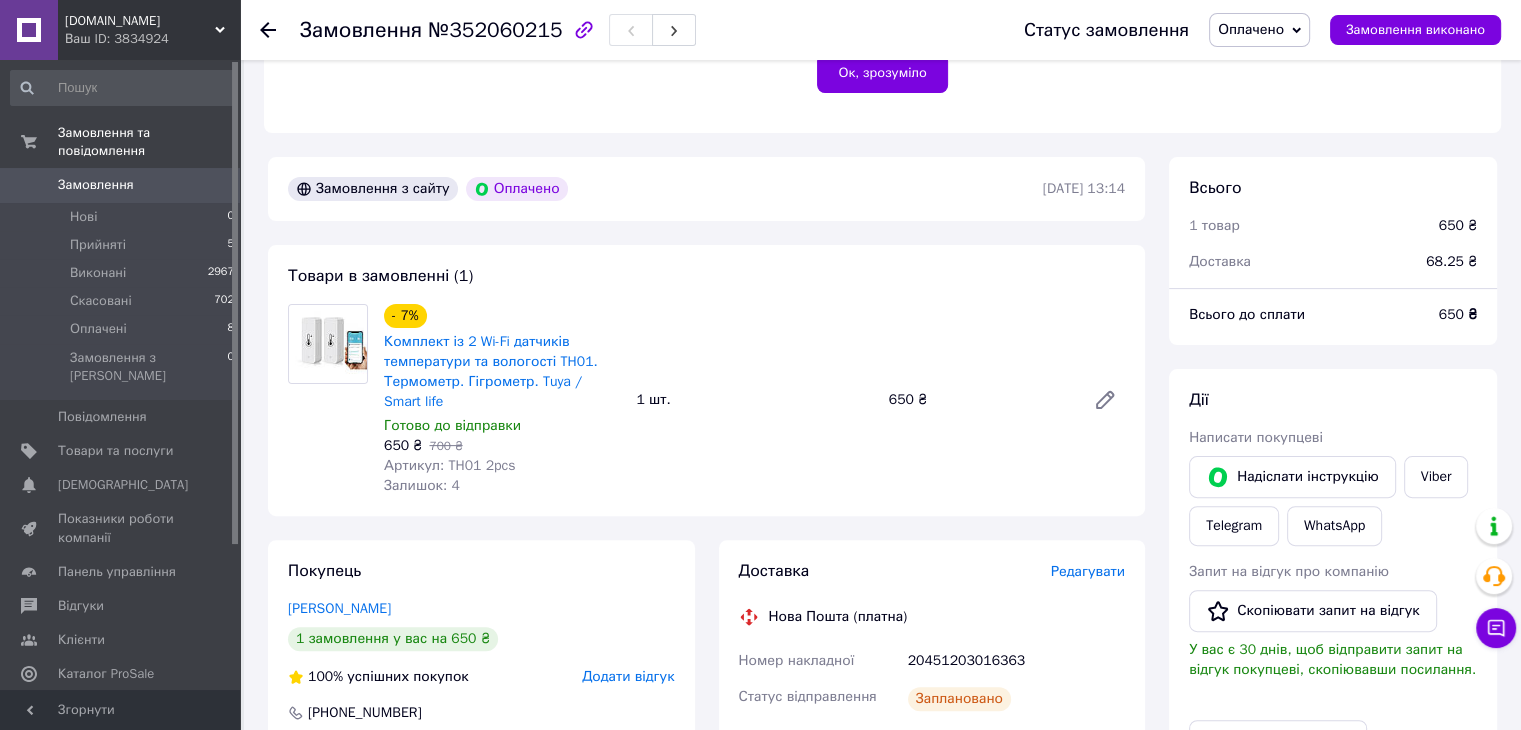 click on "Ваш ID: 3834924" at bounding box center (152, 39) 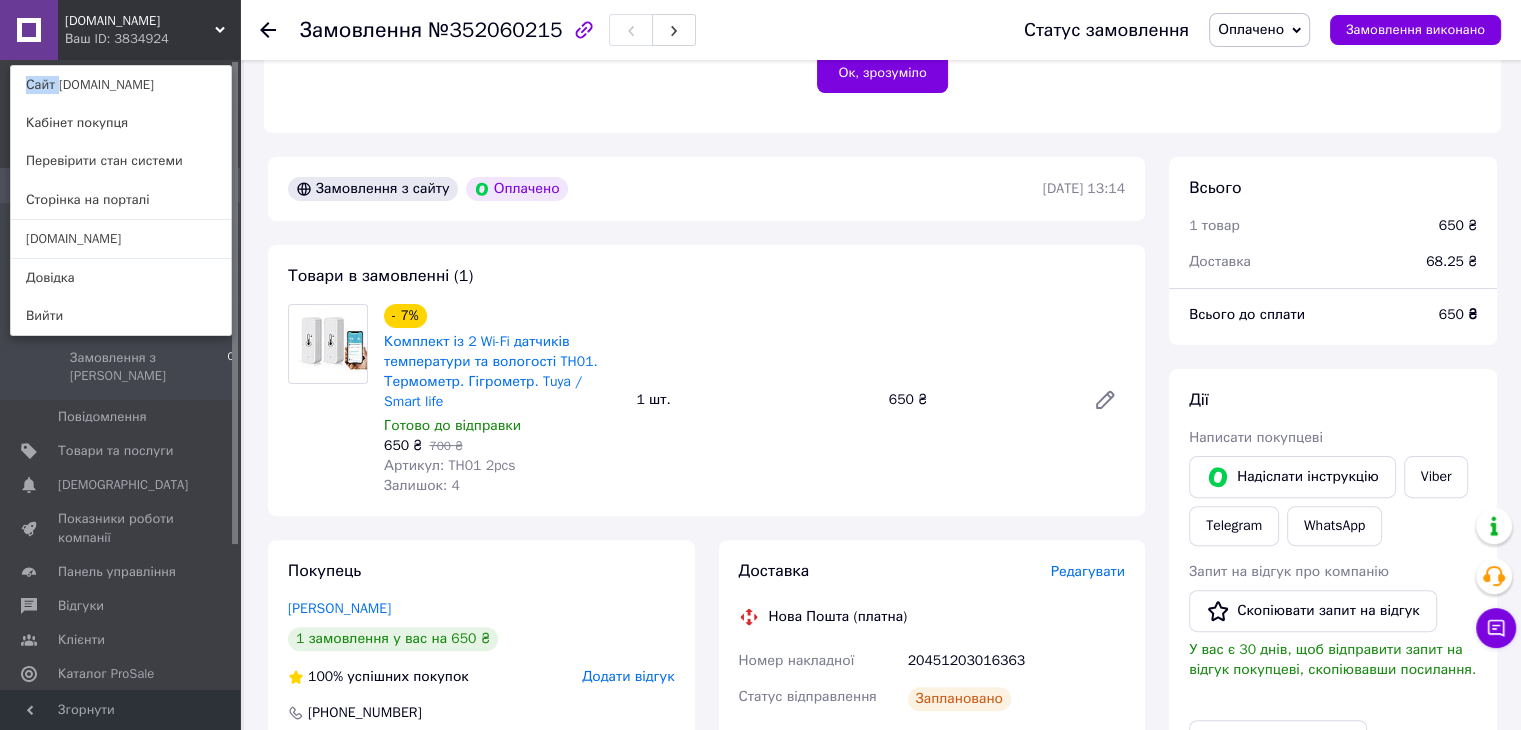 click on "optium.com.ua Ваш ID: 3834924 Сайт optium.com.ua Кабінет покупця Перевірити стан системи Сторінка на порталі Optium.top Довідка Вийти" at bounding box center (120, 30) 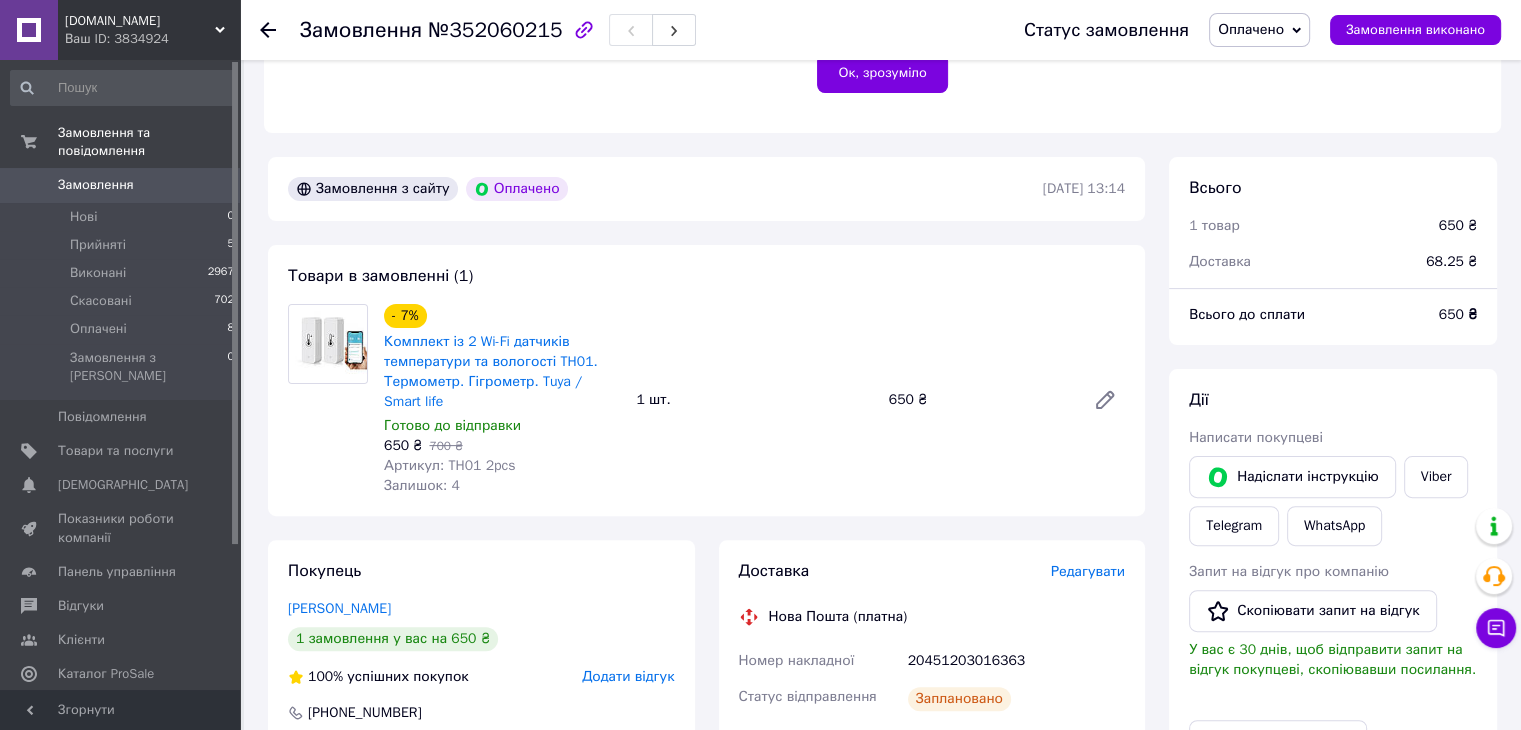 click on "Замовлення" at bounding box center (121, 185) 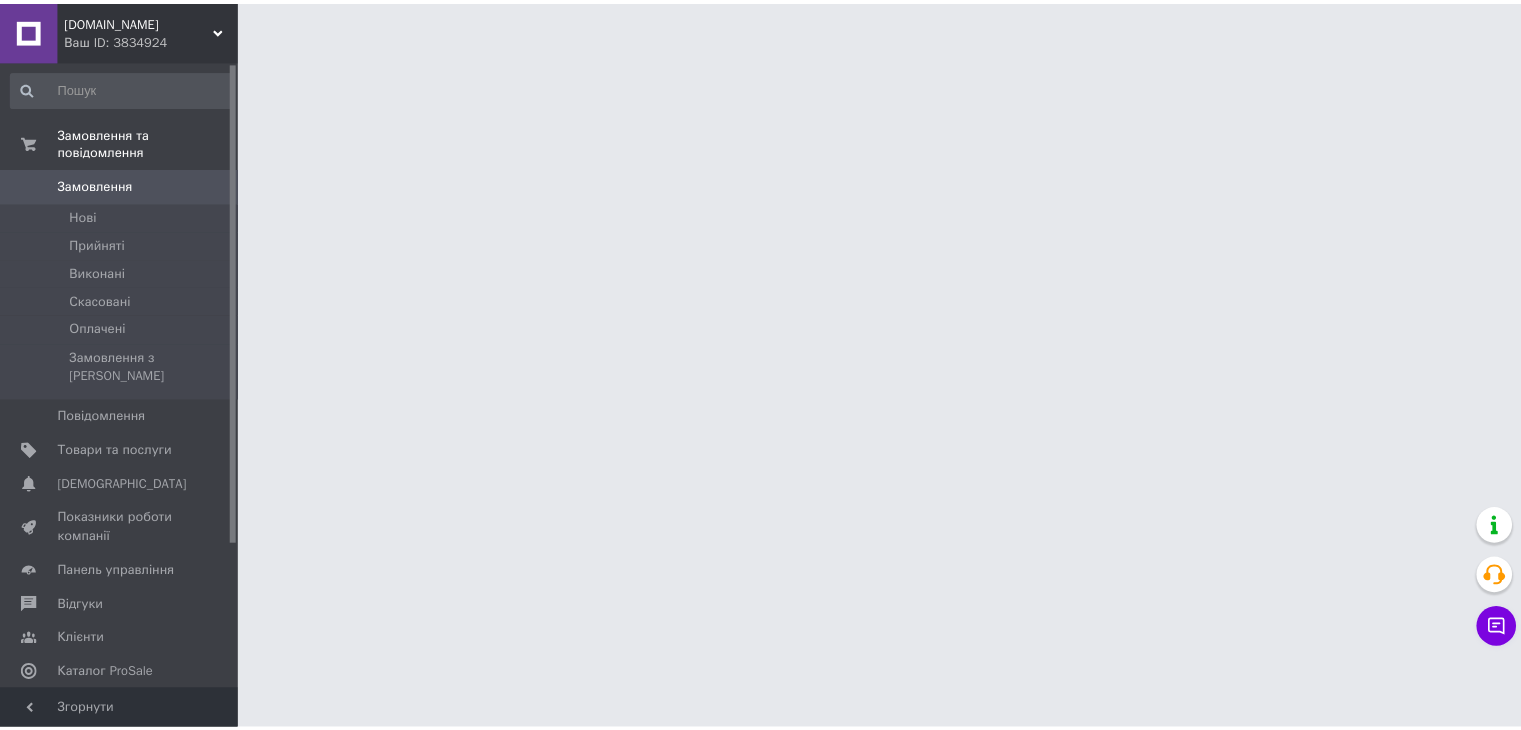 scroll, scrollTop: 0, scrollLeft: 0, axis: both 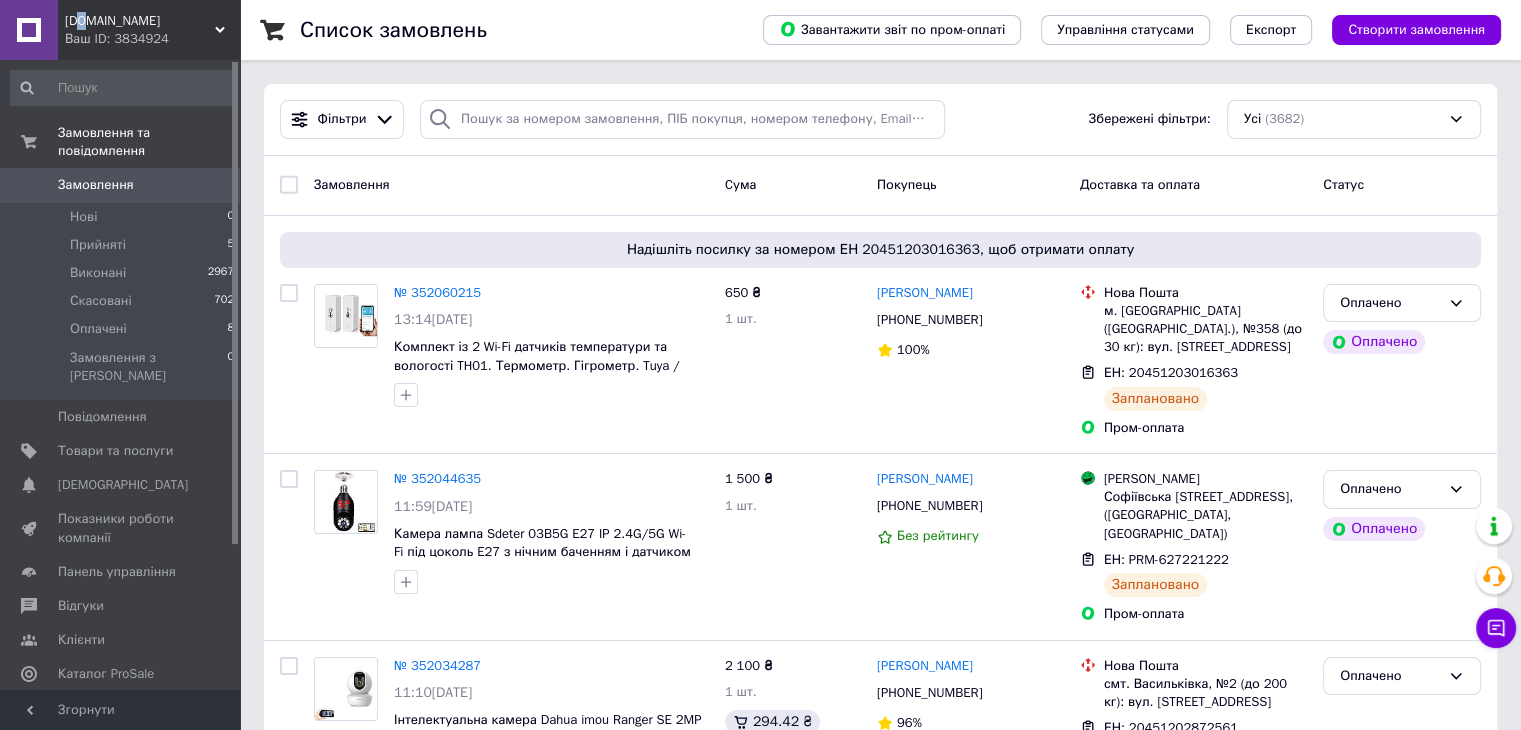 click on "optium.com.ua" at bounding box center (140, 21) 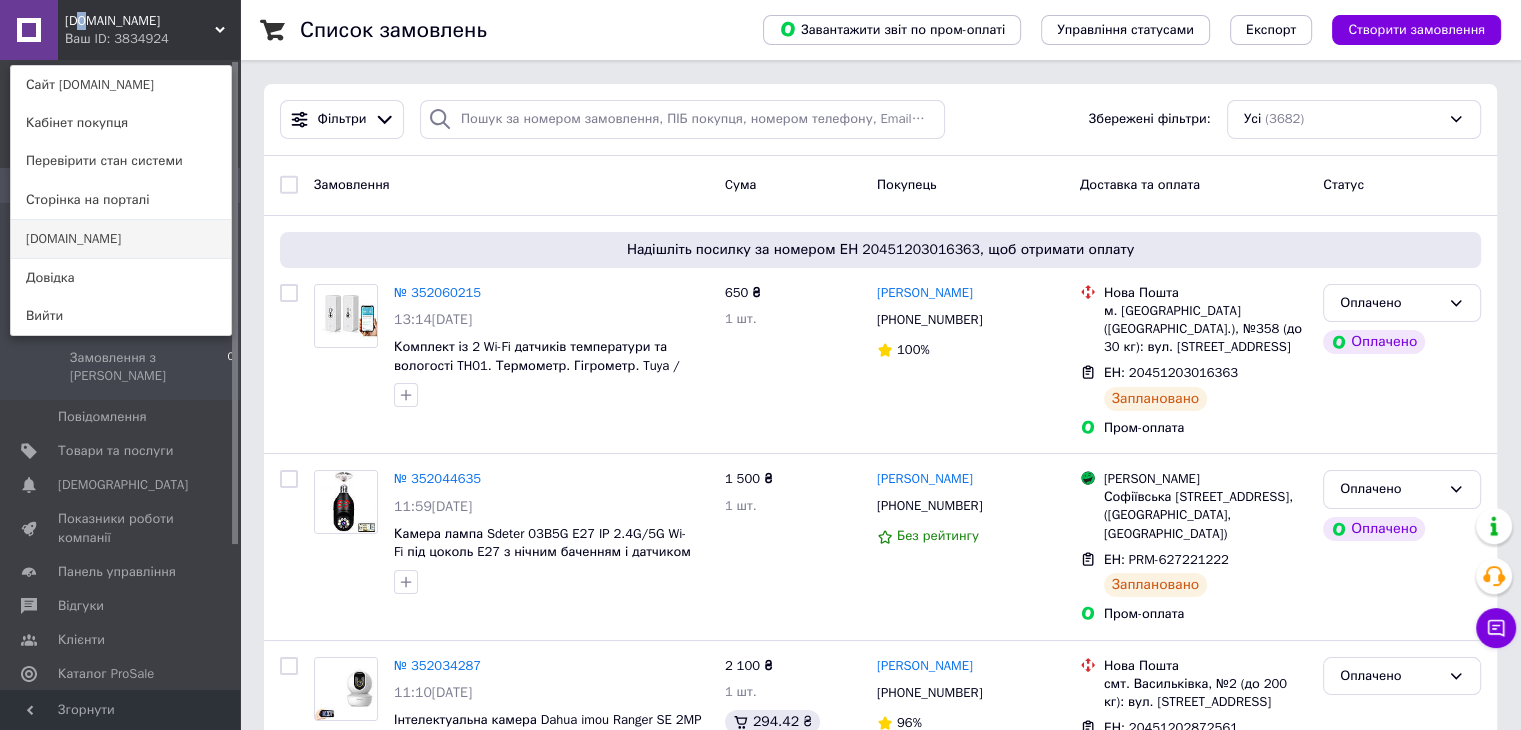 click on "[DOMAIN_NAME]" at bounding box center (121, 239) 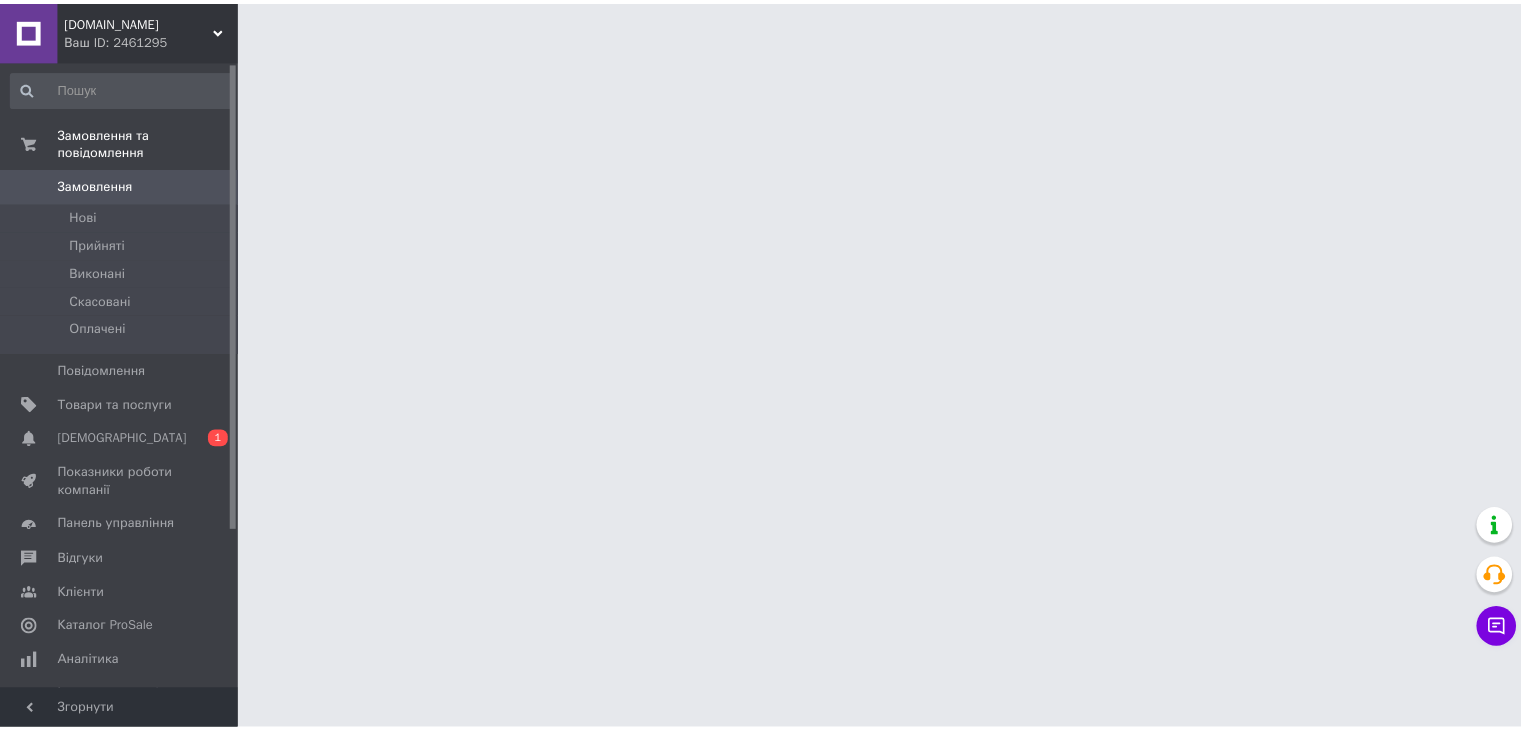 scroll, scrollTop: 0, scrollLeft: 0, axis: both 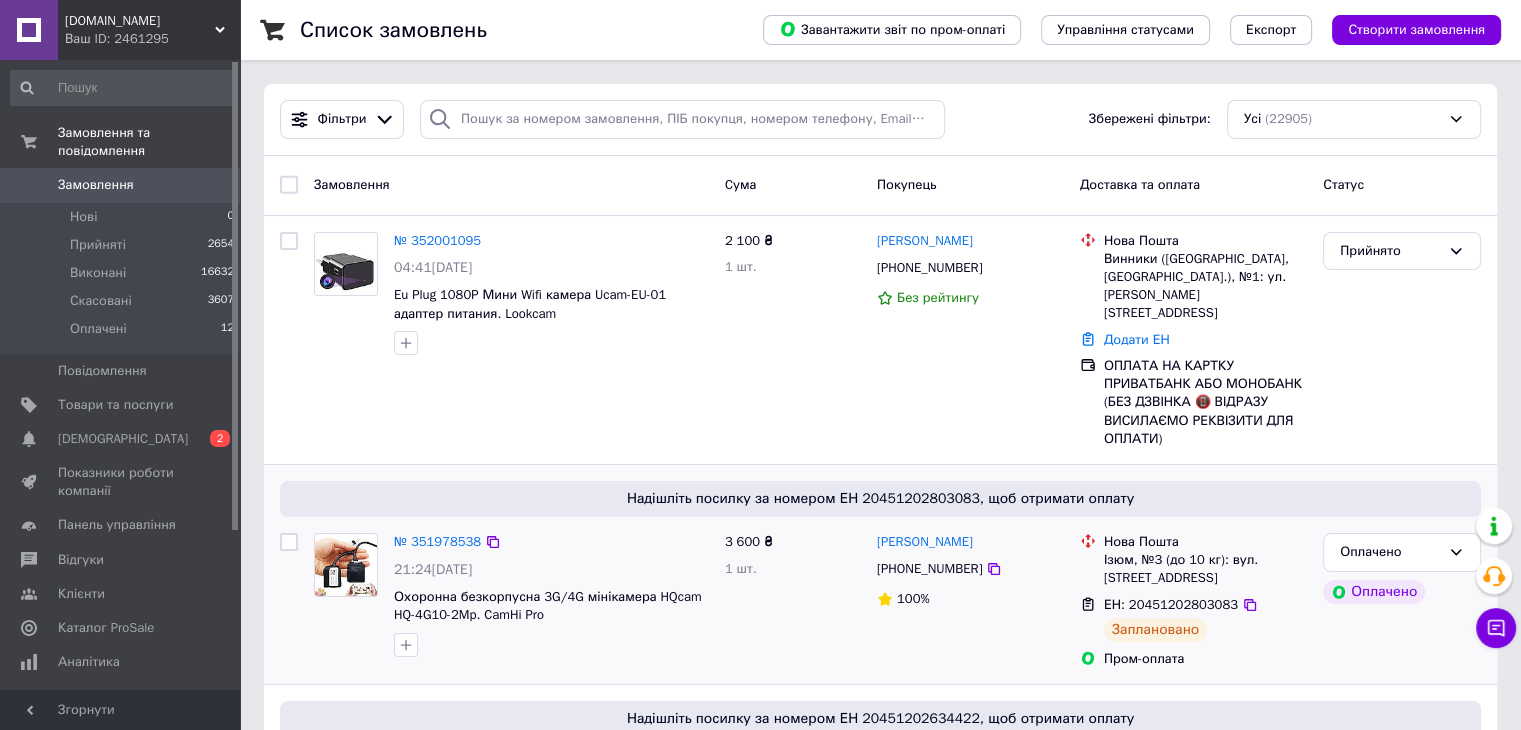 click on "2 100 ₴ 1 шт." at bounding box center (793, 340) 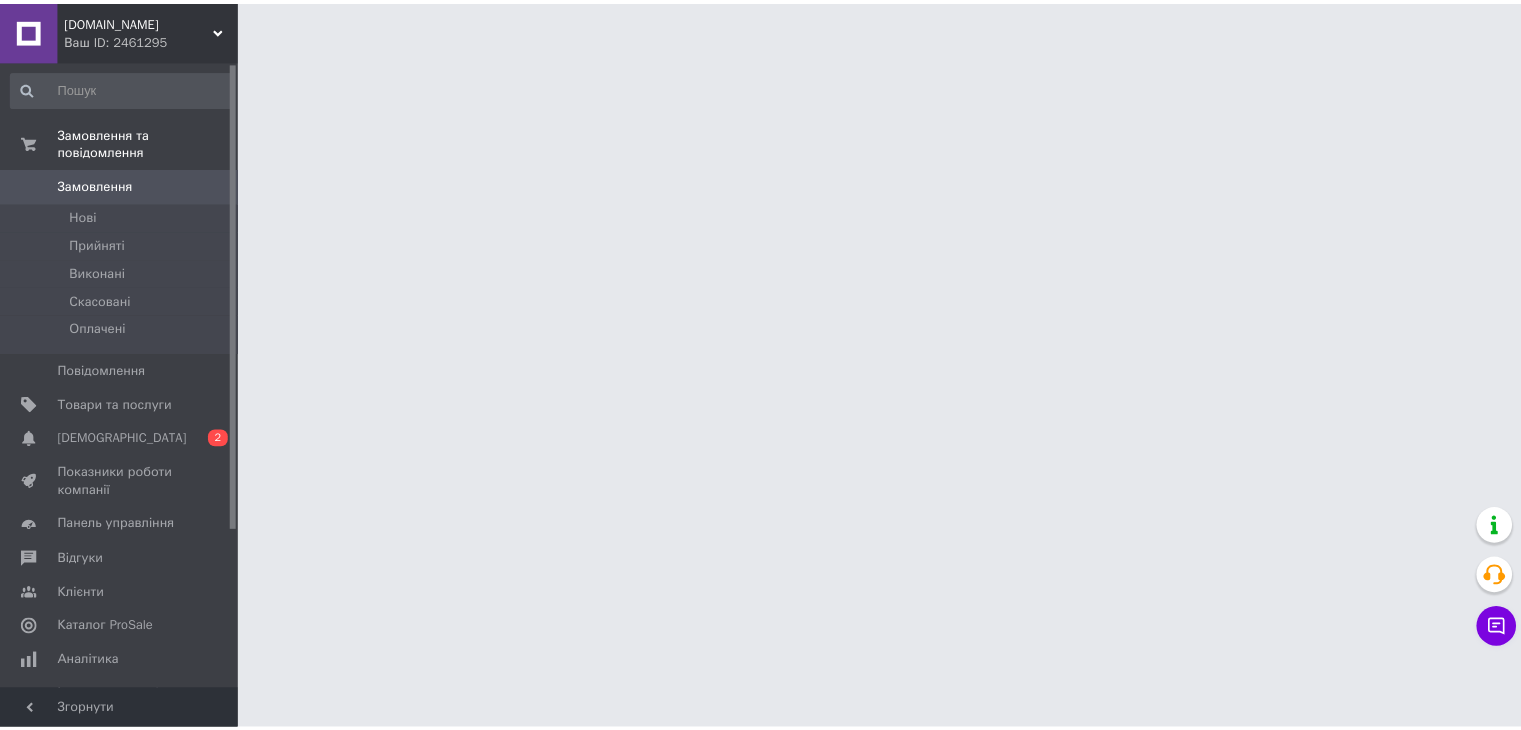 scroll, scrollTop: 0, scrollLeft: 0, axis: both 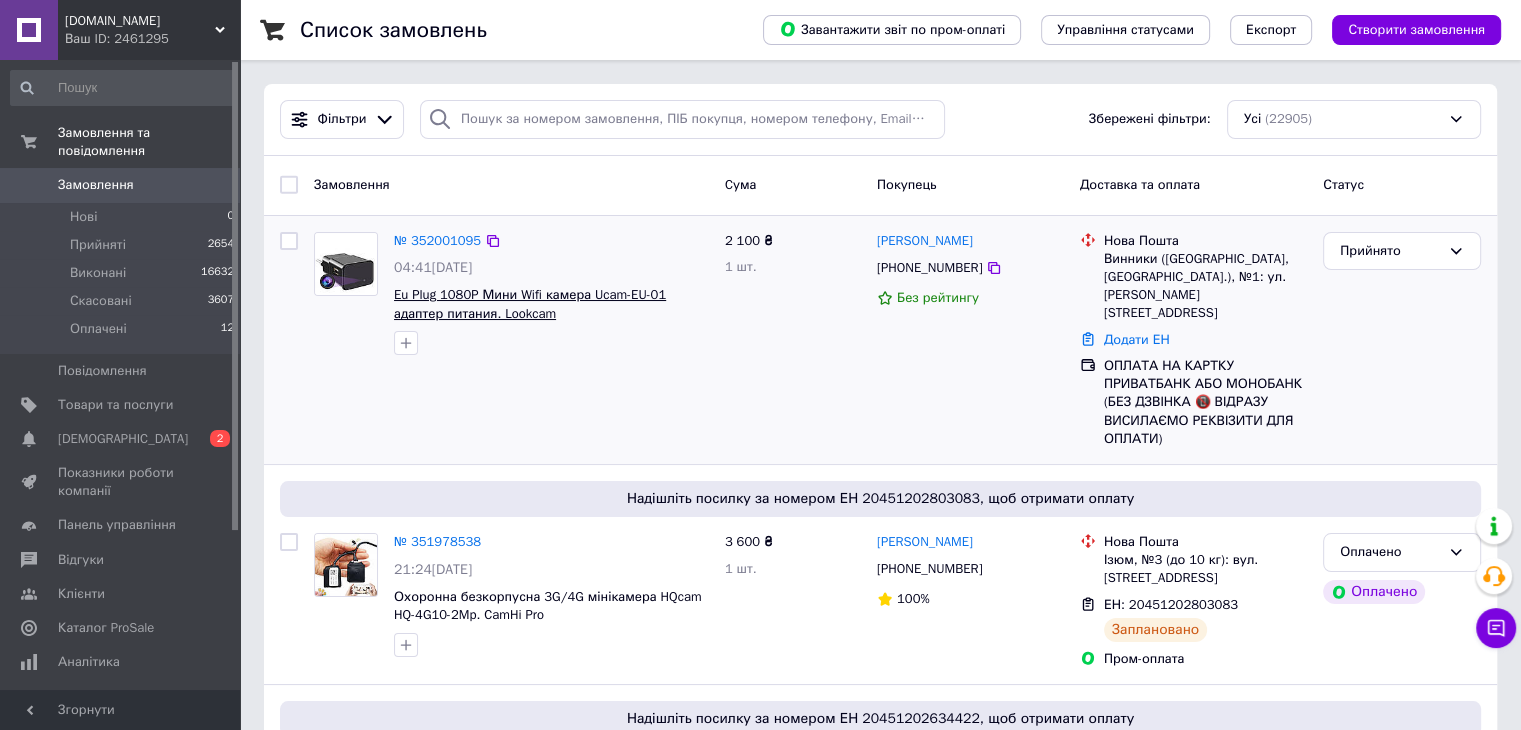 click on "Eu Plug 1080P Мини Wifi камера Ucam-EU-01 адаптер питания. Lookcam" at bounding box center (530, 304) 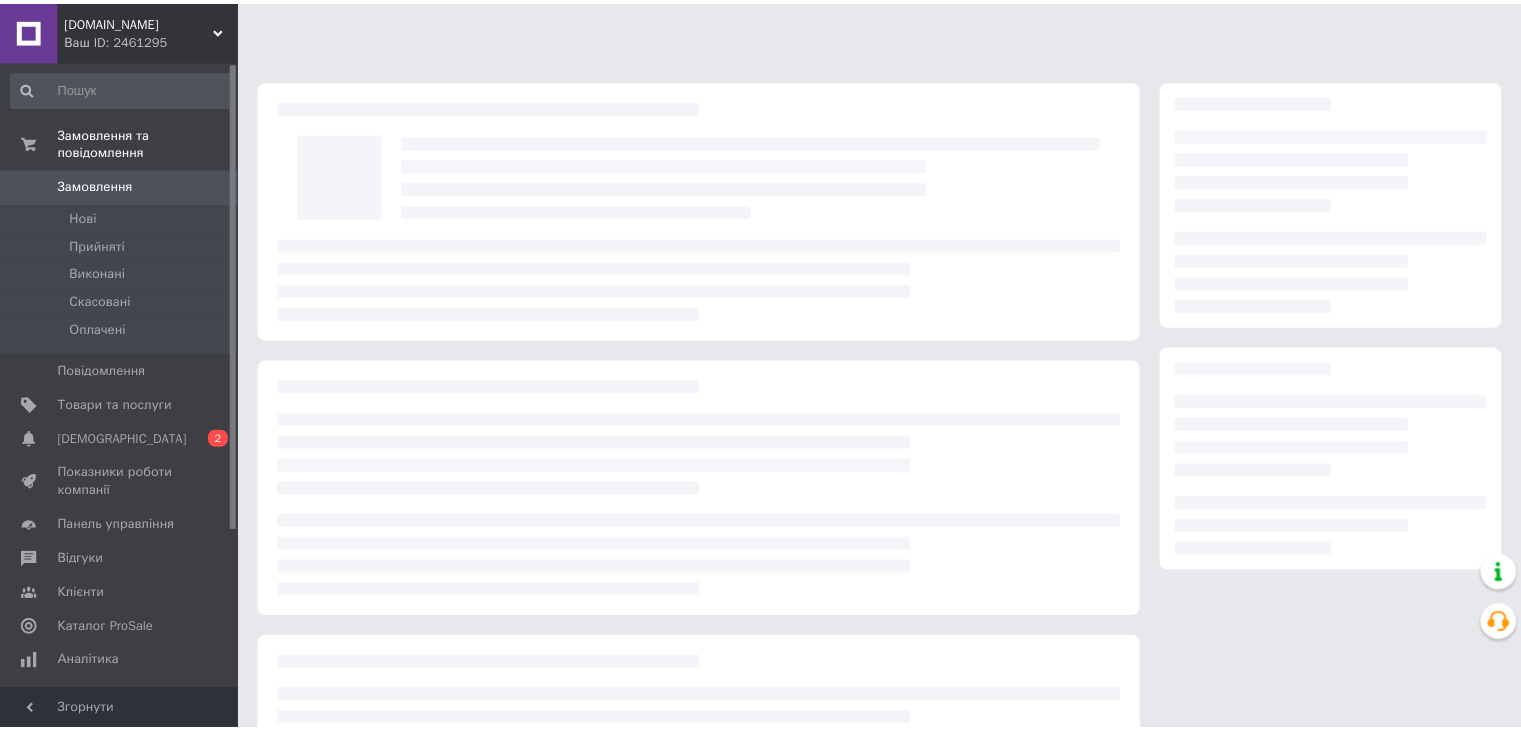scroll, scrollTop: 0, scrollLeft: 0, axis: both 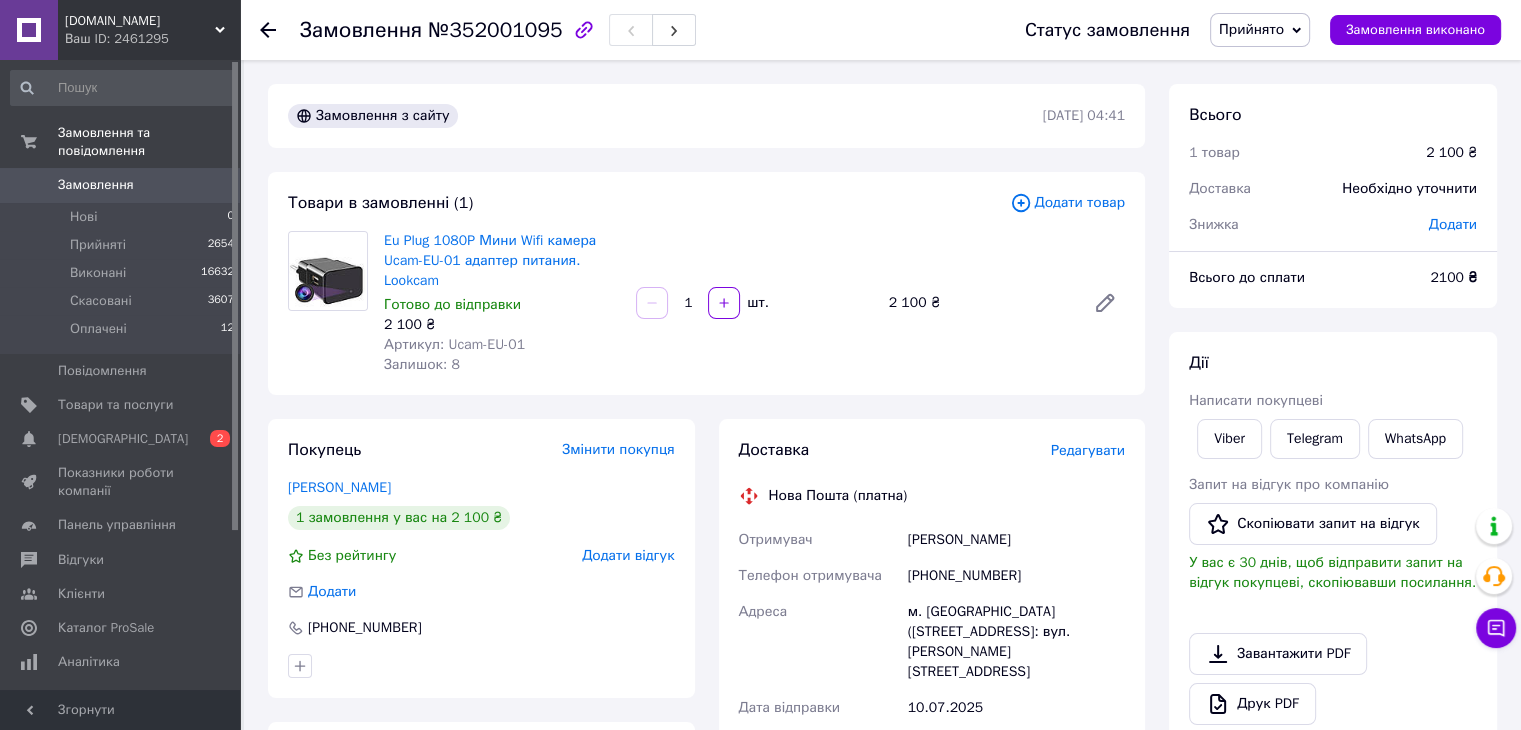 click on "Додати товар" at bounding box center (1067, 203) 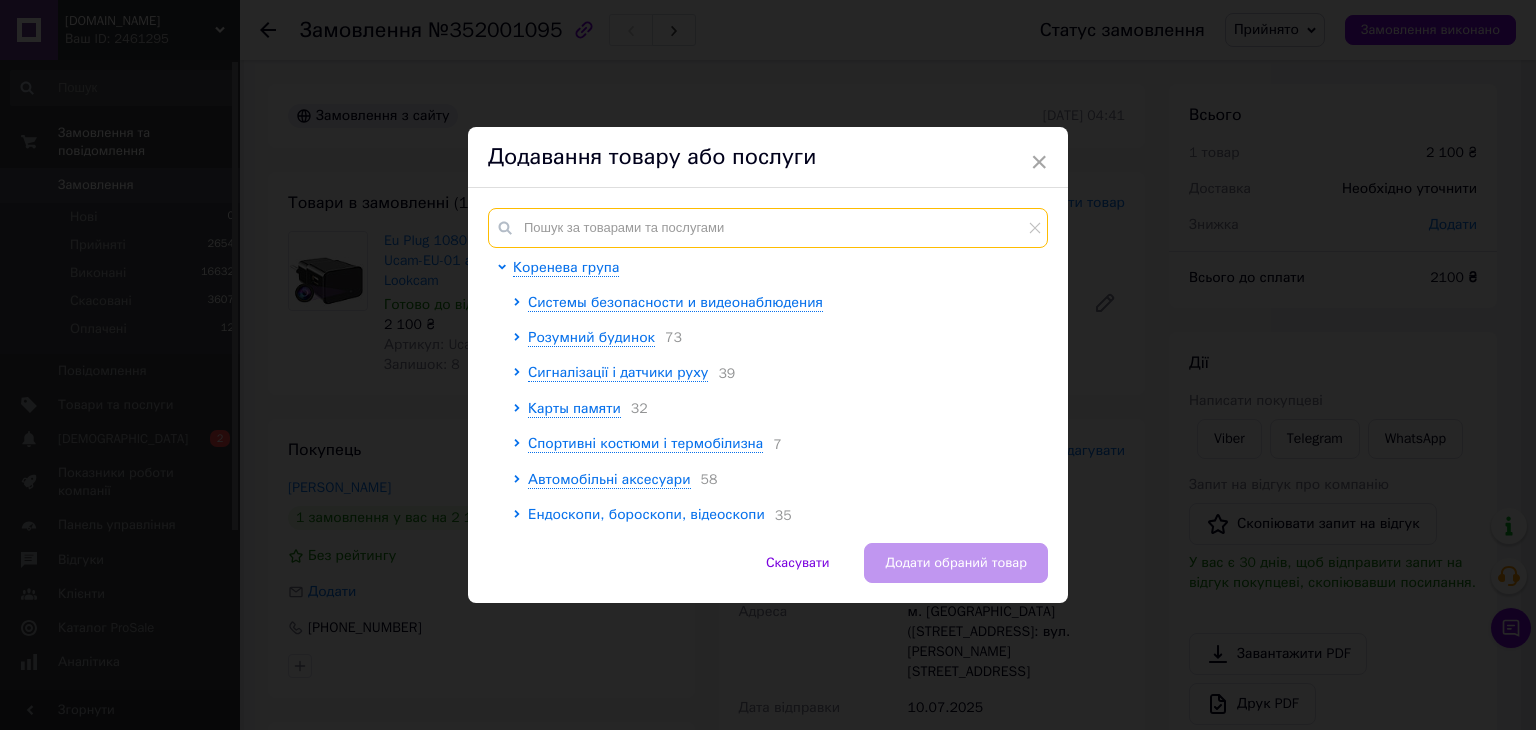 click at bounding box center (768, 228) 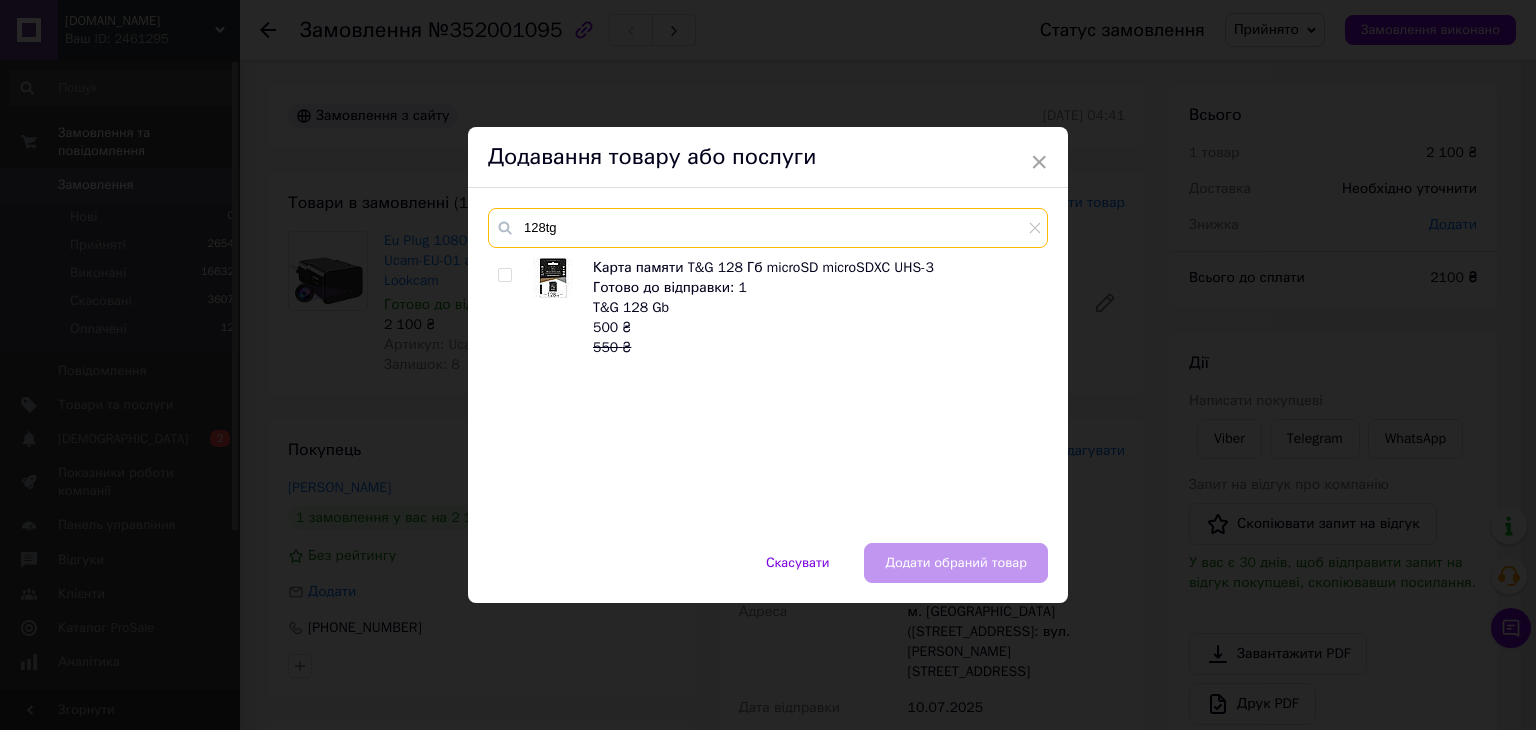 type on "128tg" 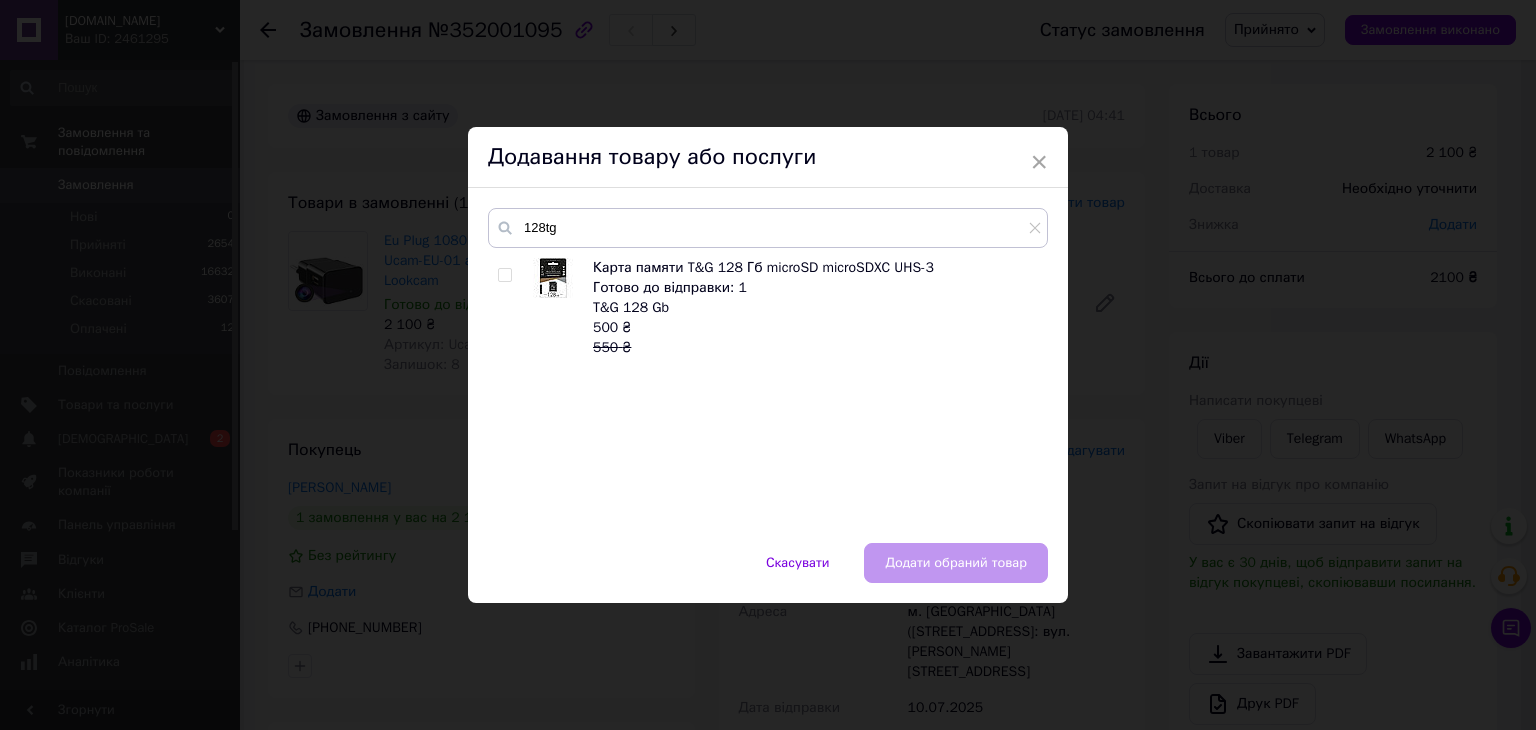 click at bounding box center [504, 275] 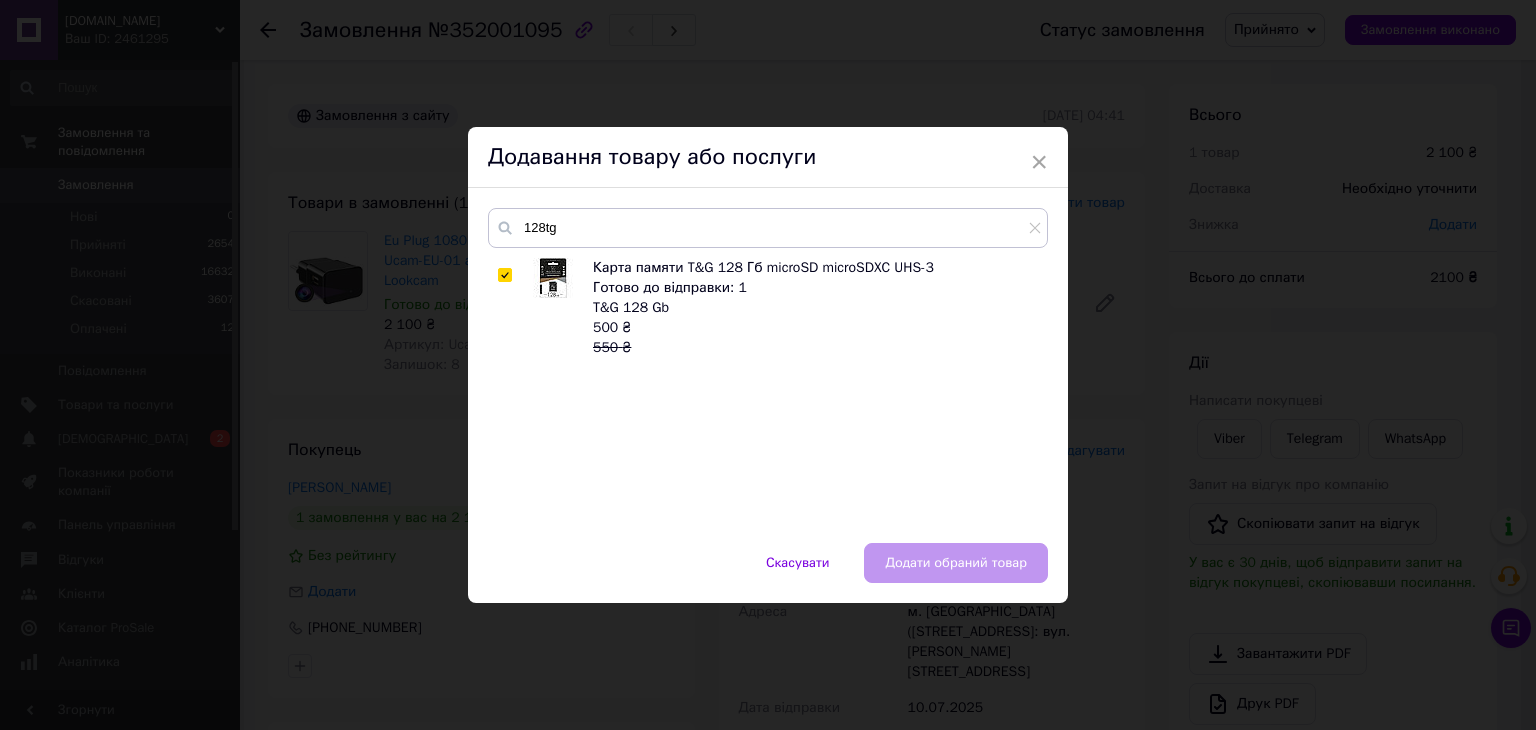 checkbox on "true" 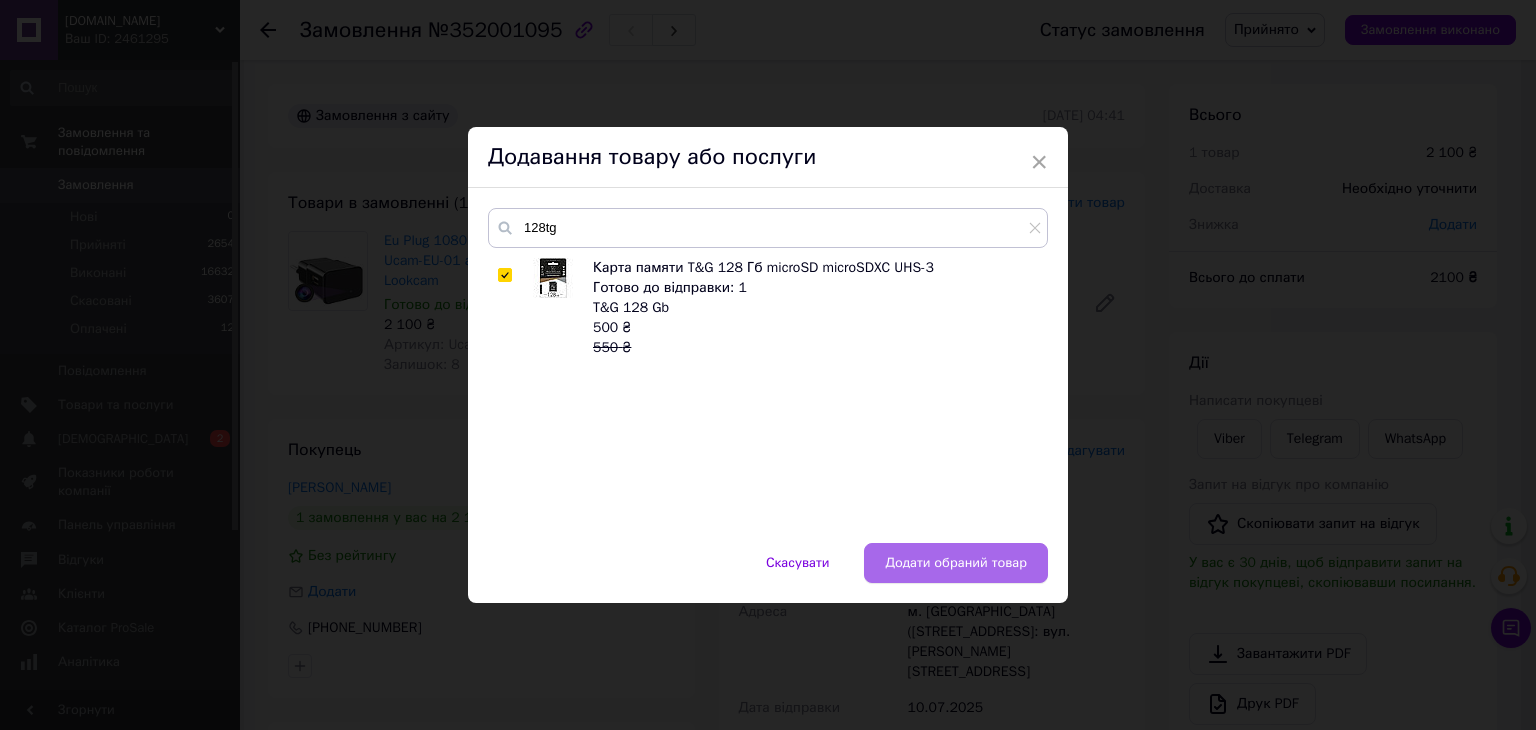click on "Додати обраний товар" at bounding box center (956, 563) 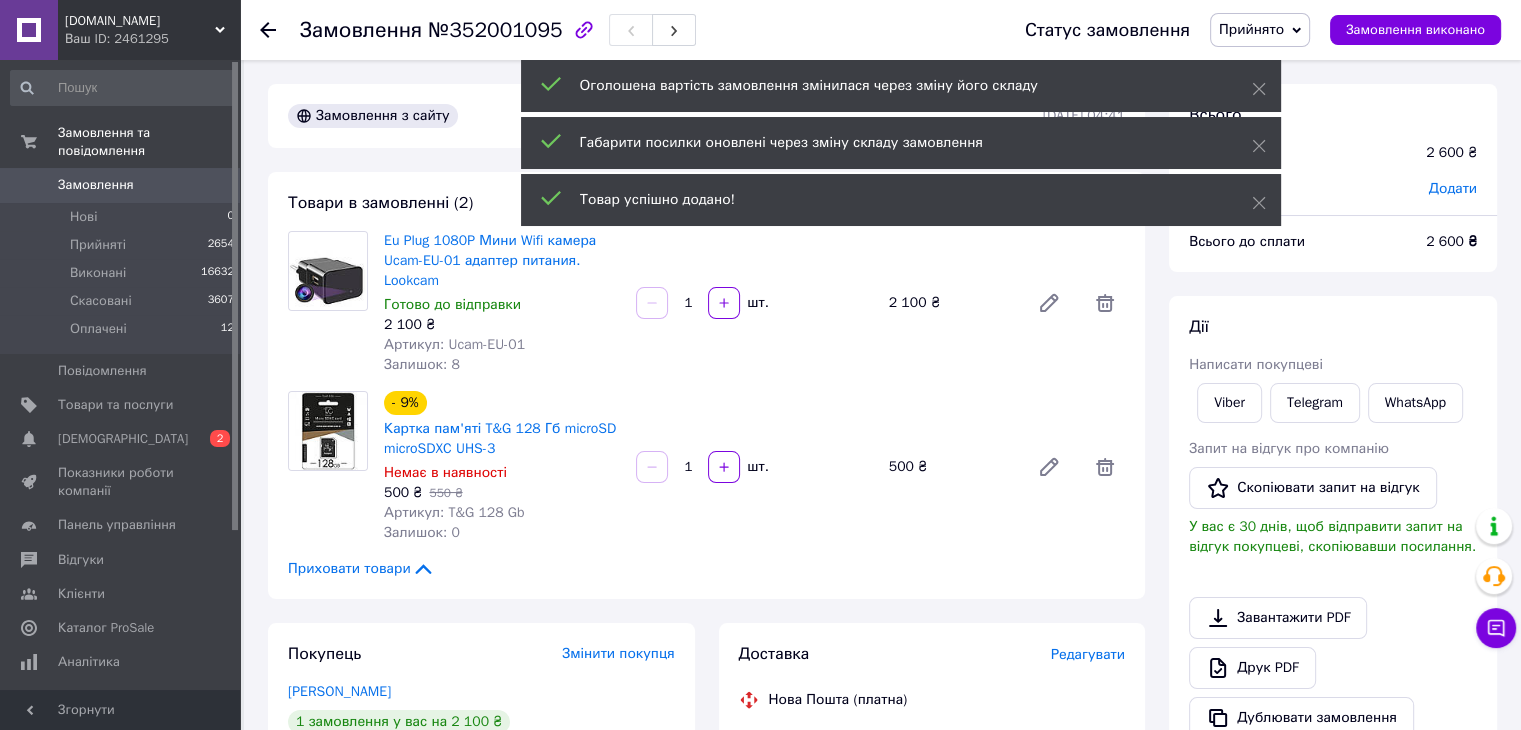 click on "Eu Plug 1080P Мини Wifi камера Ucam-EU-01 адаптер питания. Lookcam" at bounding box center [490, 260] 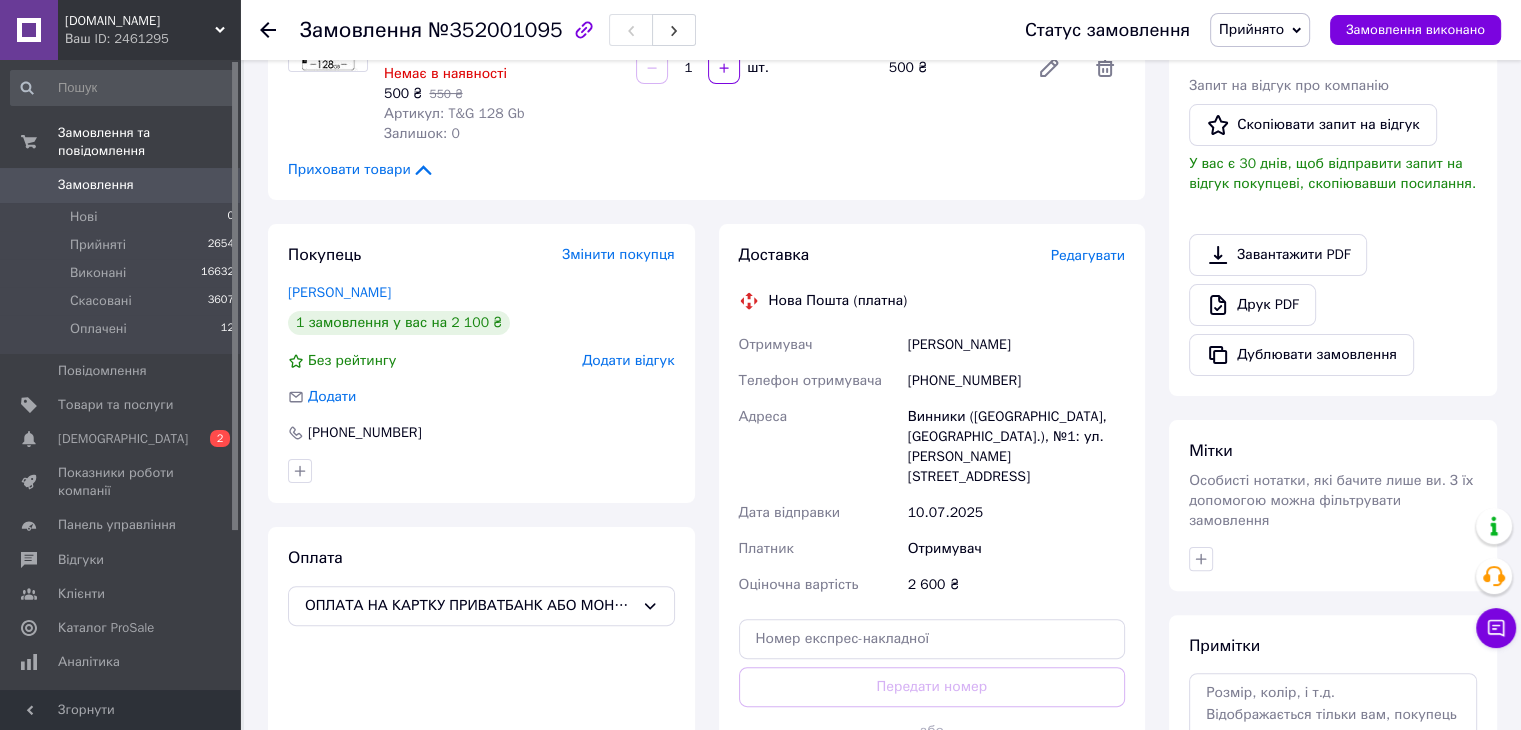 scroll, scrollTop: 500, scrollLeft: 0, axis: vertical 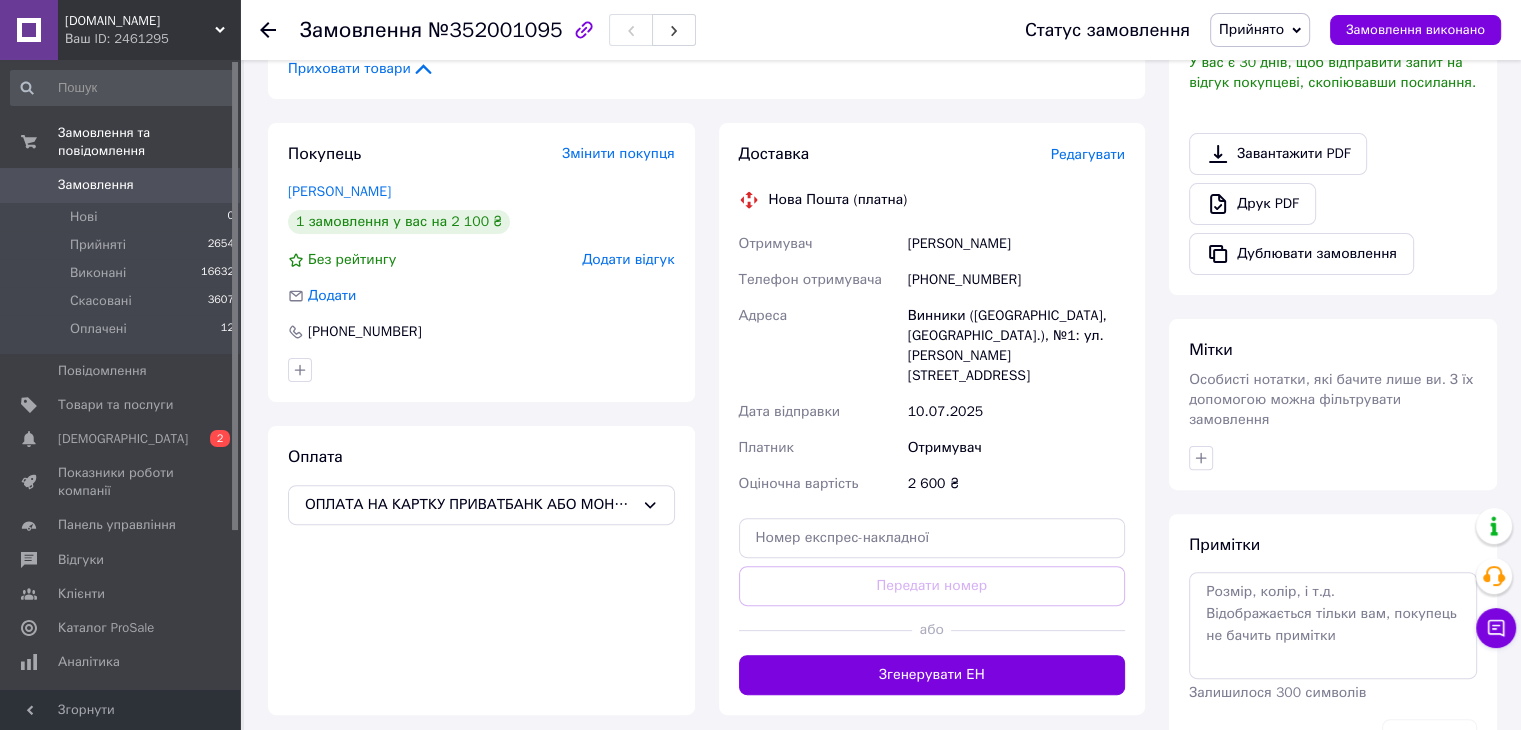 click on "Прийнято" at bounding box center [1251, 29] 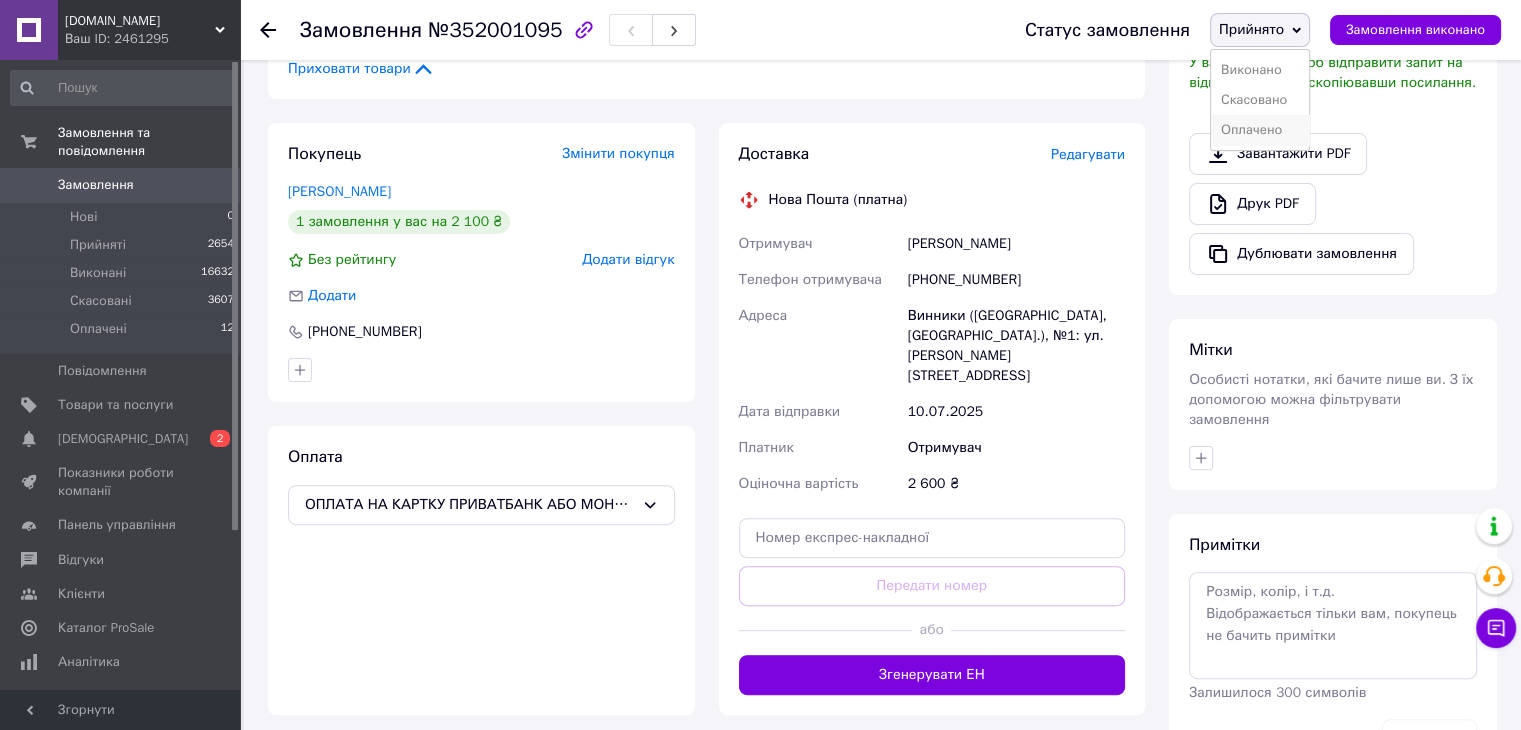 click on "Оплачено" at bounding box center [1260, 130] 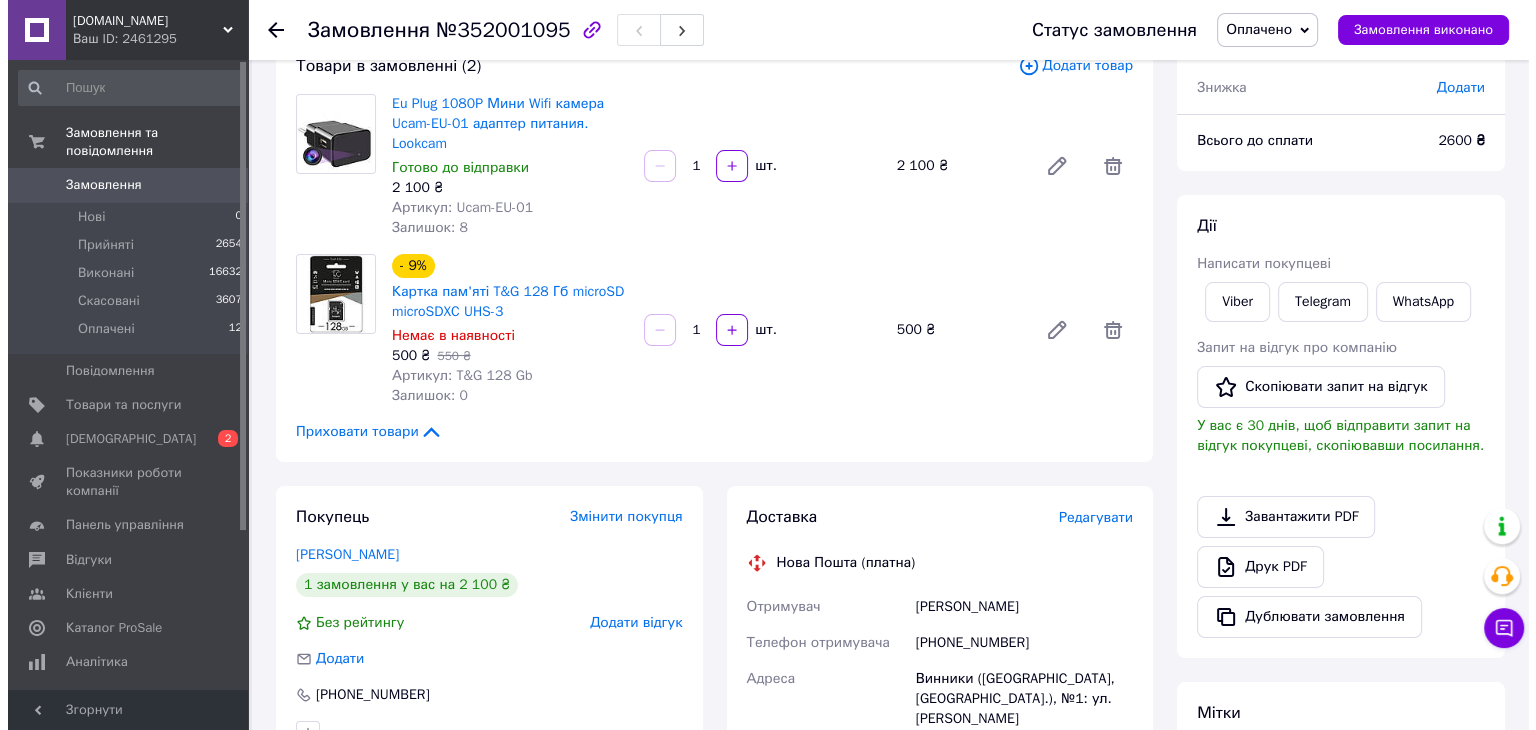 scroll, scrollTop: 300, scrollLeft: 0, axis: vertical 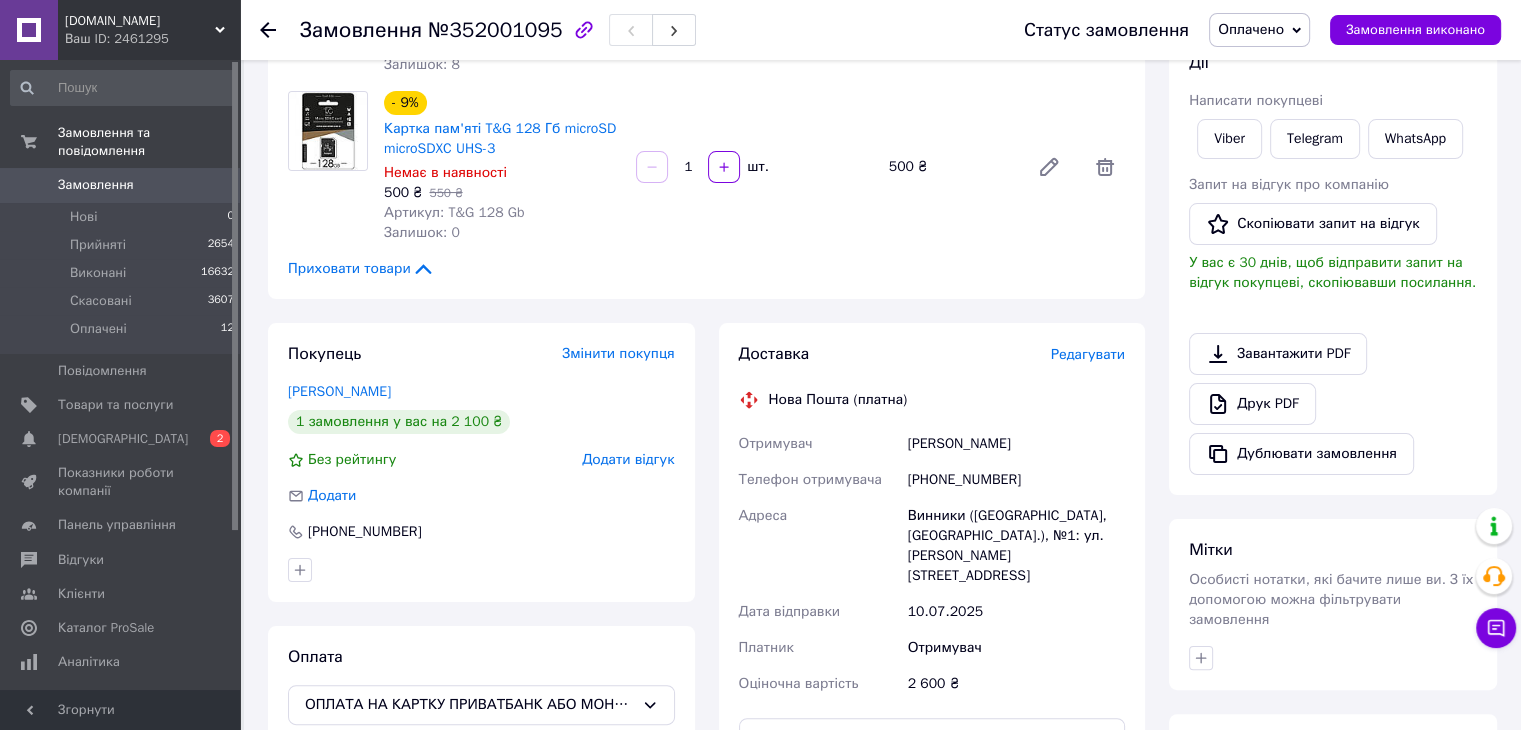 click on "Редагувати" at bounding box center [1088, 354] 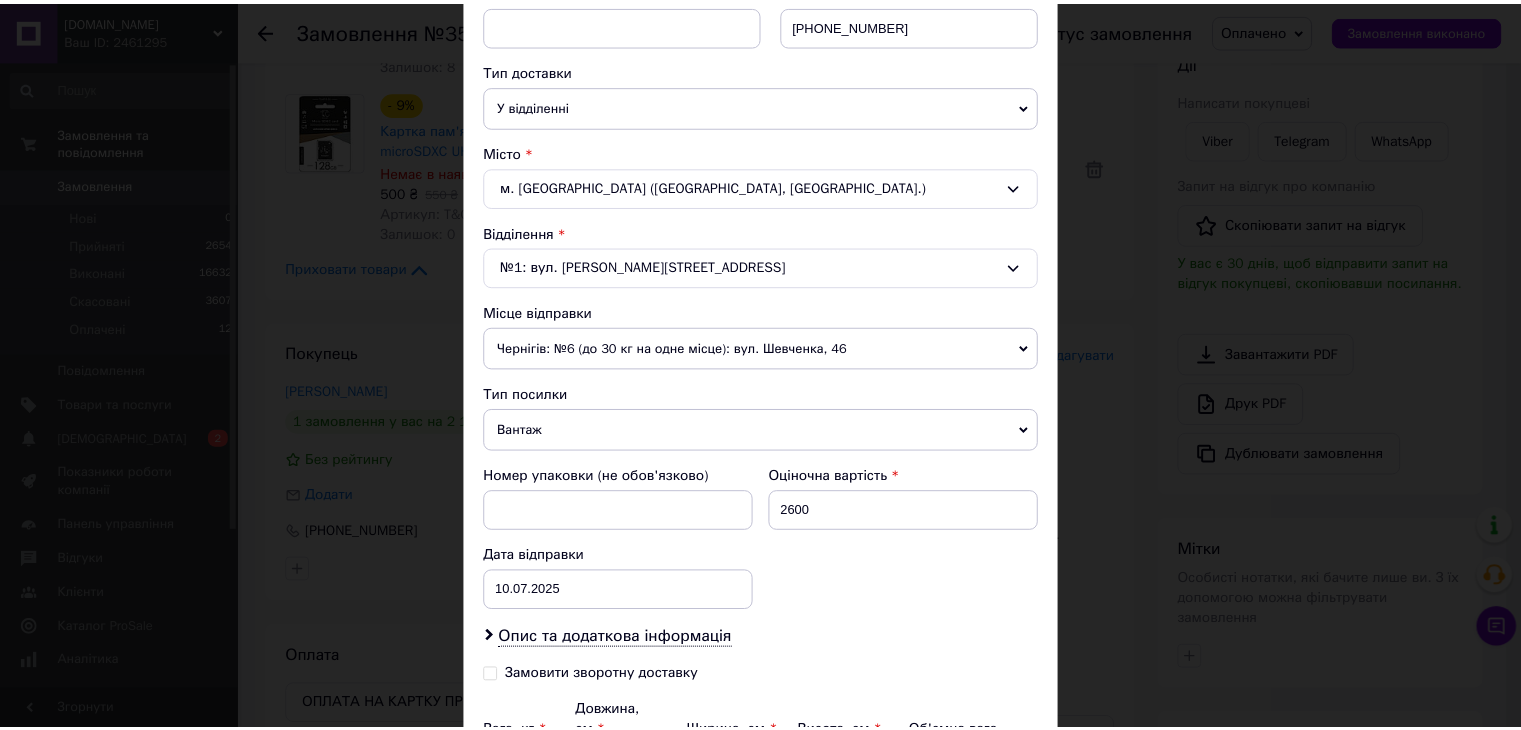scroll, scrollTop: 628, scrollLeft: 0, axis: vertical 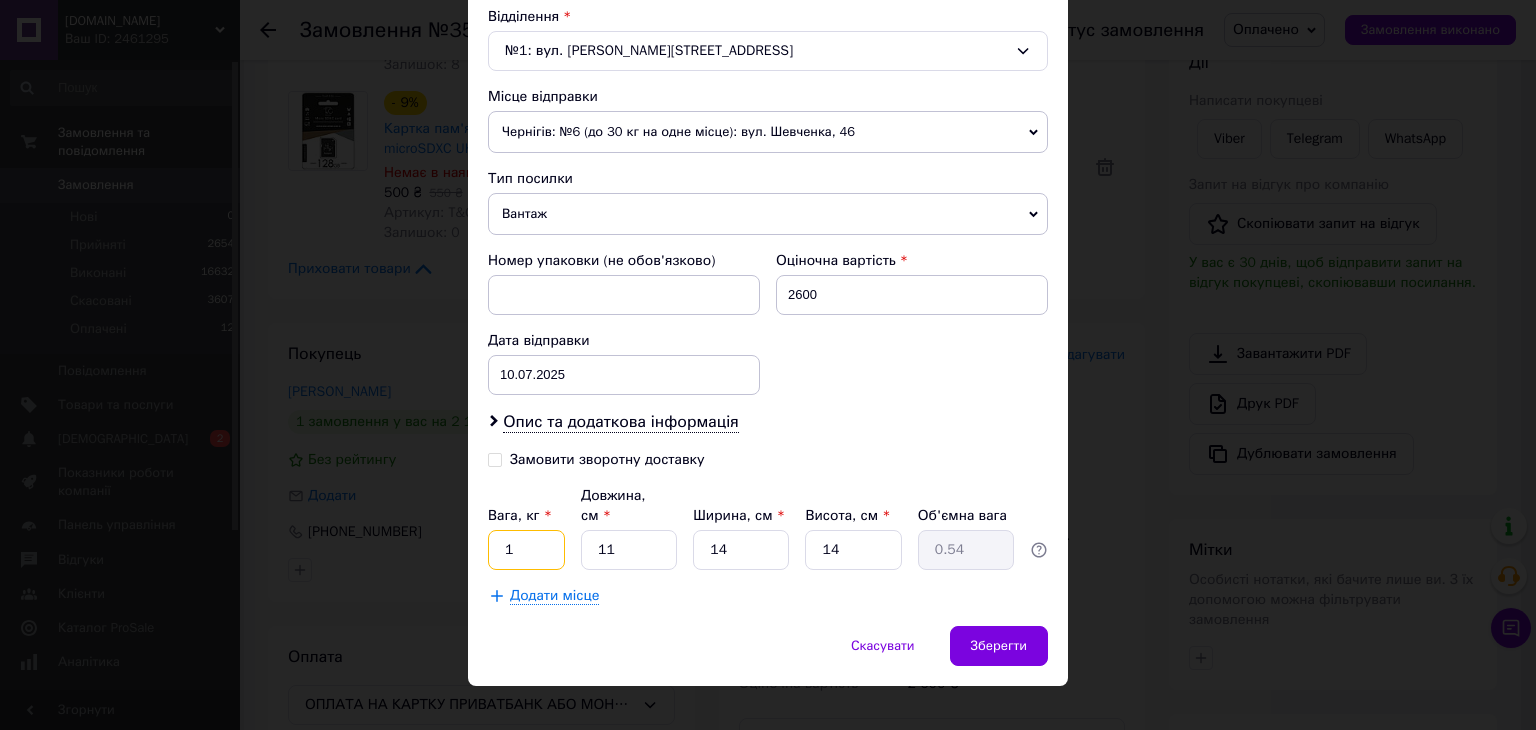 click on "1" at bounding box center (526, 550) 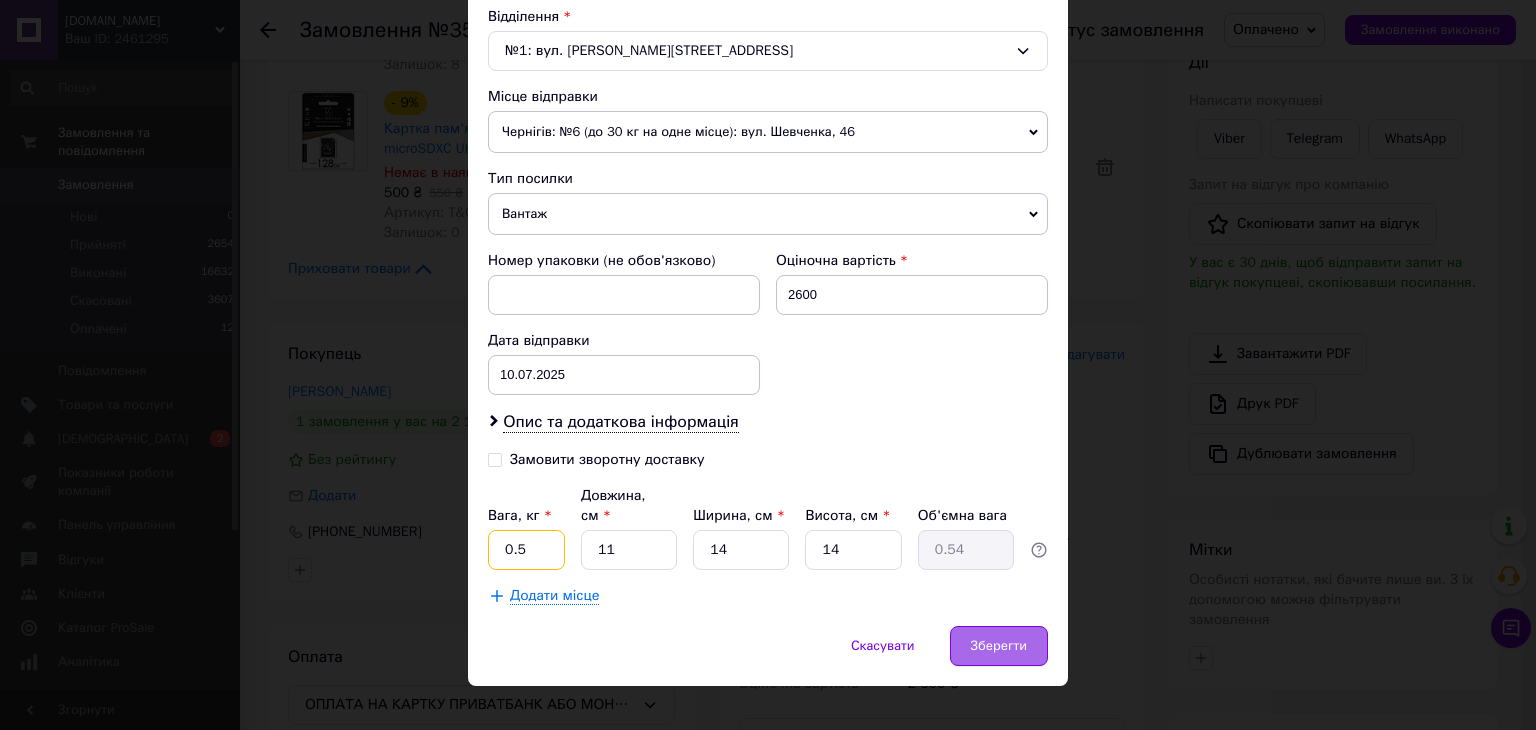 type on "0.5" 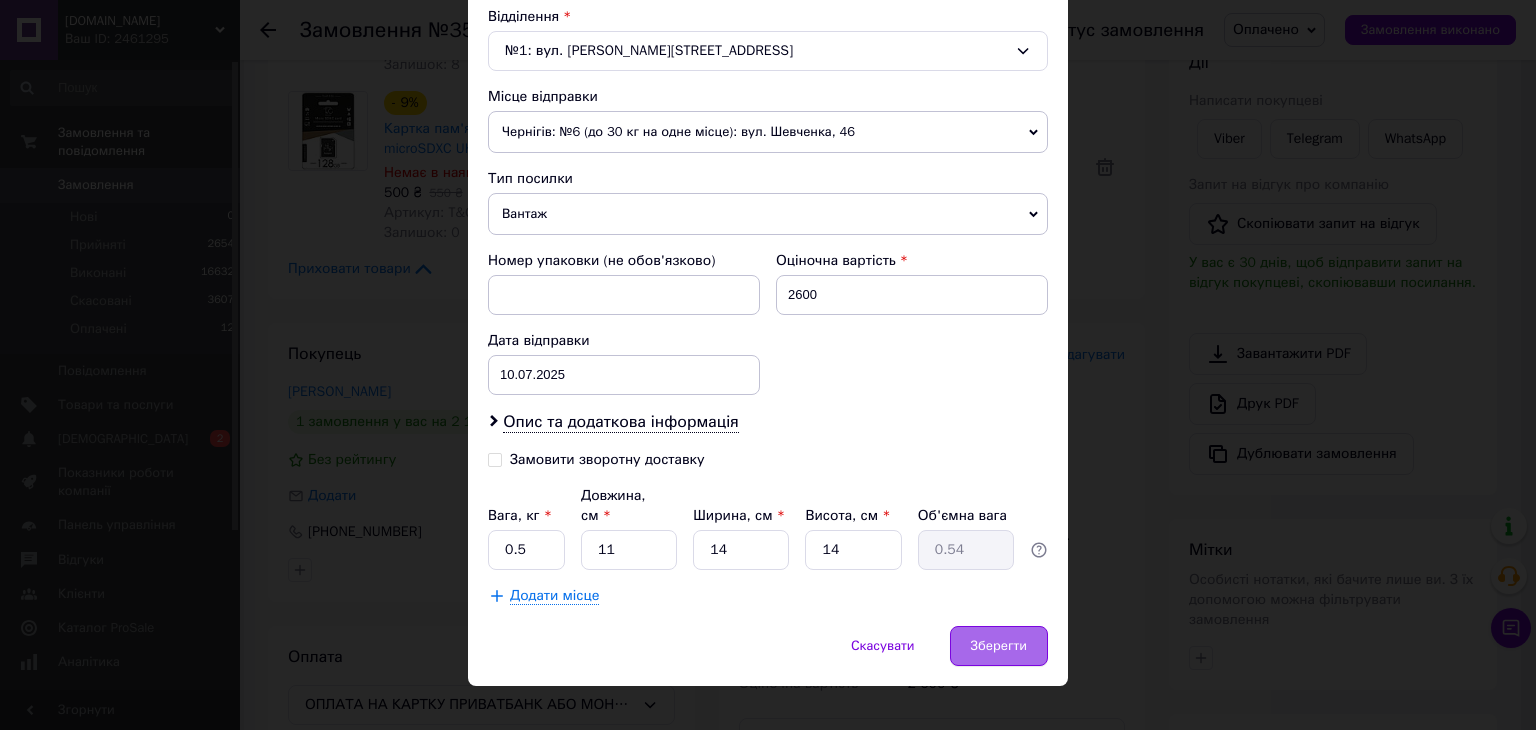 click on "Зберегти" at bounding box center (999, 646) 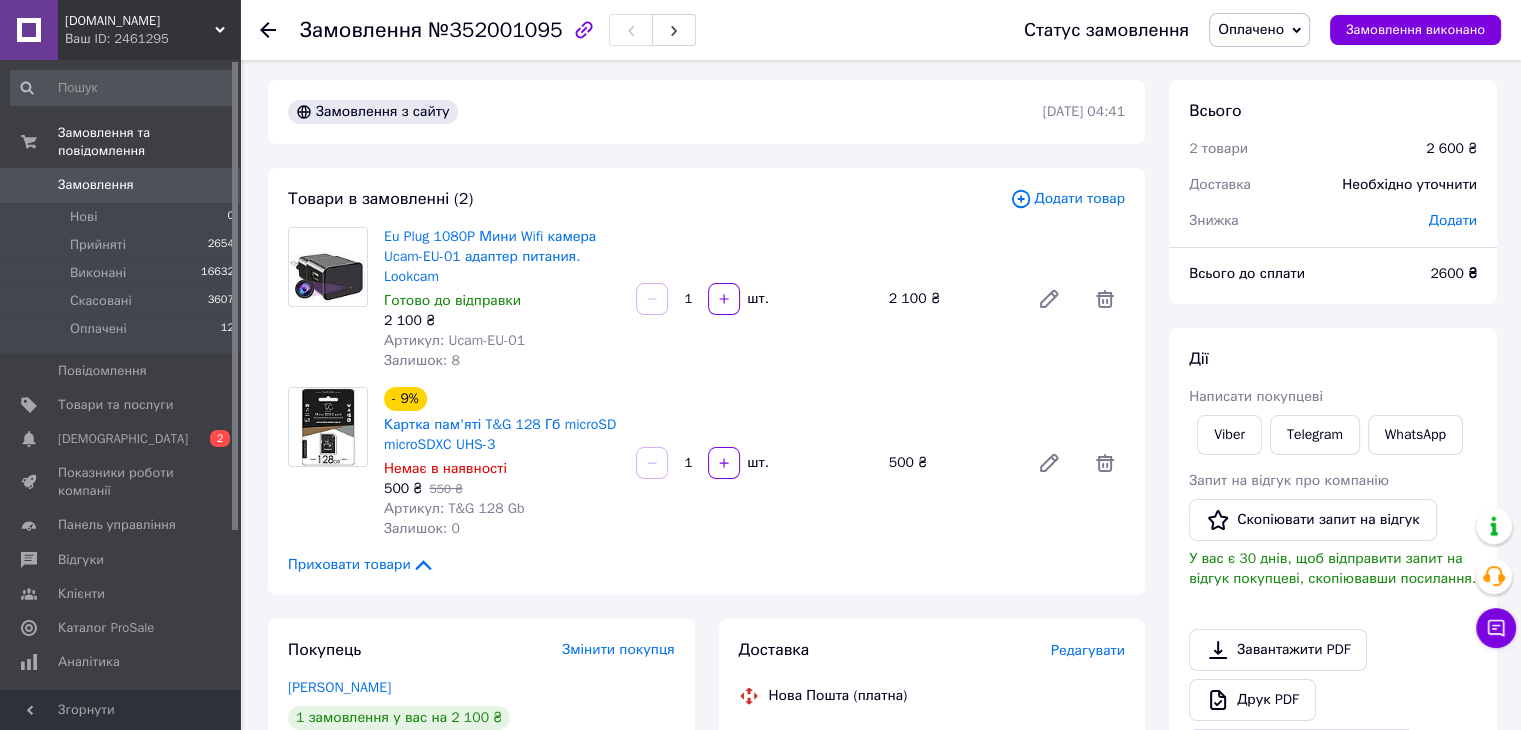 scroll, scrollTop: 0, scrollLeft: 0, axis: both 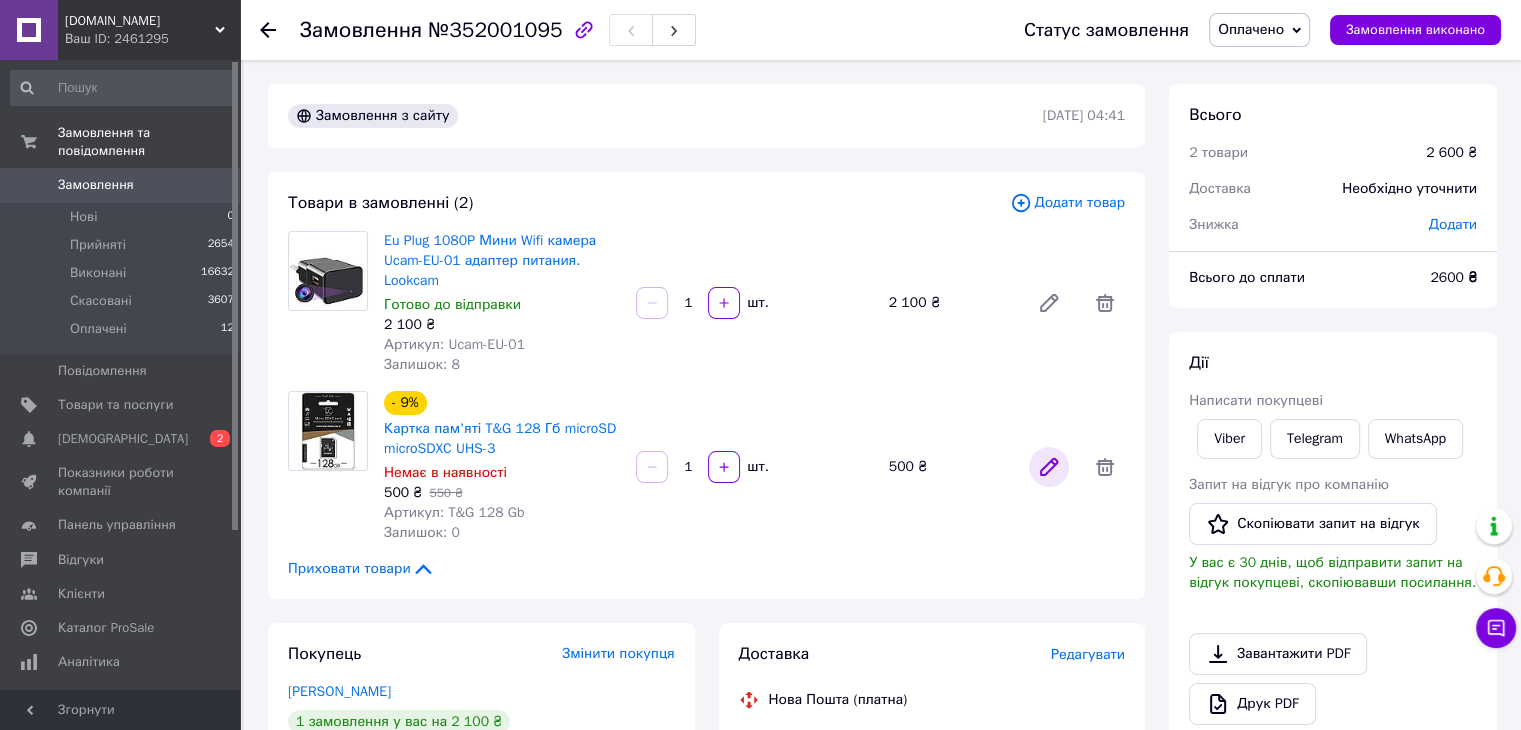 click 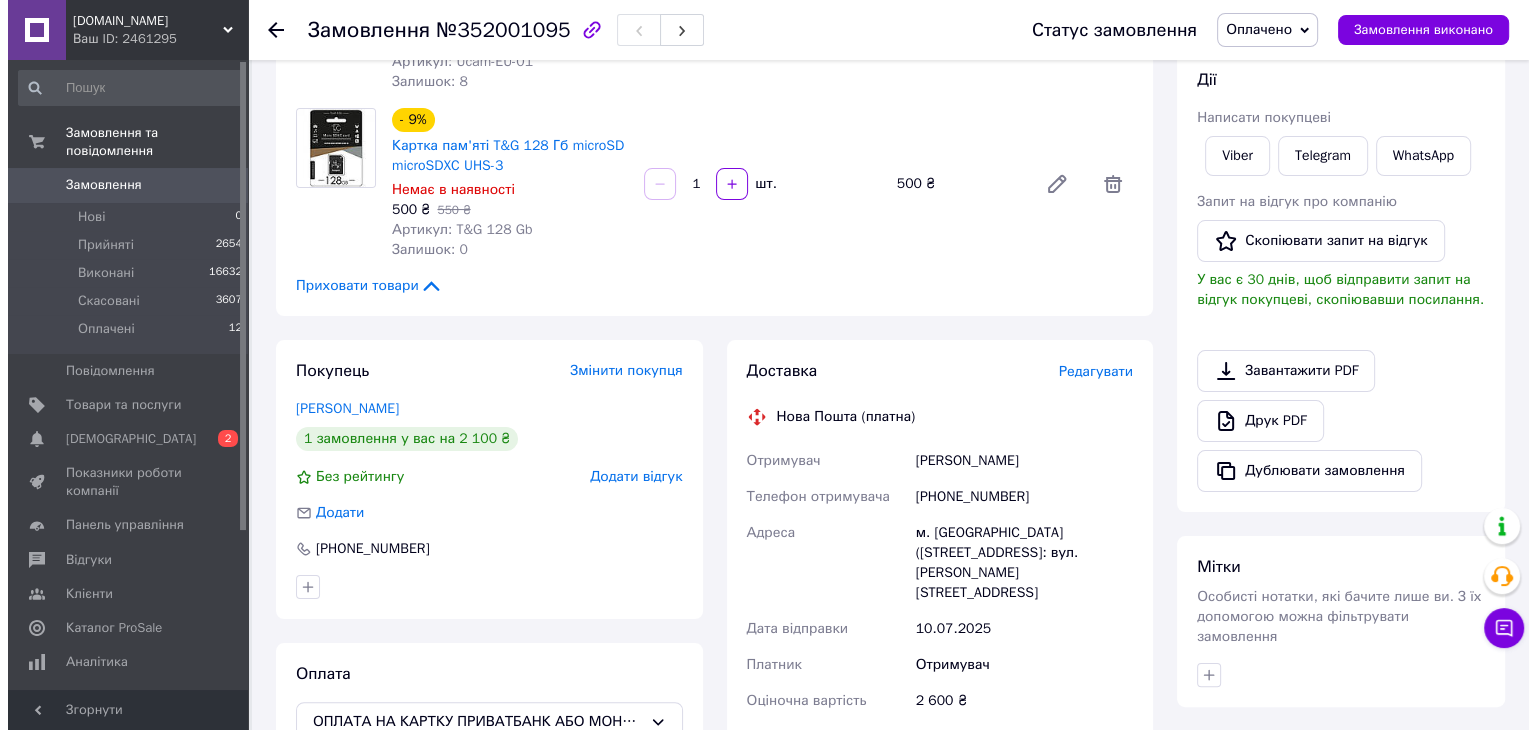 scroll, scrollTop: 500, scrollLeft: 0, axis: vertical 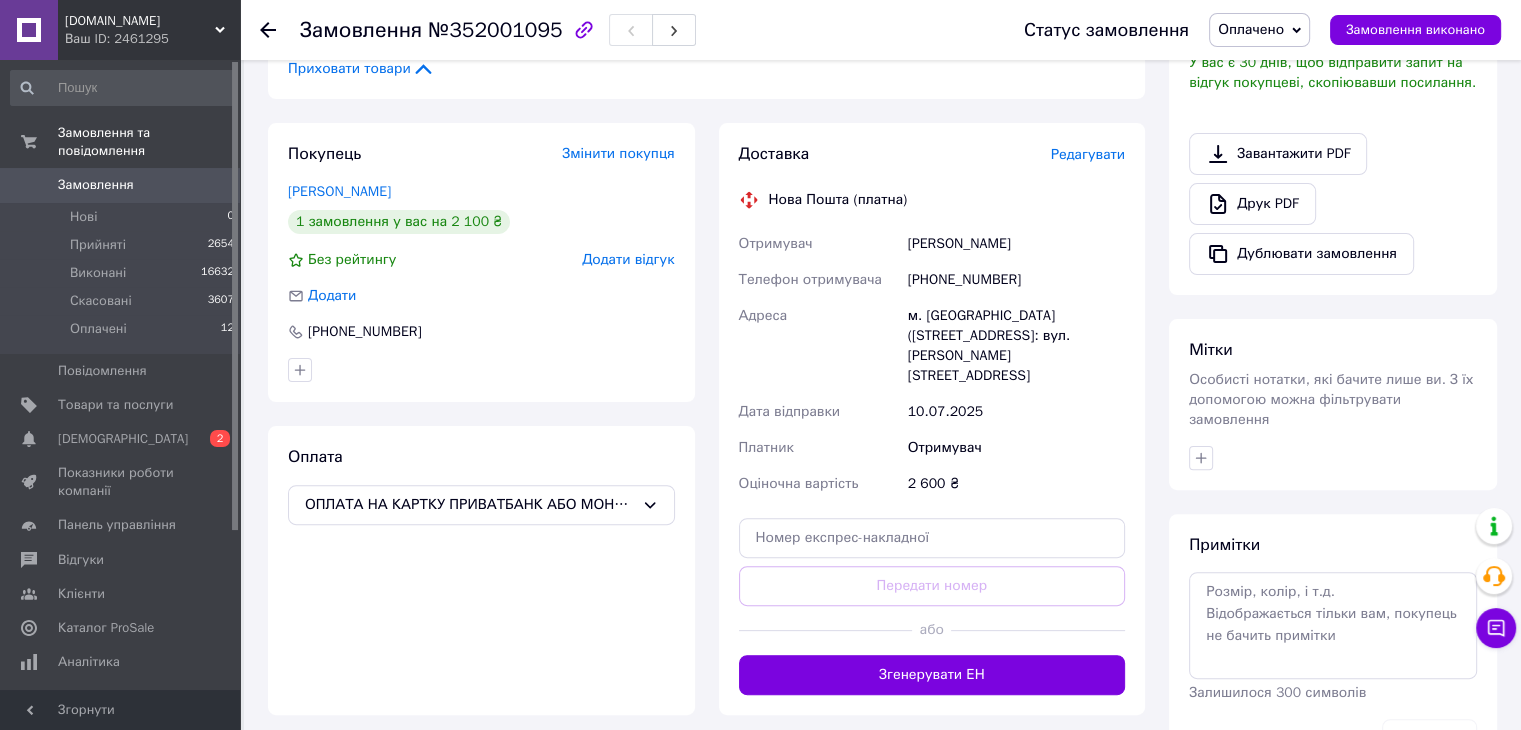 click on "Редагувати" at bounding box center (1088, 154) 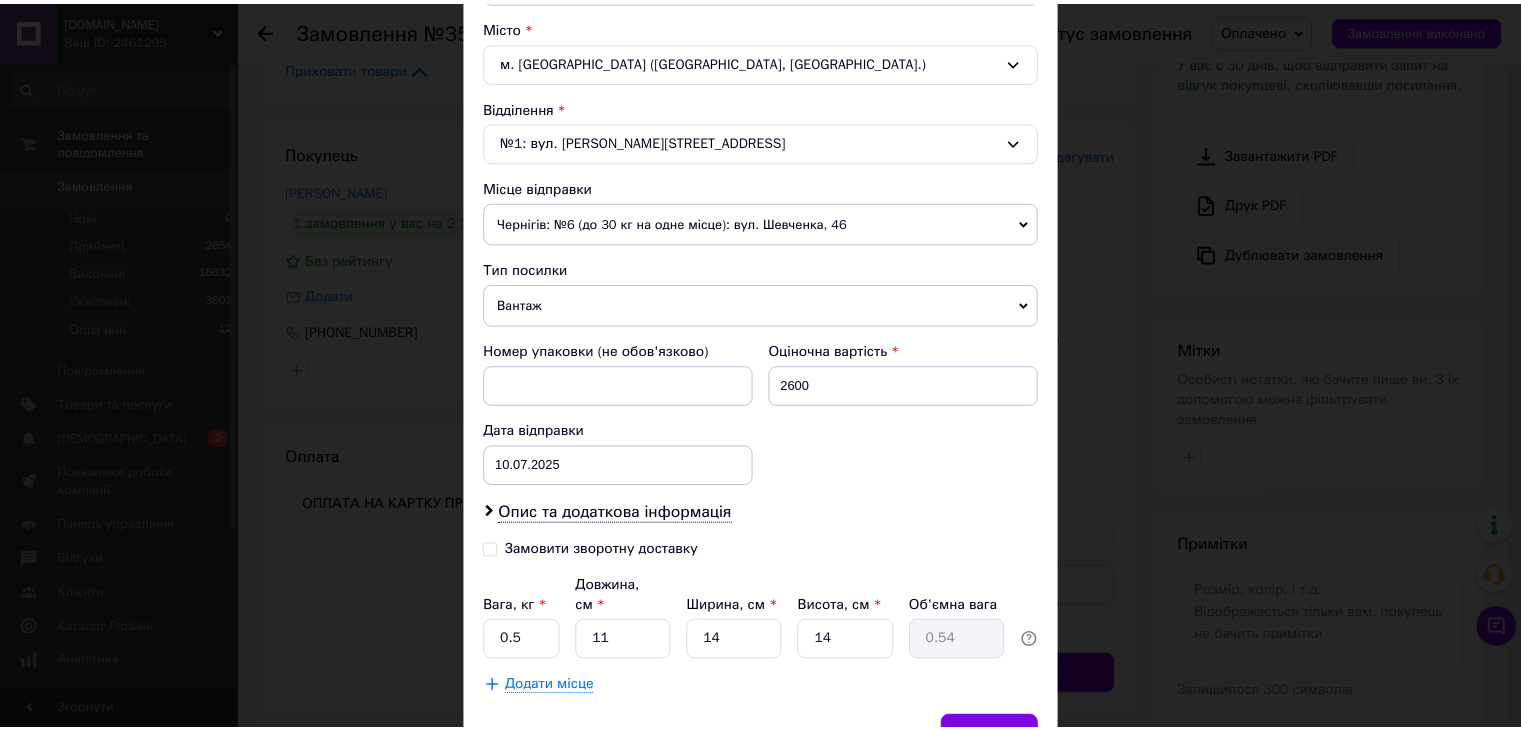 scroll, scrollTop: 600, scrollLeft: 0, axis: vertical 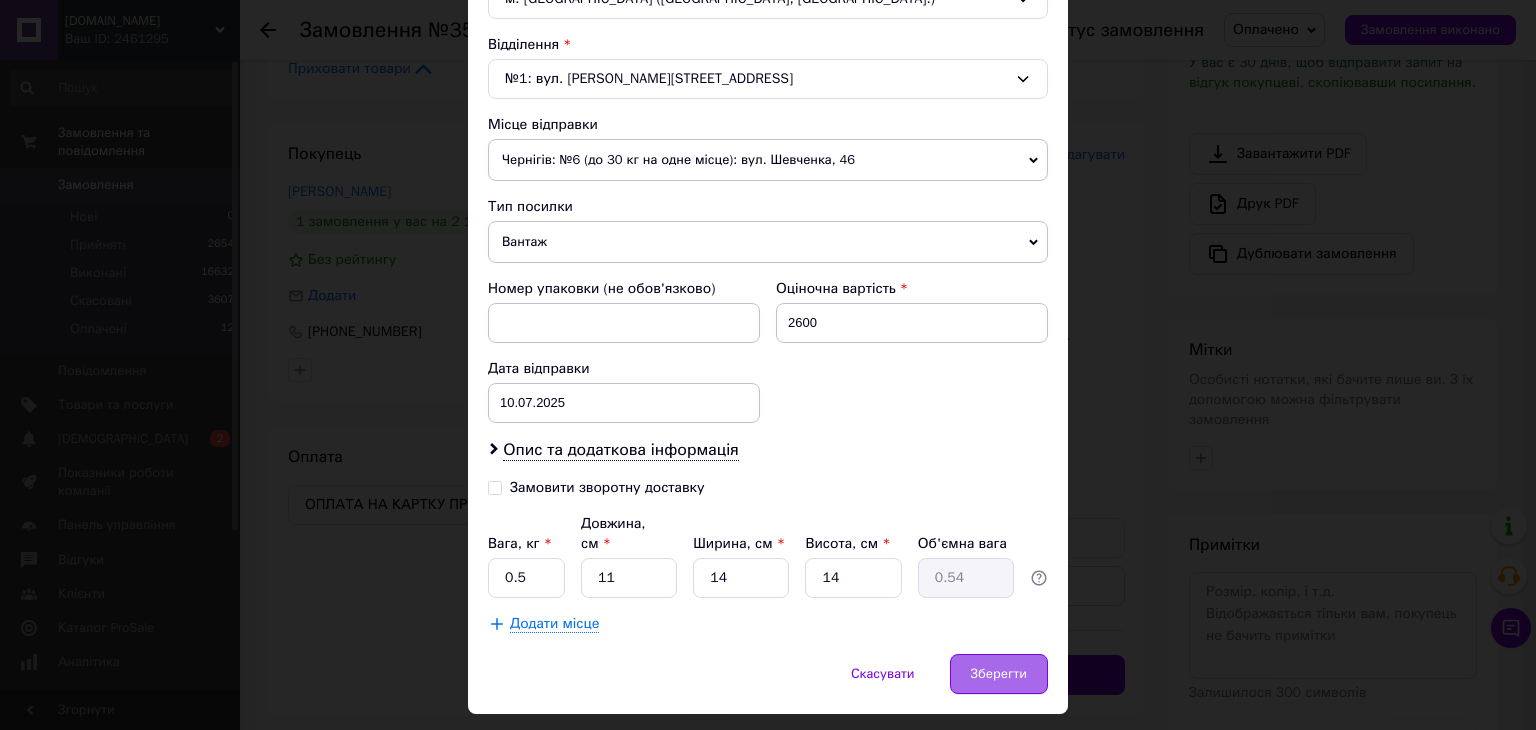 click on "Зберегти" at bounding box center (999, 674) 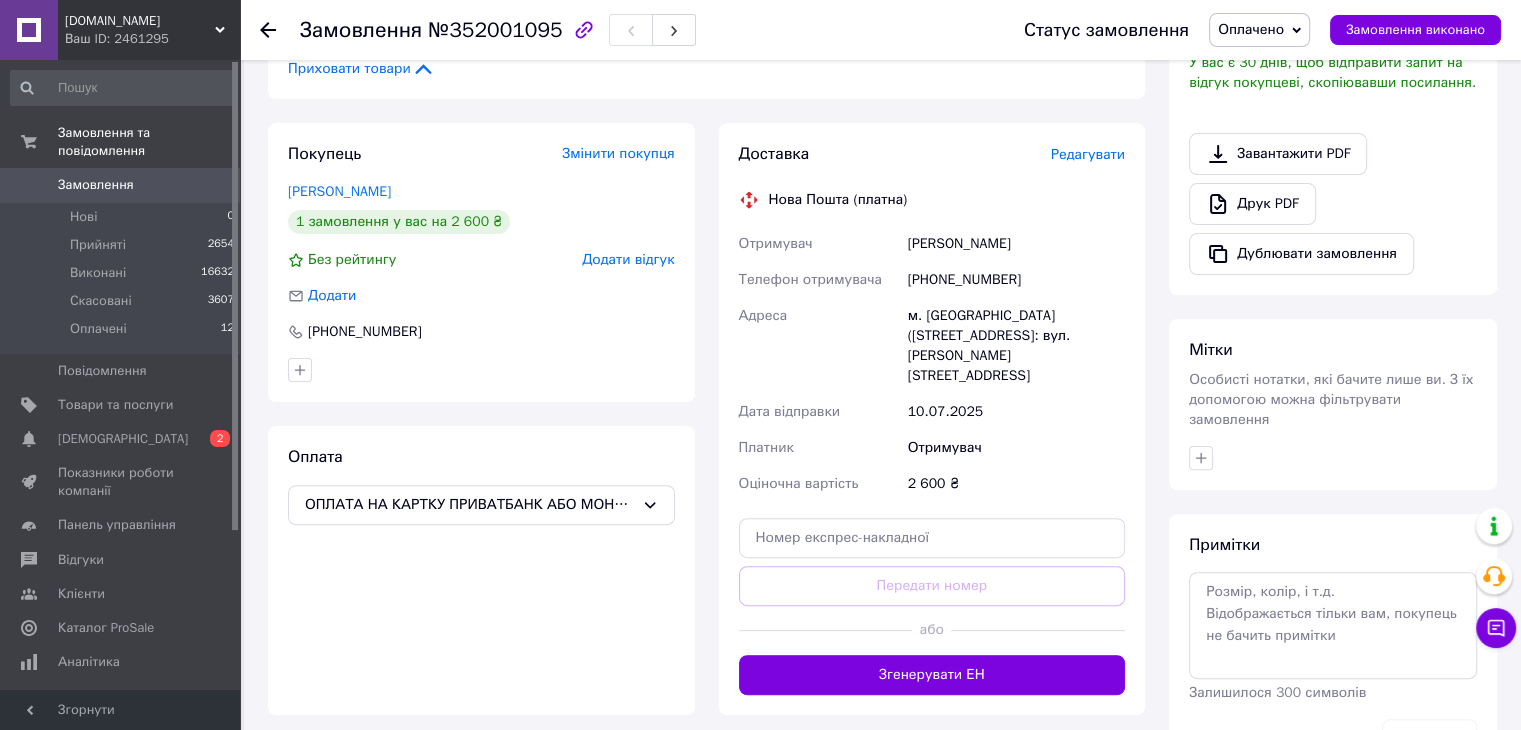click on "Згенерувати ЕН" at bounding box center (932, 675) 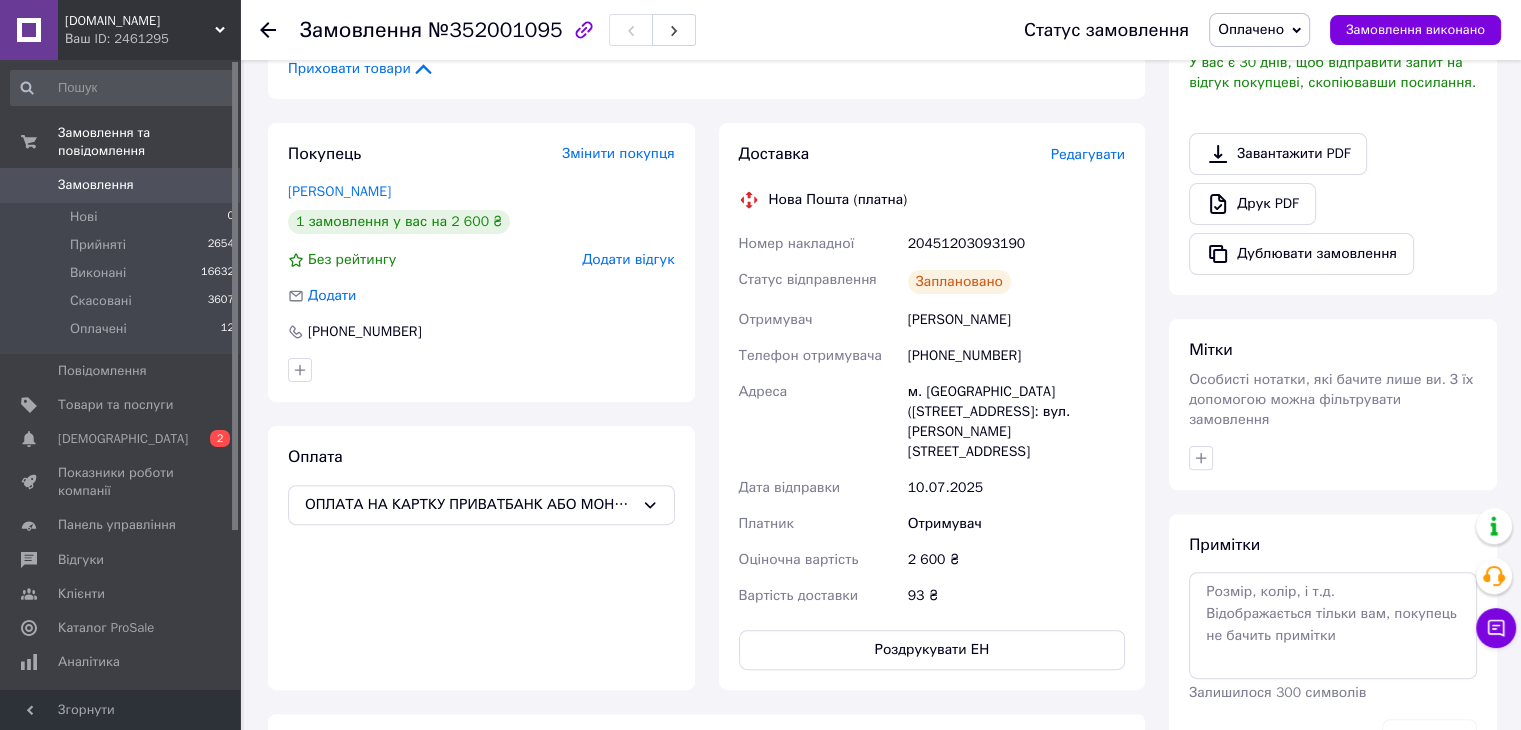 click on "[DOMAIN_NAME]" at bounding box center [140, 21] 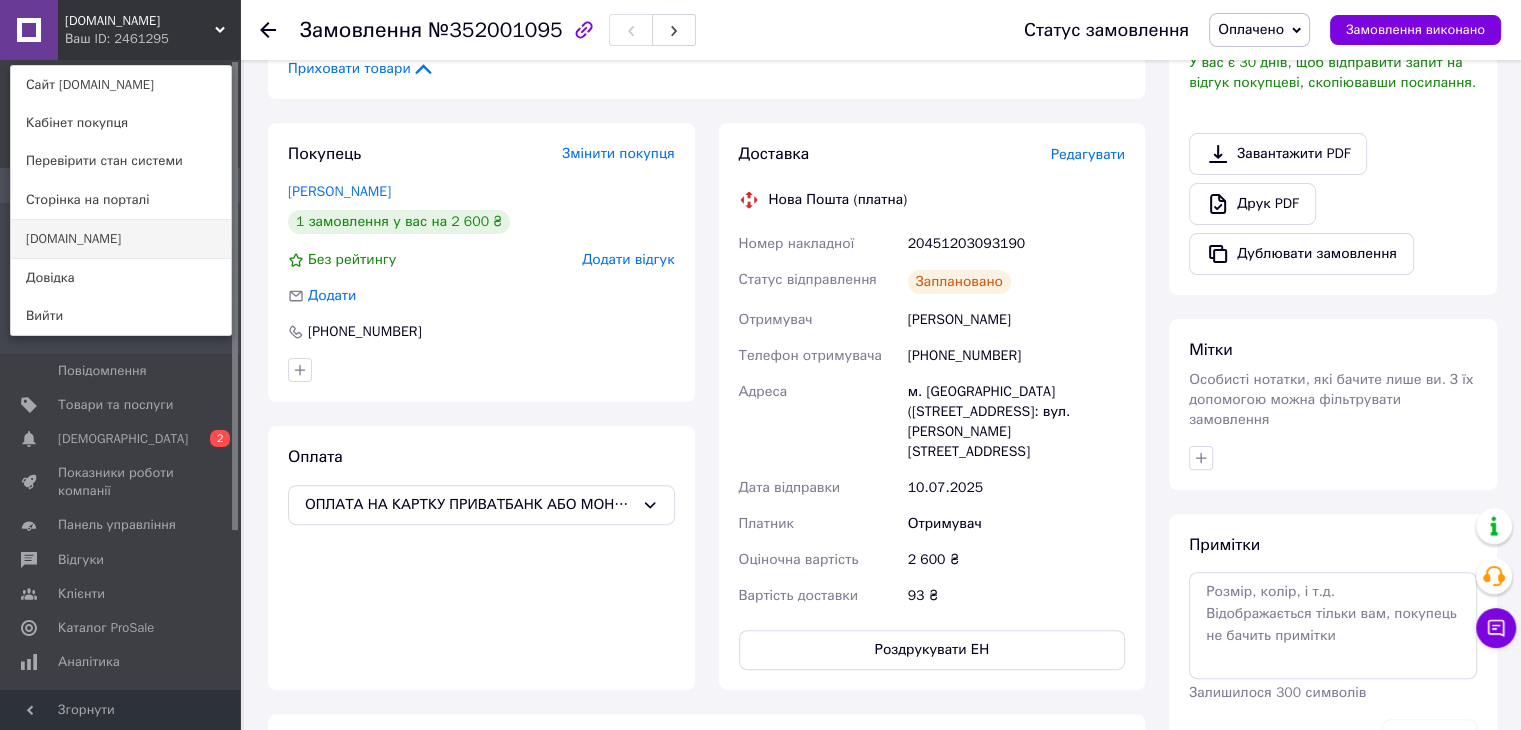 click on "Optium.com.ua" at bounding box center [121, 239] 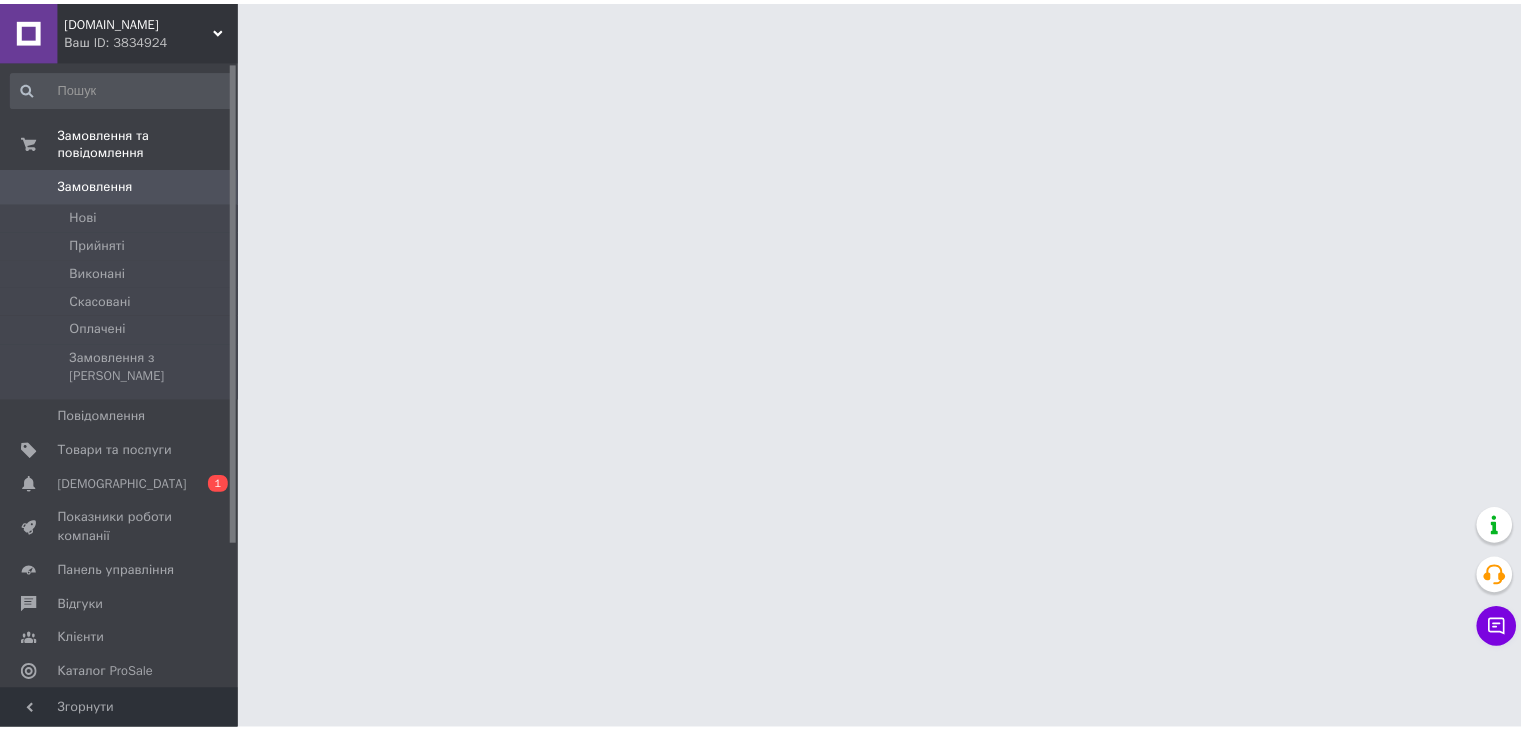 scroll, scrollTop: 0, scrollLeft: 0, axis: both 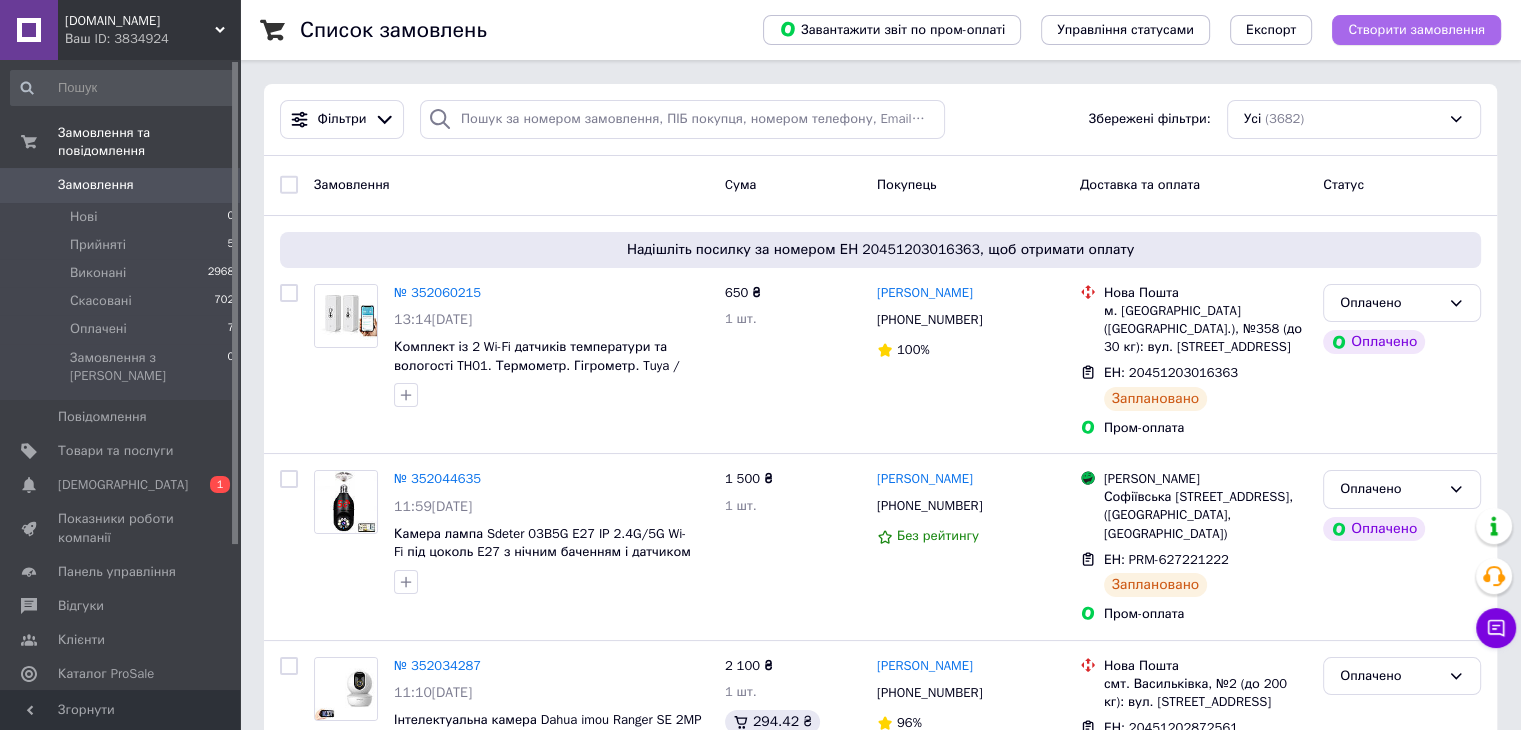 click on "Створити замовлення" at bounding box center [1416, 30] 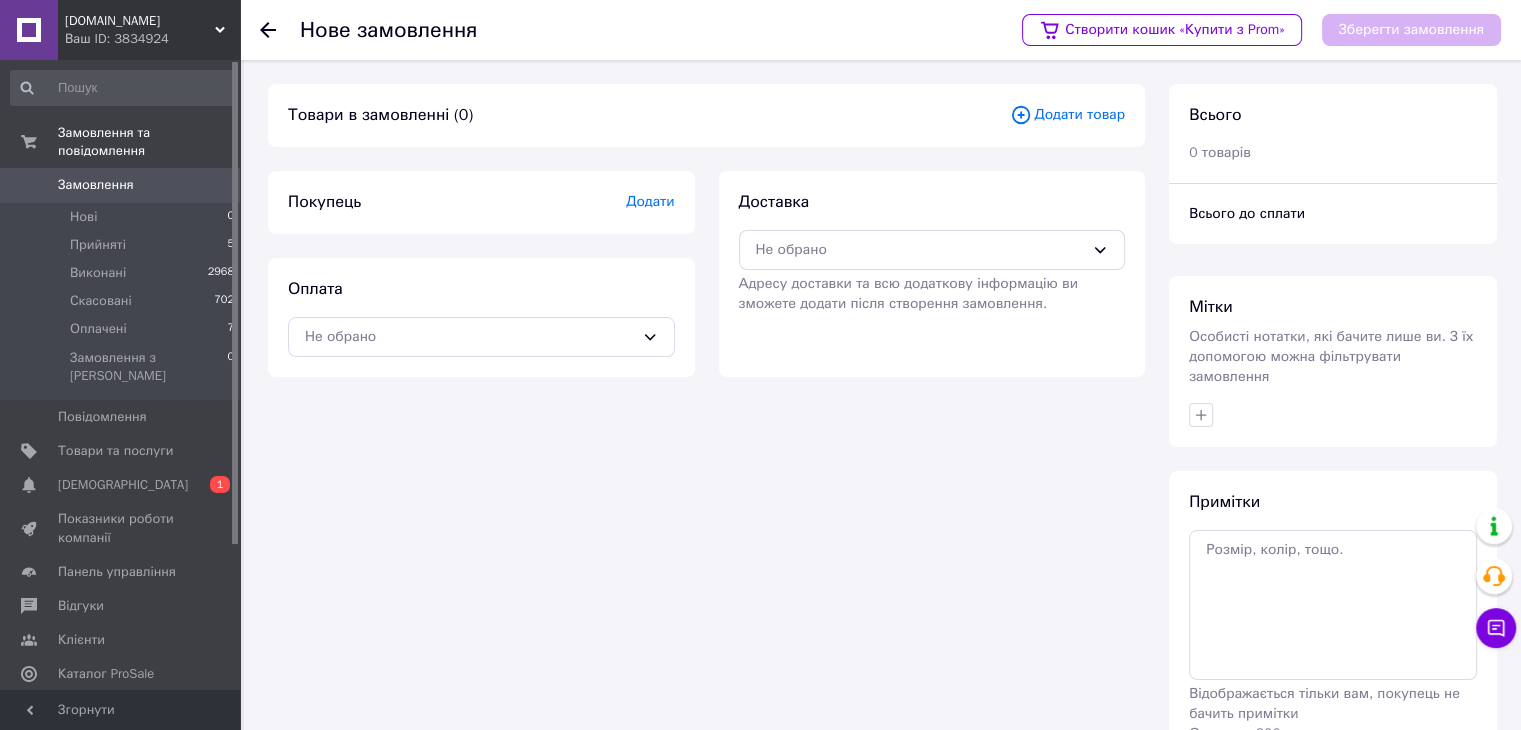 click on "Додати товар" at bounding box center (1067, 115) 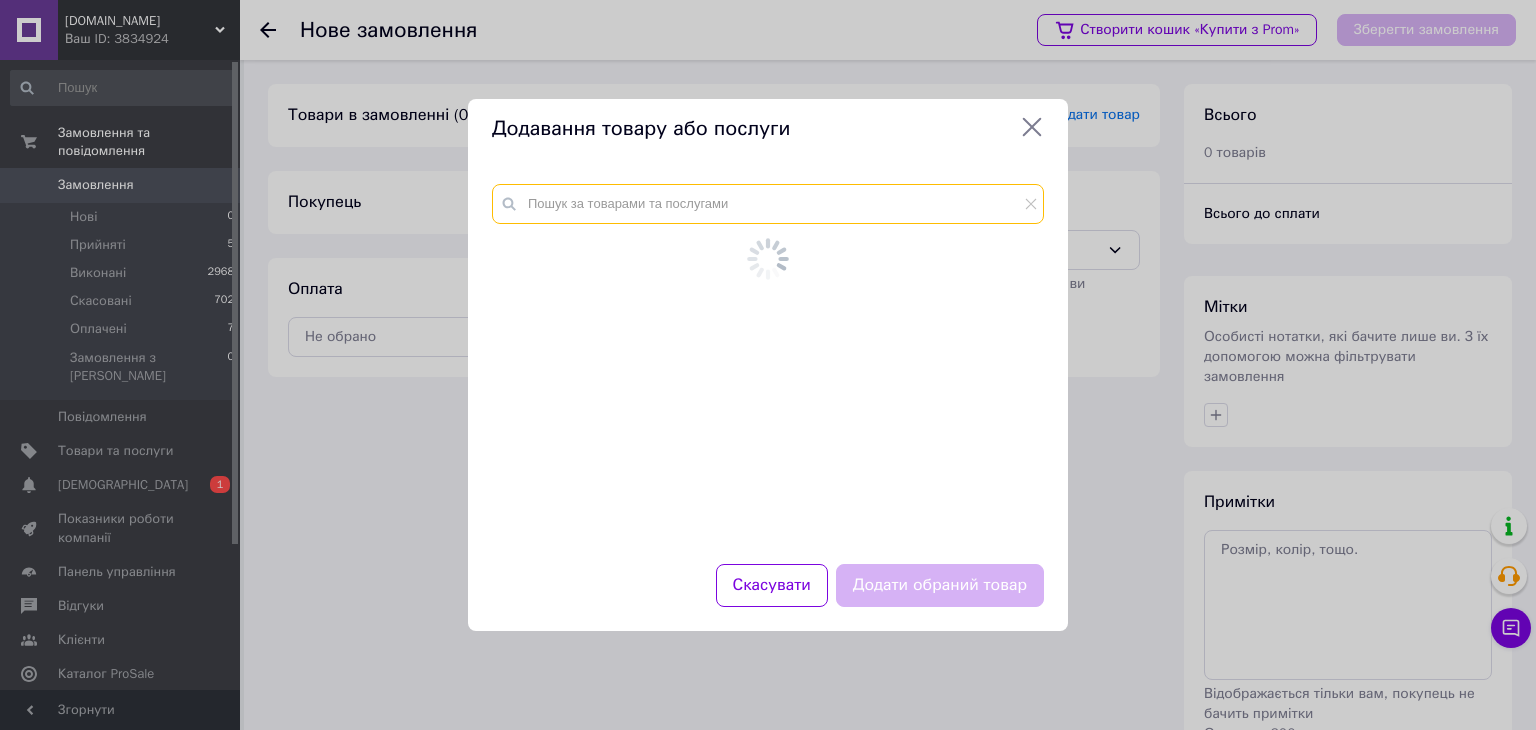 click at bounding box center [768, 204] 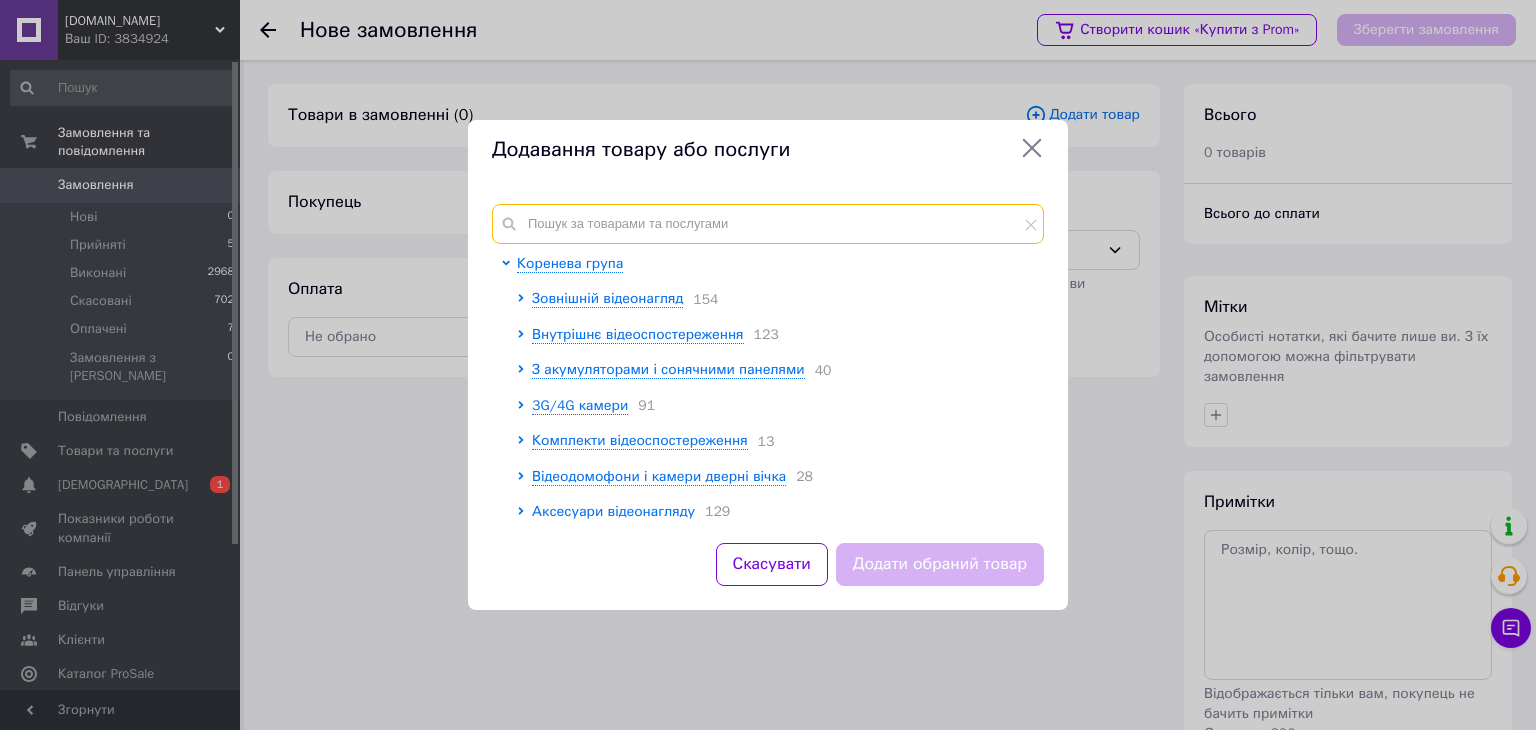 paste on "Ethernet RJ45+DC 10m" 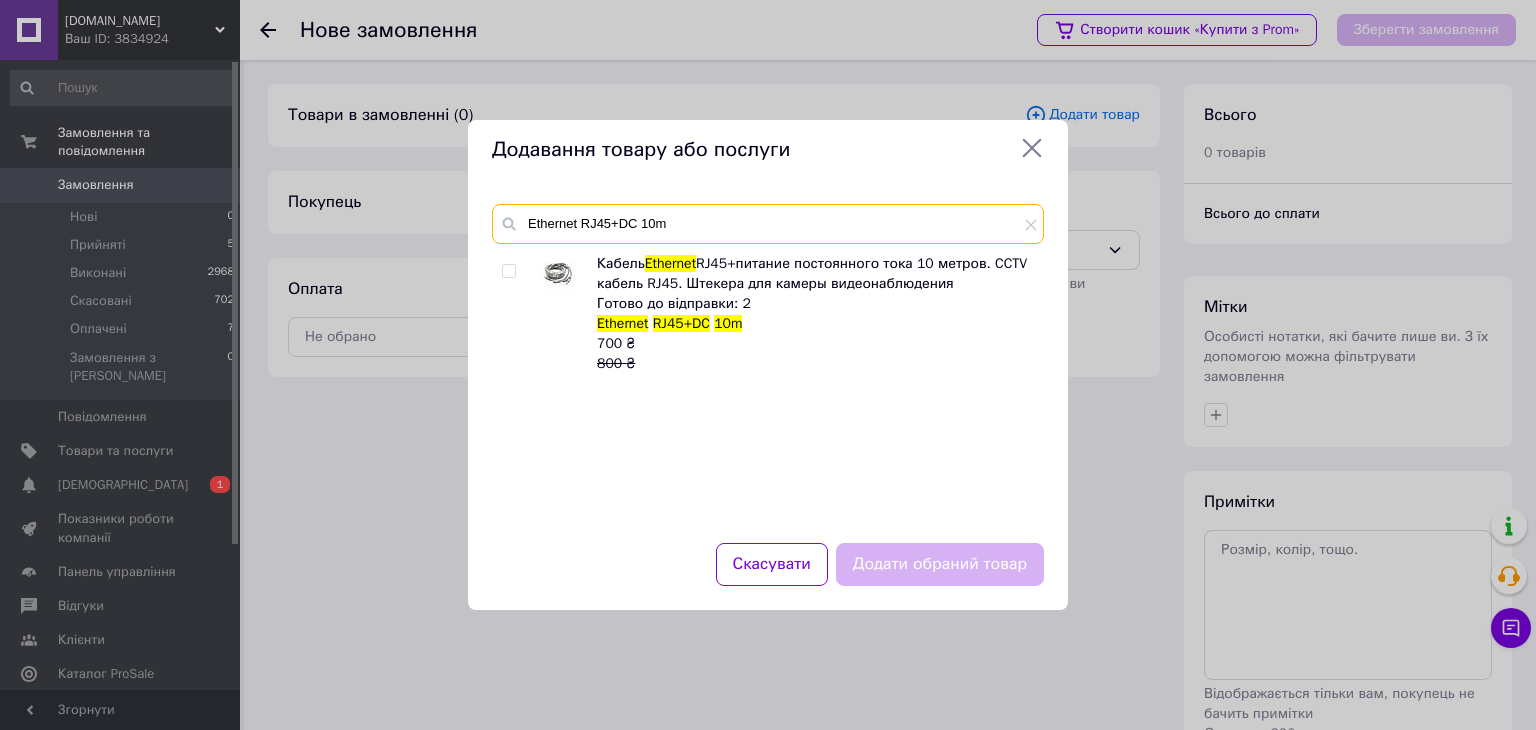 type on "Ethernet RJ45+DC 10m" 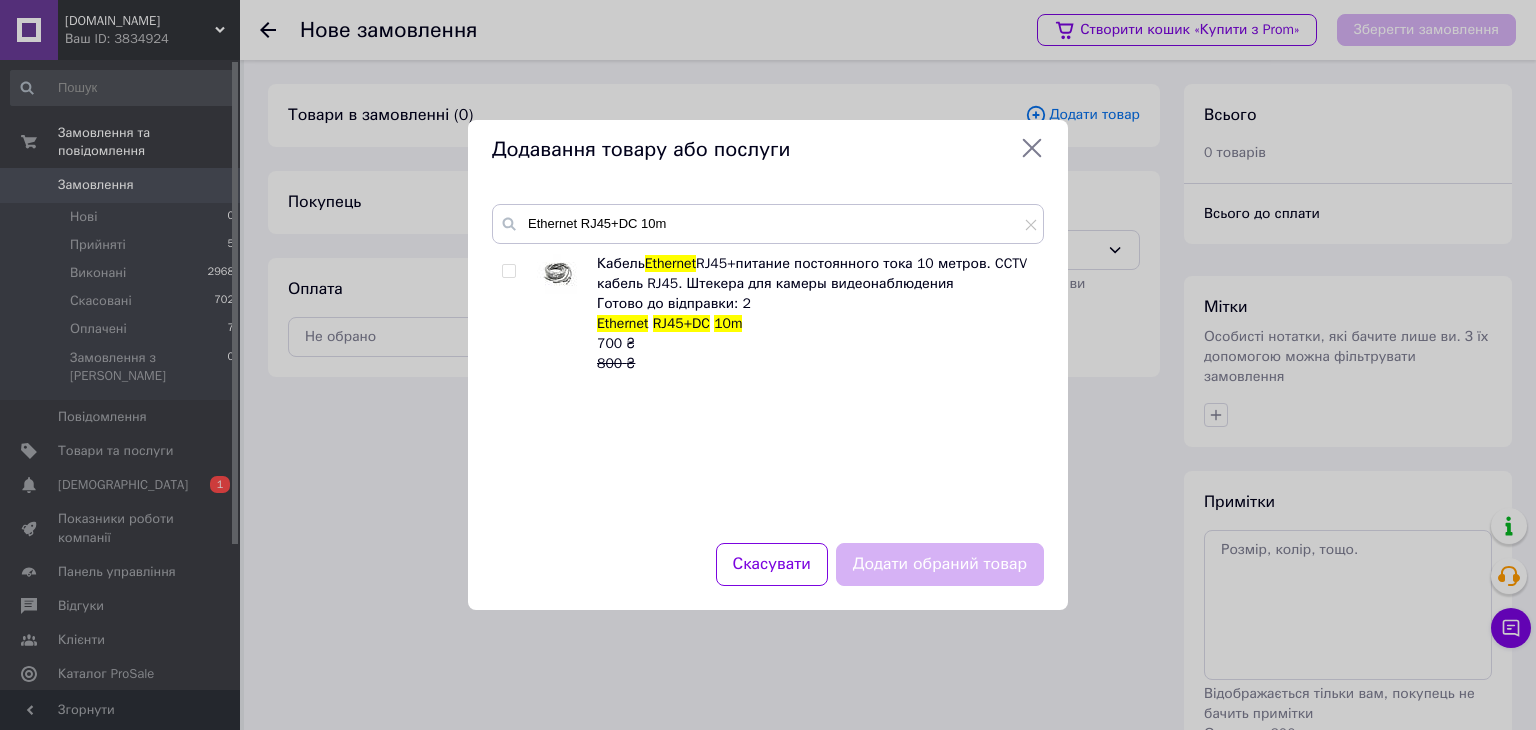 click on "Кабель  Ethernet  RJ45+питание постоянного тока 10 метров. CCTV кабель RJ45. Штекера для камеры видеонаблюдения Готово до відправки: 2 Ethernet   RJ45+DC   10m 700   ₴ 800   ₴" at bounding box center (767, 386) 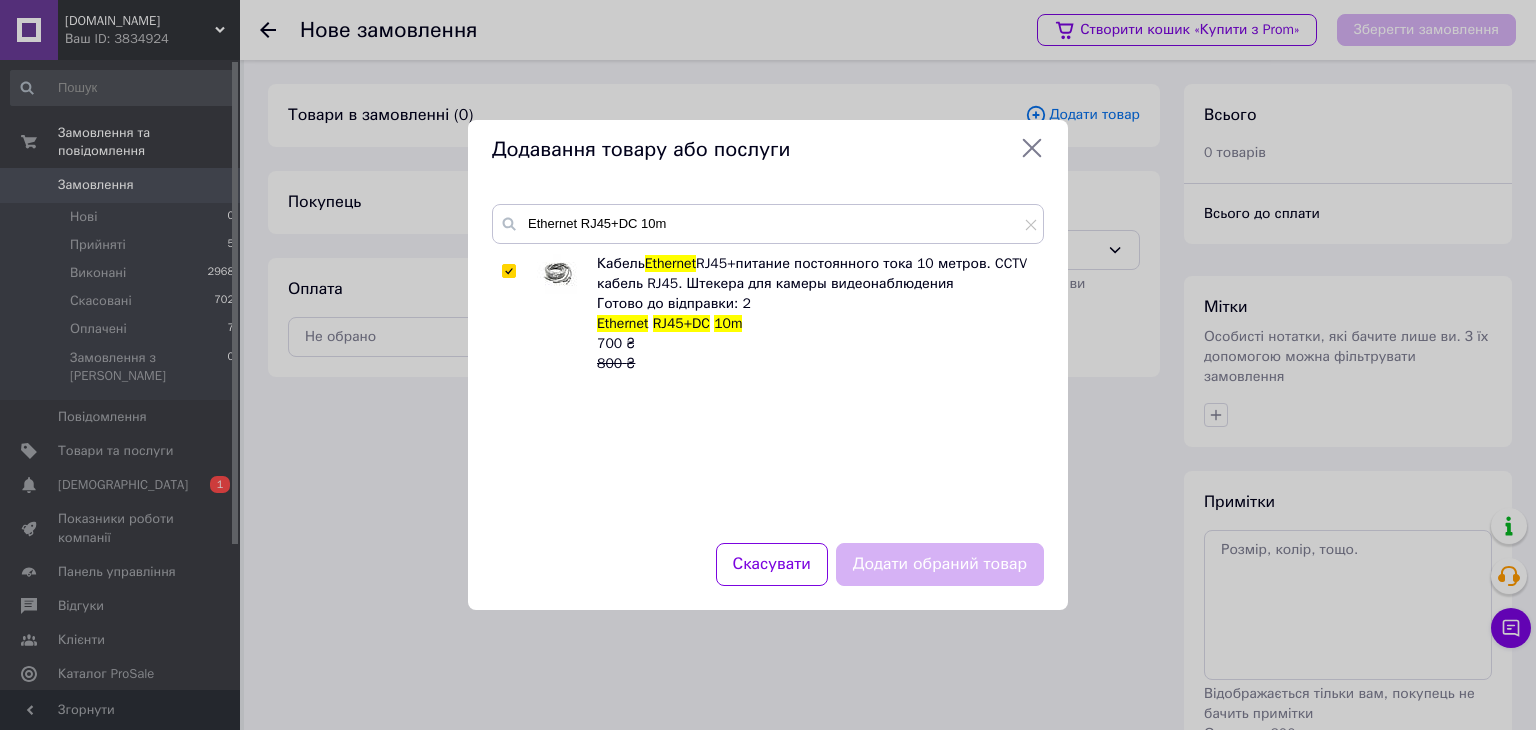 checkbox on "true" 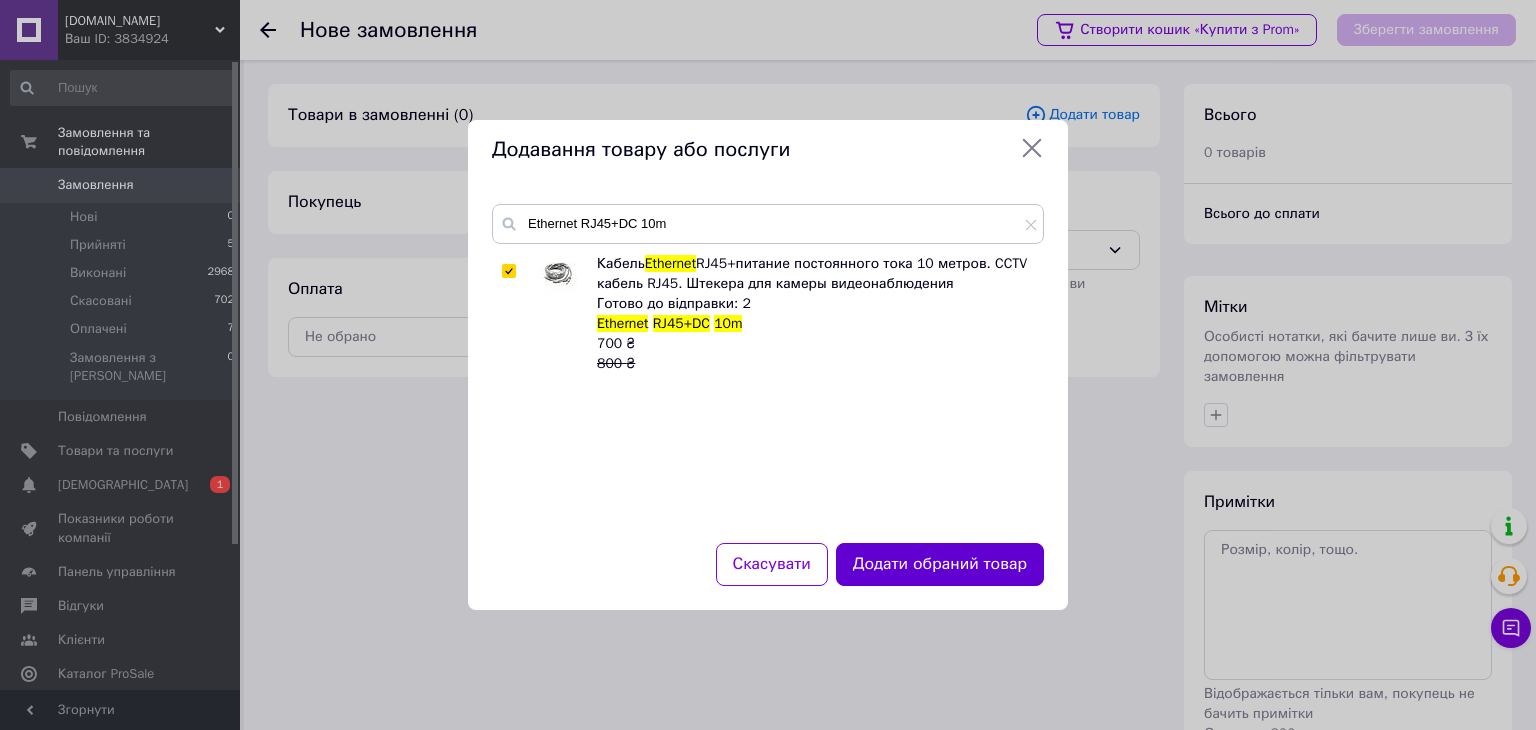 click on "Додати обраний товар" at bounding box center (940, 564) 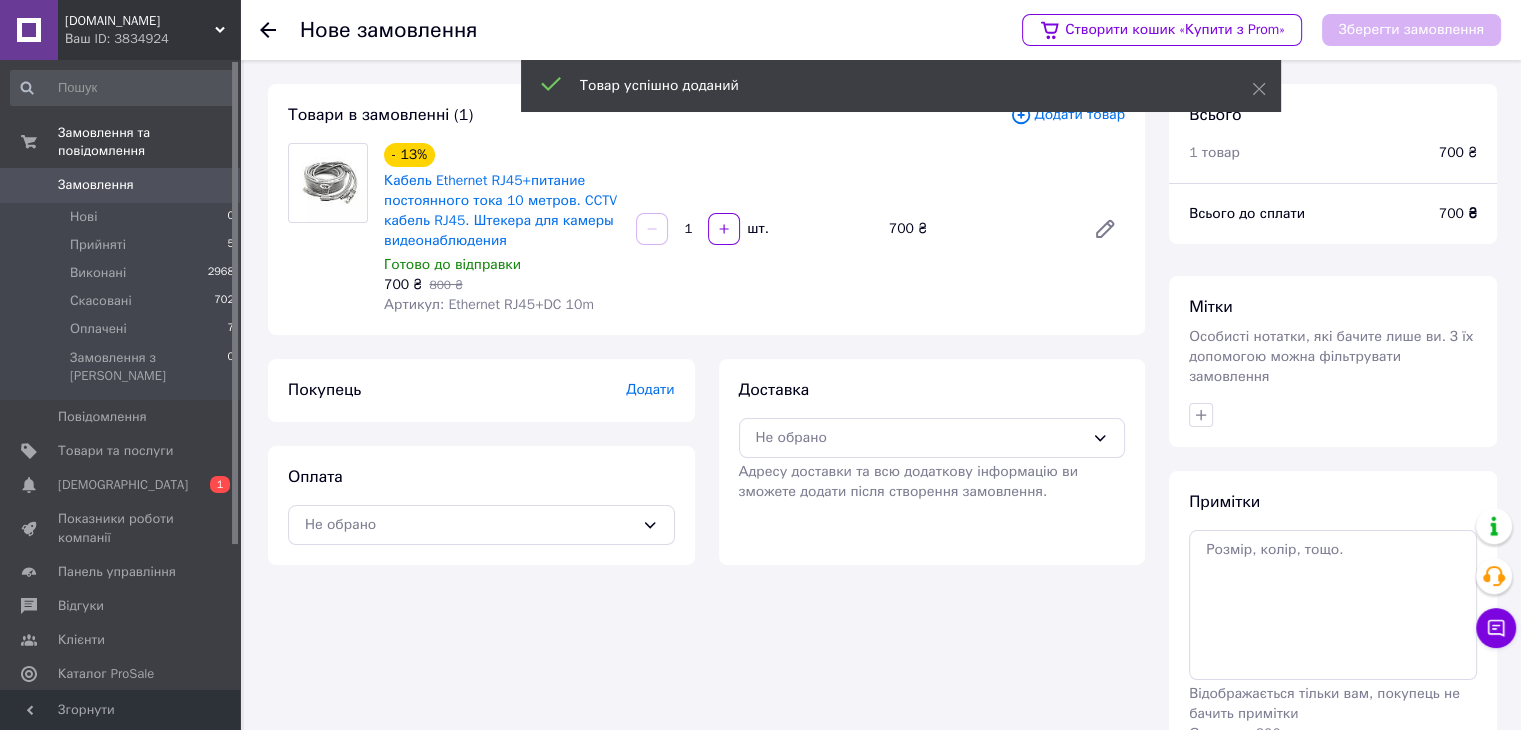 click on "Додати" at bounding box center [650, 389] 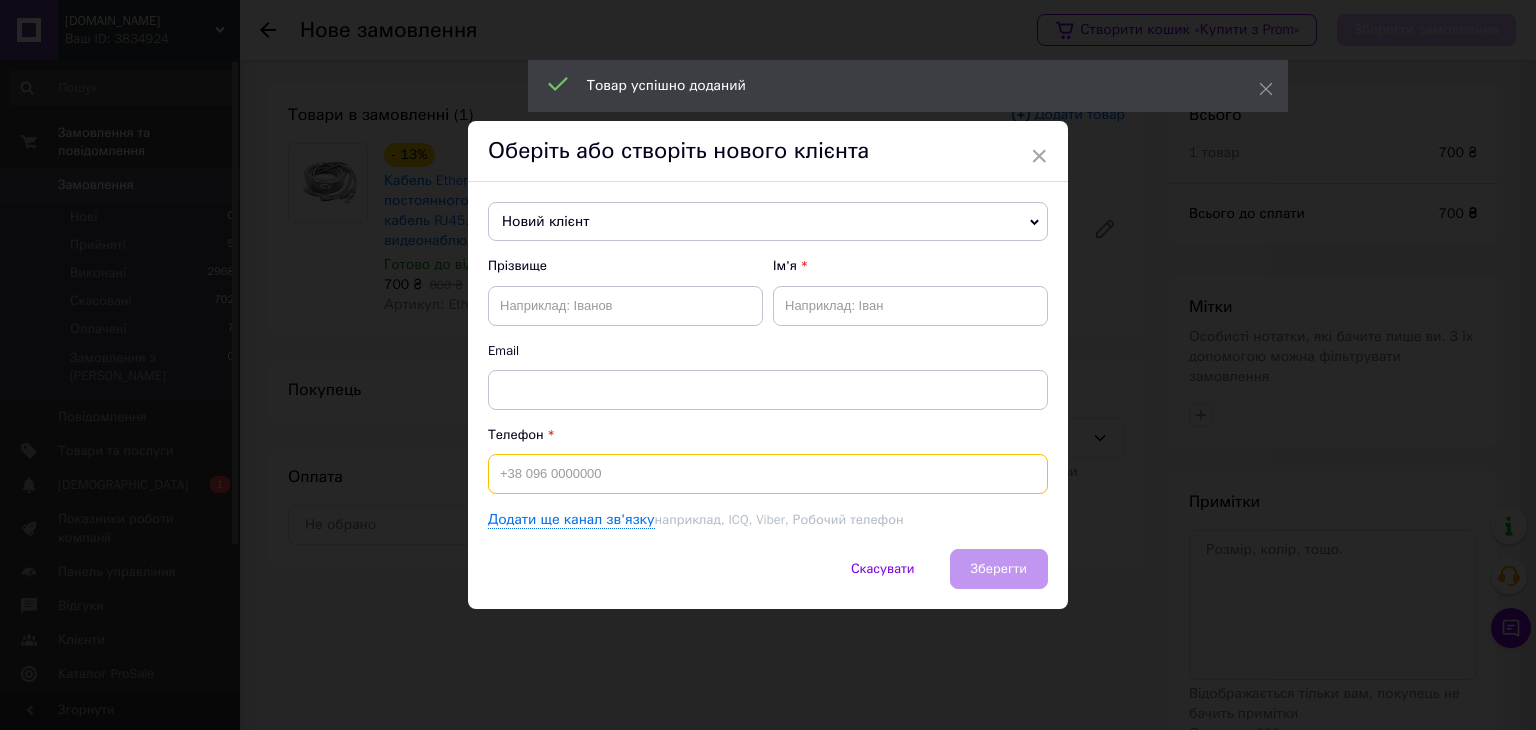 click at bounding box center [768, 474] 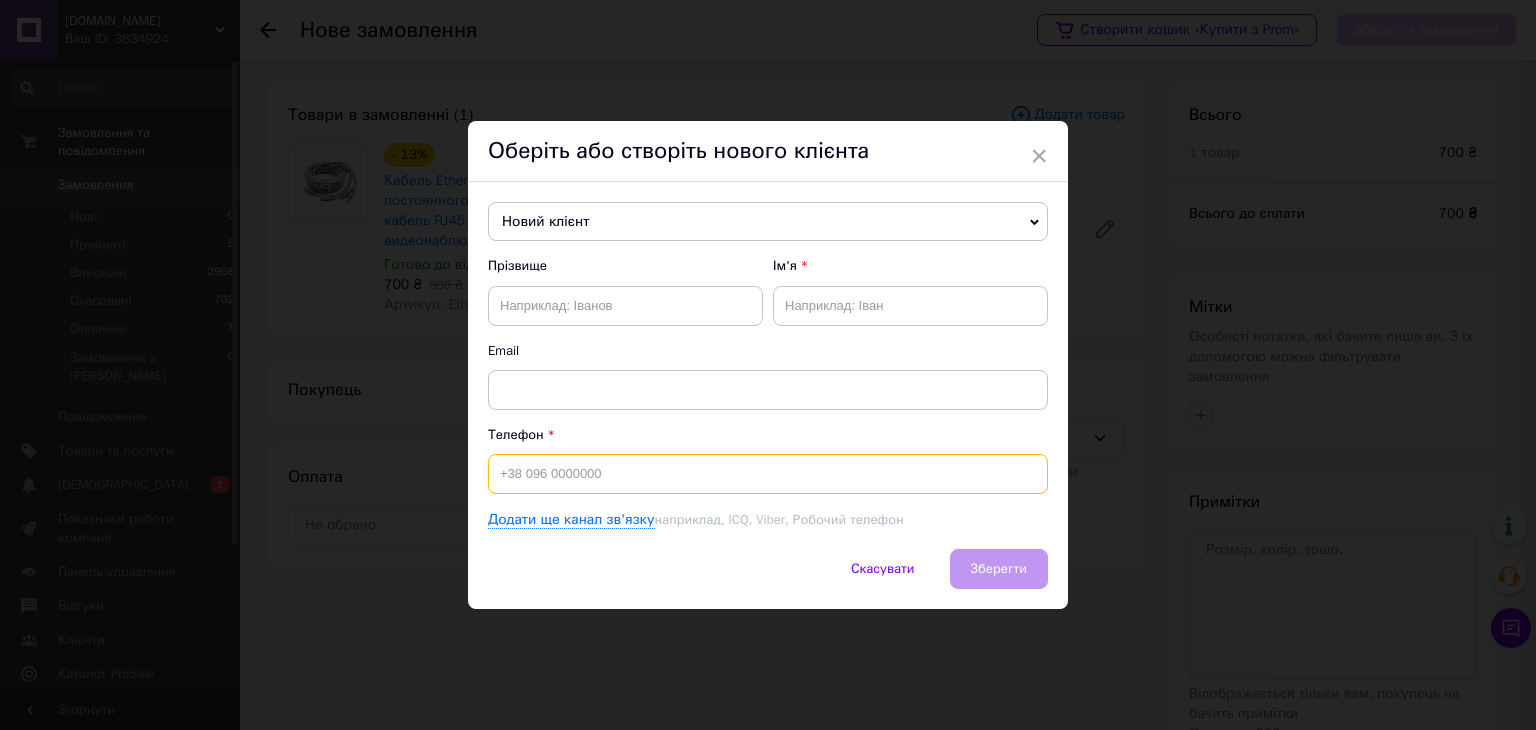paste on "0681514581" 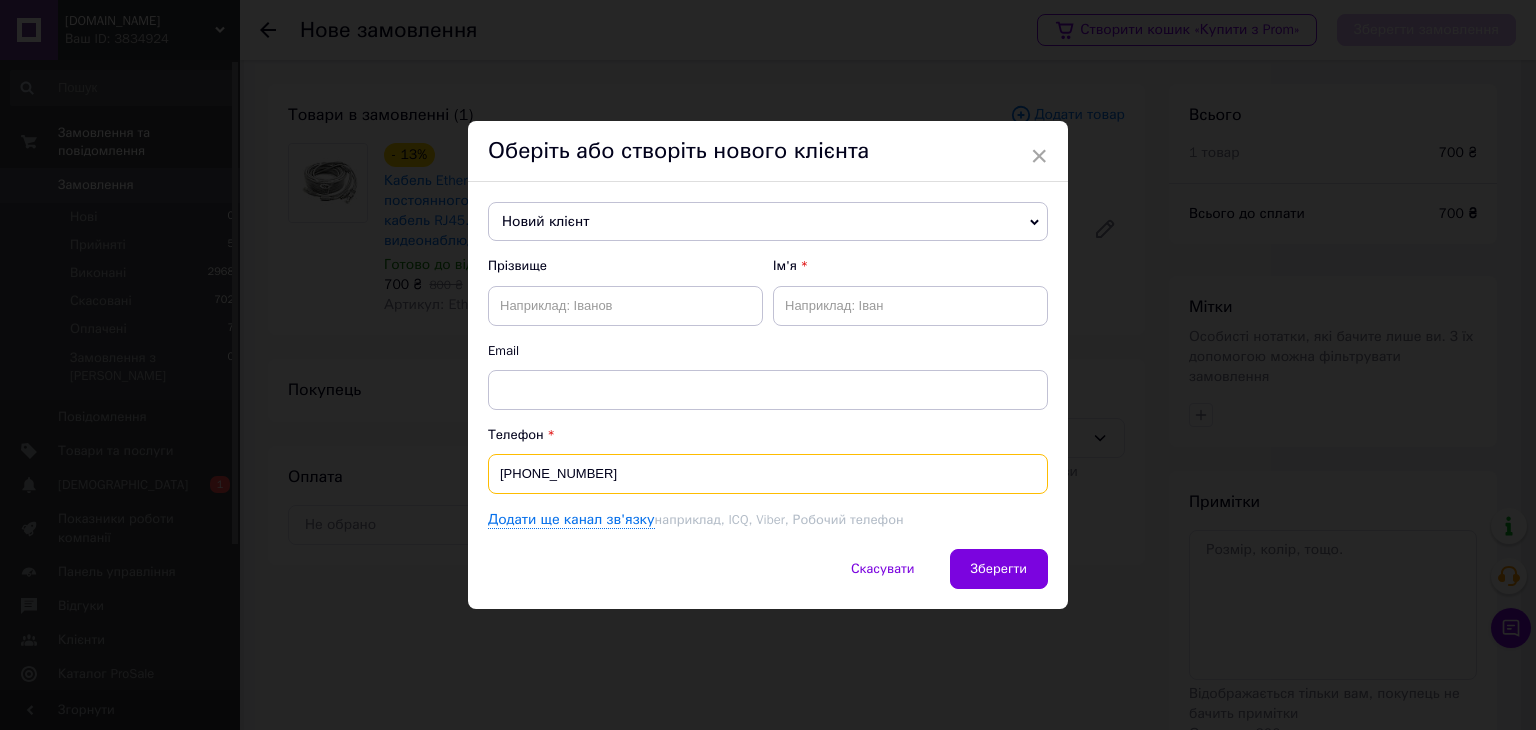 type on "[PHONE_NUMBER]" 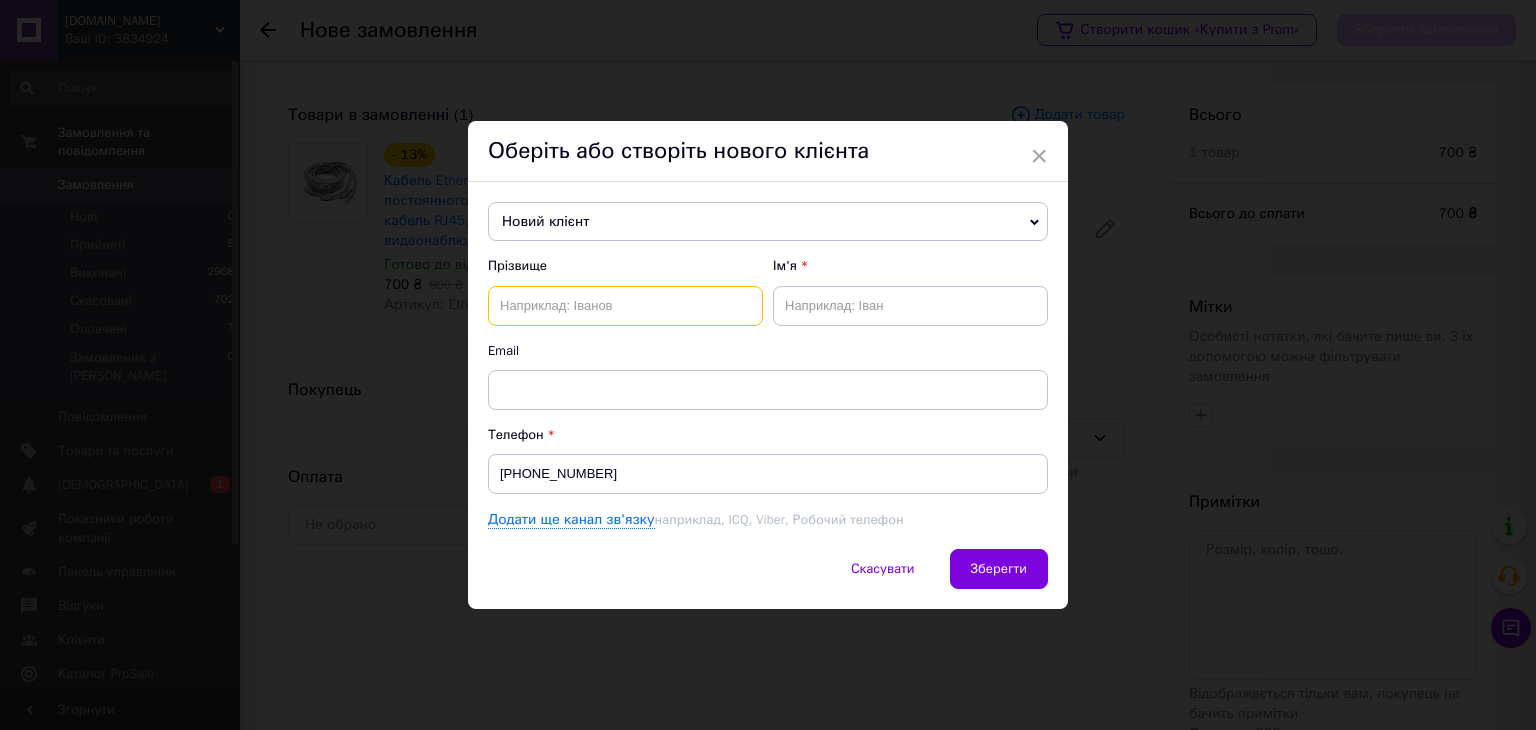 click at bounding box center (625, 306) 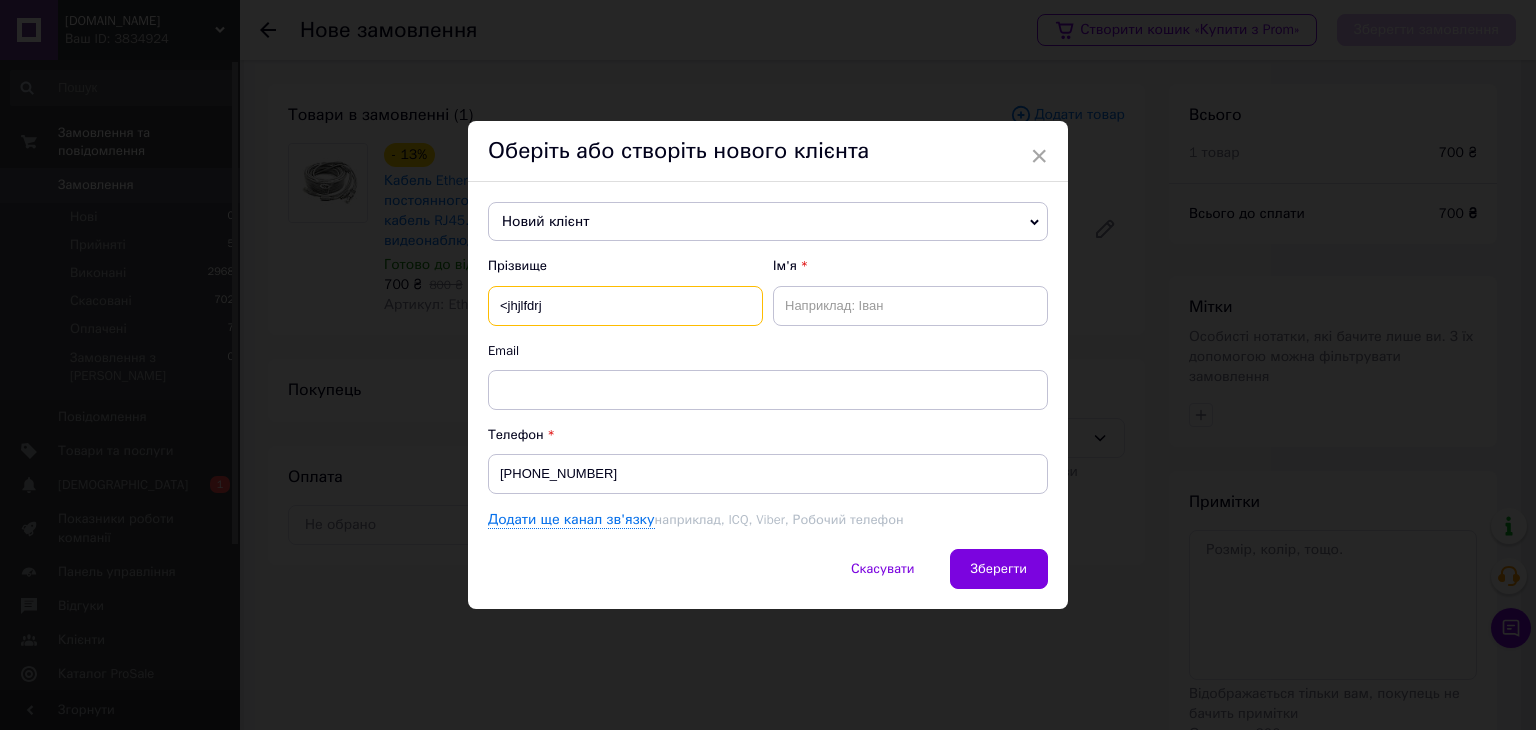 type on "<" 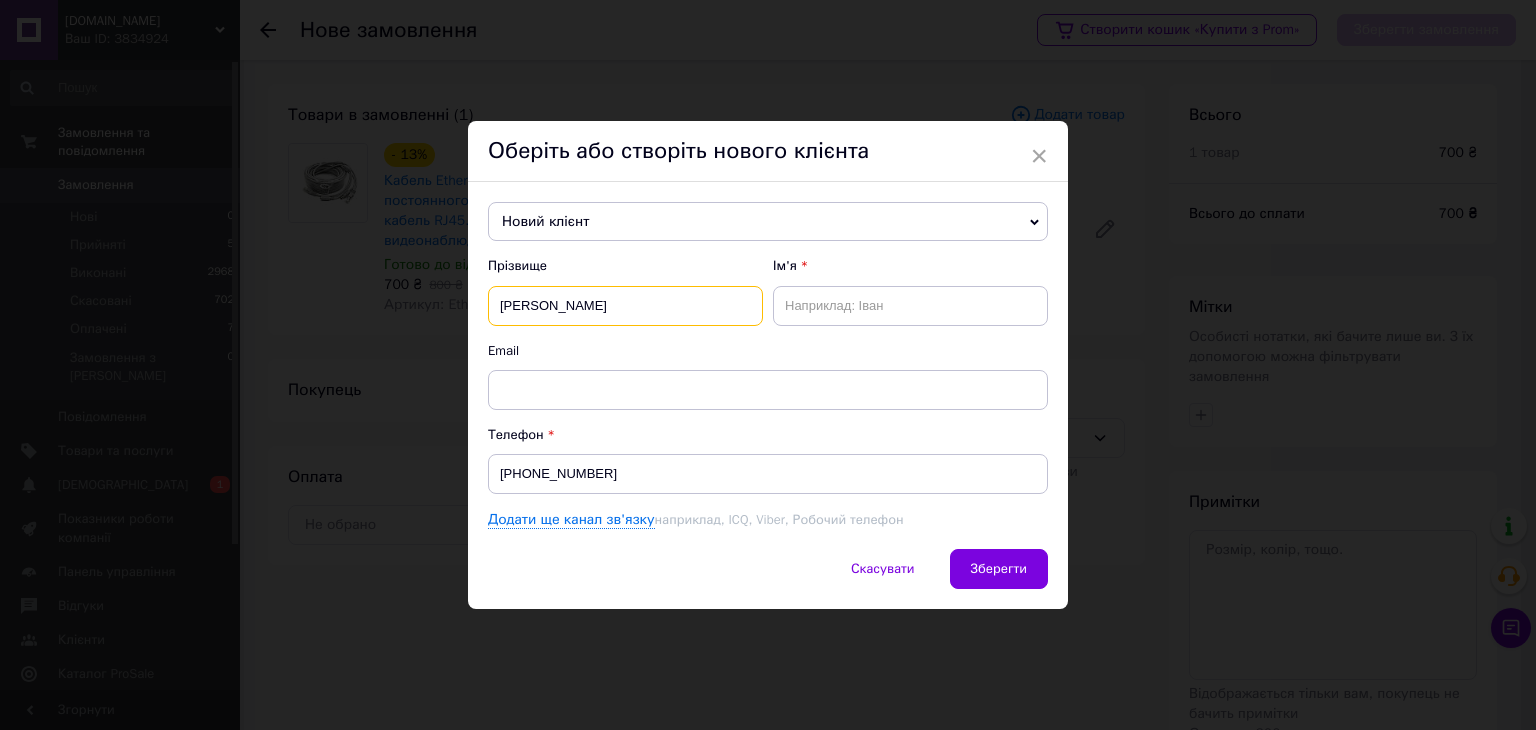 type on "Бородавко" 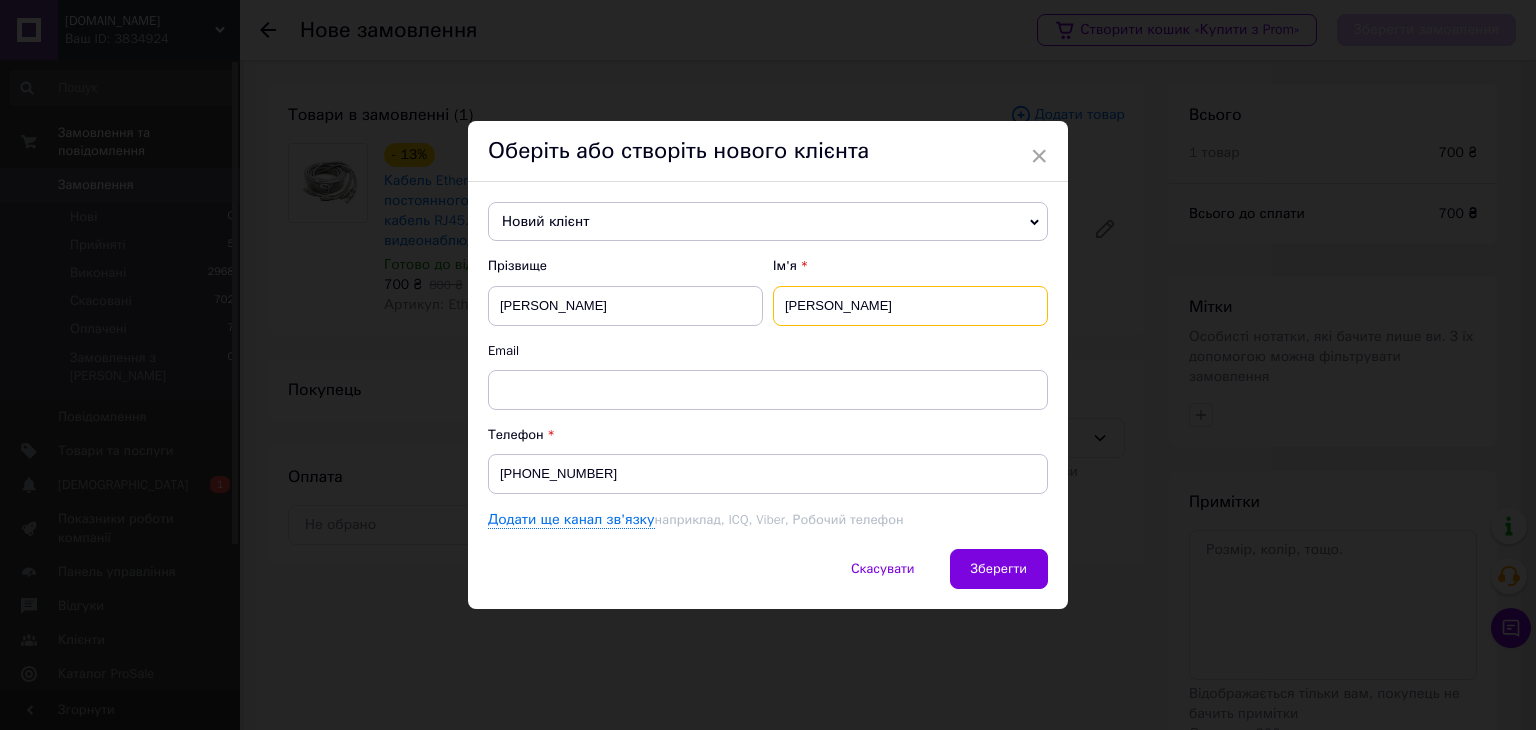type on "Віктор" 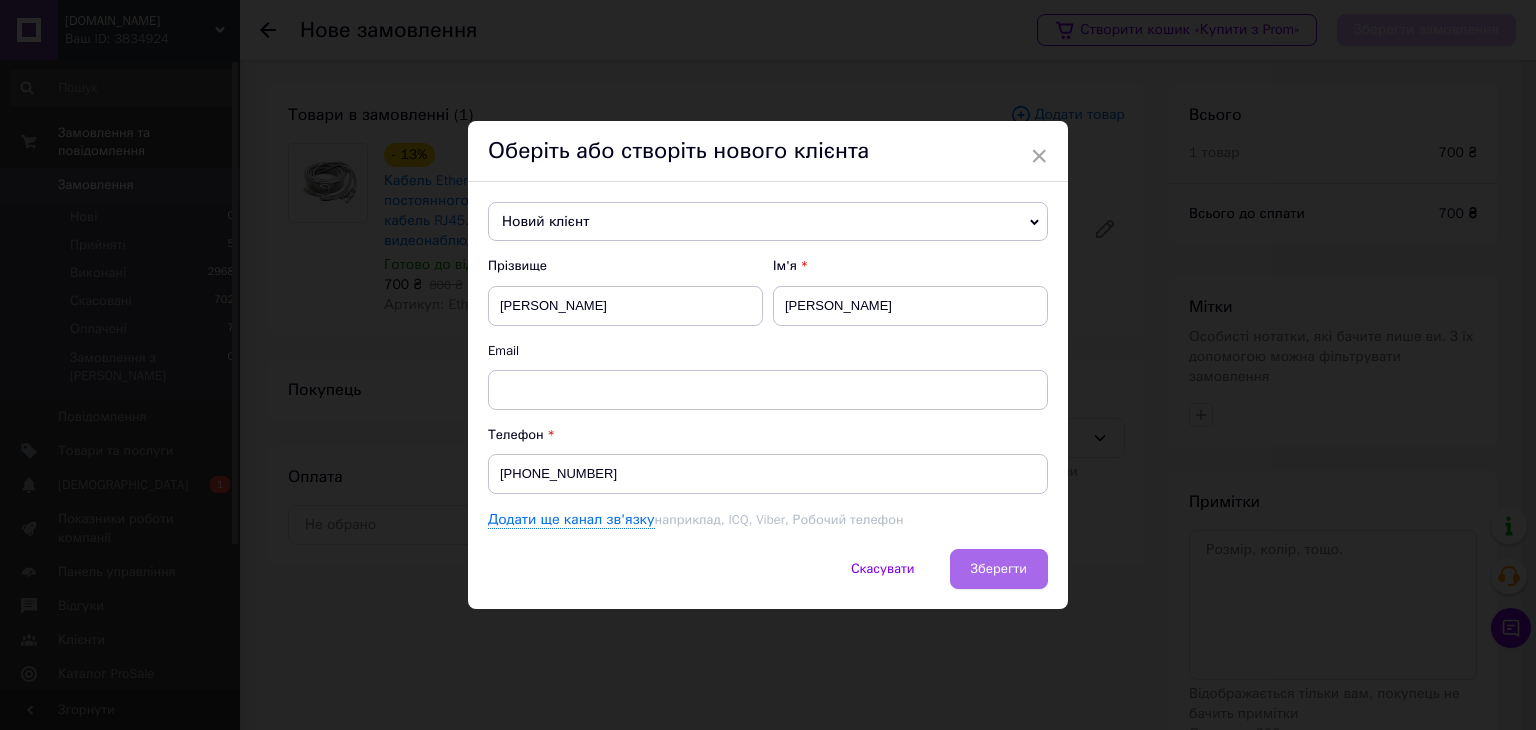 click on "Зберегти" at bounding box center (999, 569) 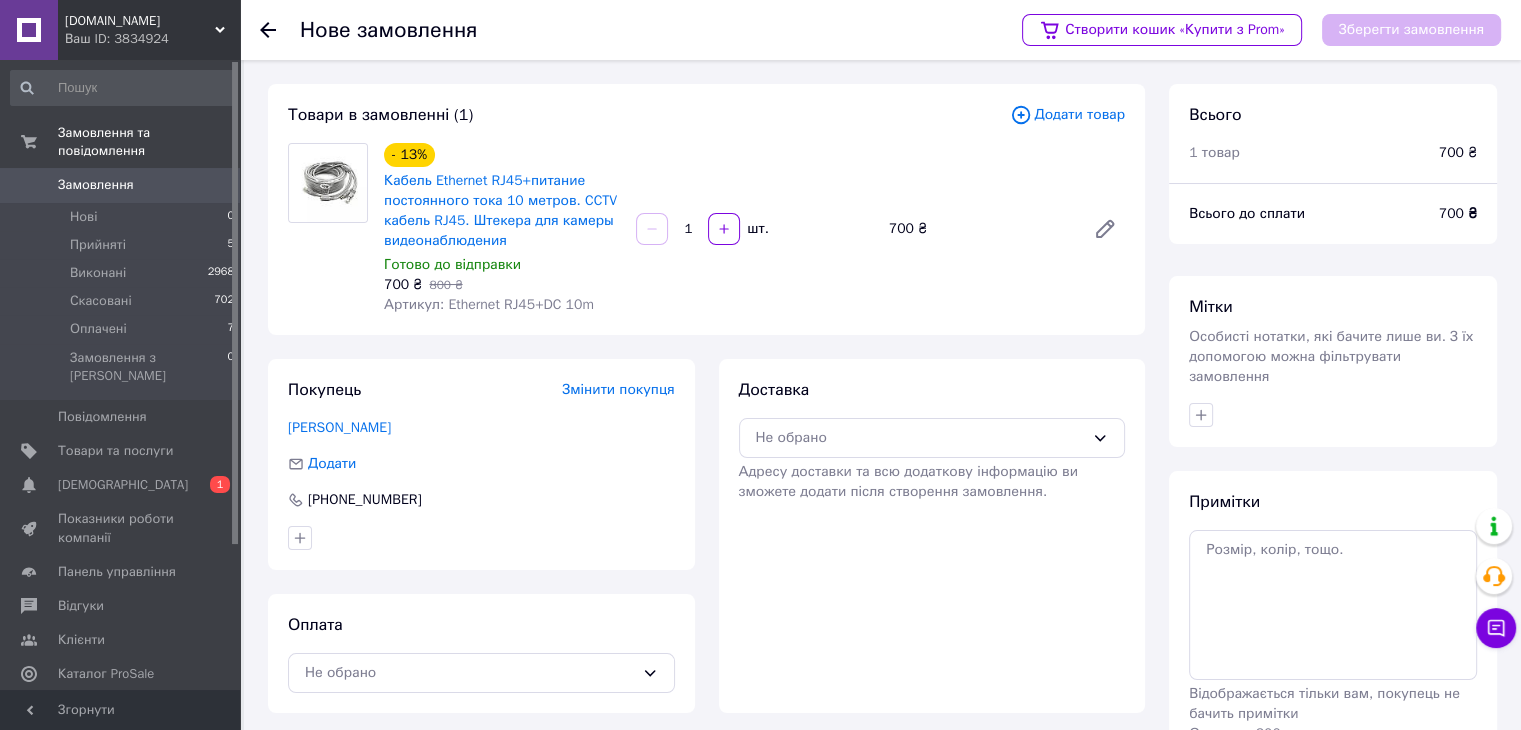 click on "Покупець Змінити покупця Бородавко Віктор Додати +380681514581 Оплата Не обрано" at bounding box center [481, 536] 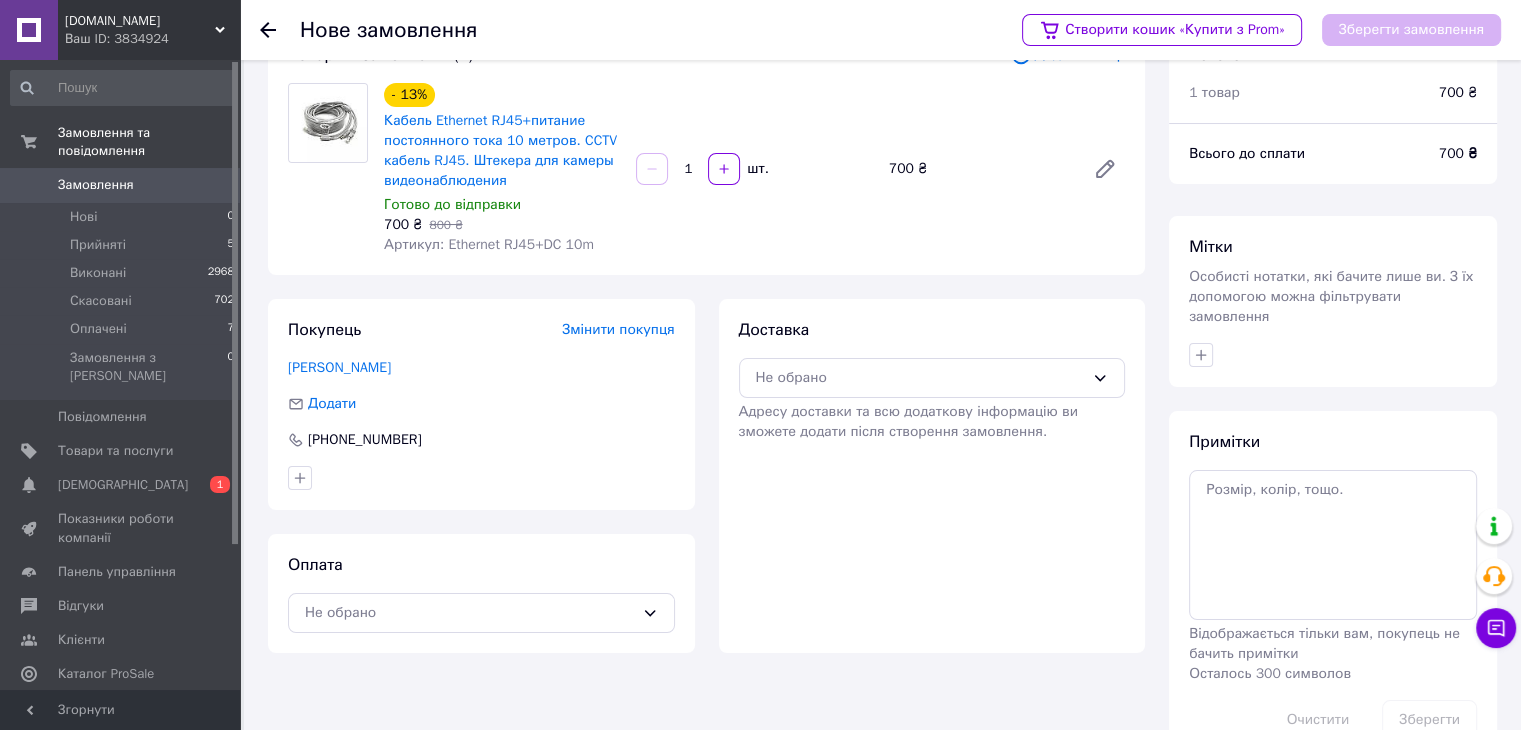 scroll, scrollTop: 93, scrollLeft: 0, axis: vertical 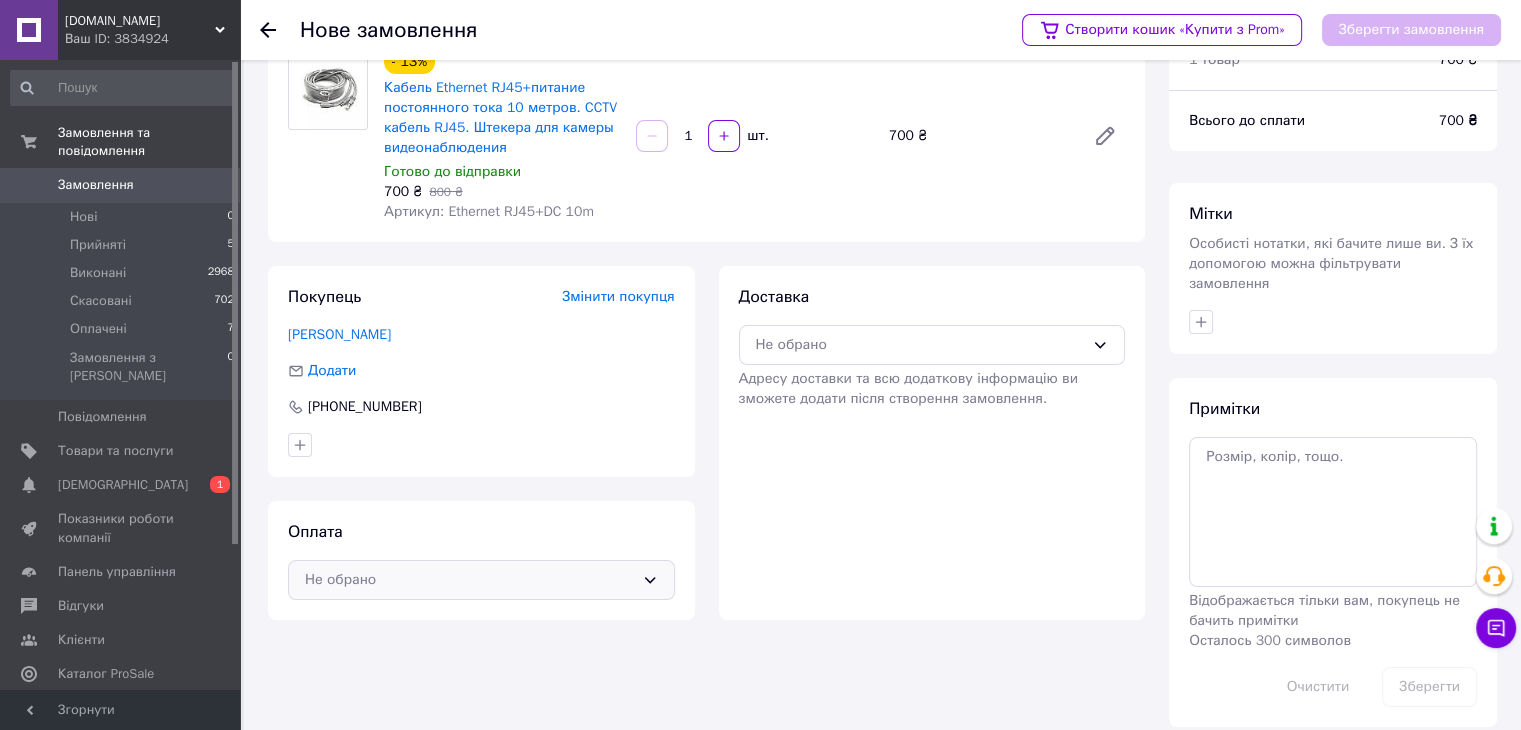 click on "Не обрано" at bounding box center (469, 580) 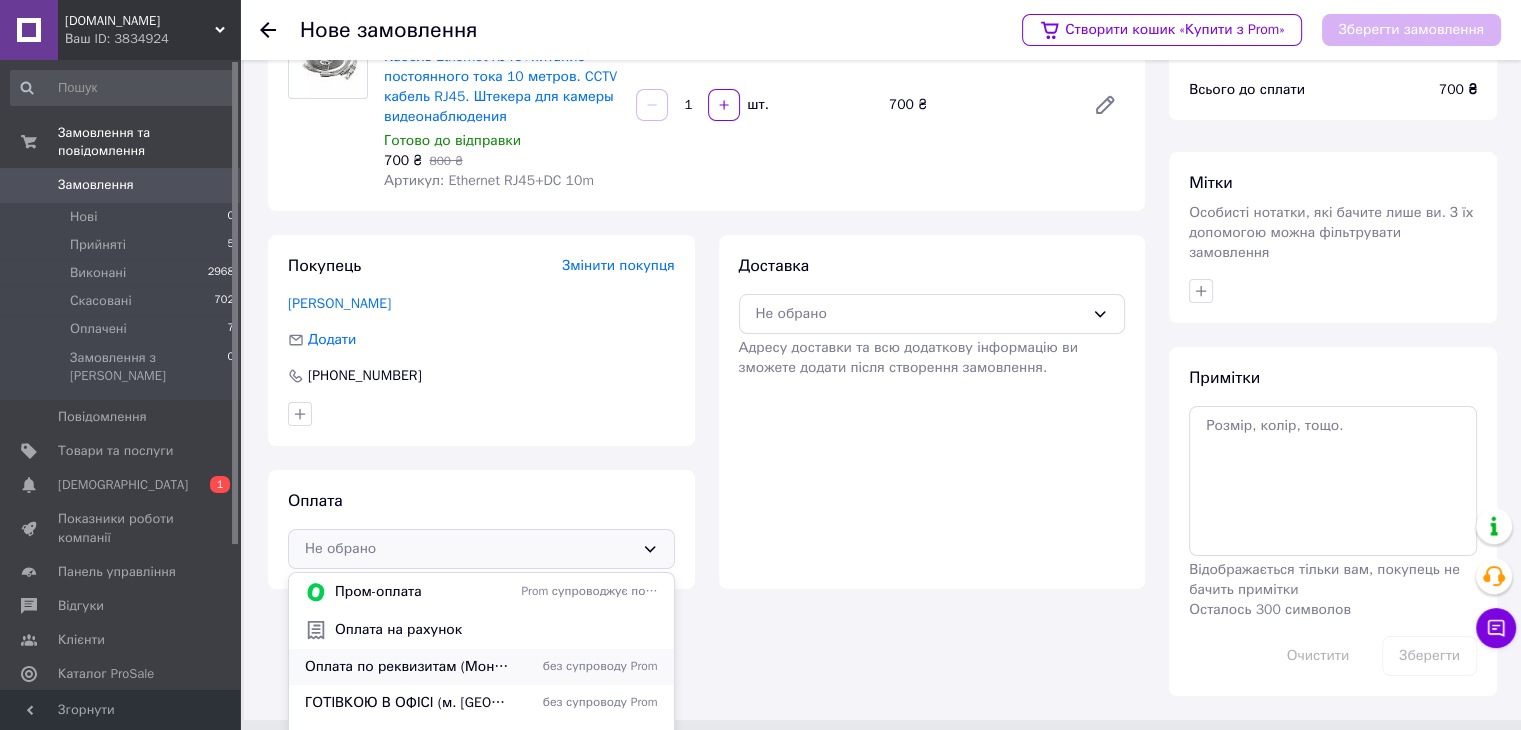 scroll, scrollTop: 140, scrollLeft: 0, axis: vertical 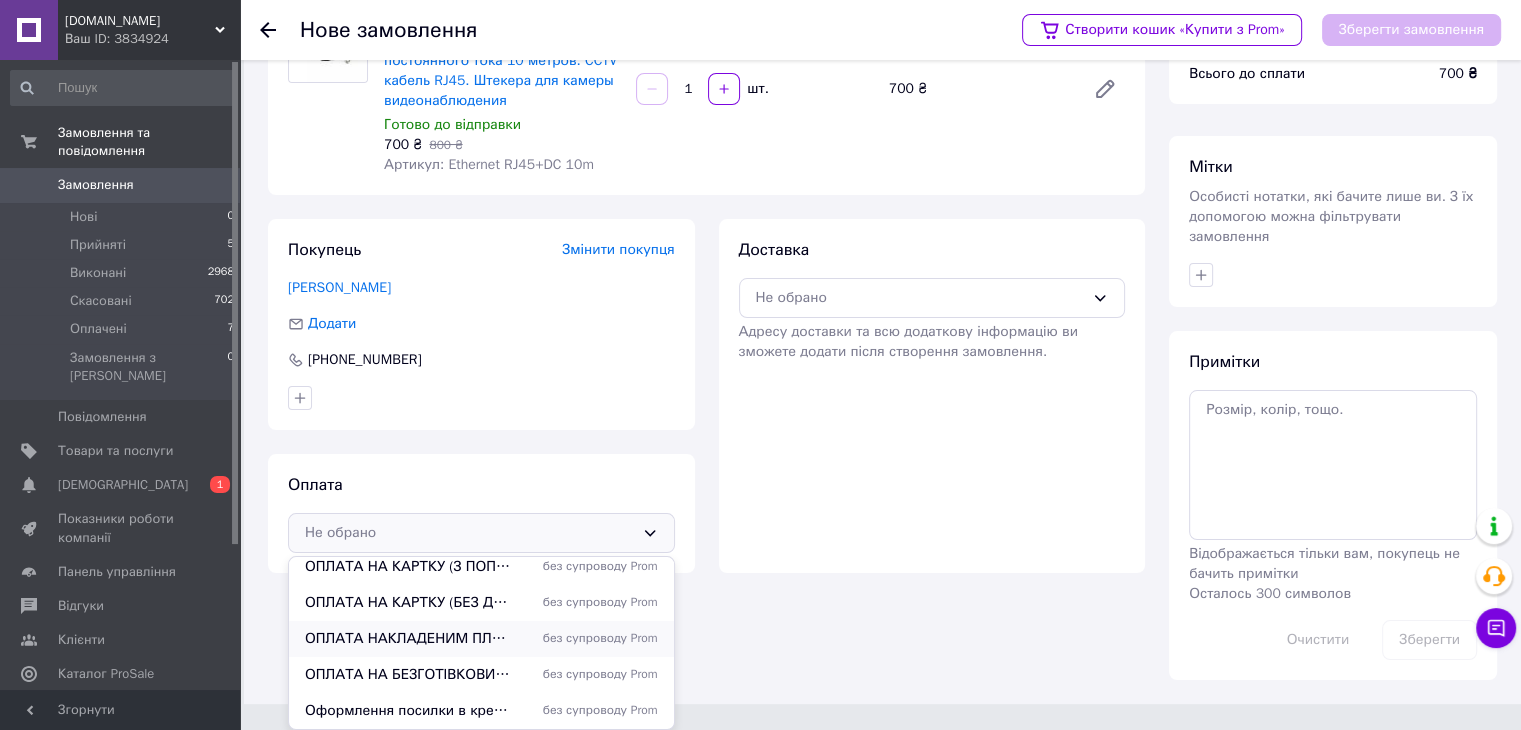 click on "ОПЛАТА НАКЛАДЕНИМ ПЛАТЕЖЕМ З ПЕРЕДОПЛАТОЮ ДОСТАВКИ НА КАРТУ" at bounding box center [409, 639] 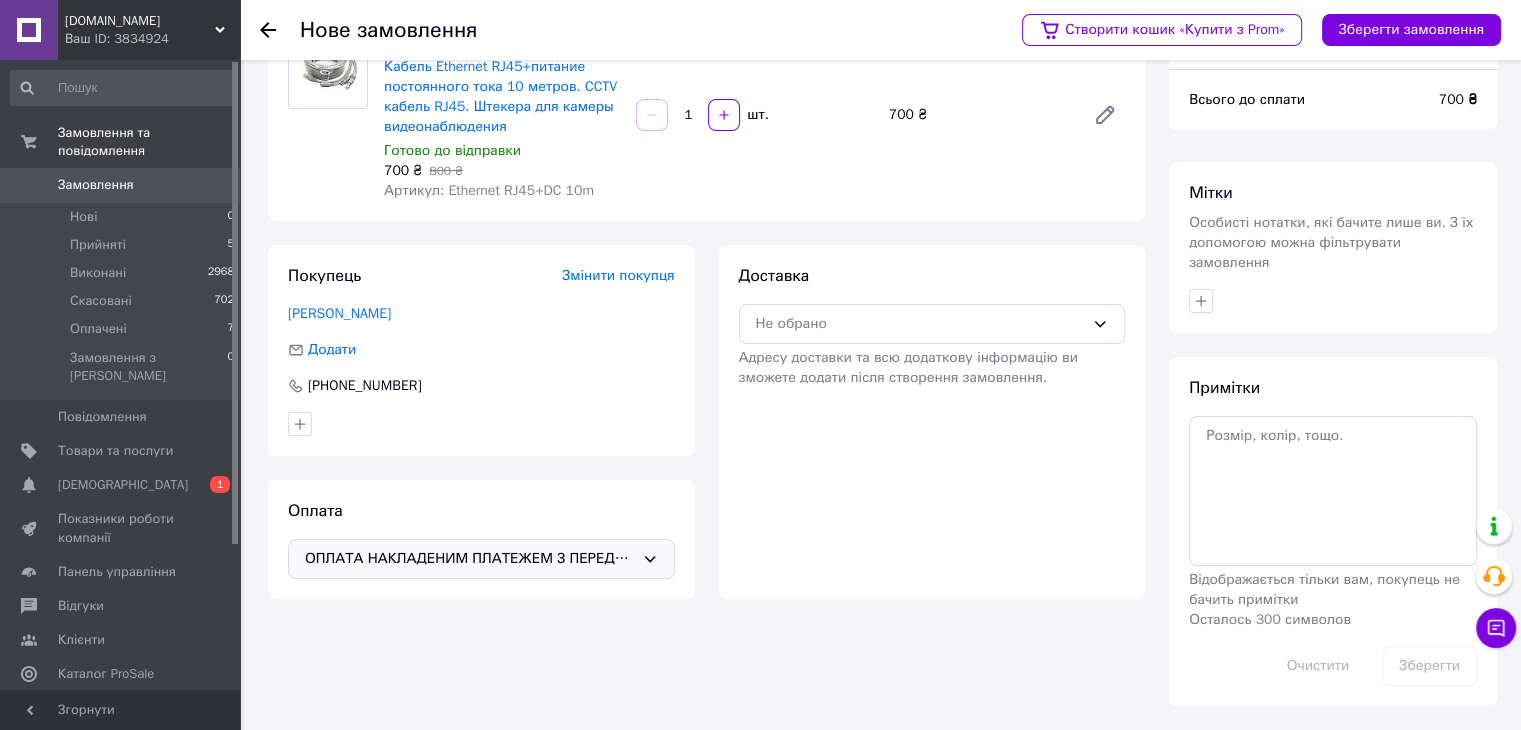 scroll, scrollTop: 93, scrollLeft: 0, axis: vertical 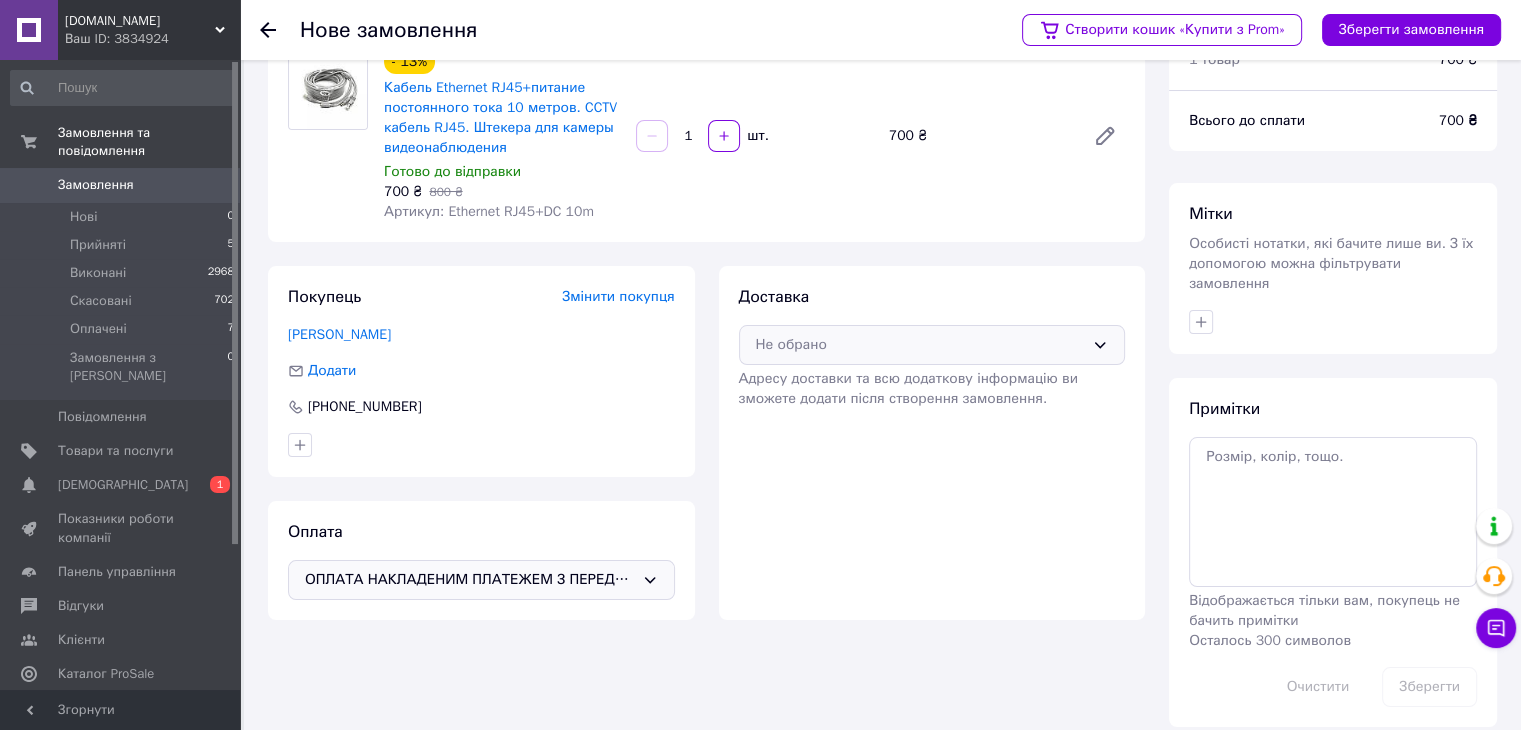 click on "Не обрано" at bounding box center (920, 345) 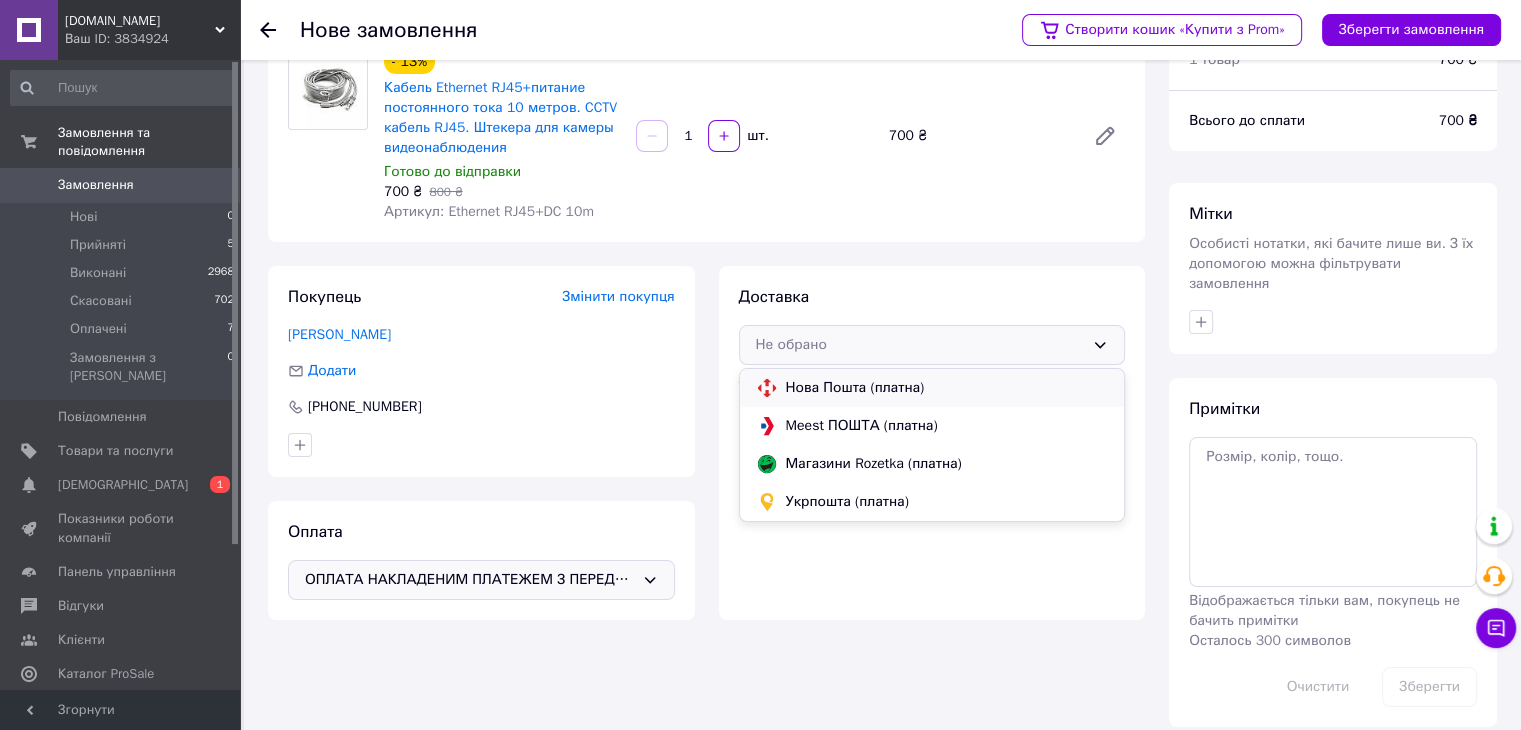 click on "Нова Пошта (платна)" at bounding box center [947, 388] 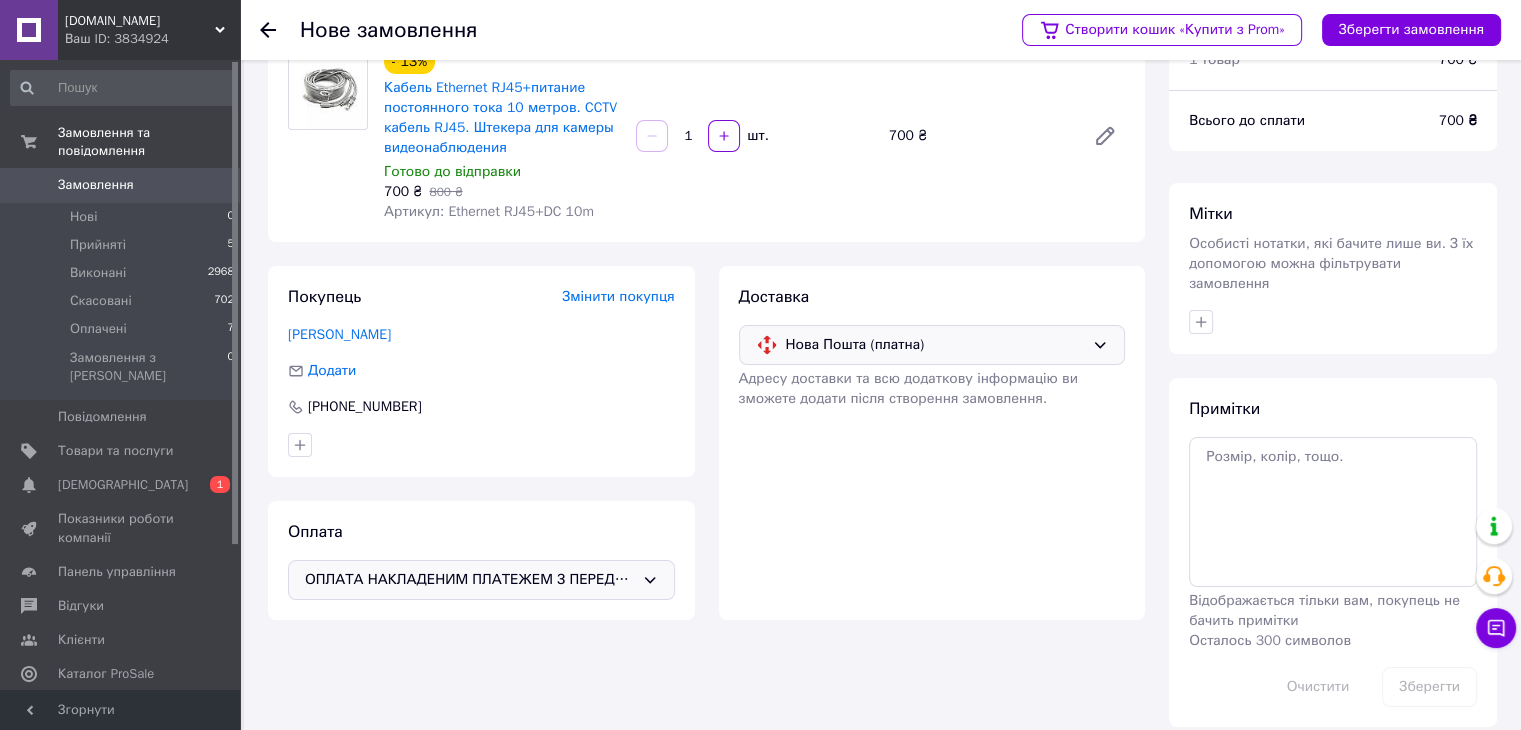 scroll, scrollTop: 0, scrollLeft: 0, axis: both 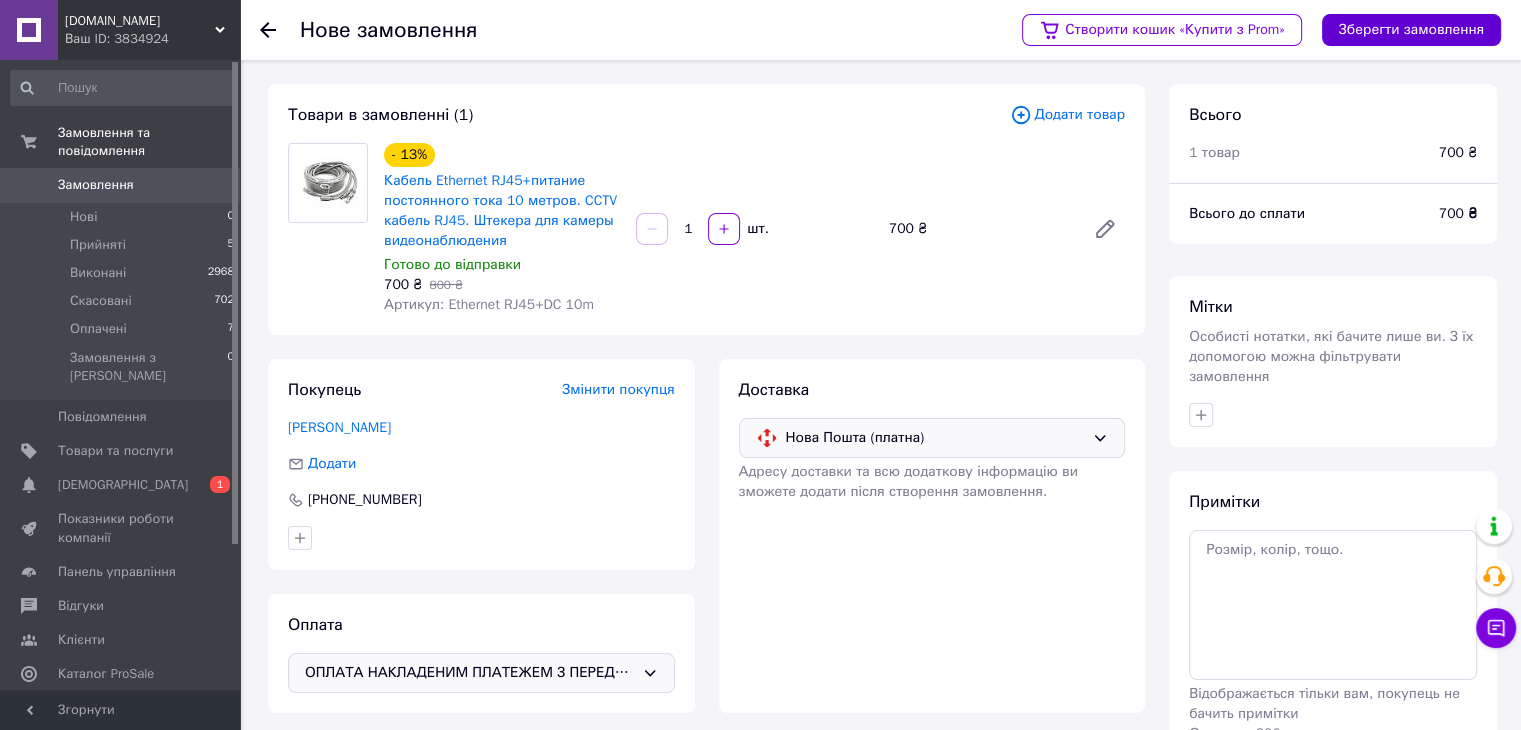 click on "Зберегти замовлення" at bounding box center (1411, 30) 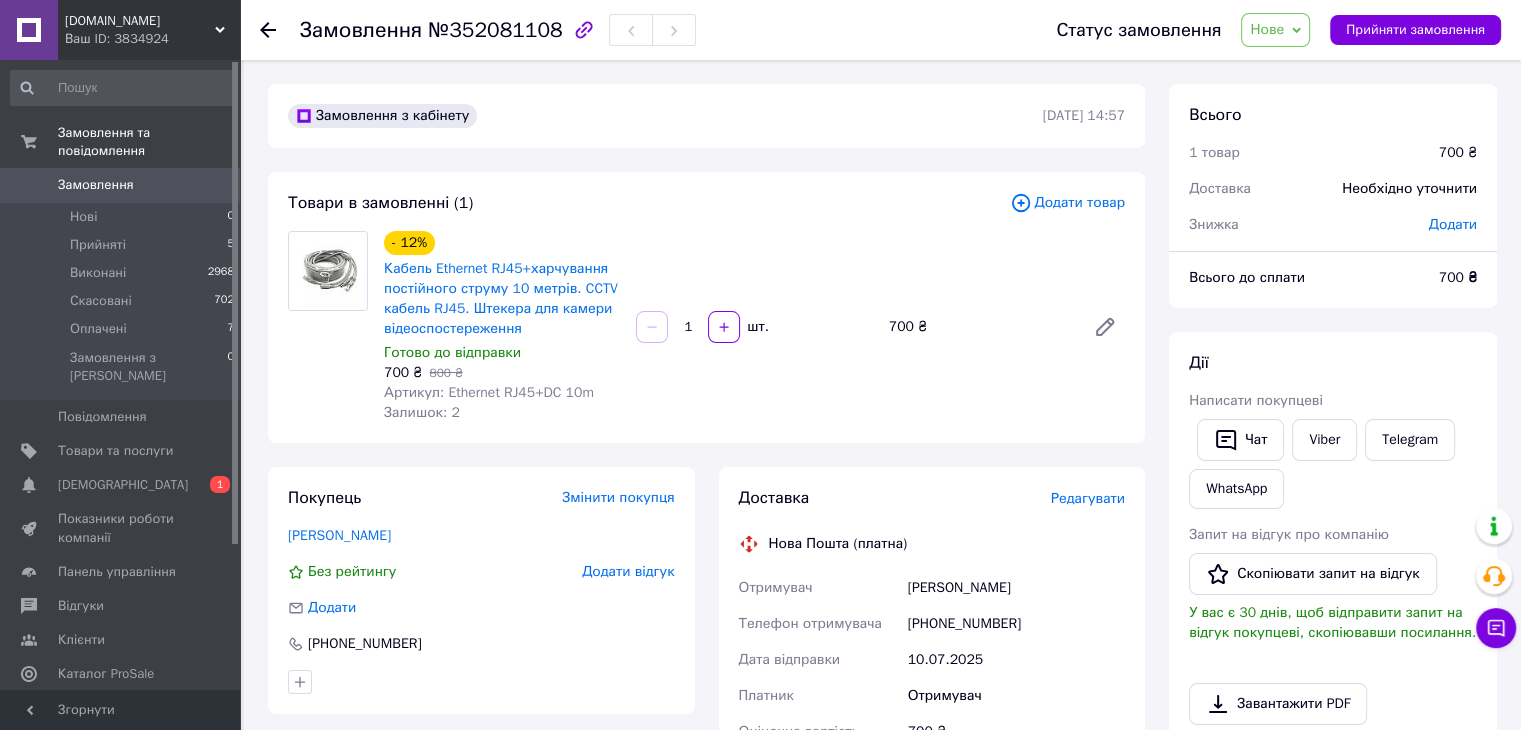 click on "Нове" at bounding box center [1267, 29] 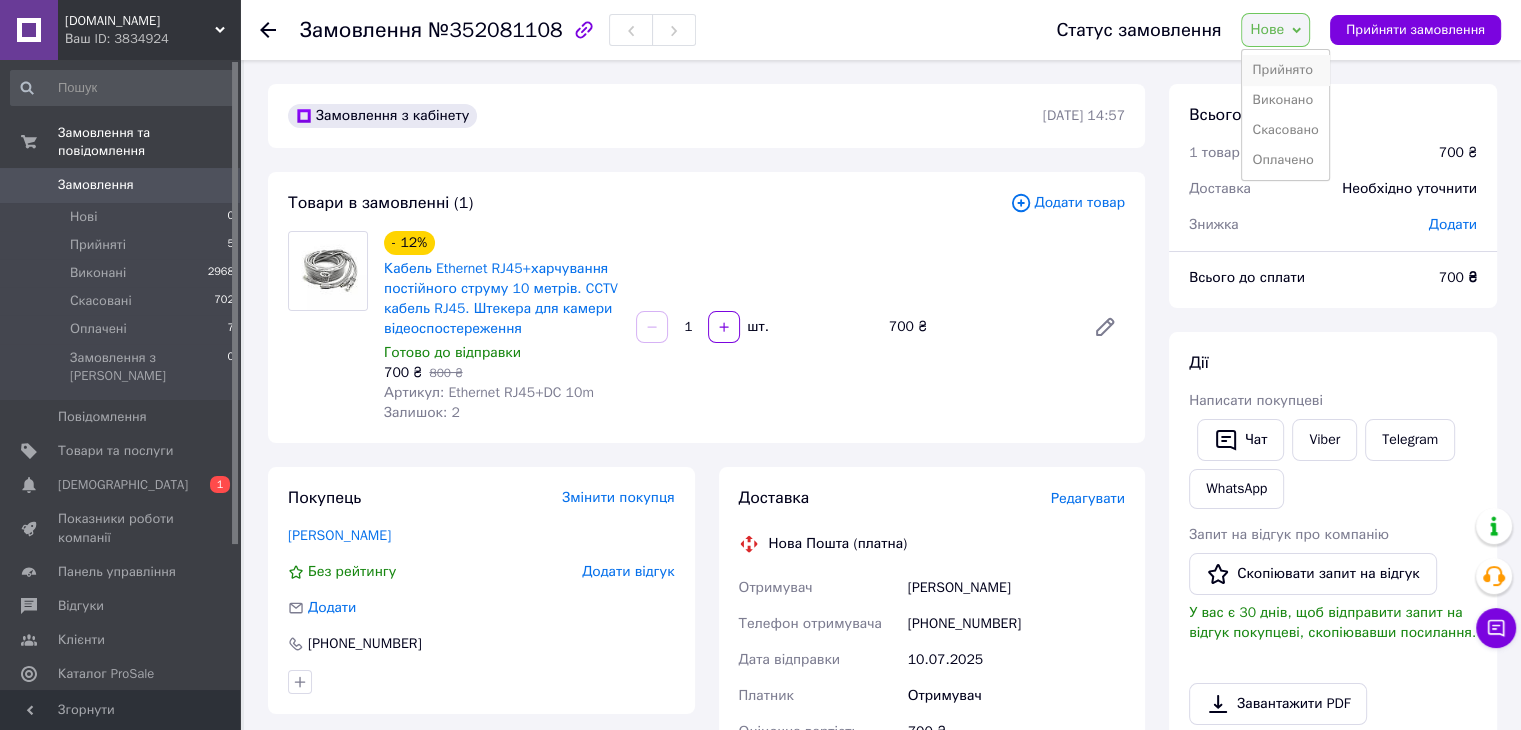 click on "Прийнято" at bounding box center [1285, 70] 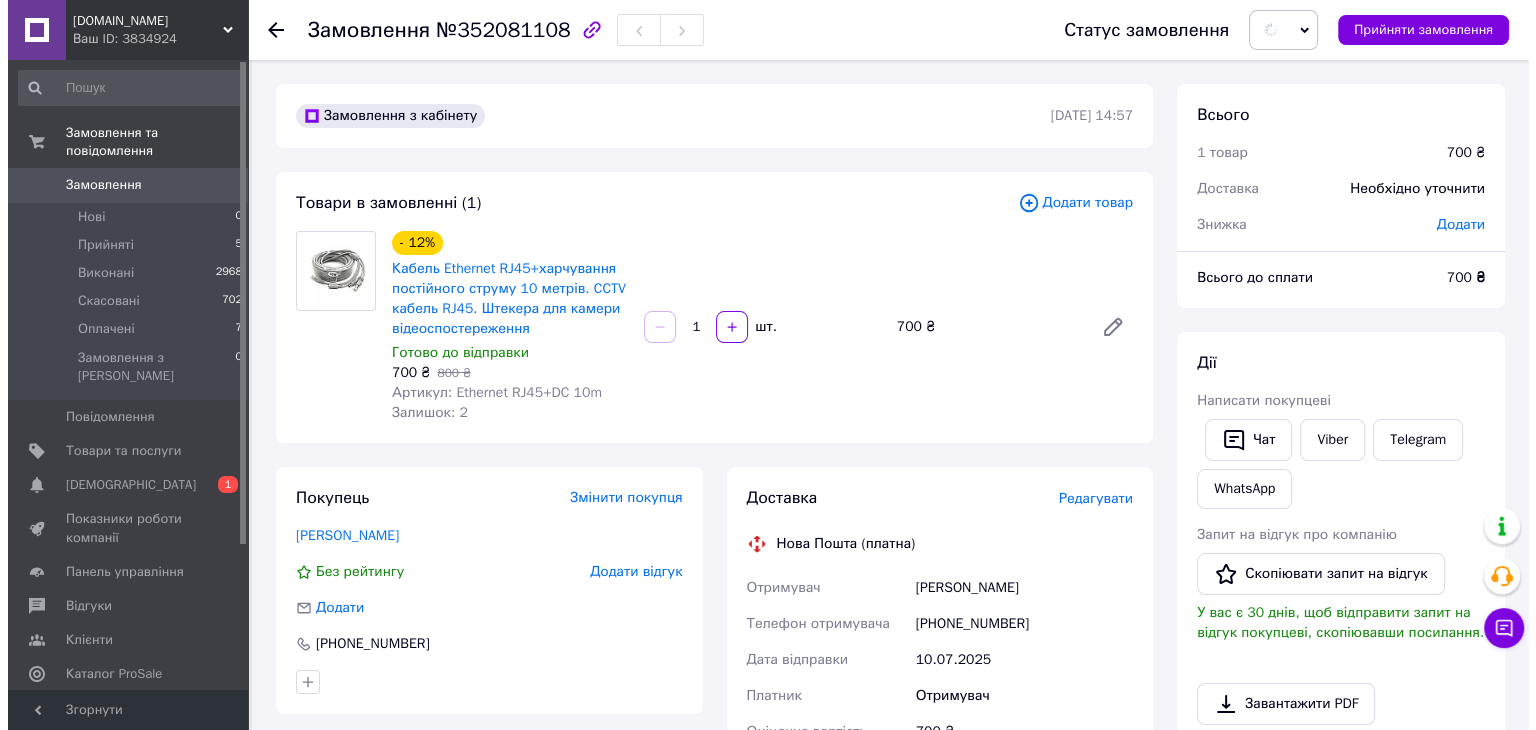 scroll, scrollTop: 100, scrollLeft: 0, axis: vertical 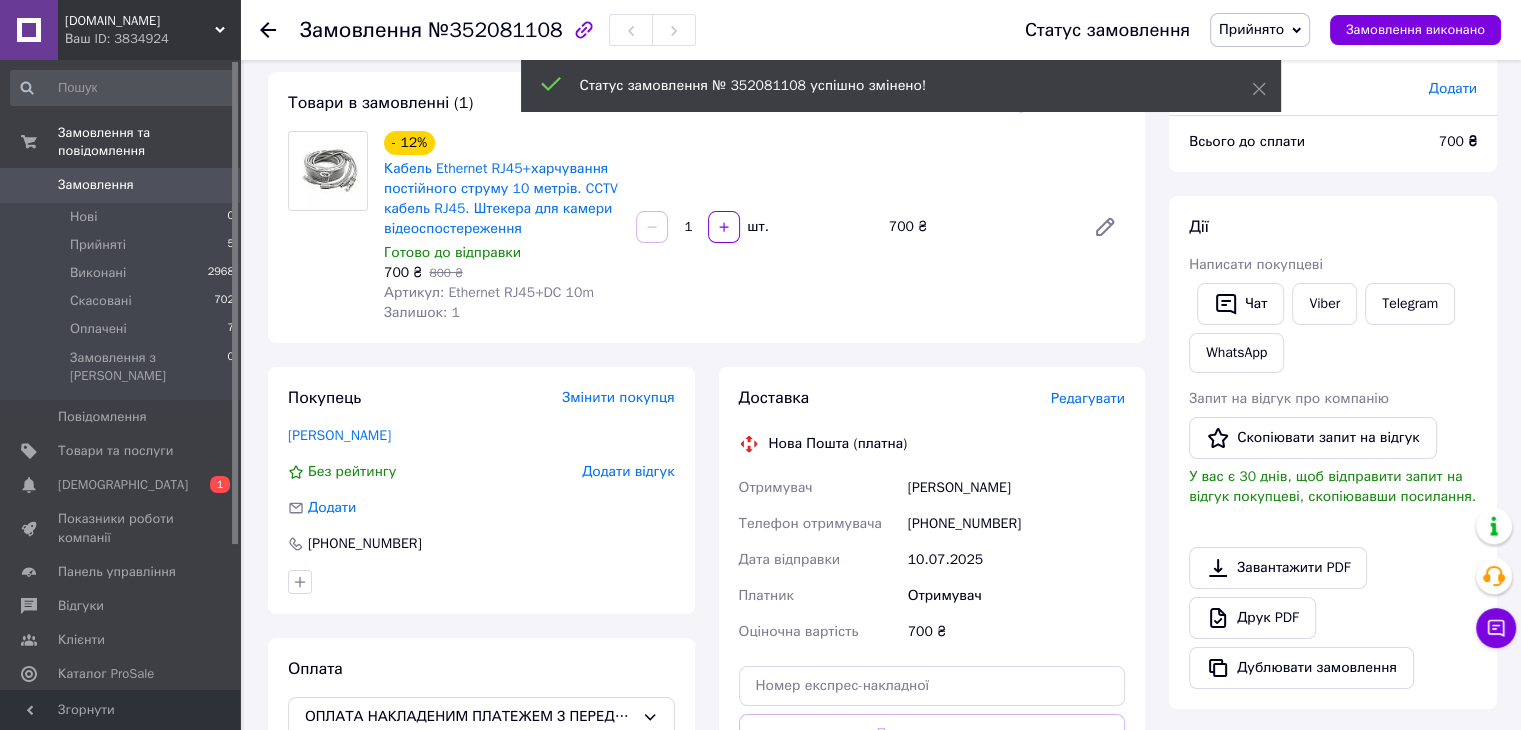 click on "Редагувати" at bounding box center [1088, 398] 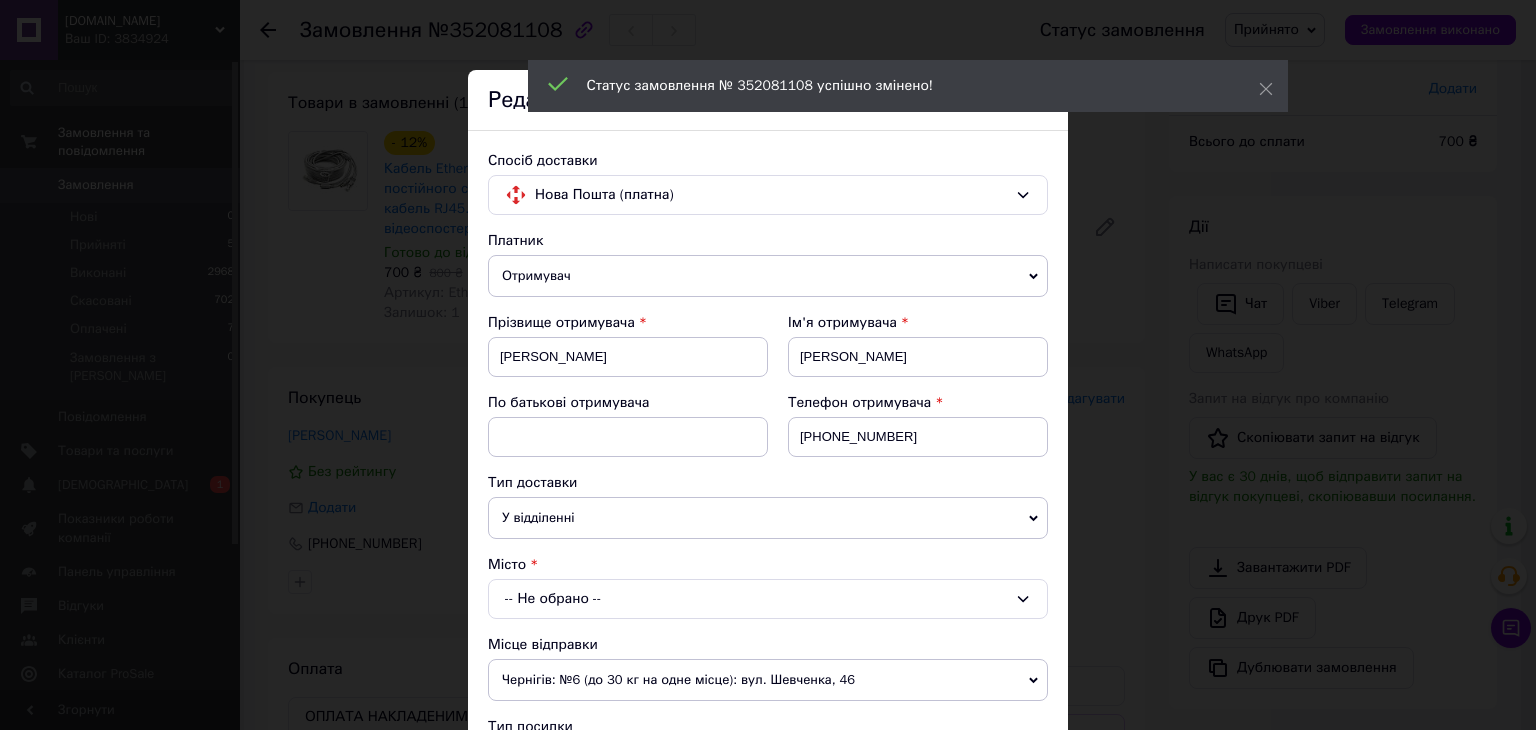 scroll, scrollTop: 549, scrollLeft: 0, axis: vertical 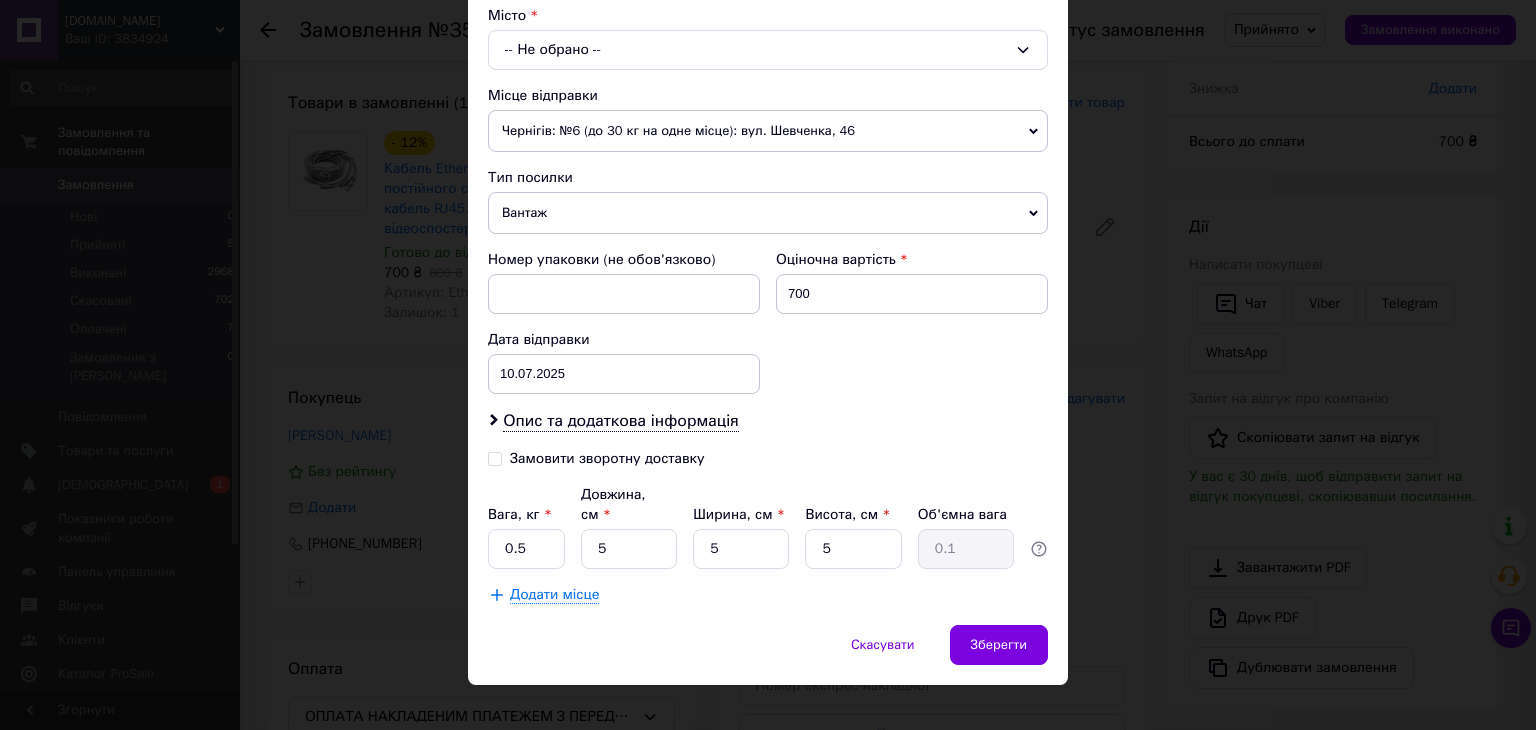 click on "Вантаж" at bounding box center (768, 213) 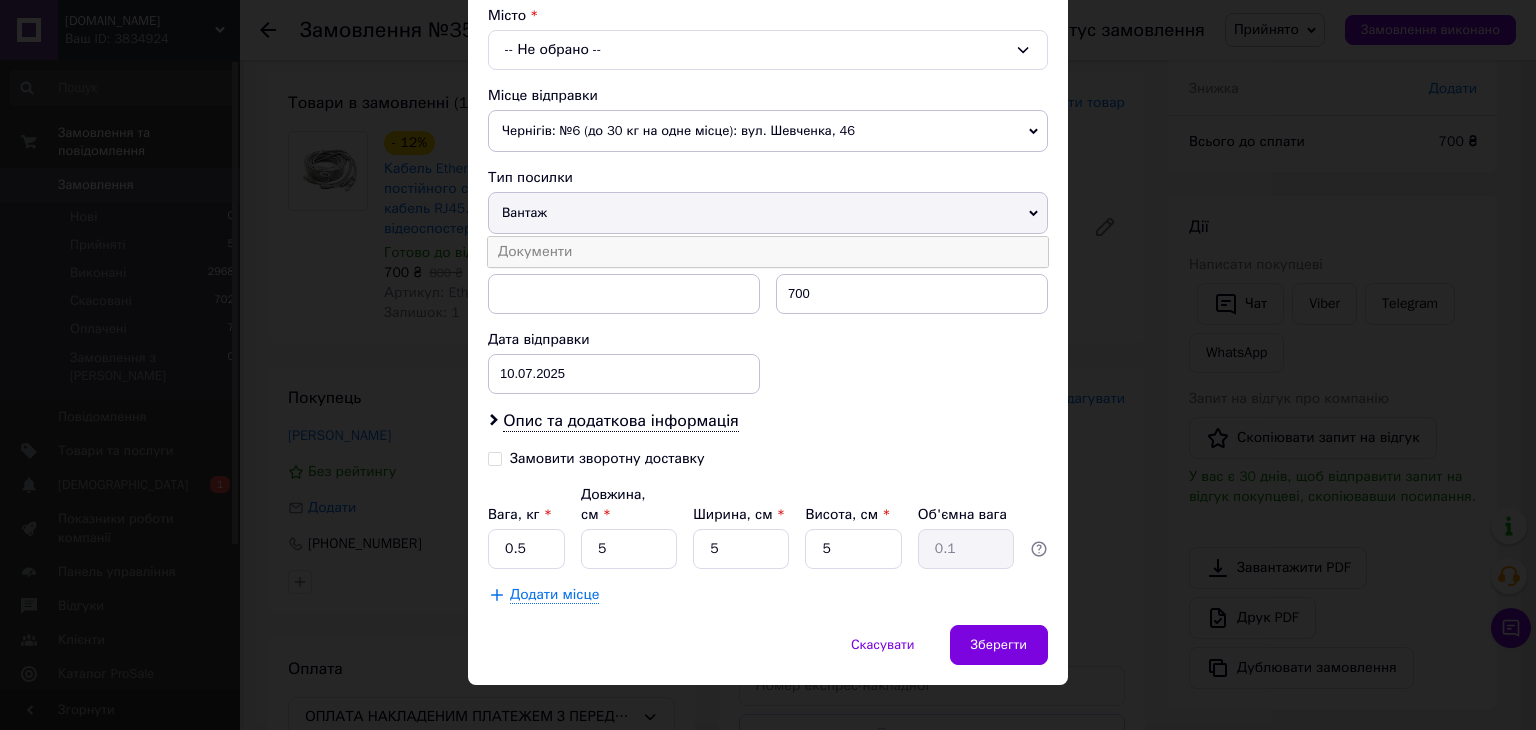 click on "Документи" at bounding box center (768, 252) 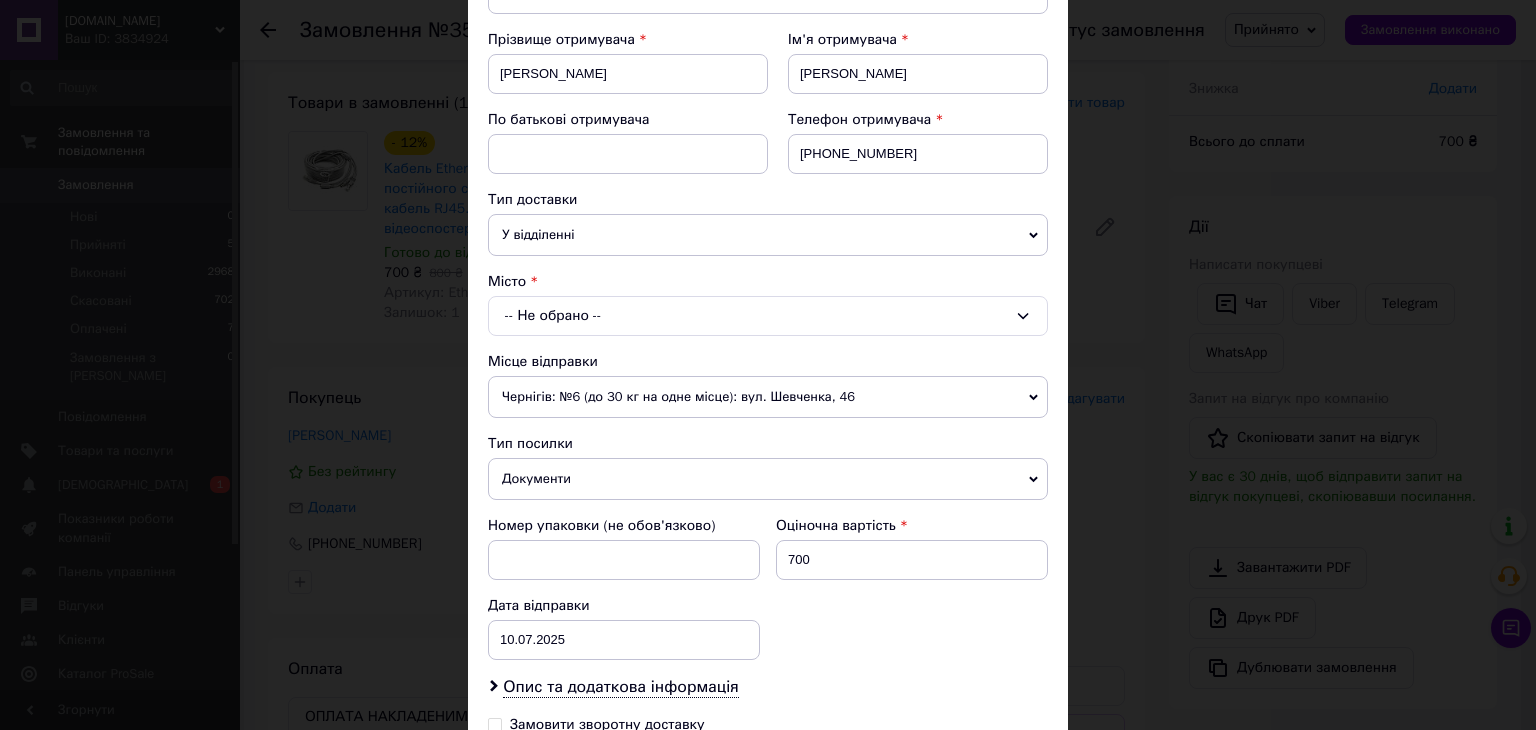 scroll, scrollTop: 249, scrollLeft: 0, axis: vertical 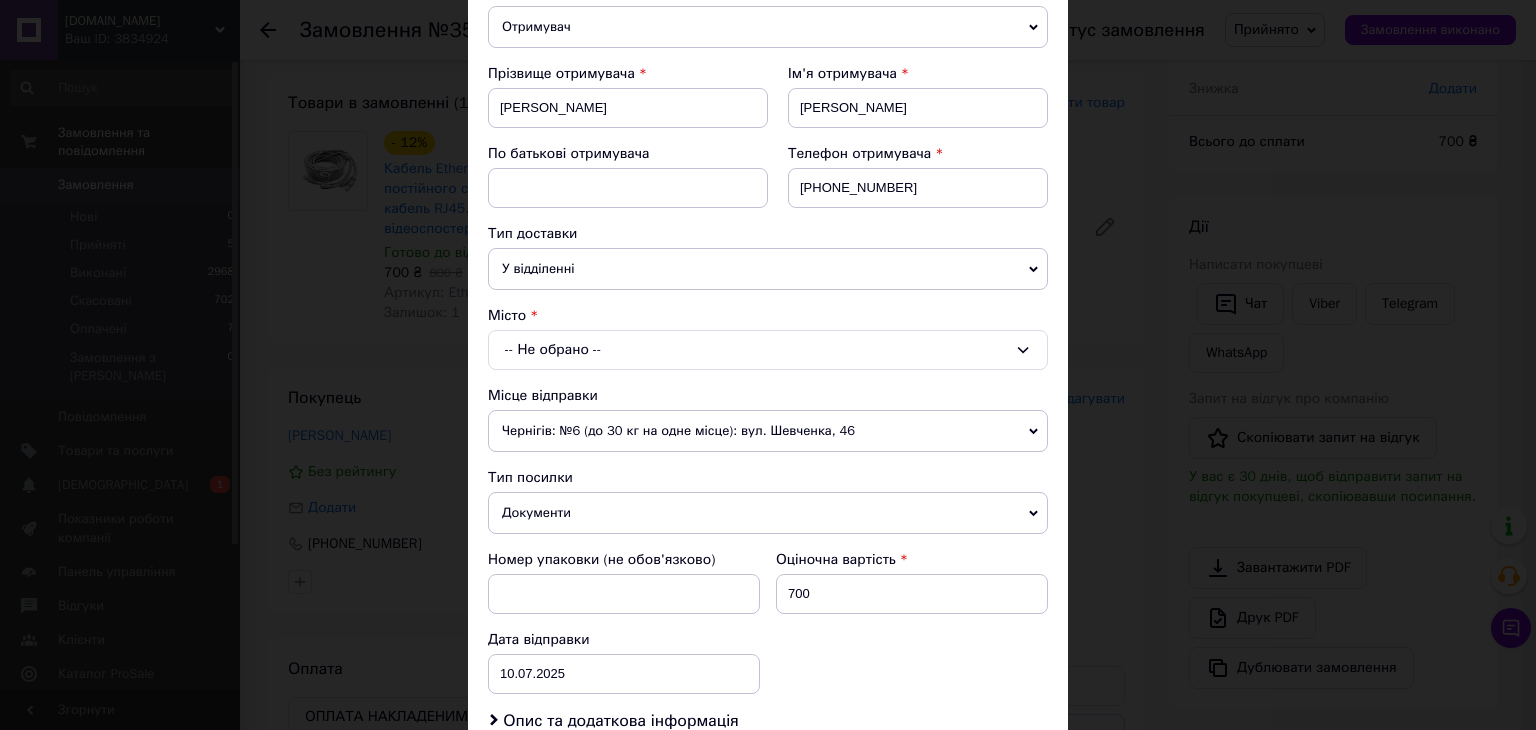 click on "-- Не обрано --" at bounding box center (768, 350) 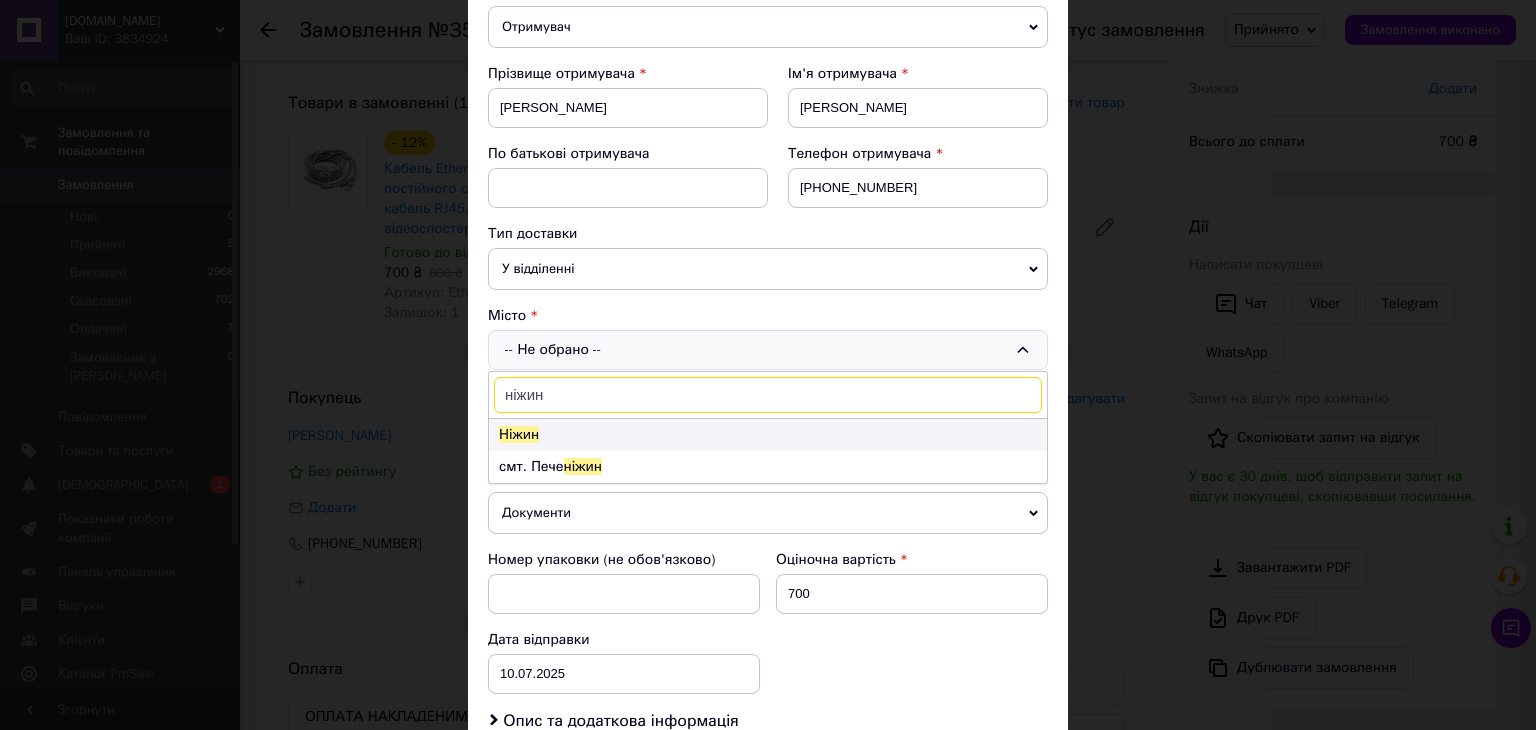 type on "ніжин" 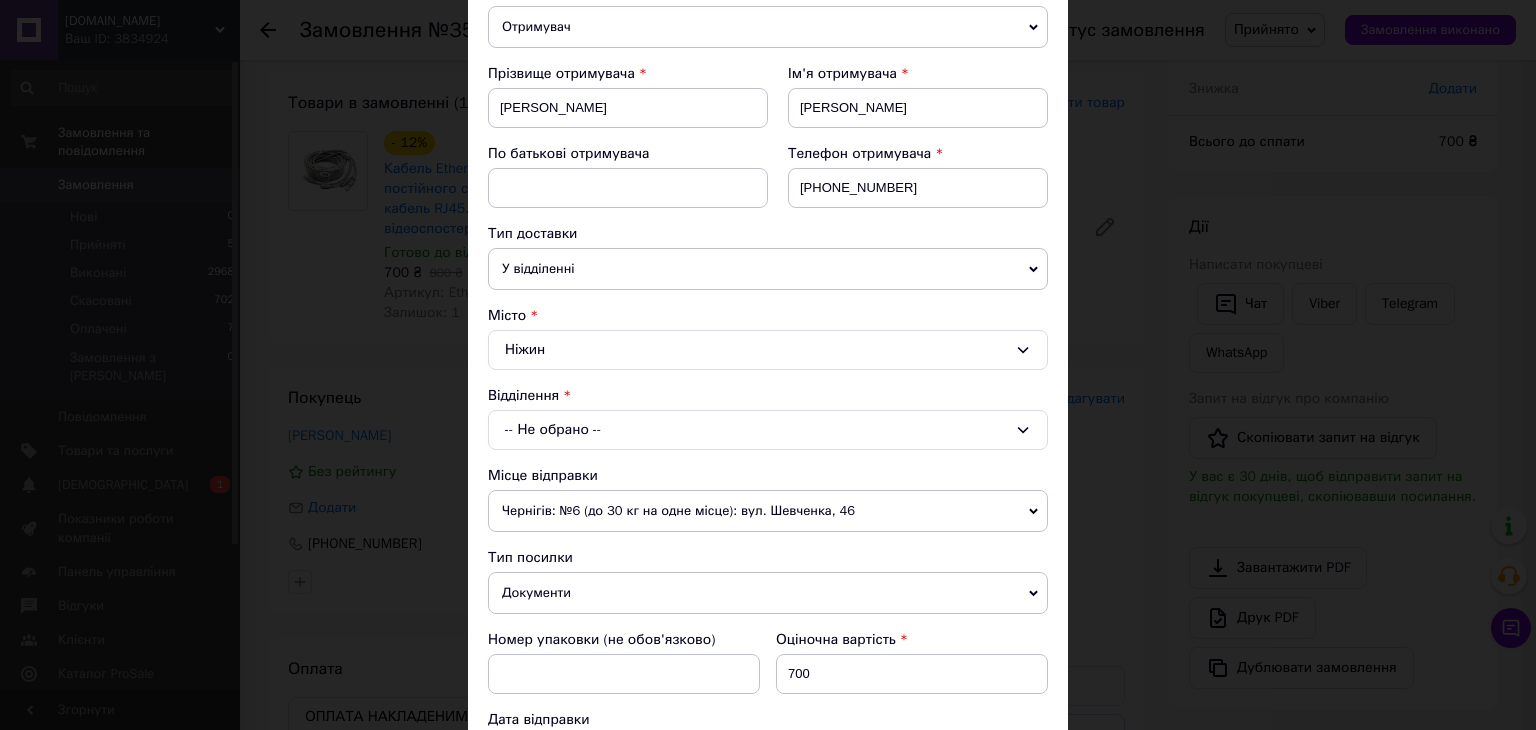 click on "-- Не обрано --" at bounding box center (768, 430) 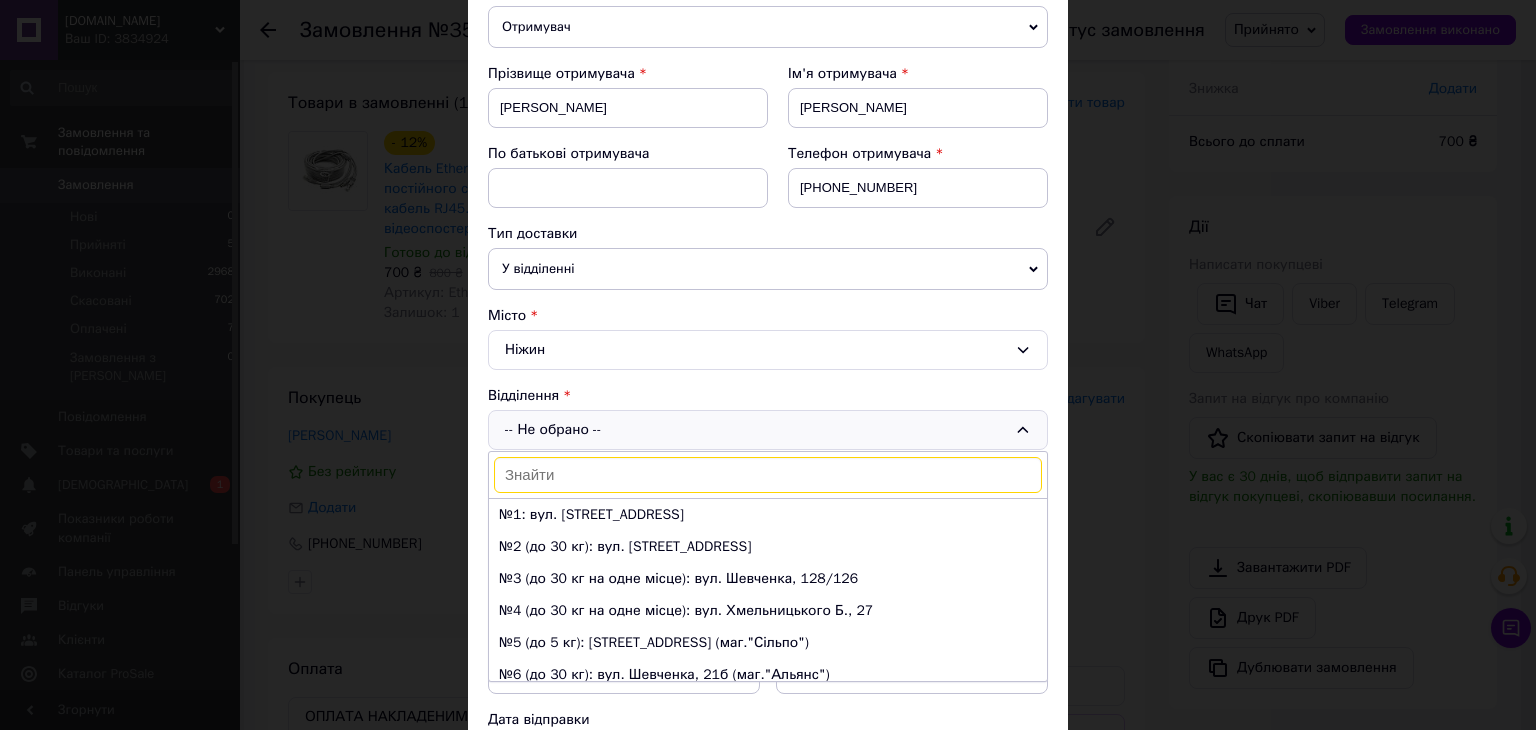 click on "№4 (до 30 кг на одне місце): вул. Хмельницького Б., 27" at bounding box center (768, 611) 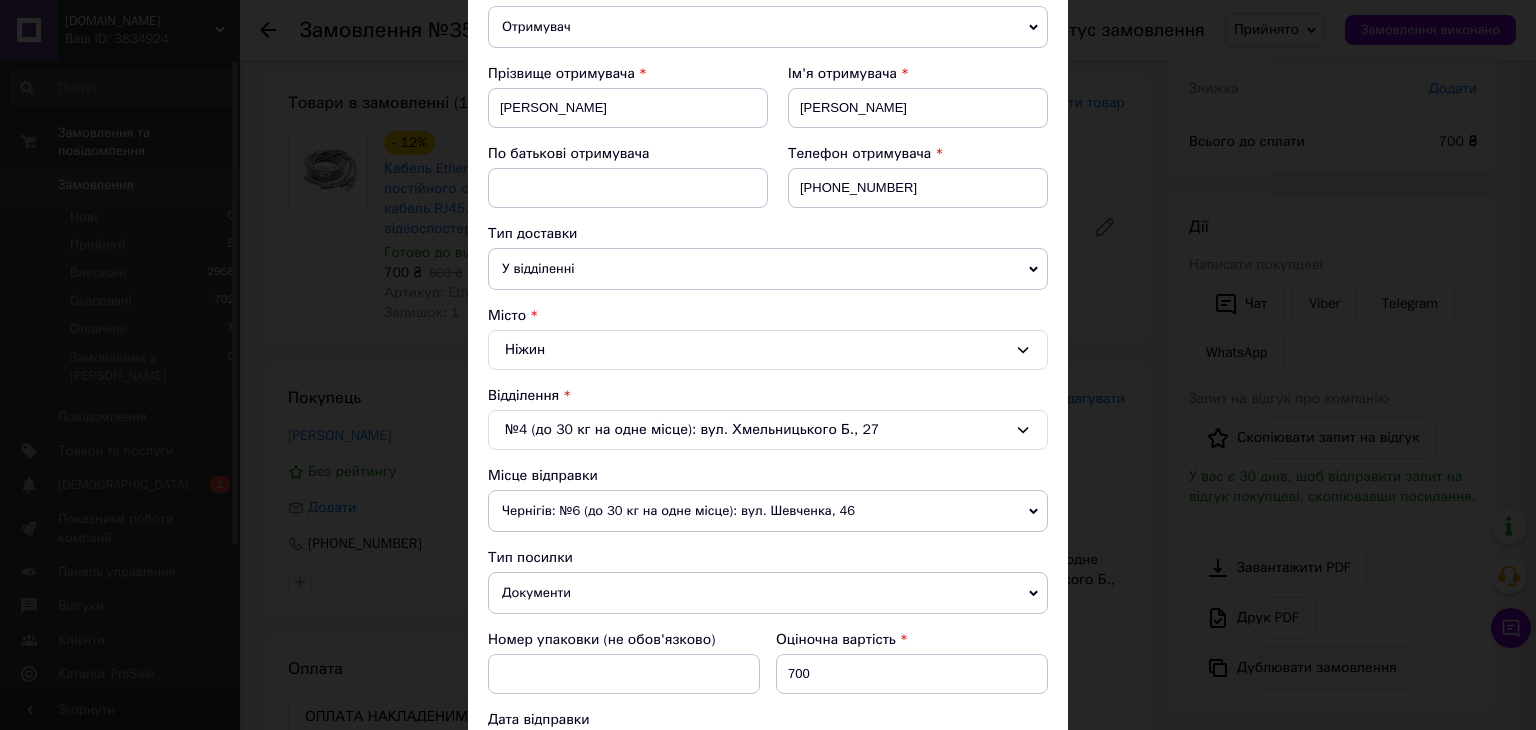 scroll, scrollTop: 648, scrollLeft: 0, axis: vertical 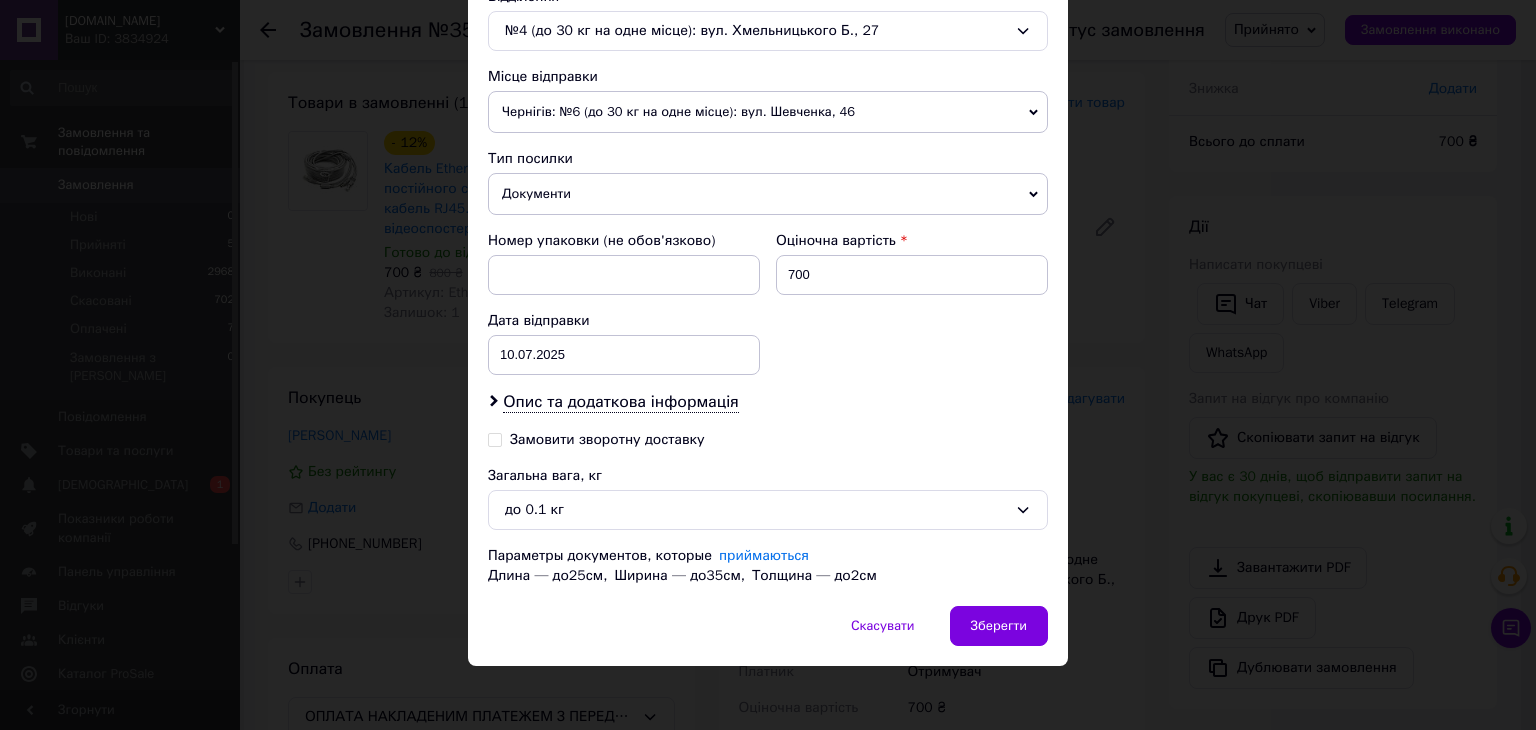 click on "Замовити зворотну доставку" at bounding box center [607, 439] 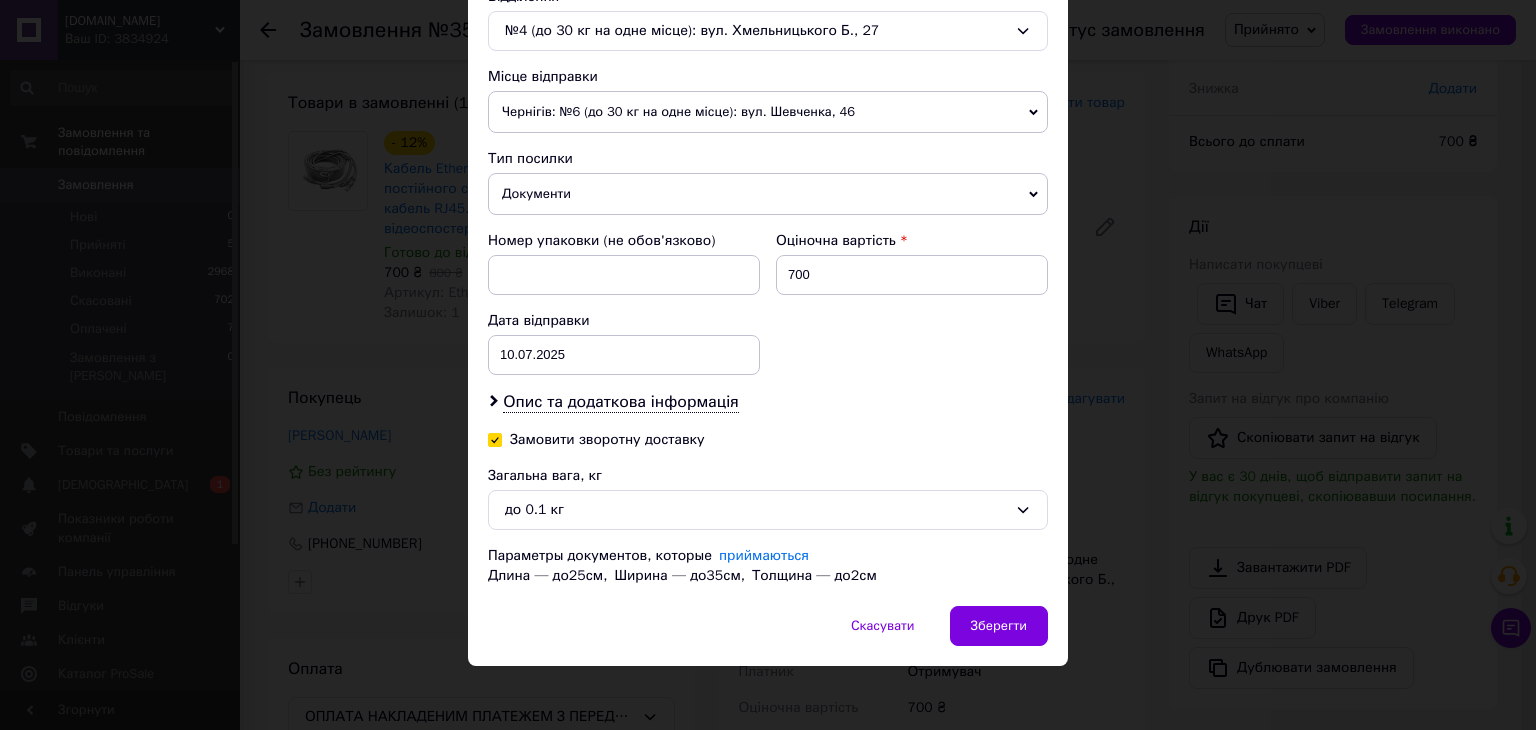 checkbox on "true" 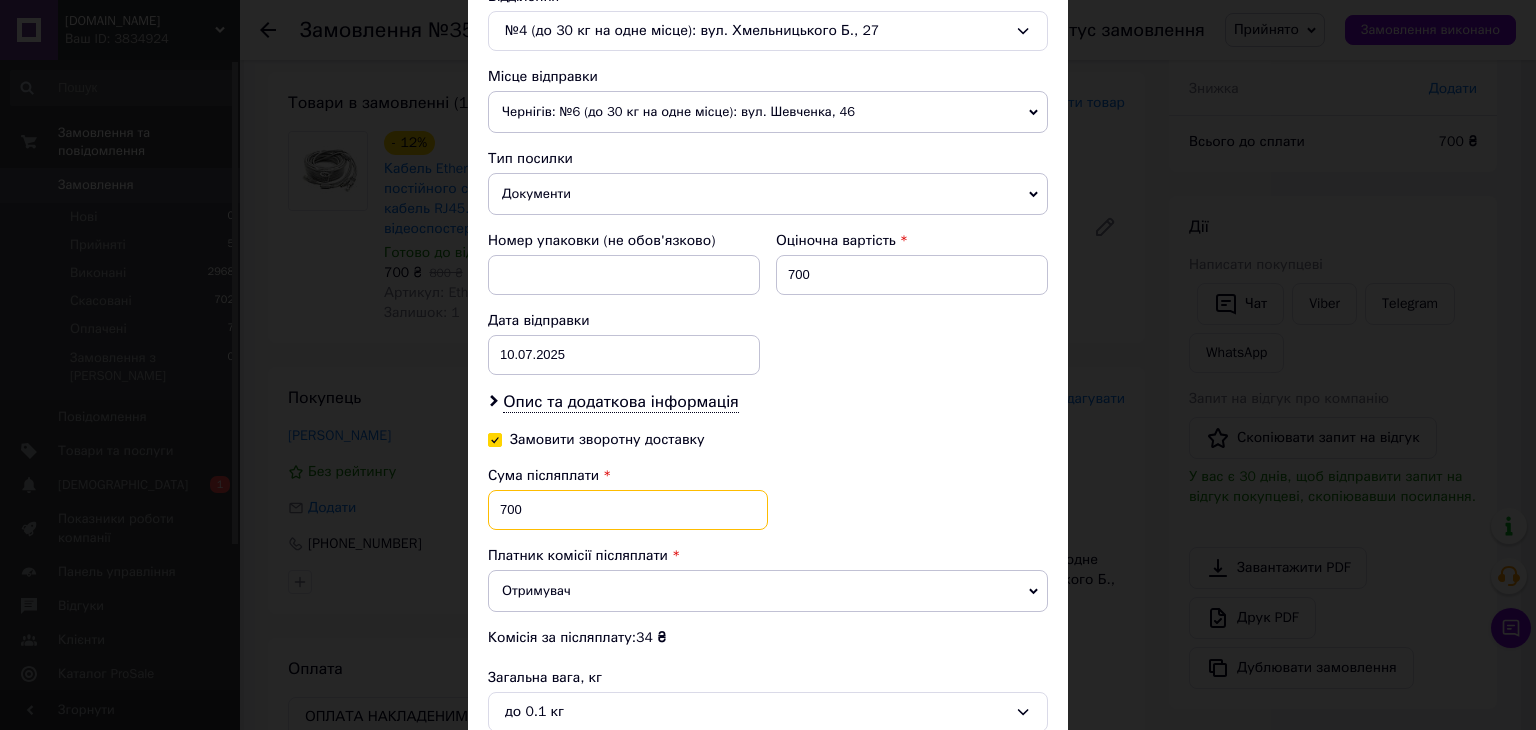 click on "700" at bounding box center [628, 510] 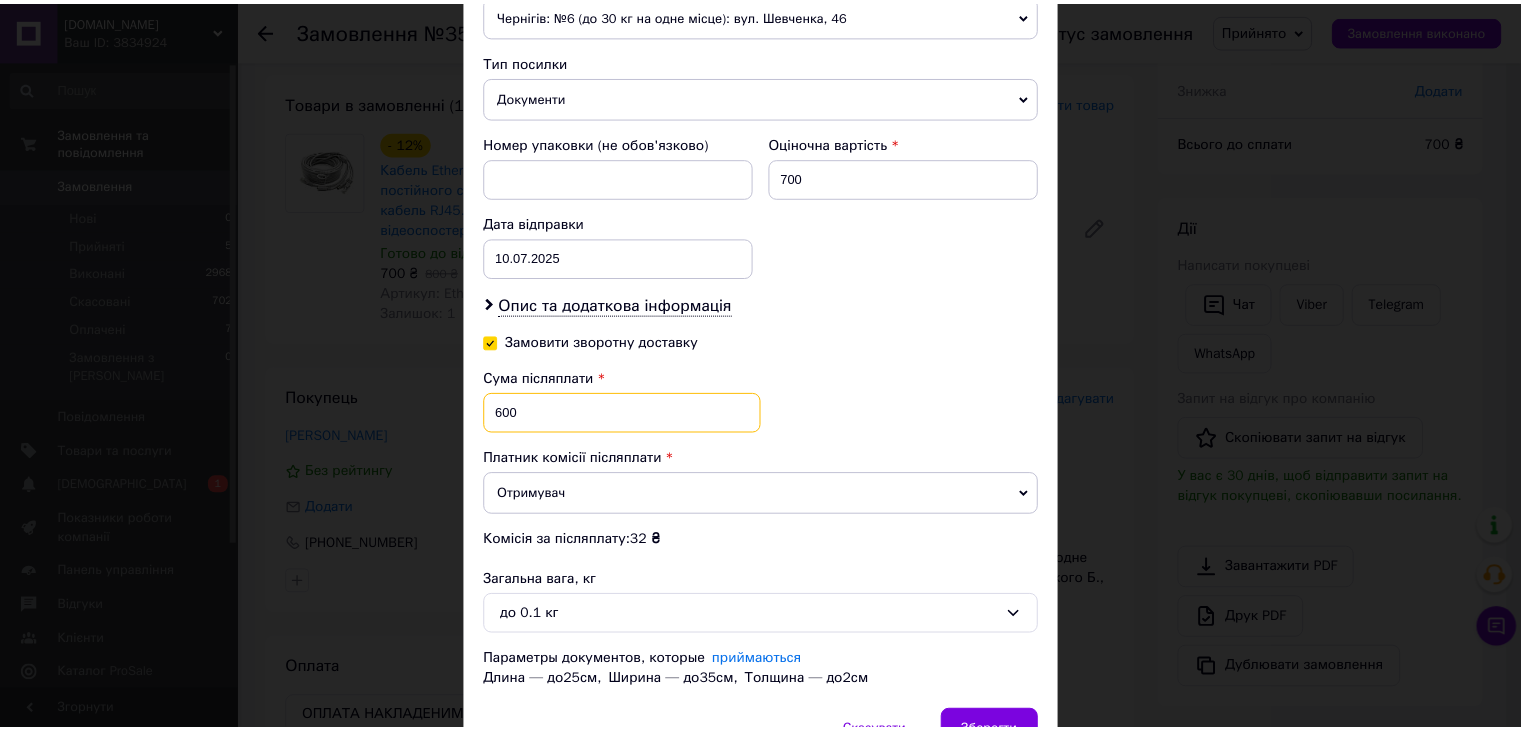 scroll, scrollTop: 850, scrollLeft: 0, axis: vertical 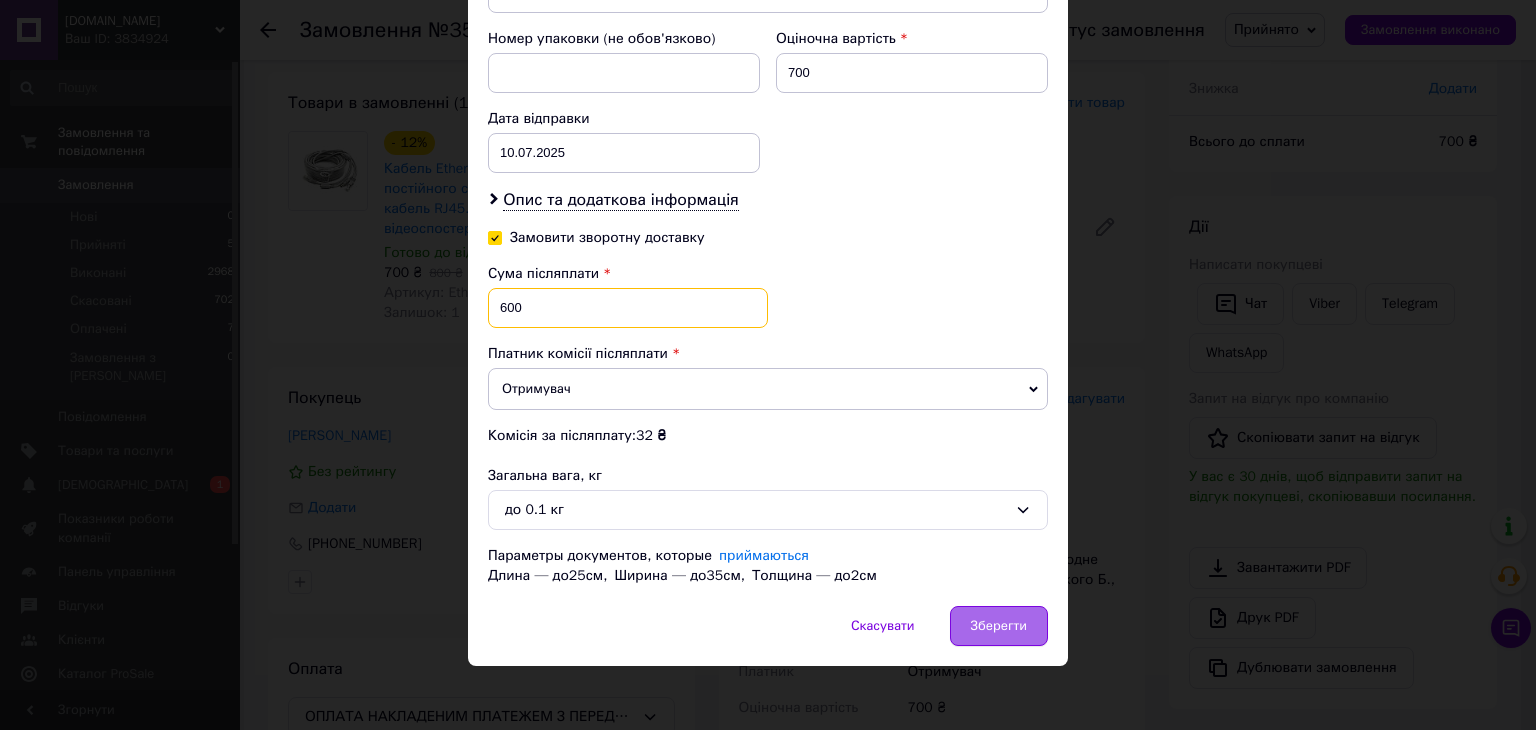 type on "600" 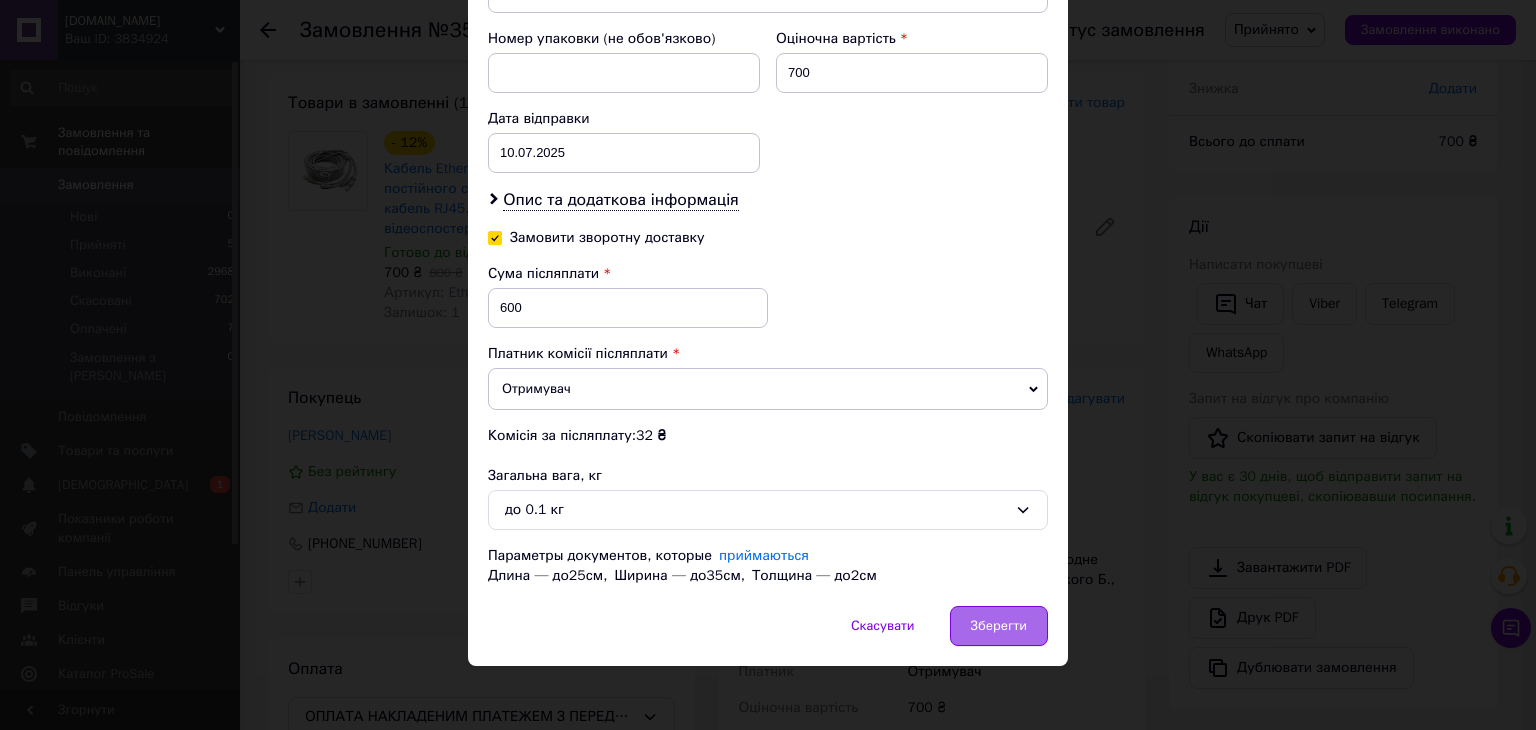 click on "Зберегти" at bounding box center [999, 626] 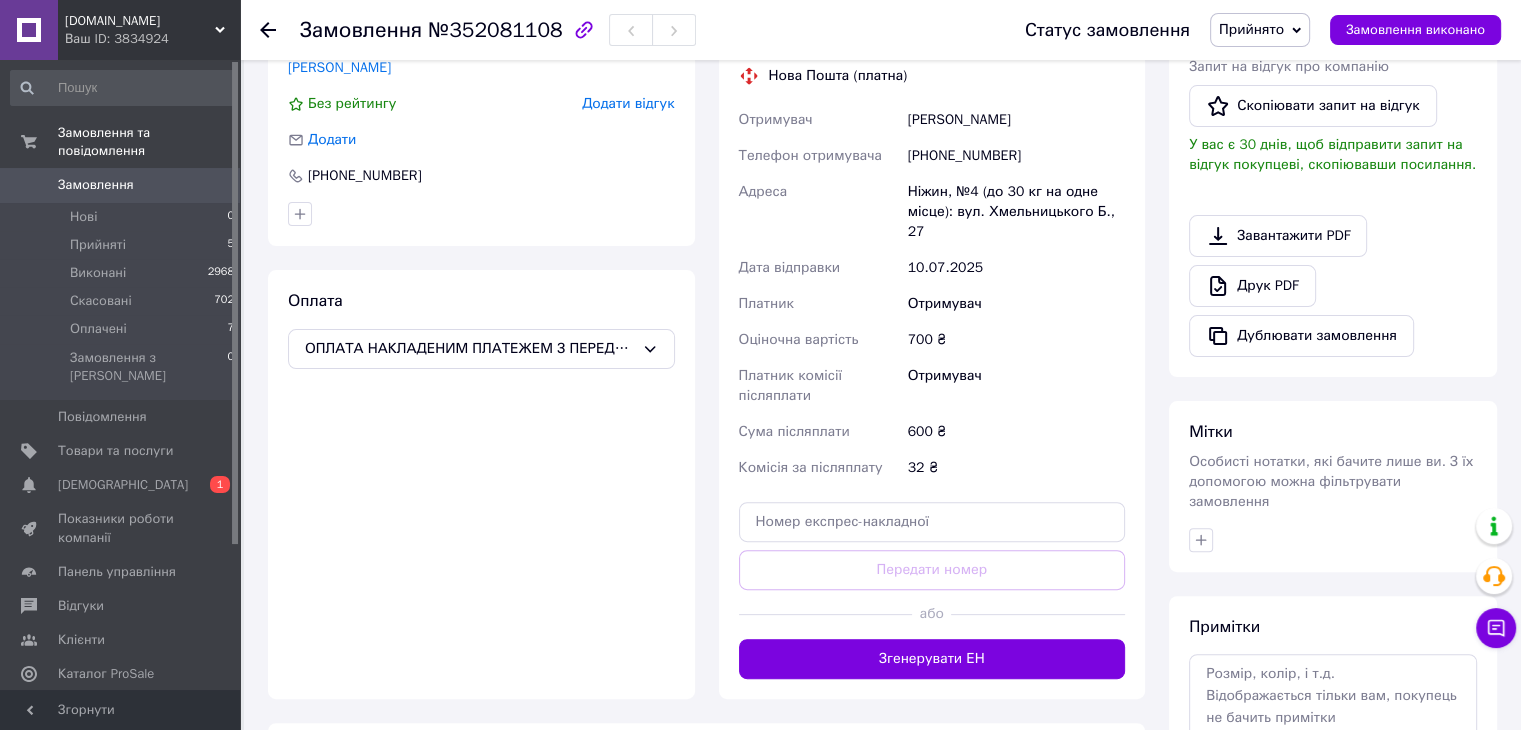 scroll, scrollTop: 500, scrollLeft: 0, axis: vertical 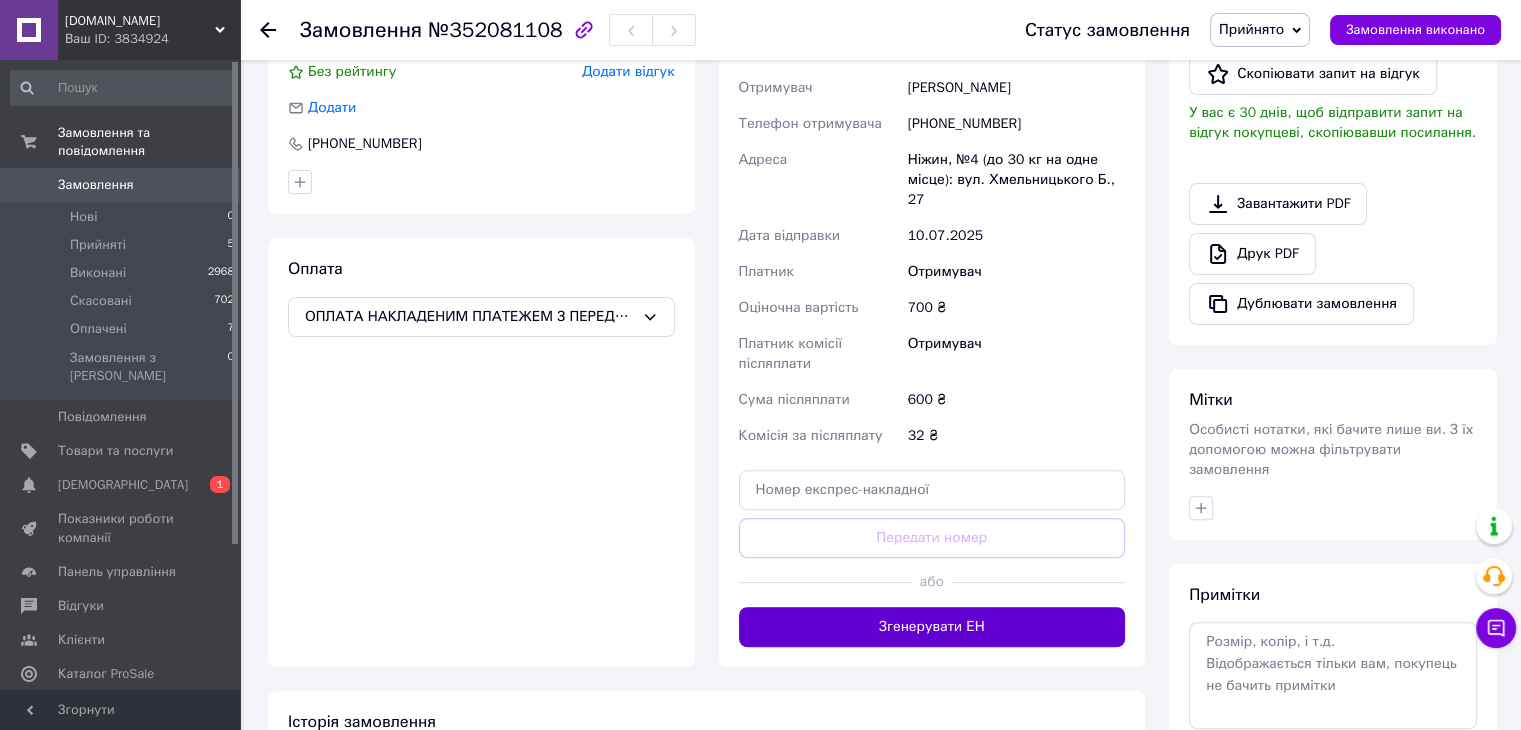 click on "Згенерувати ЕН" at bounding box center [932, 627] 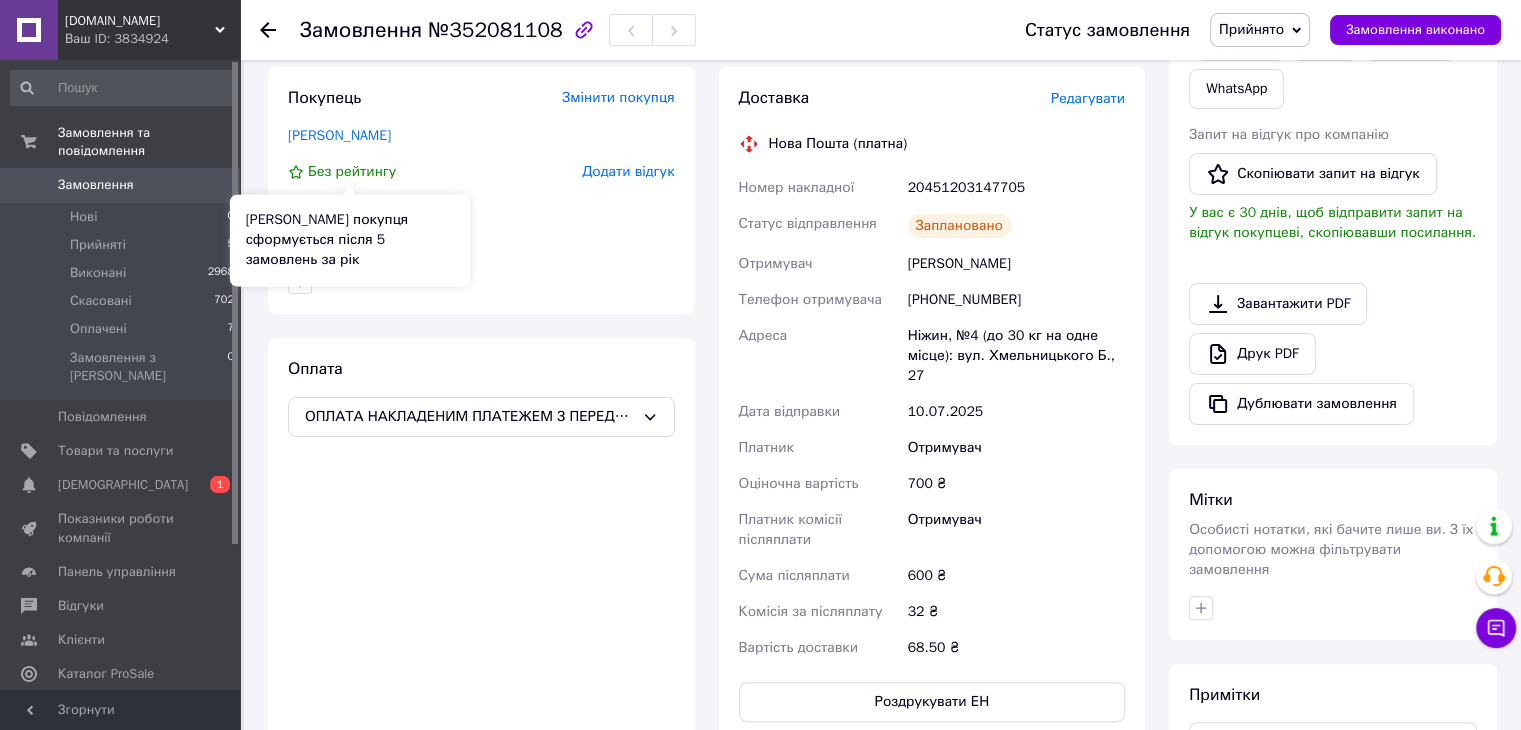 scroll, scrollTop: 0, scrollLeft: 0, axis: both 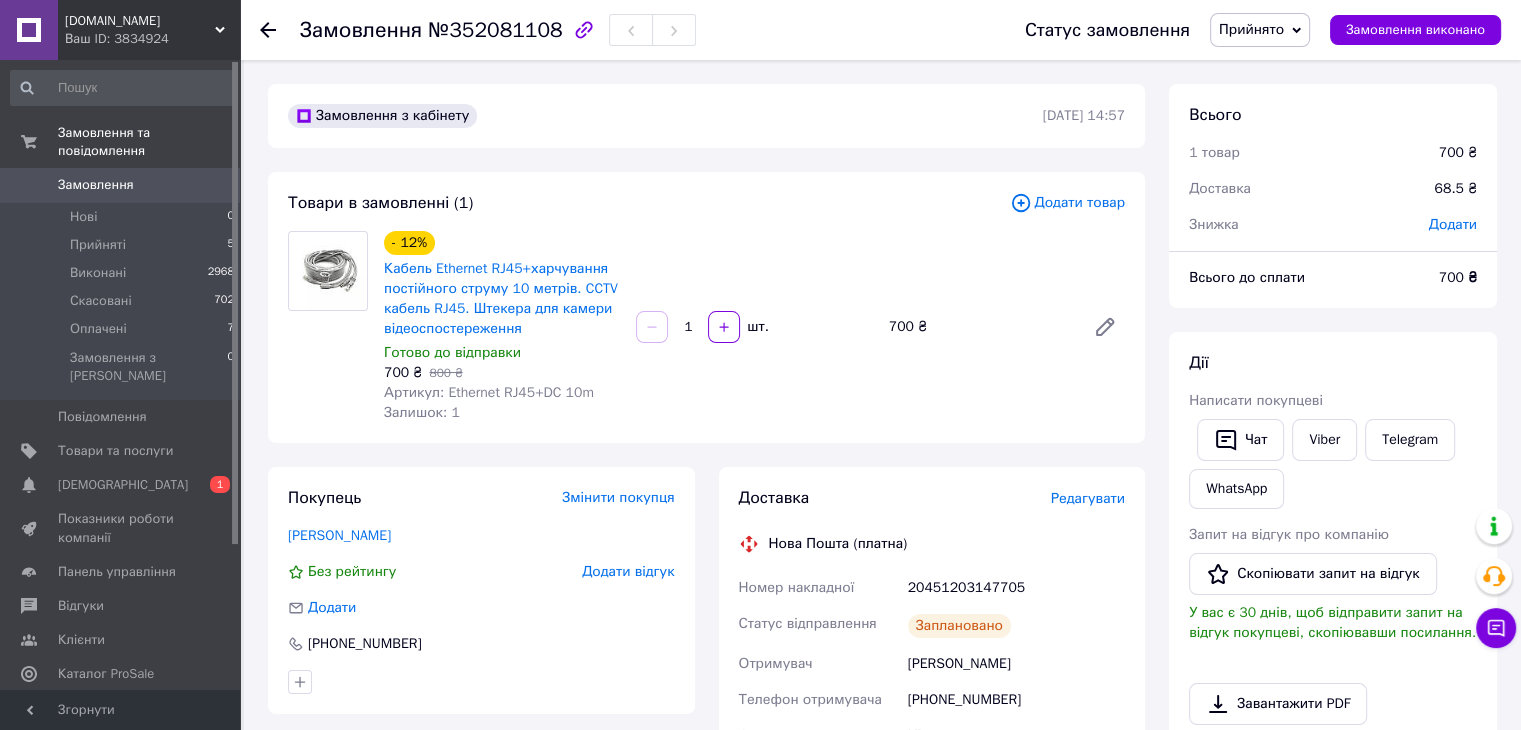 click on "Замовлення" at bounding box center (96, 185) 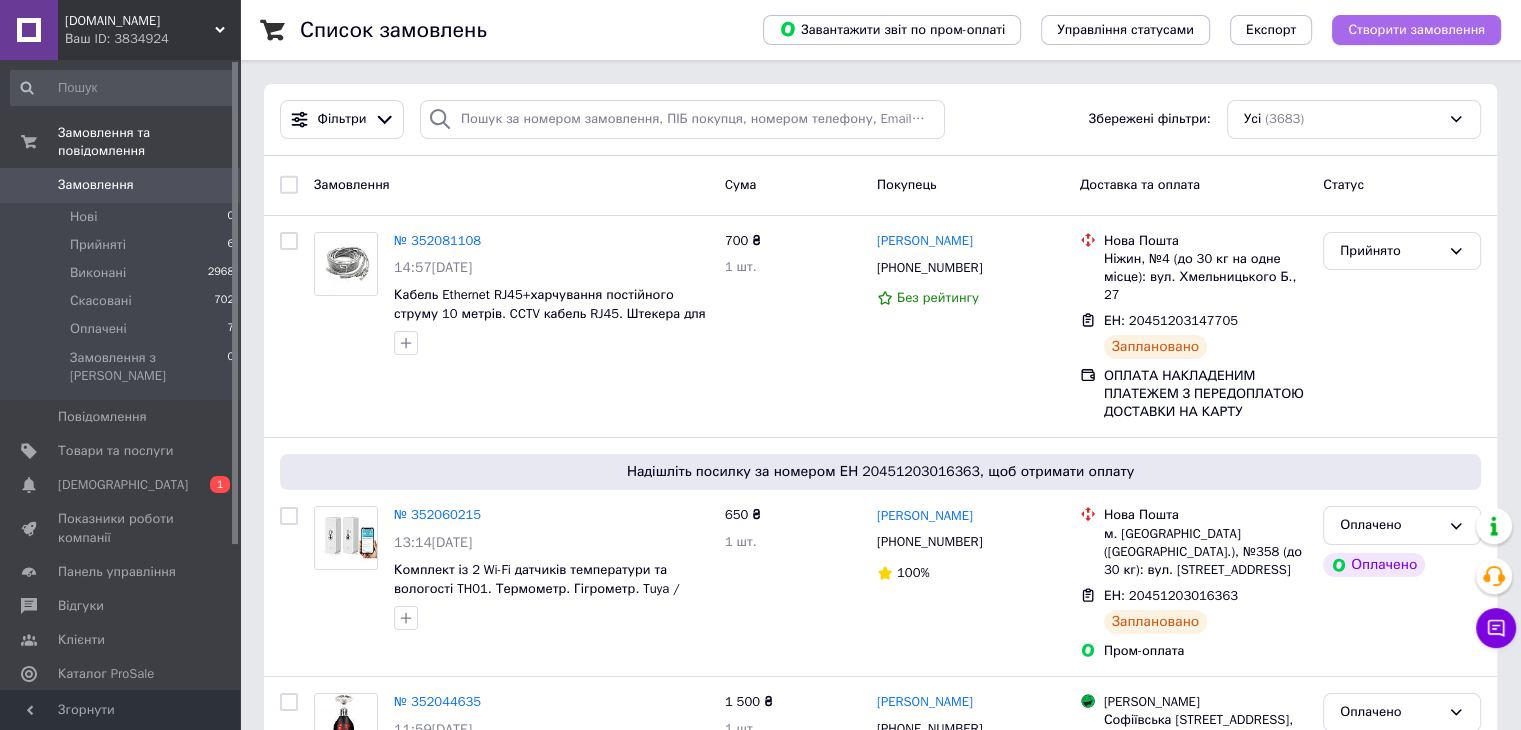 click on "Створити замовлення" at bounding box center [1416, 30] 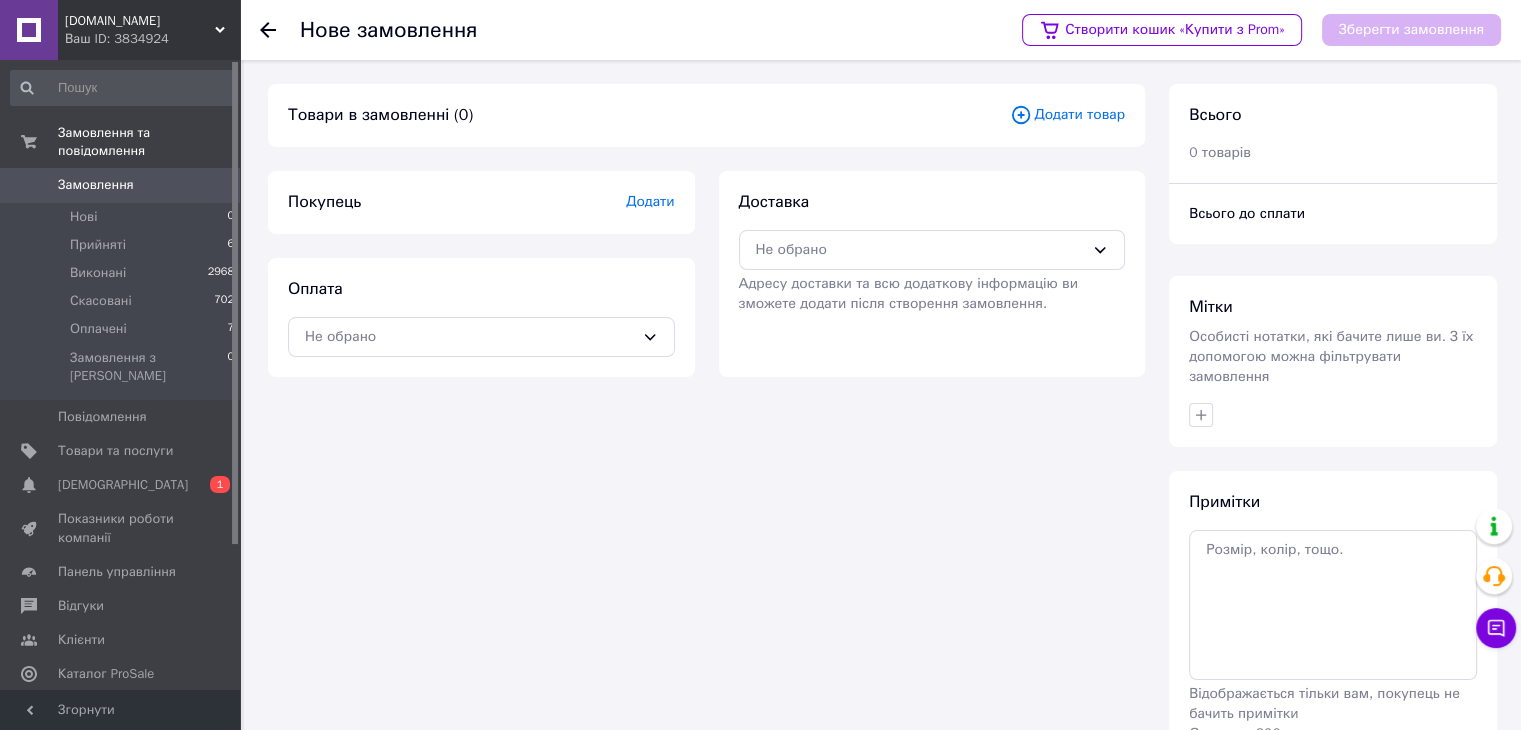 click on "Додати товар" at bounding box center (1067, 115) 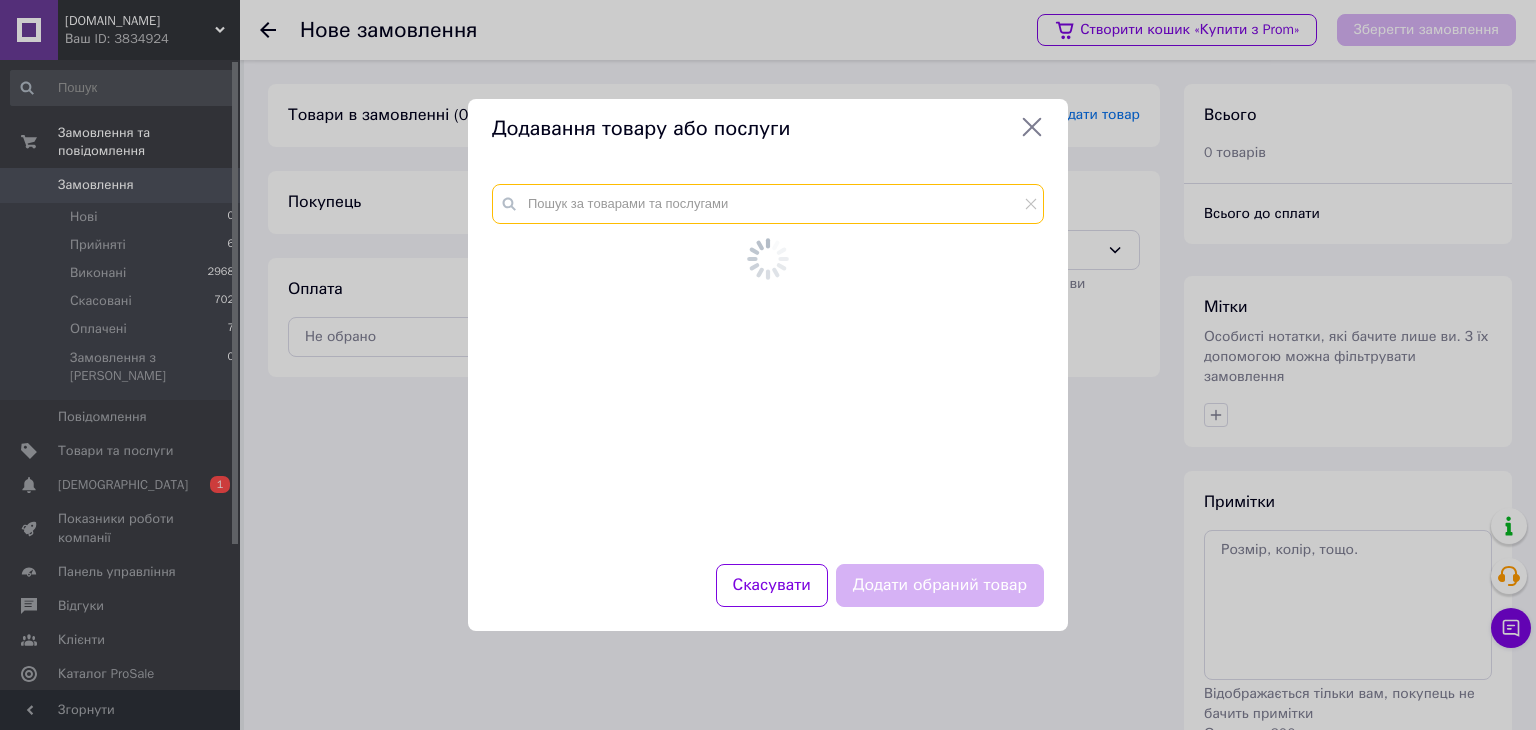 click at bounding box center [768, 204] 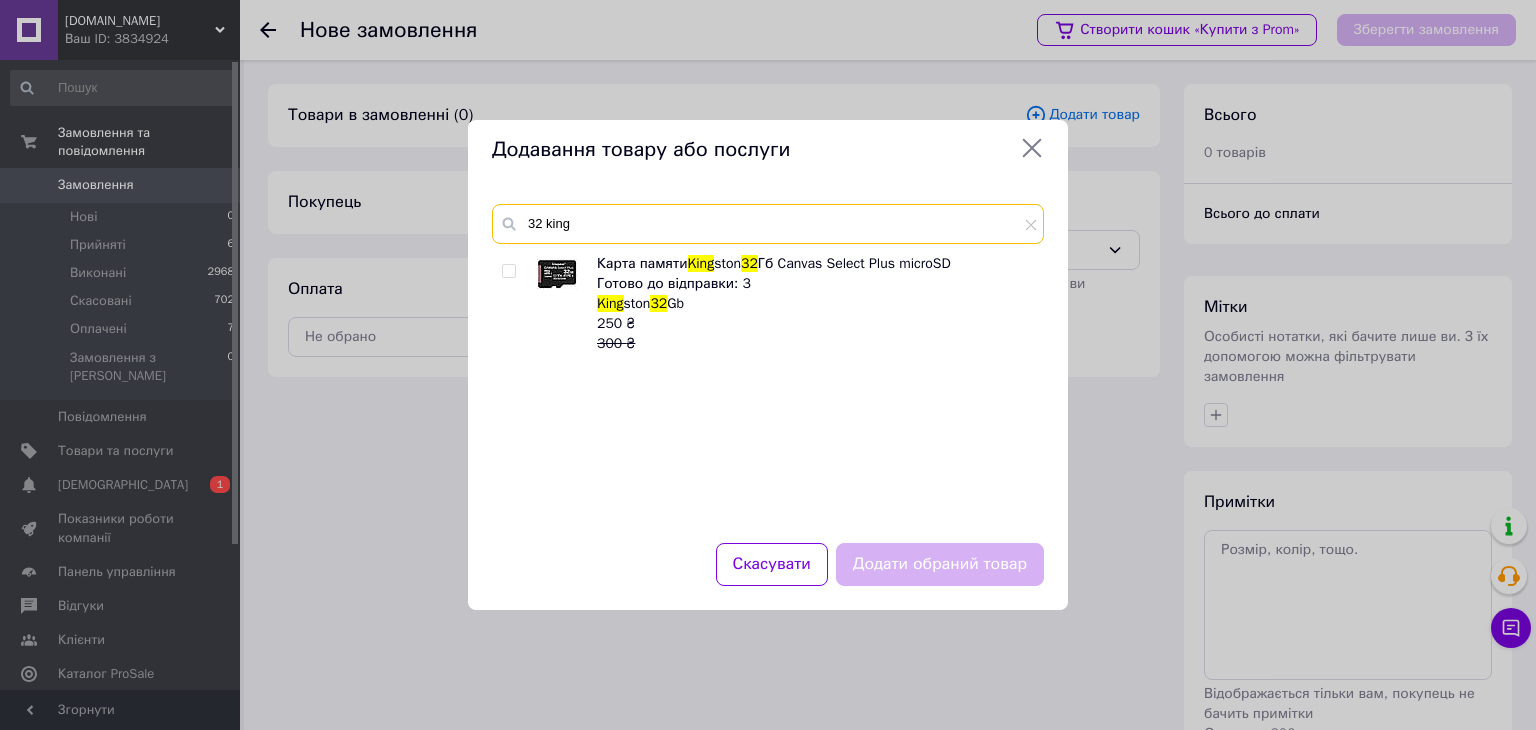 type on "32 king" 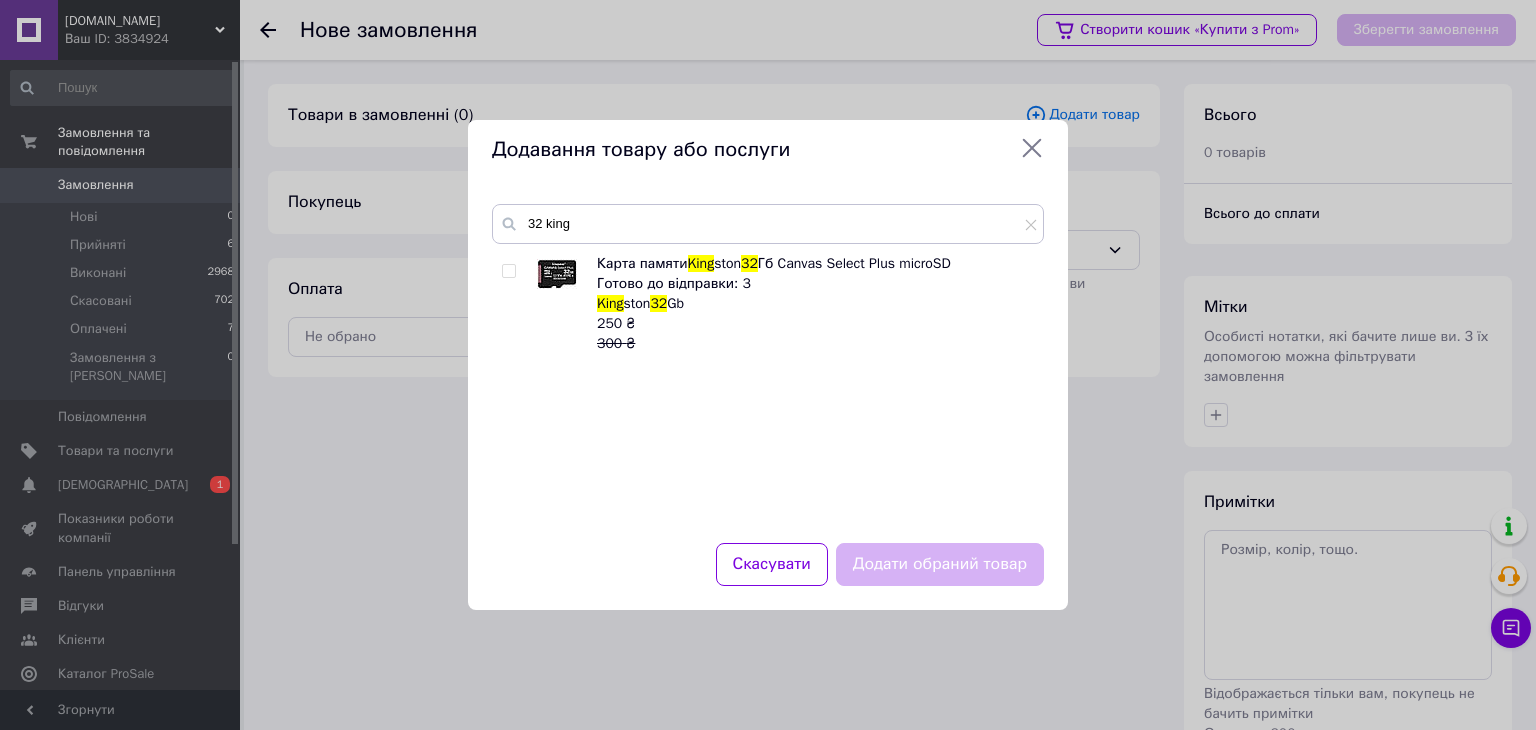 click at bounding box center [508, 271] 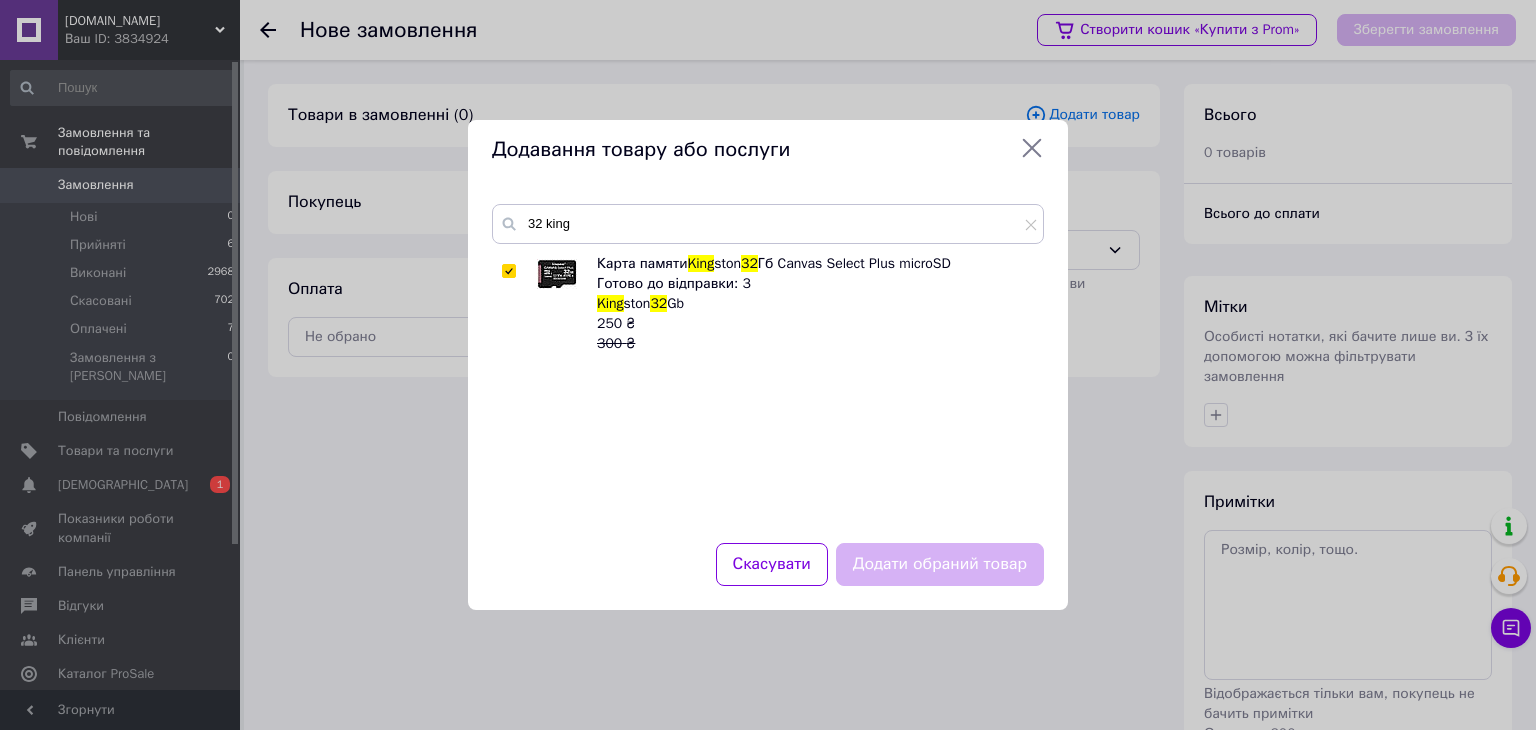 checkbox on "true" 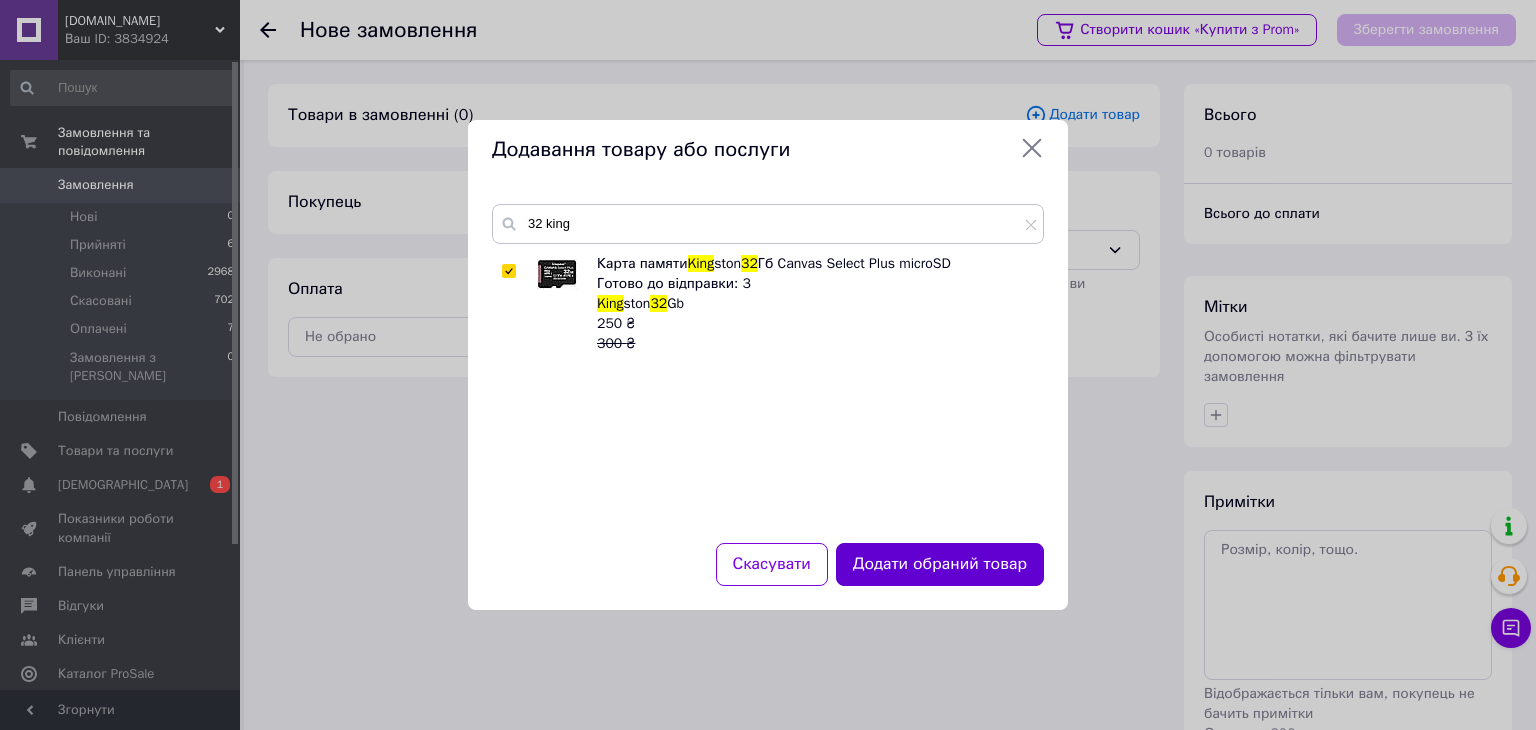 click on "Додати обраний товар" at bounding box center (940, 564) 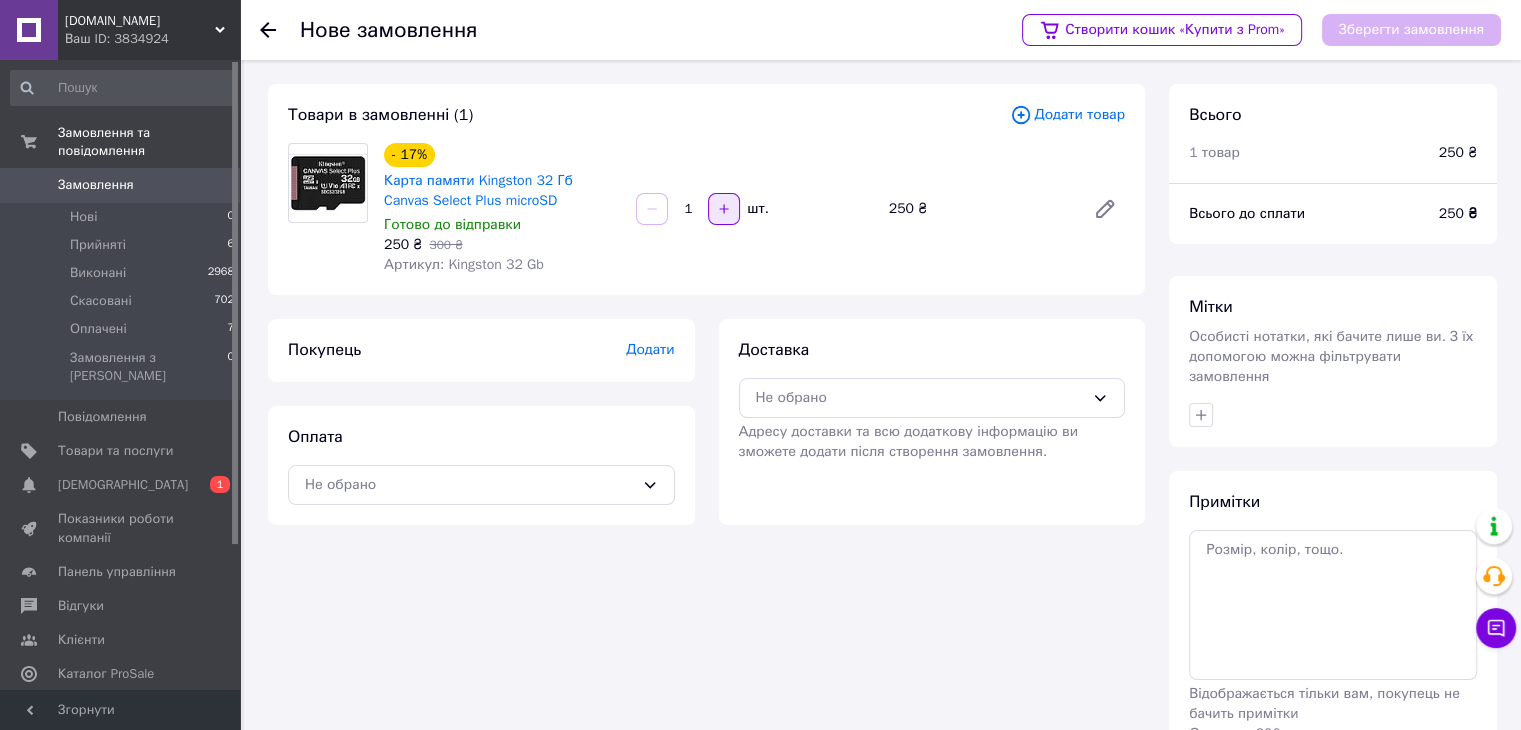 click 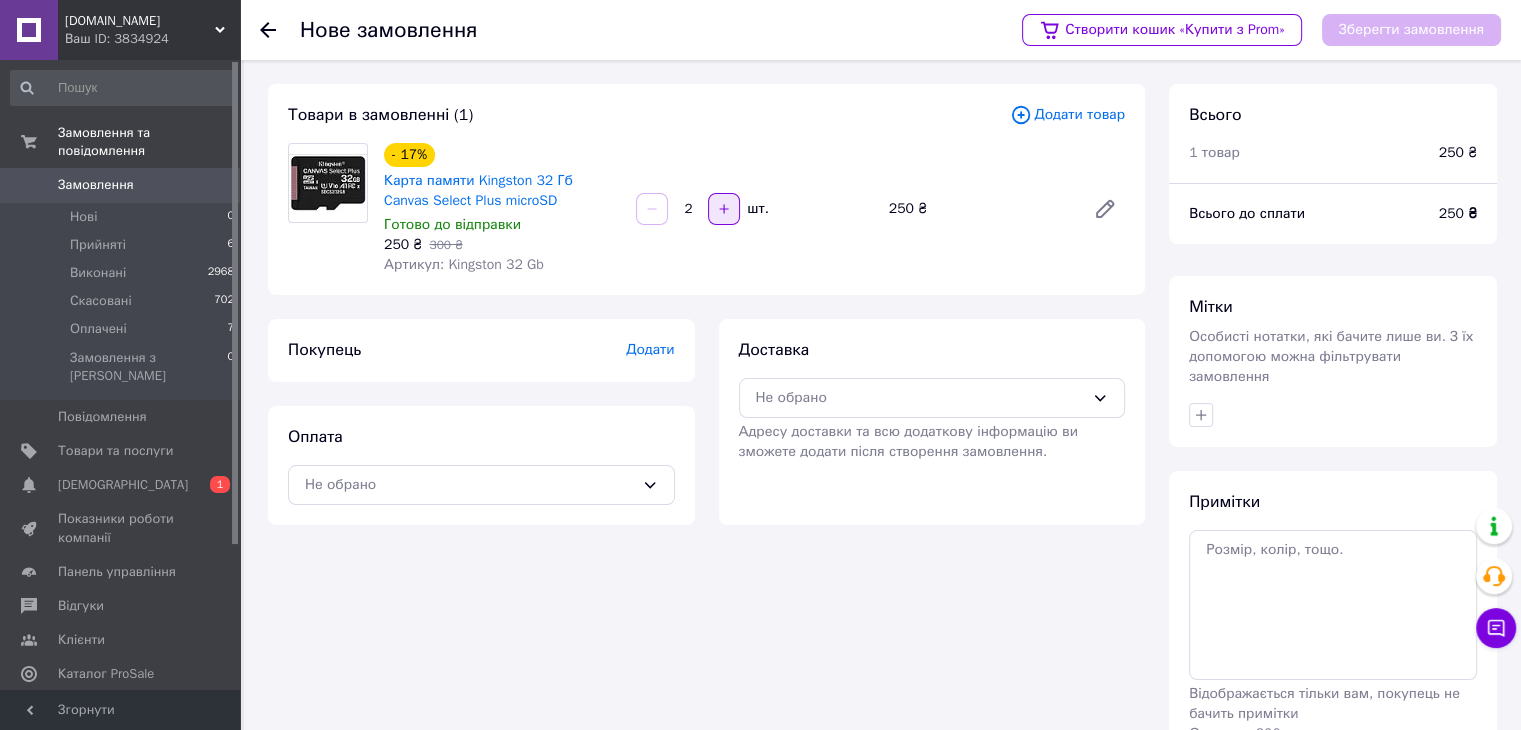 click 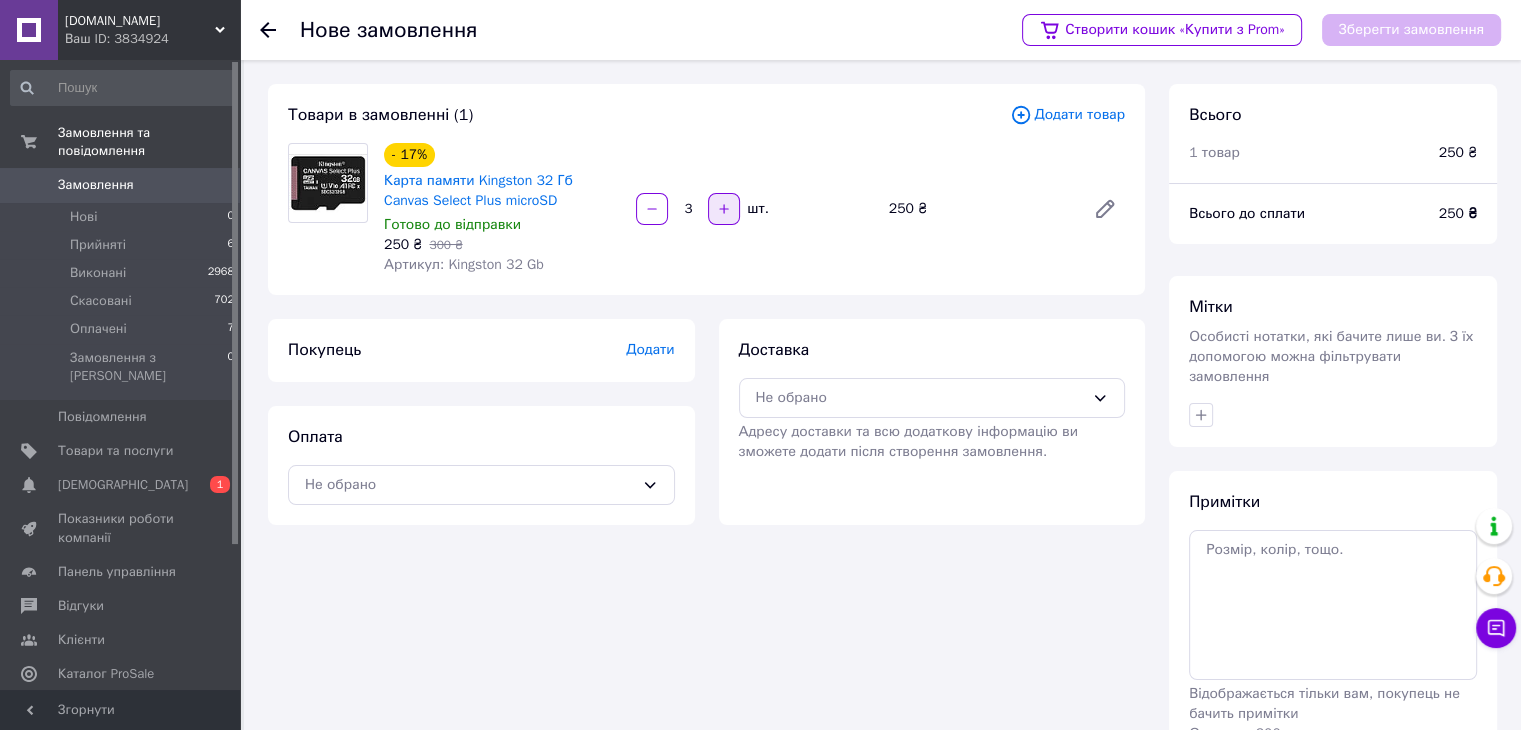click 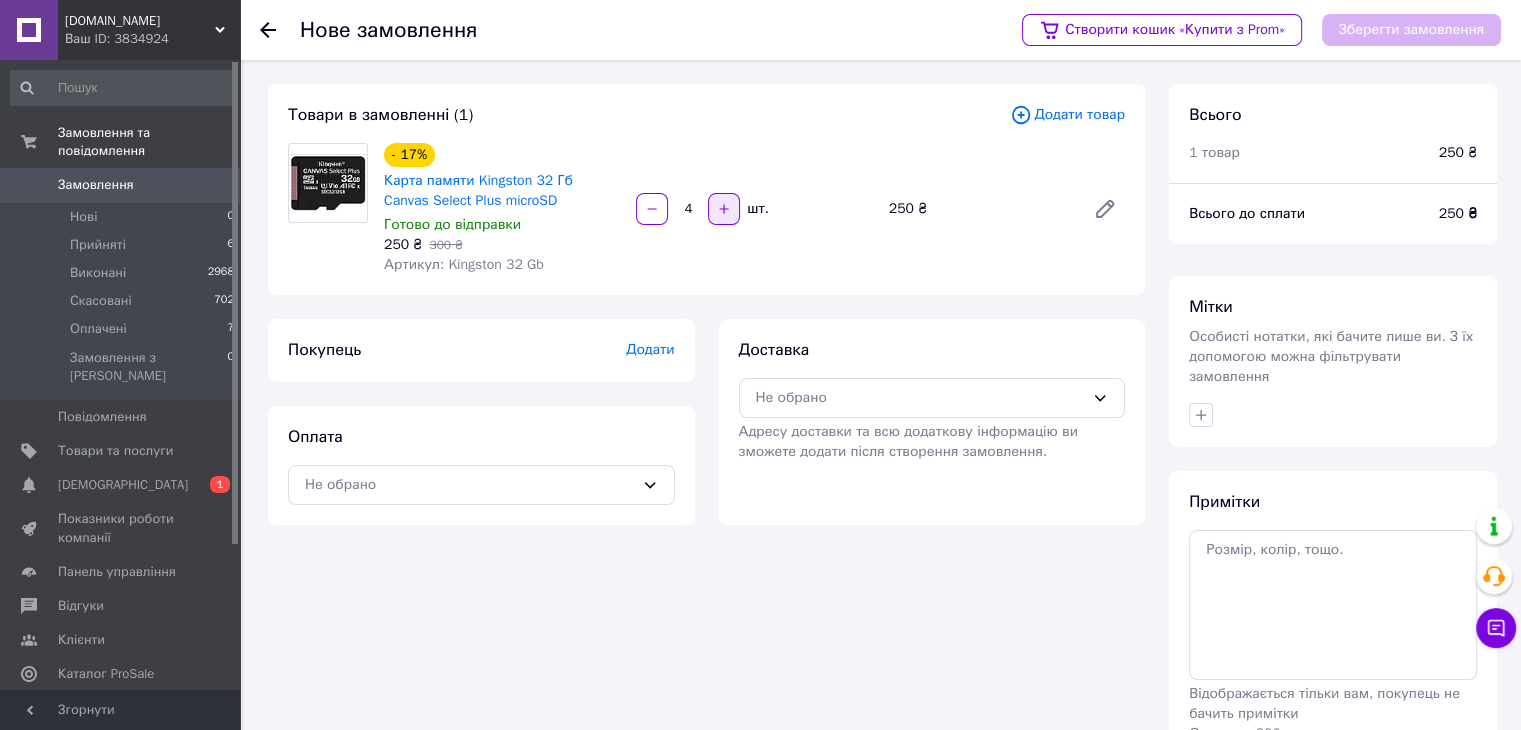 click 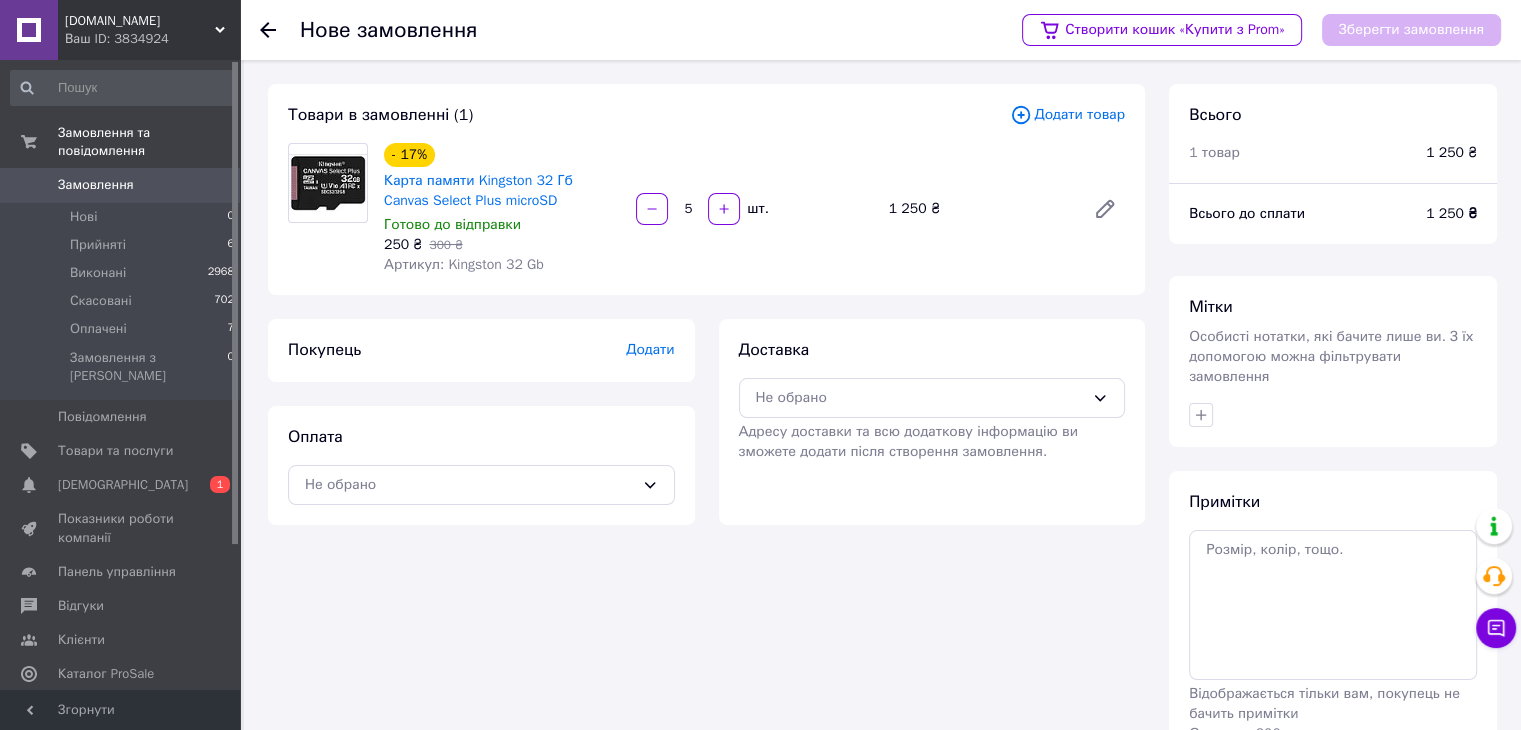 click on "Додати" at bounding box center [650, 349] 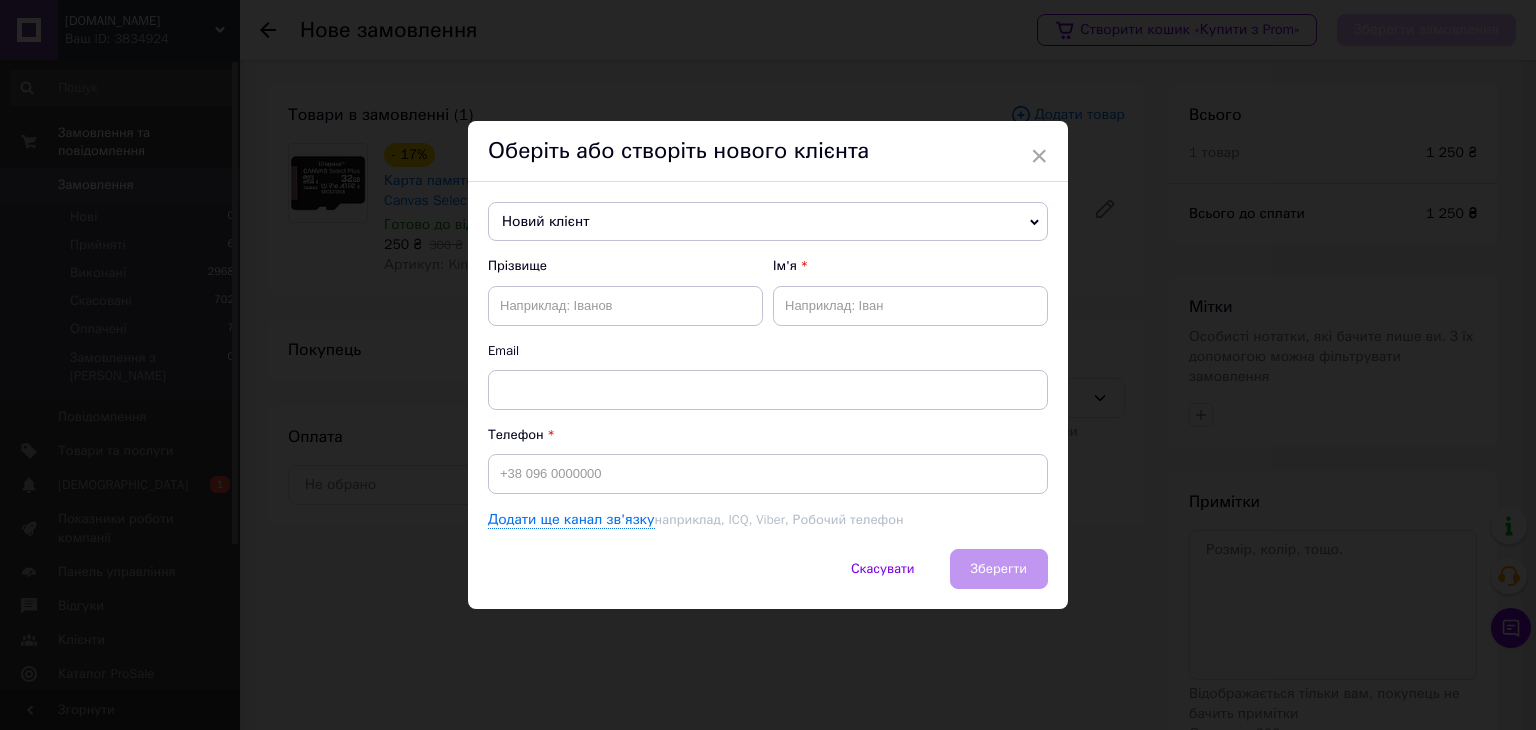 click on "Прізвище Ім'я Email Телефон Додати ще канал зв'язку    наприклад, ICQ, Viber, Робочий телефон" at bounding box center (768, 393) 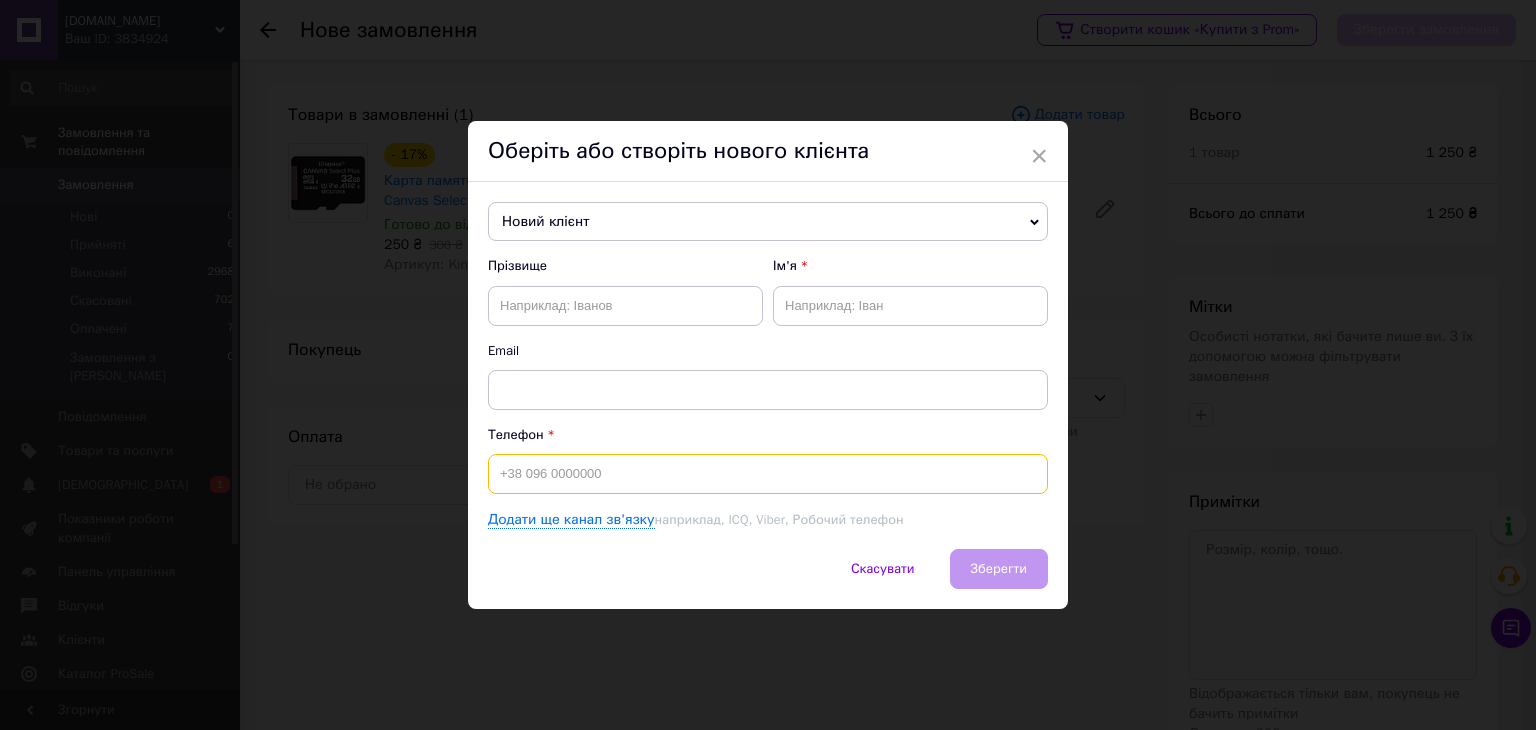 click at bounding box center [768, 474] 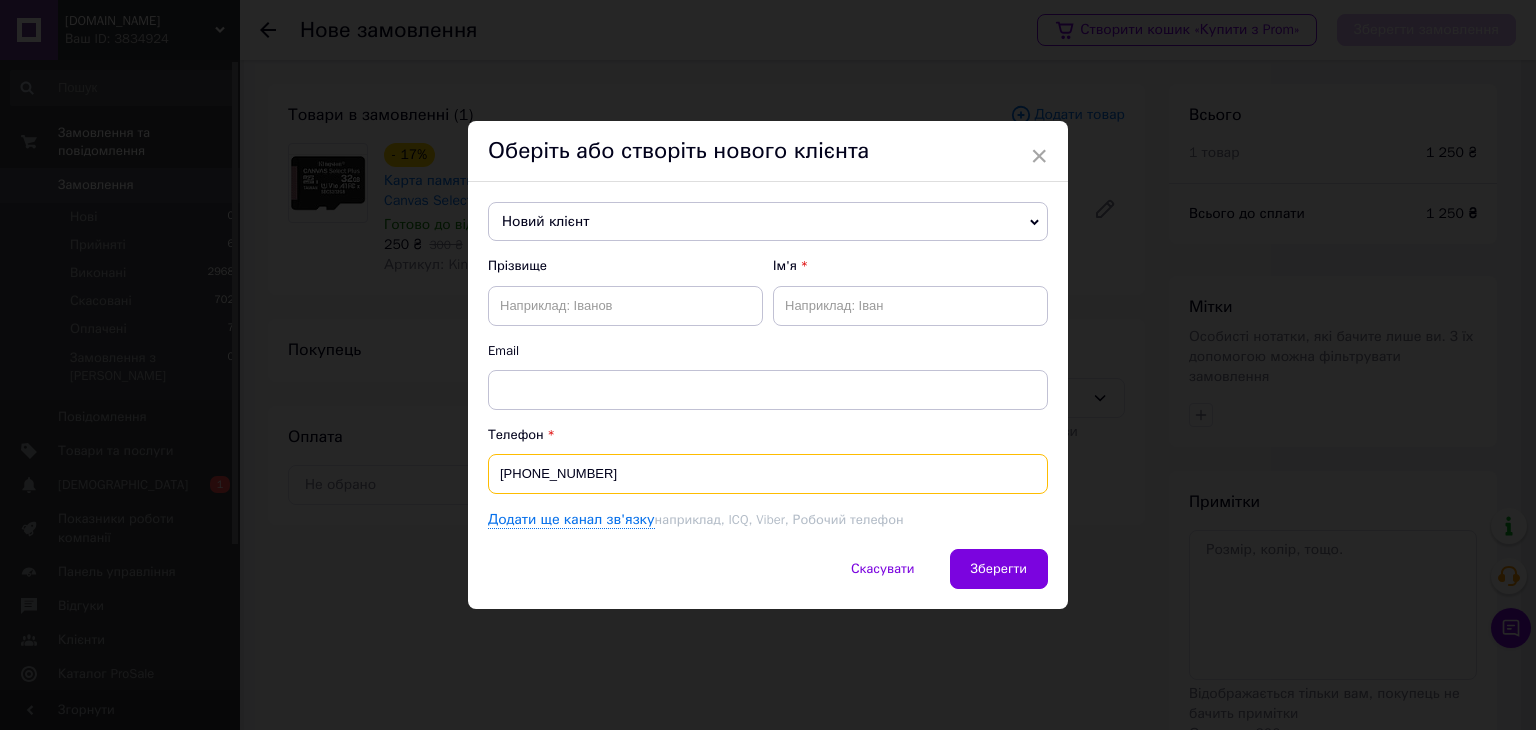 type on "[PHONE_NUMBER]" 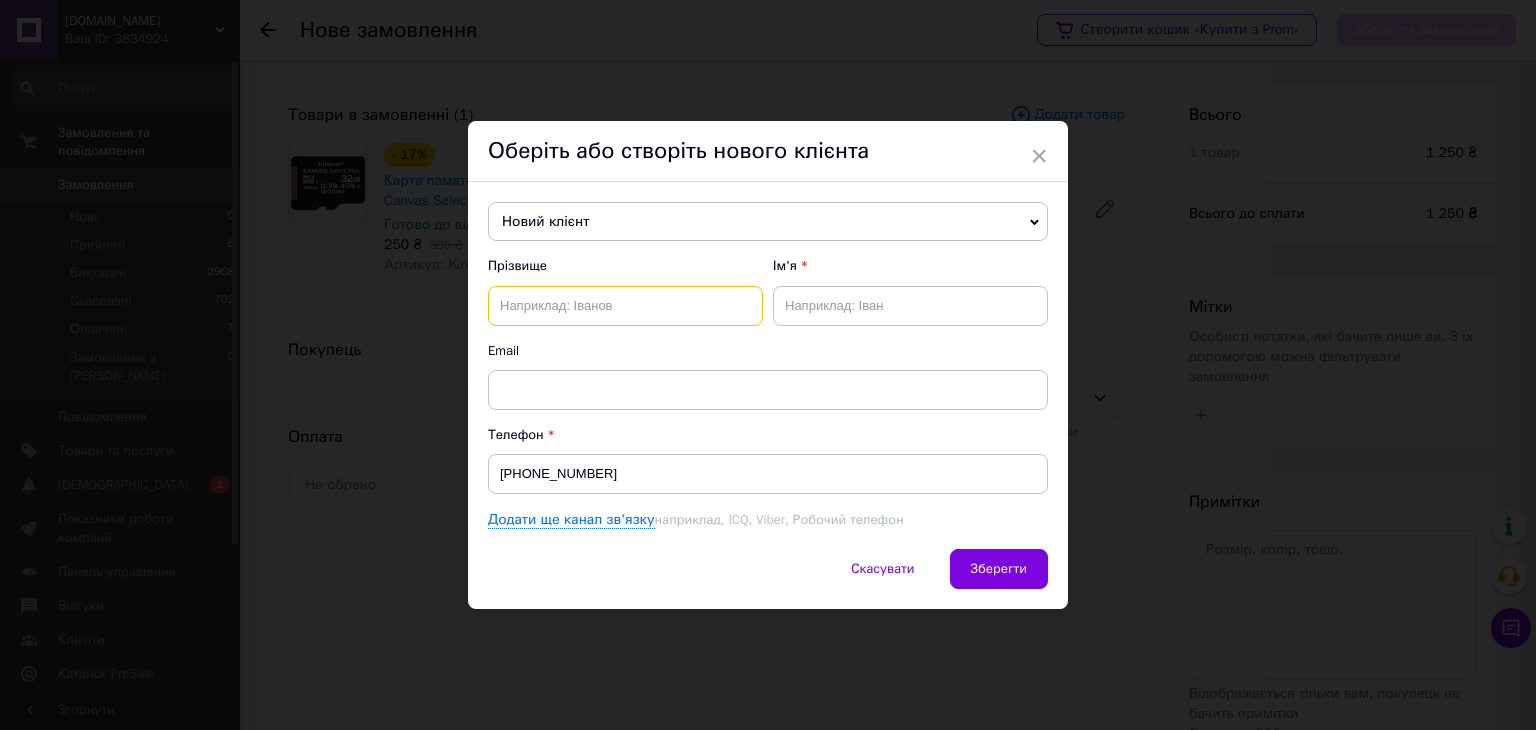 click at bounding box center [625, 306] 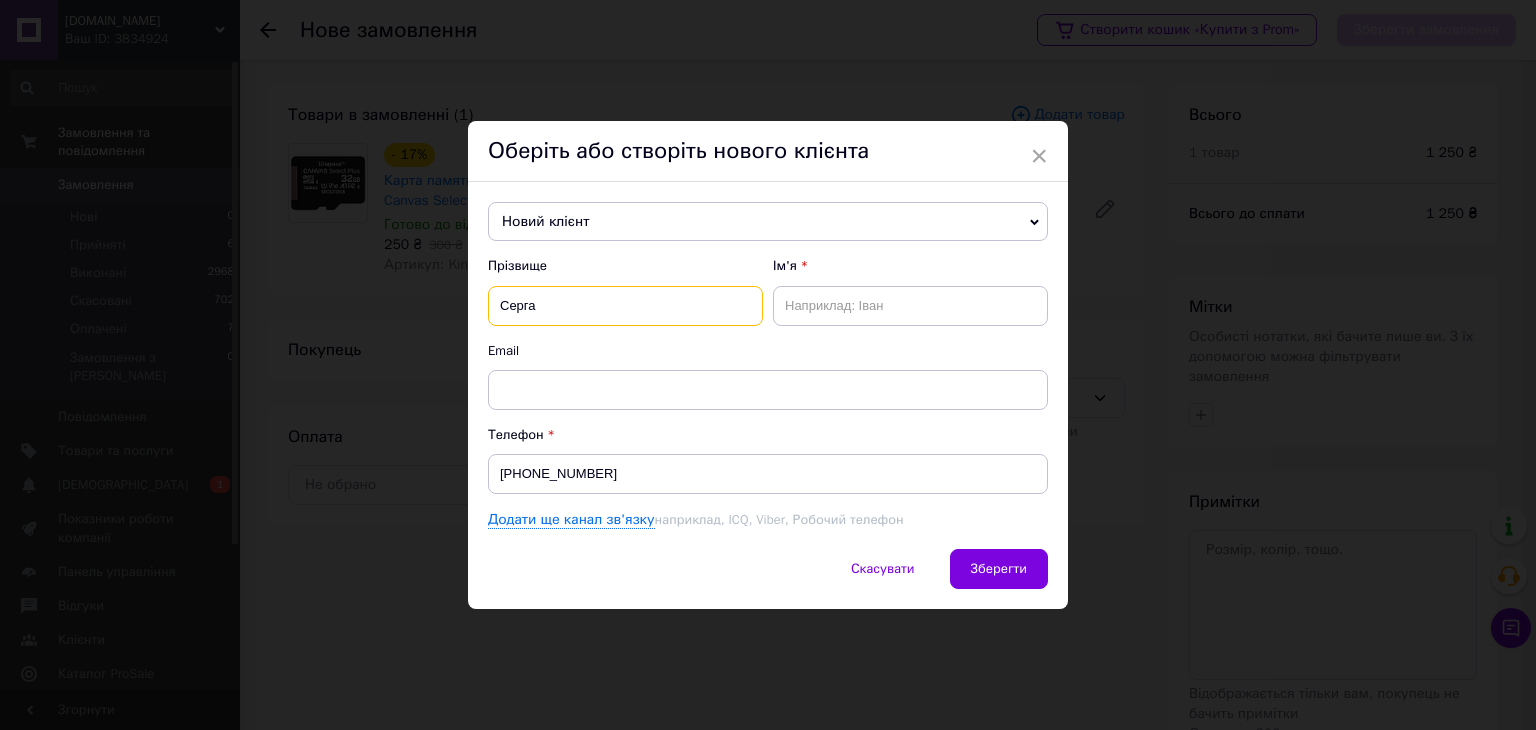 type on "Серга" 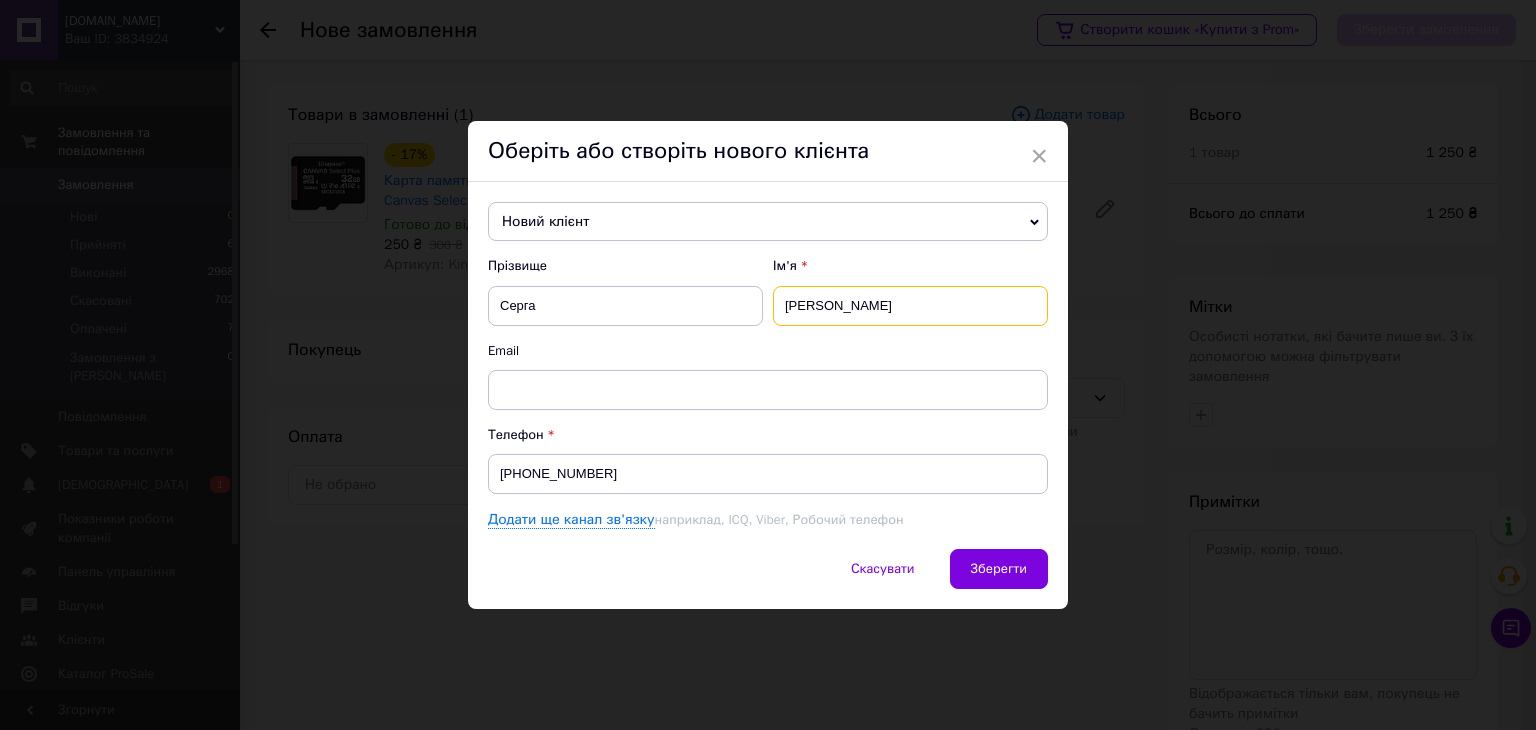 type on "Аліна" 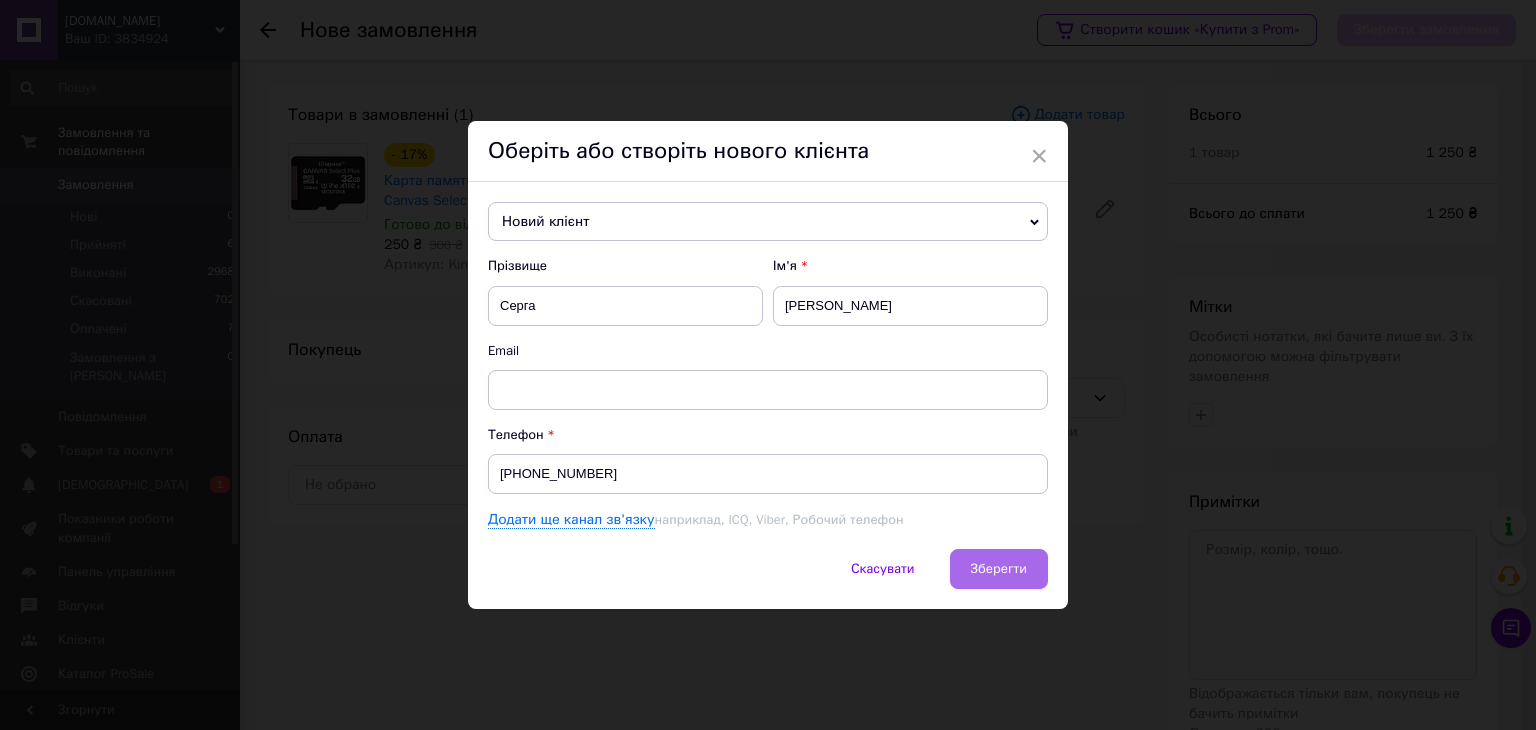 click on "Зберегти" at bounding box center (999, 568) 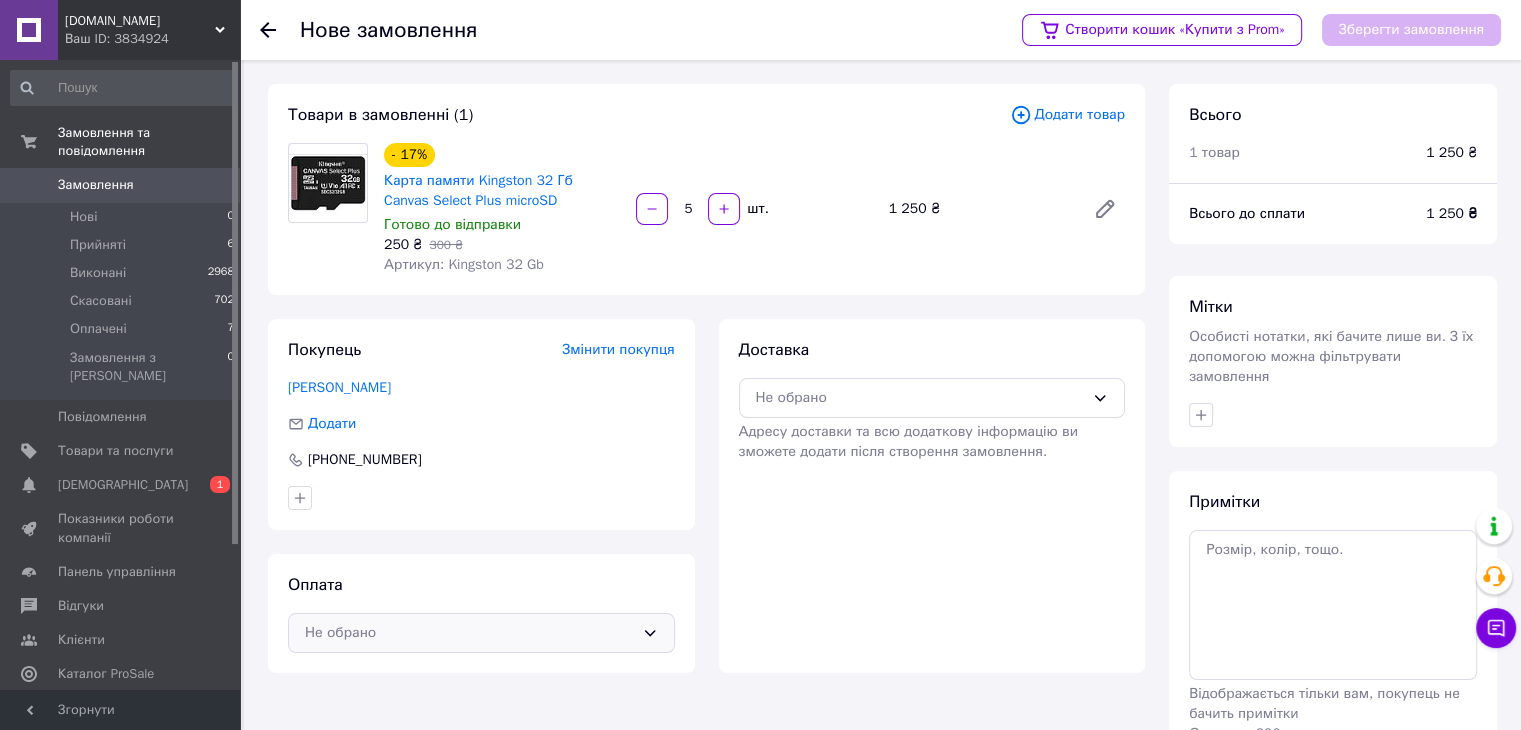 click on "Не обрано" at bounding box center [469, 633] 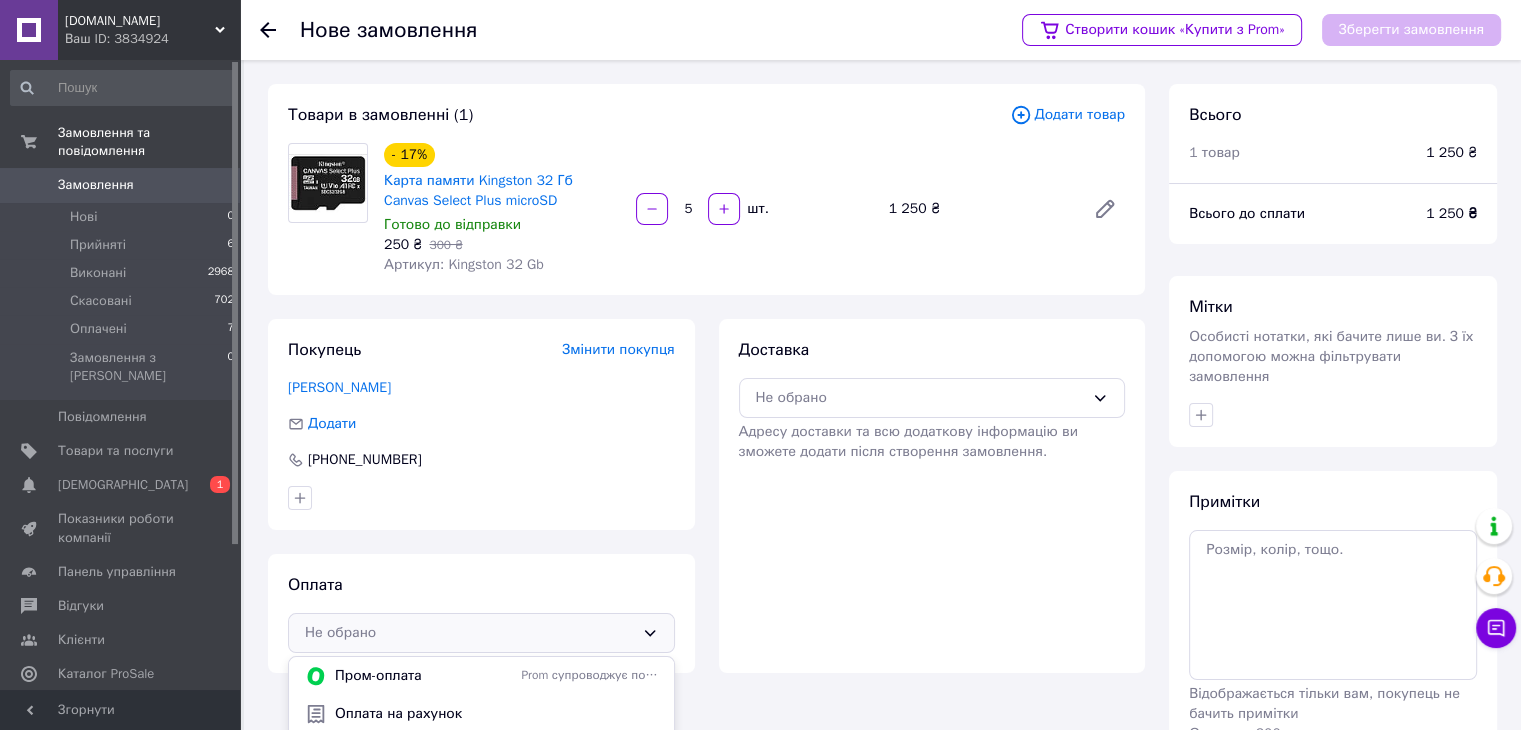 scroll, scrollTop: 100, scrollLeft: 0, axis: vertical 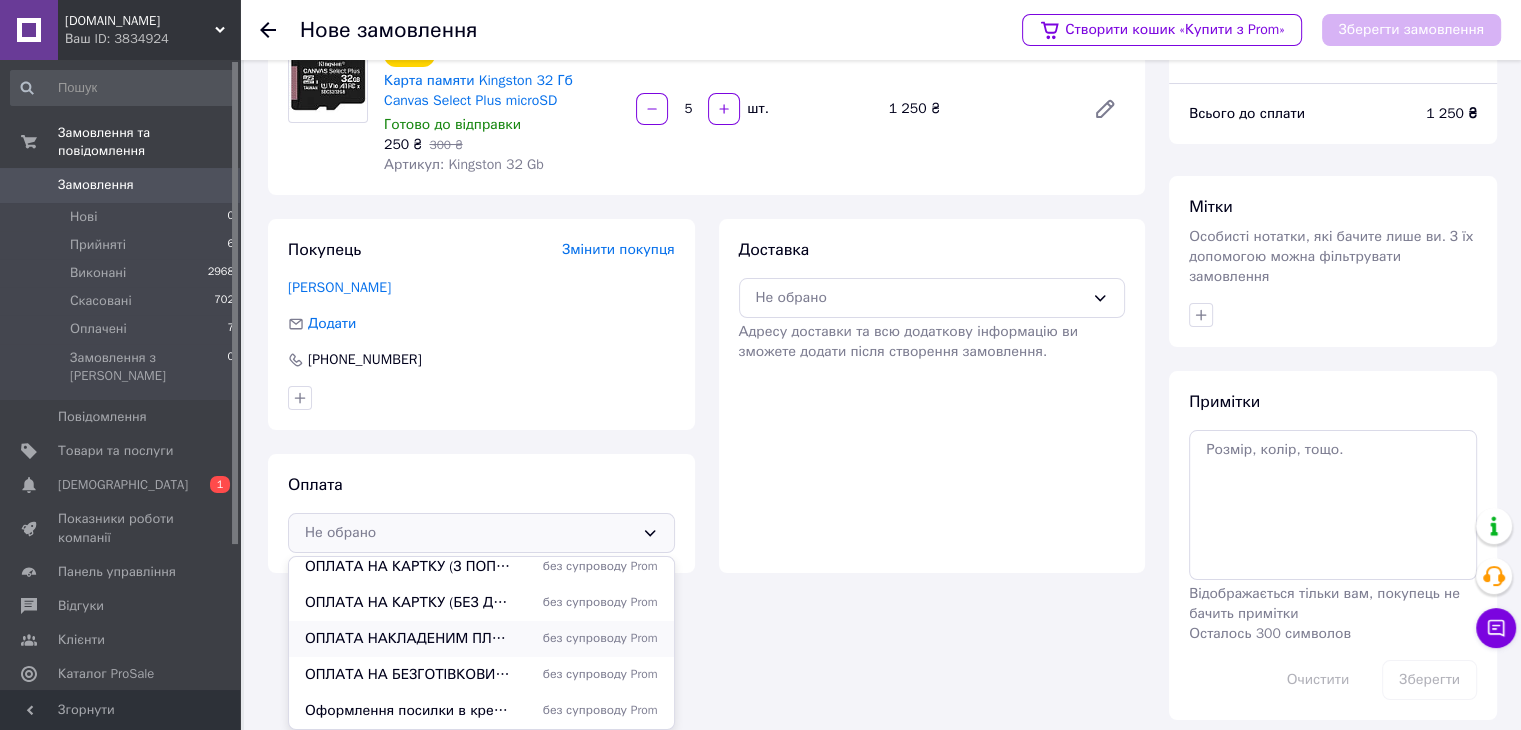 click on "без супроводу Prom" at bounding box center [589, 638] 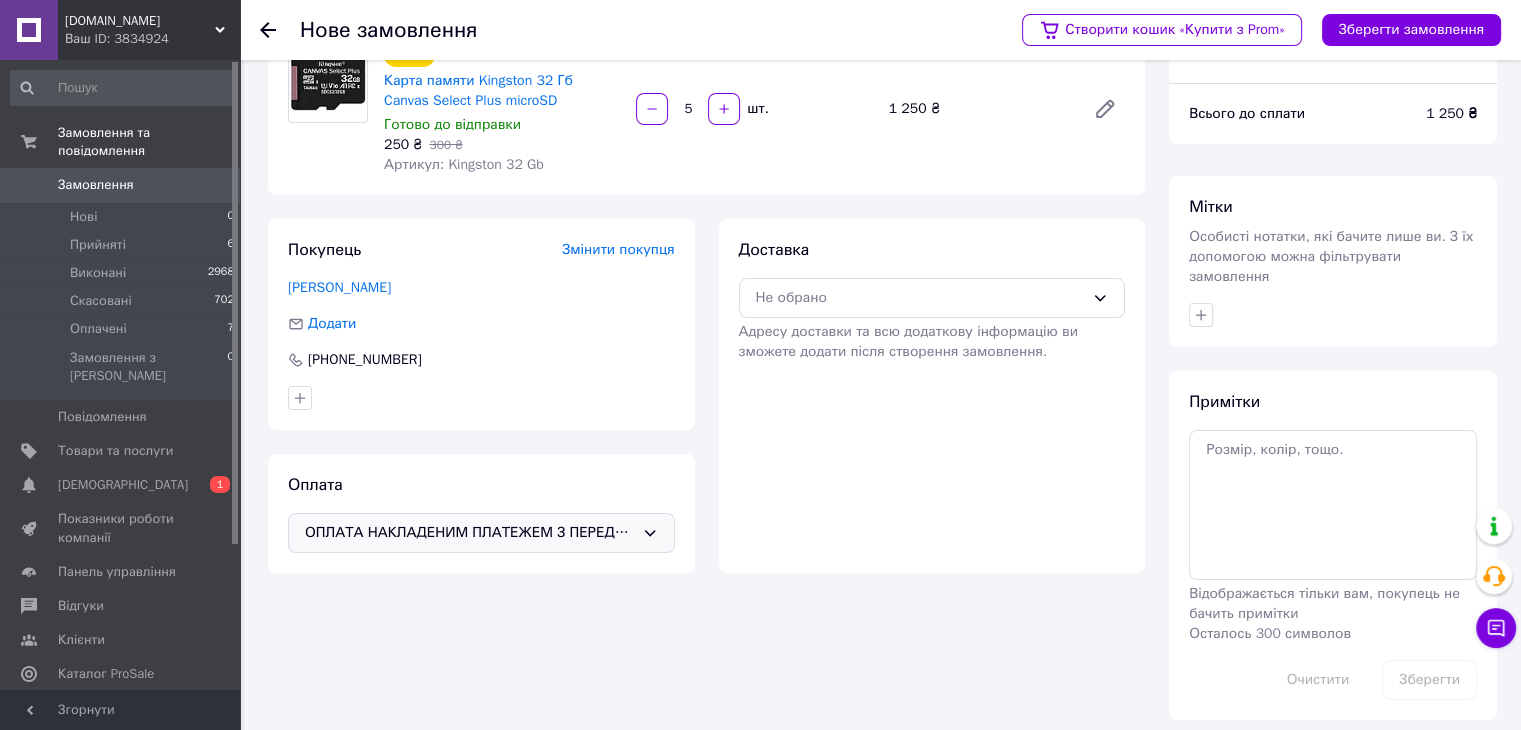 scroll, scrollTop: 93, scrollLeft: 0, axis: vertical 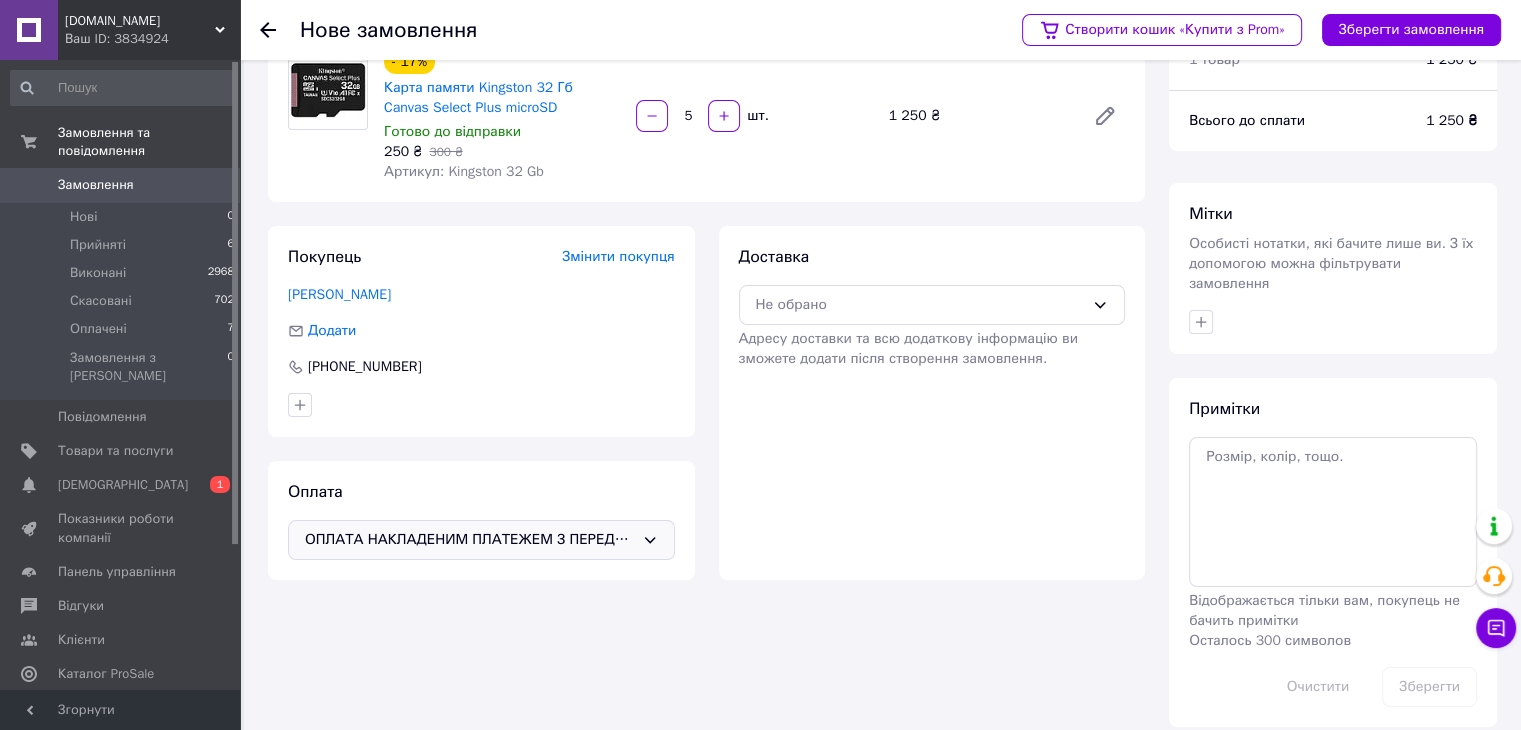 click on "ОПЛАТА НАКЛАДЕНИМ ПЛАТЕЖЕМ З ПЕРЕДОПЛАТОЮ ДОСТАВКИ НА КАРТУ" at bounding box center (481, 540) 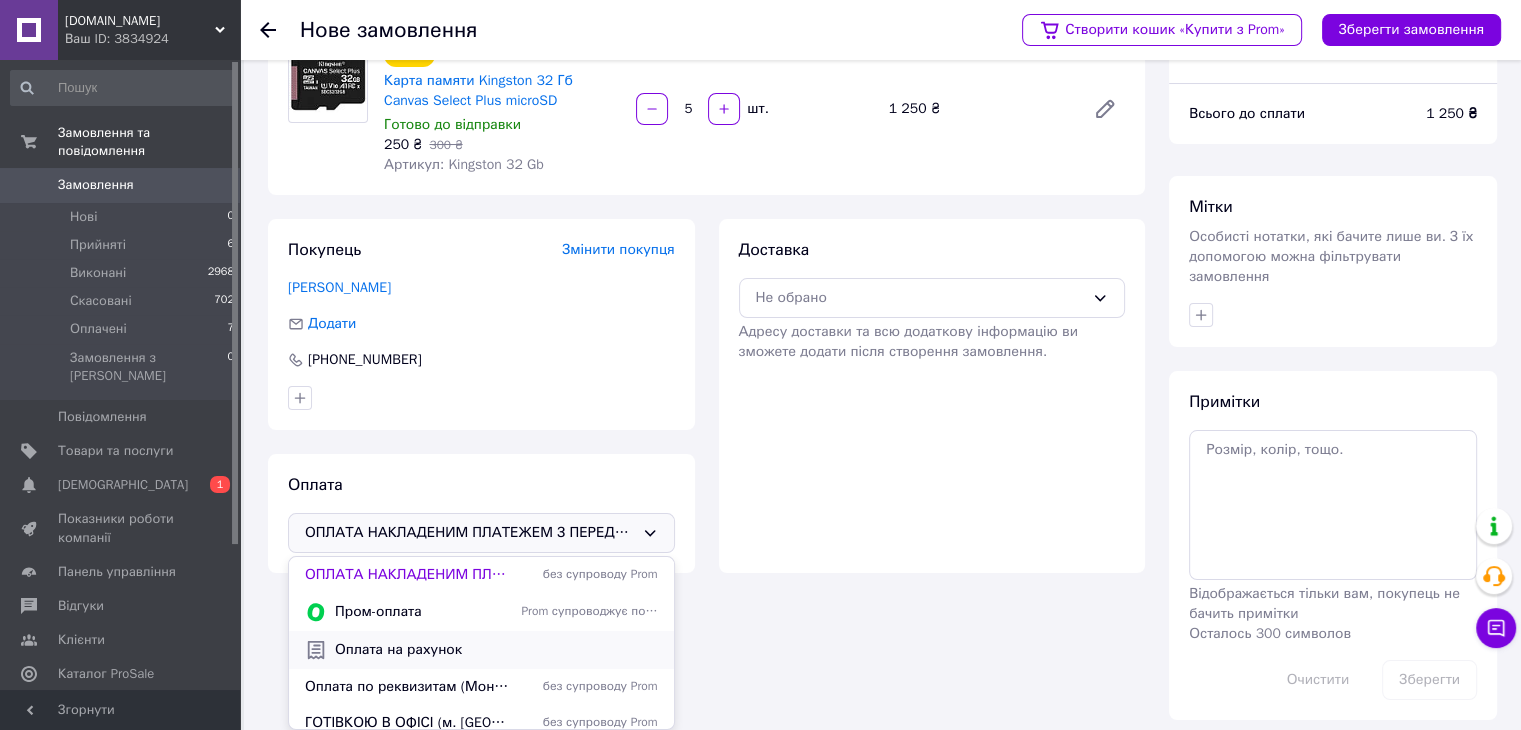 click on "Оплата на рахунок" at bounding box center (481, 650) 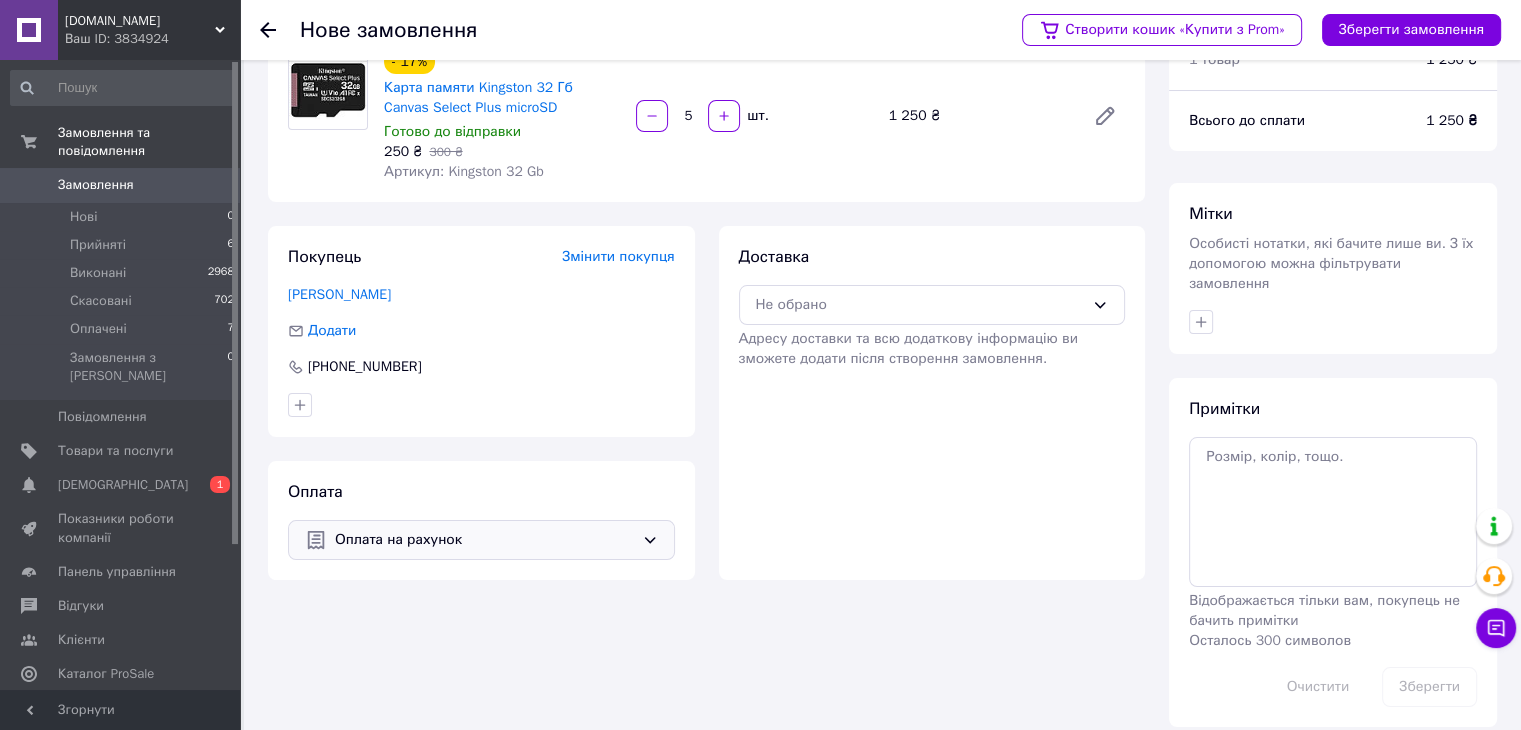 click on "Адресу доставки та всю додаткову інформацію
ви зможете додати після створення замовлення." at bounding box center [932, 349] 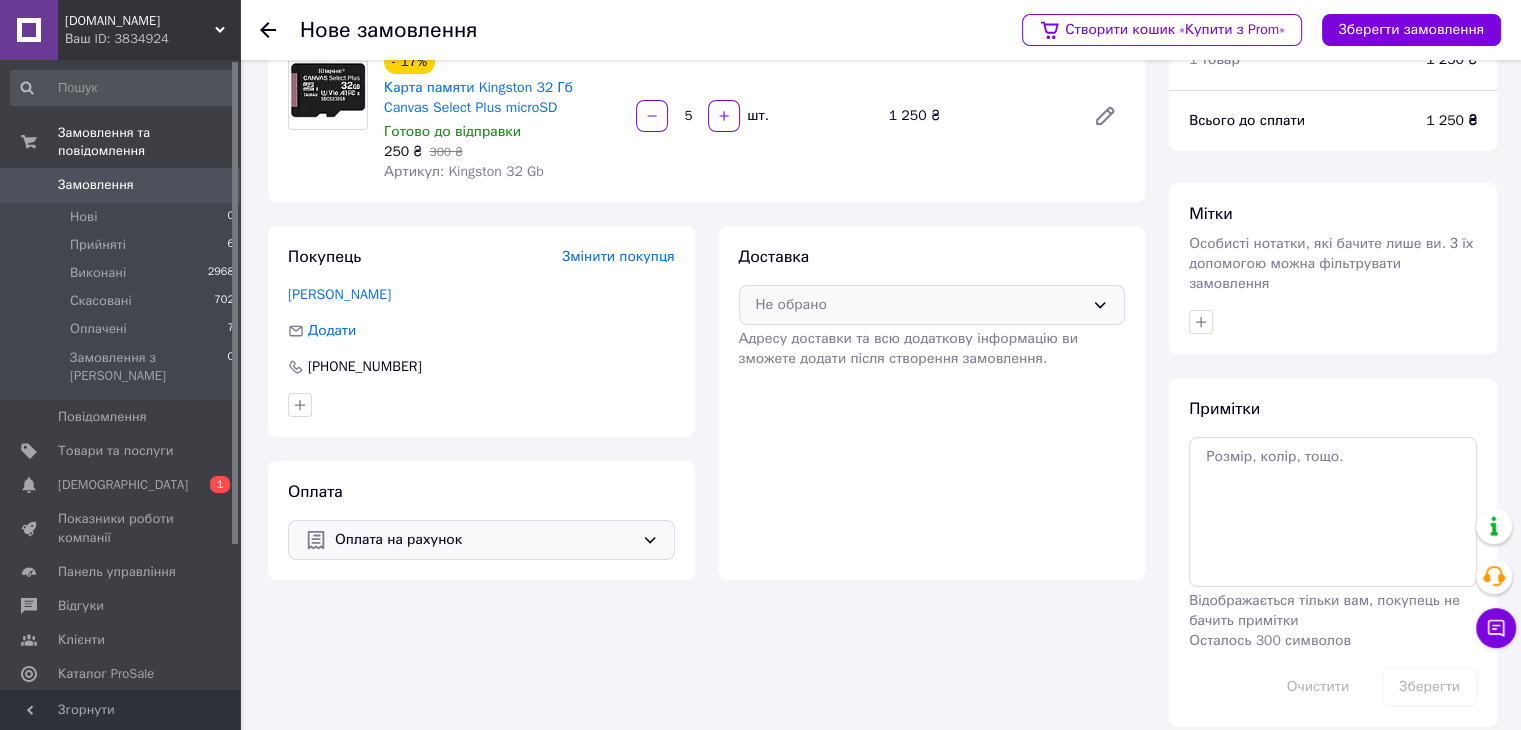 click on "Не обрано" at bounding box center [932, 305] 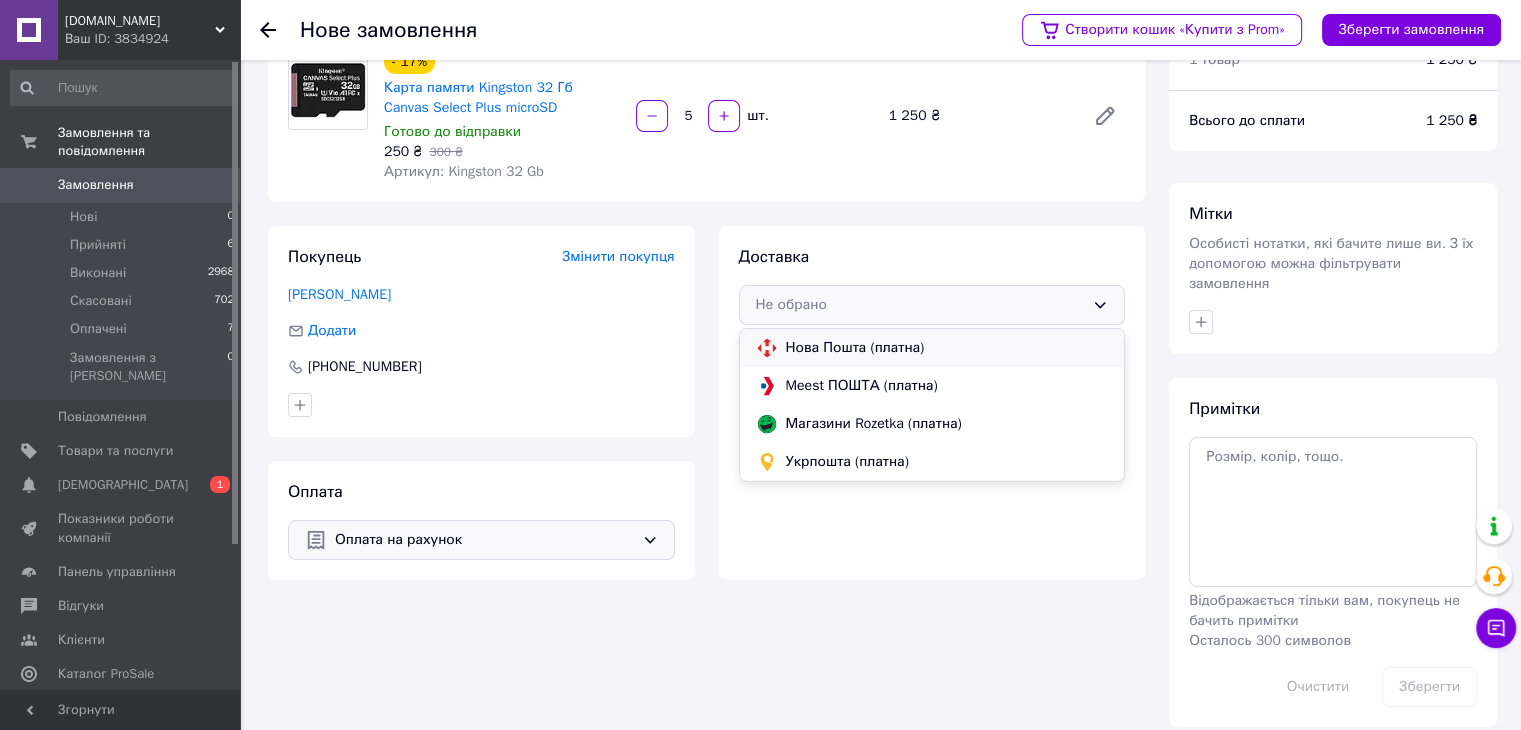 click on "Нова Пошта (платна)" at bounding box center [947, 348] 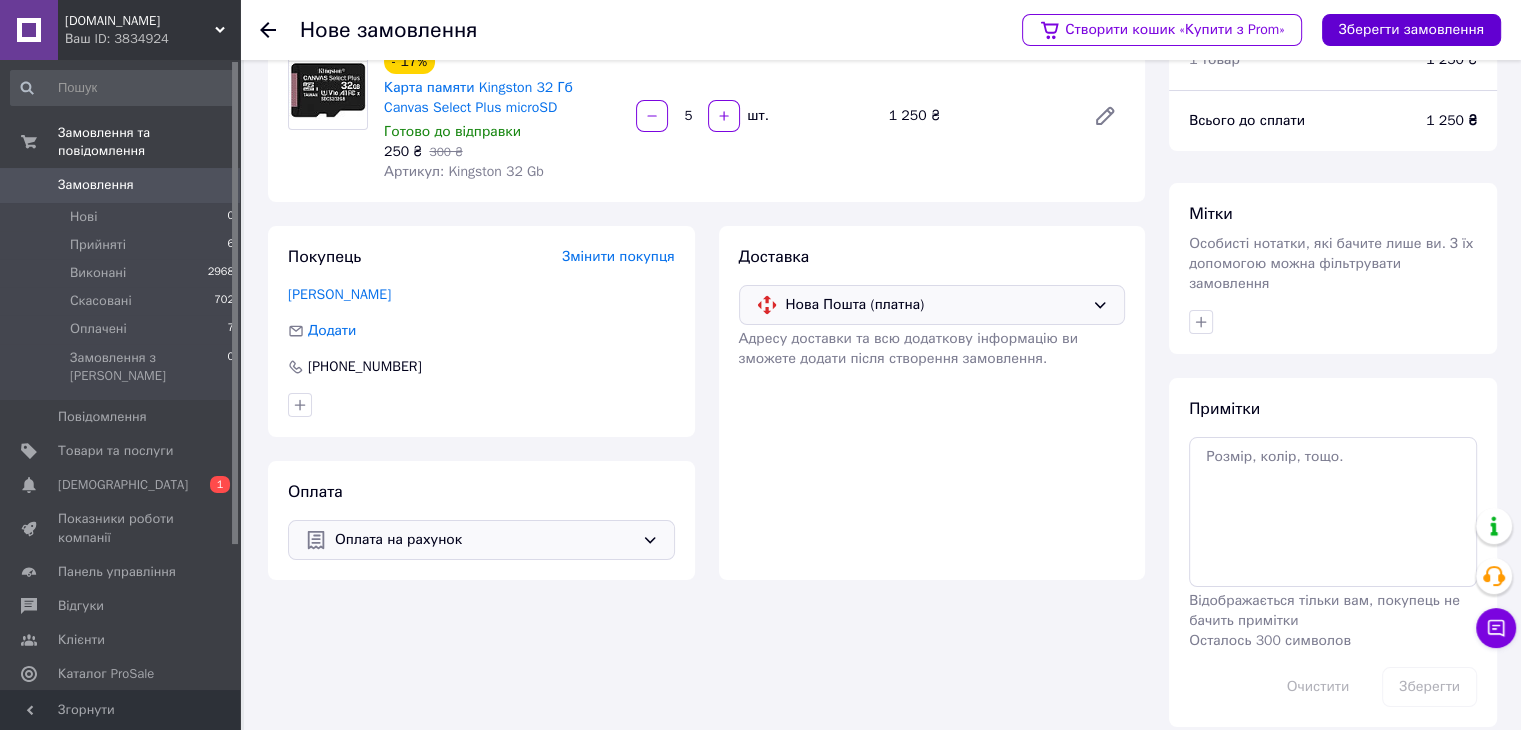 click on "Зберегти замовлення" at bounding box center [1411, 30] 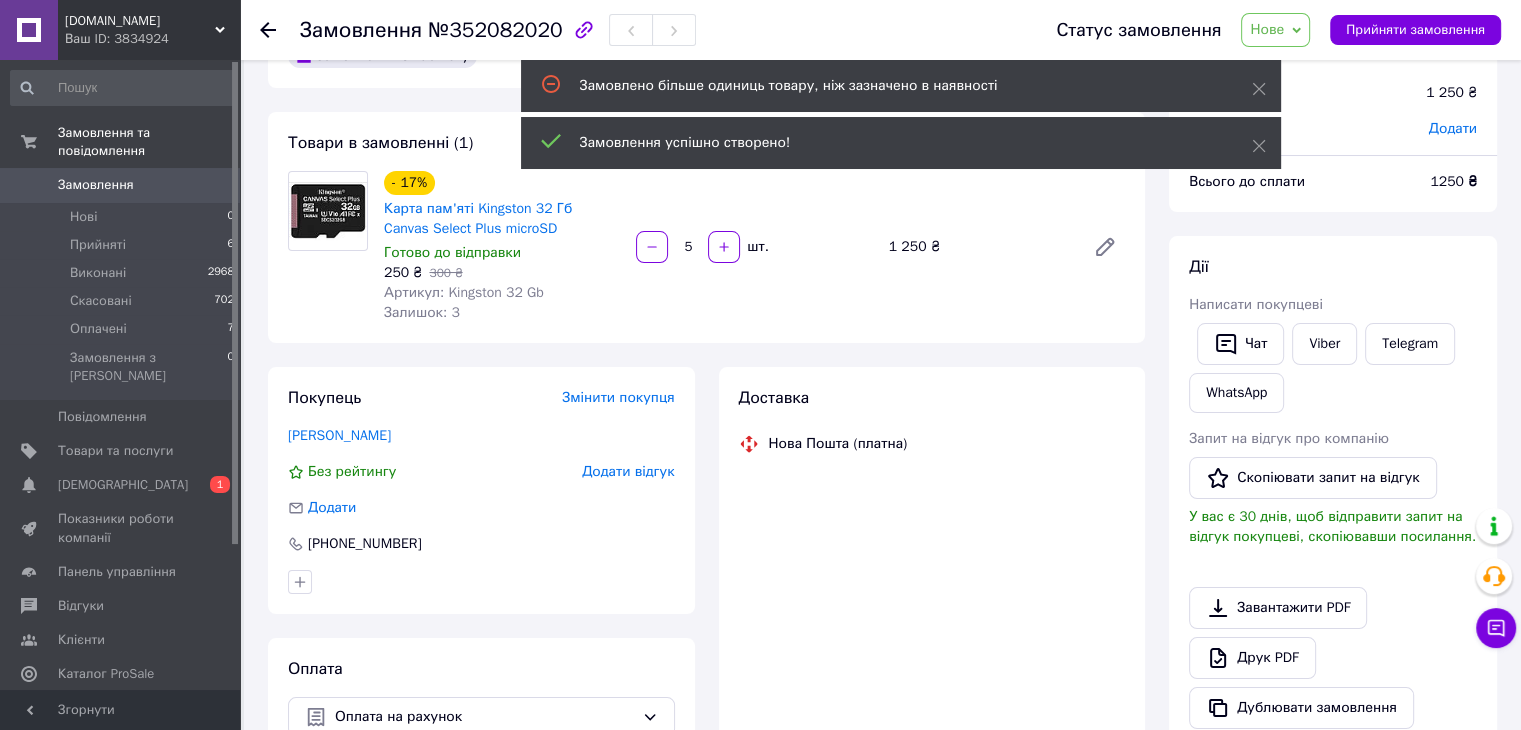 scroll, scrollTop: 0, scrollLeft: 0, axis: both 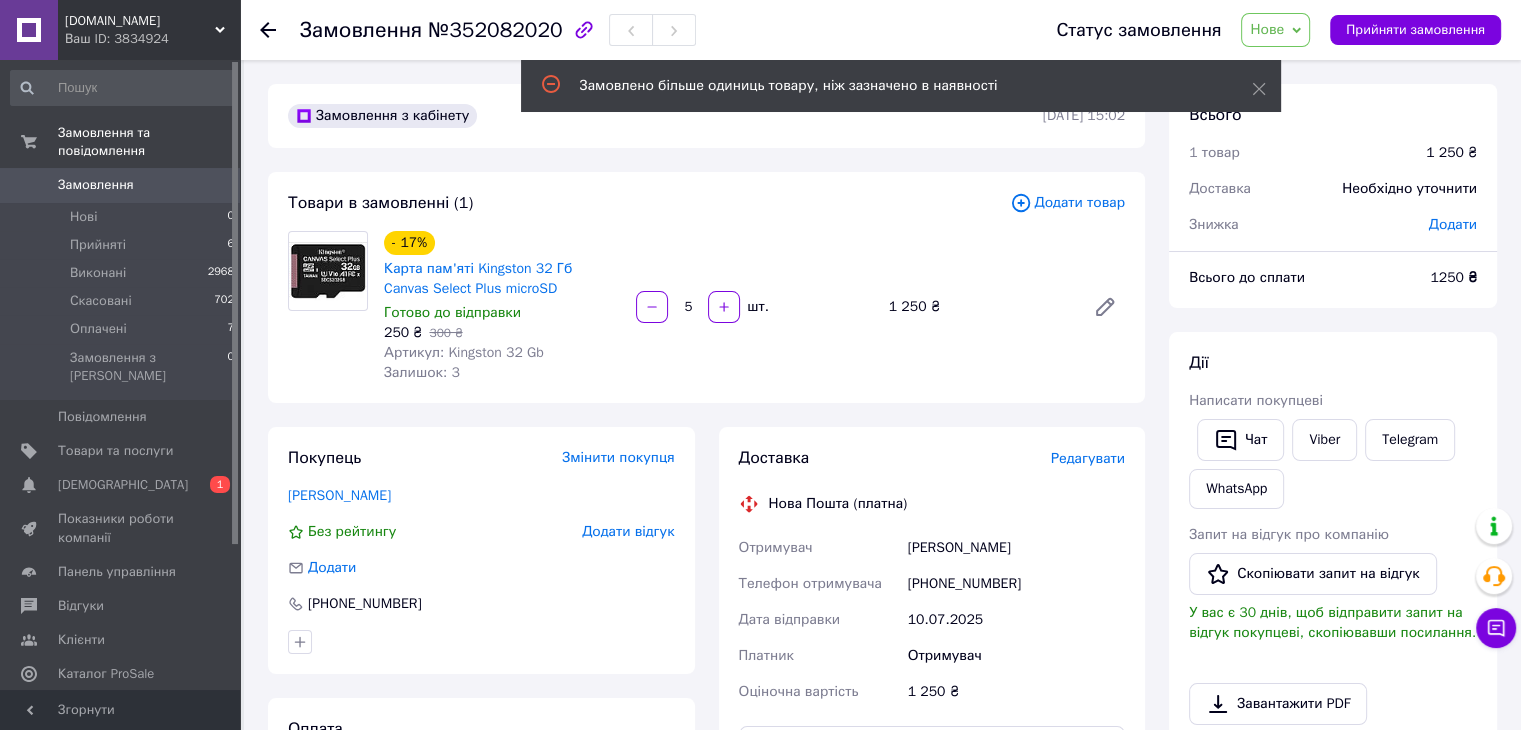 click on "Додати" at bounding box center (1453, 224) 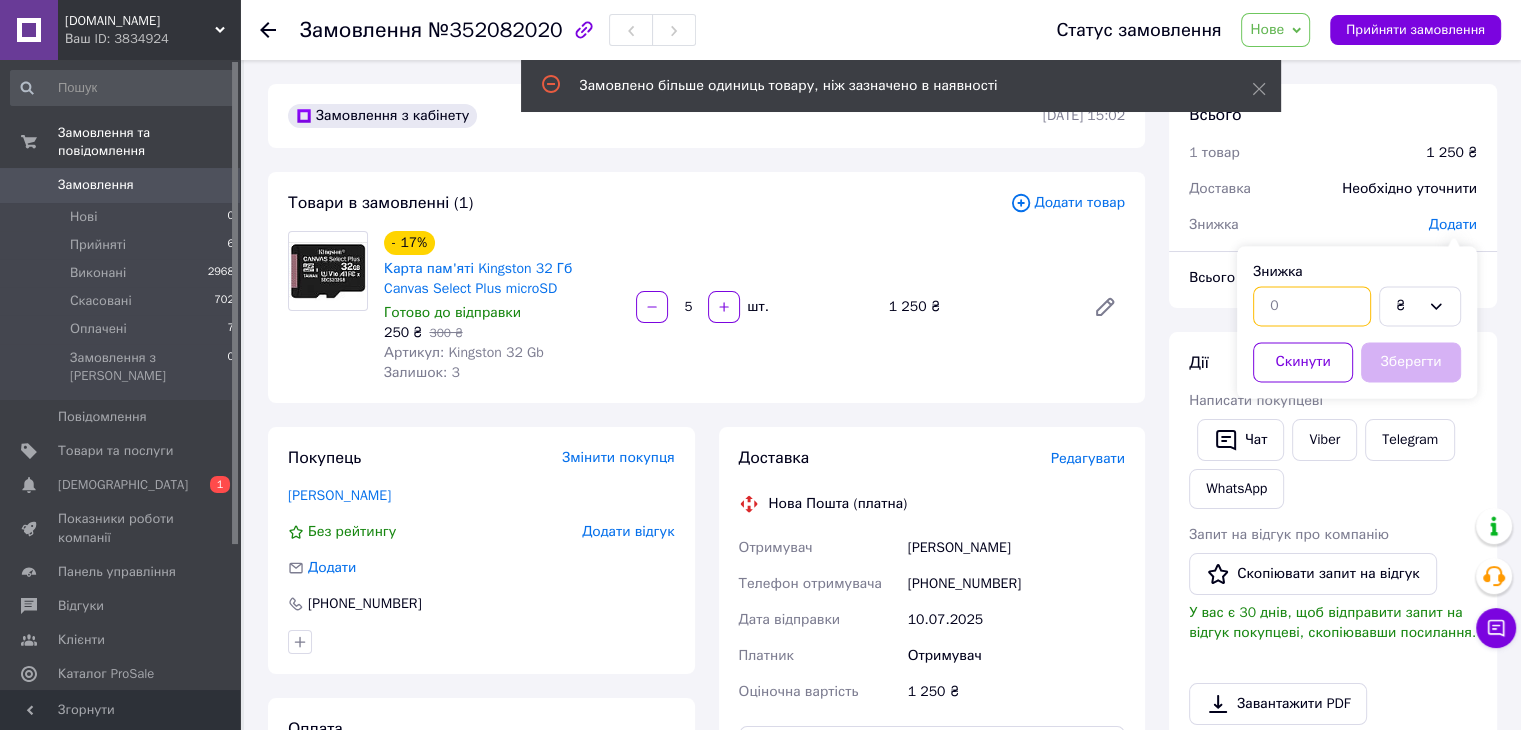 click at bounding box center (1312, 306) 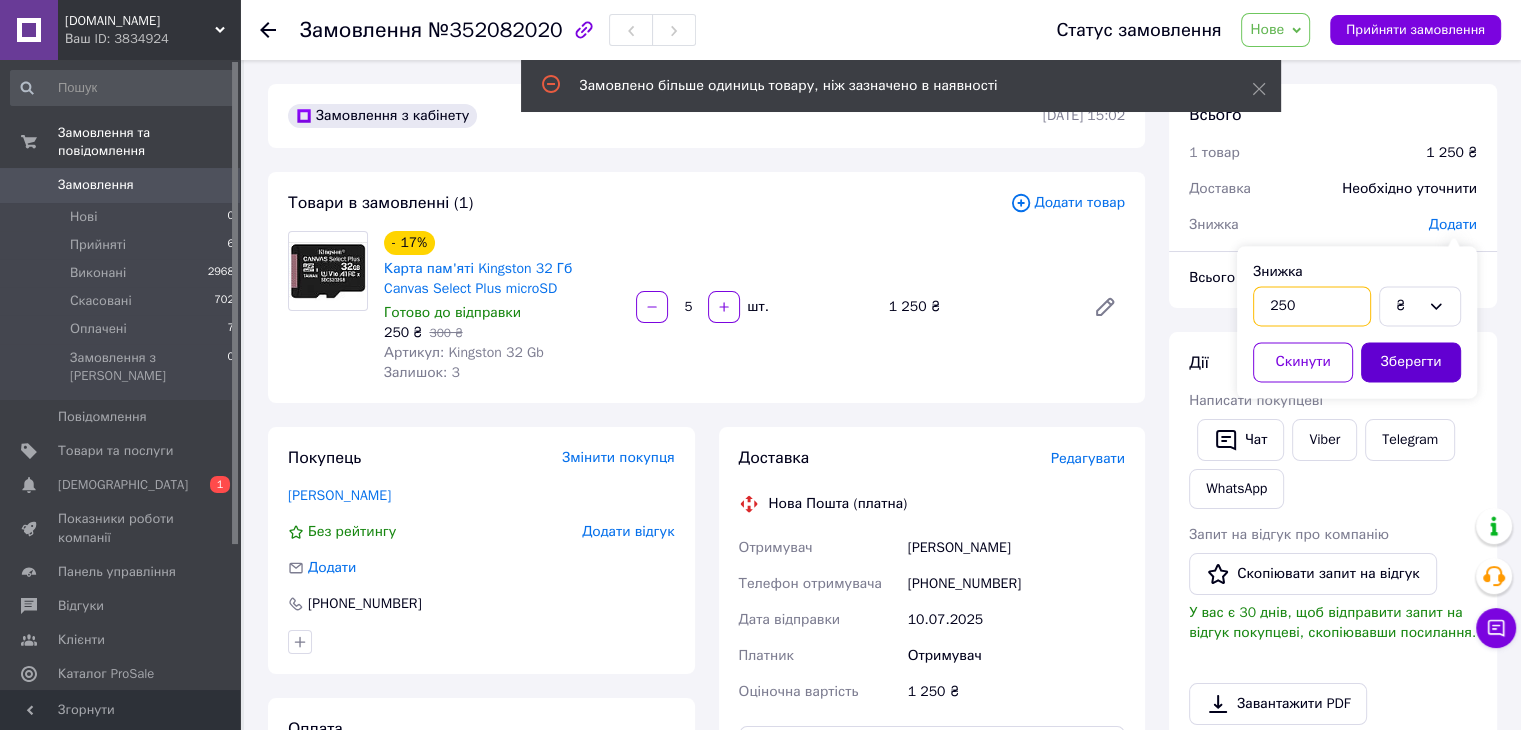 type on "250" 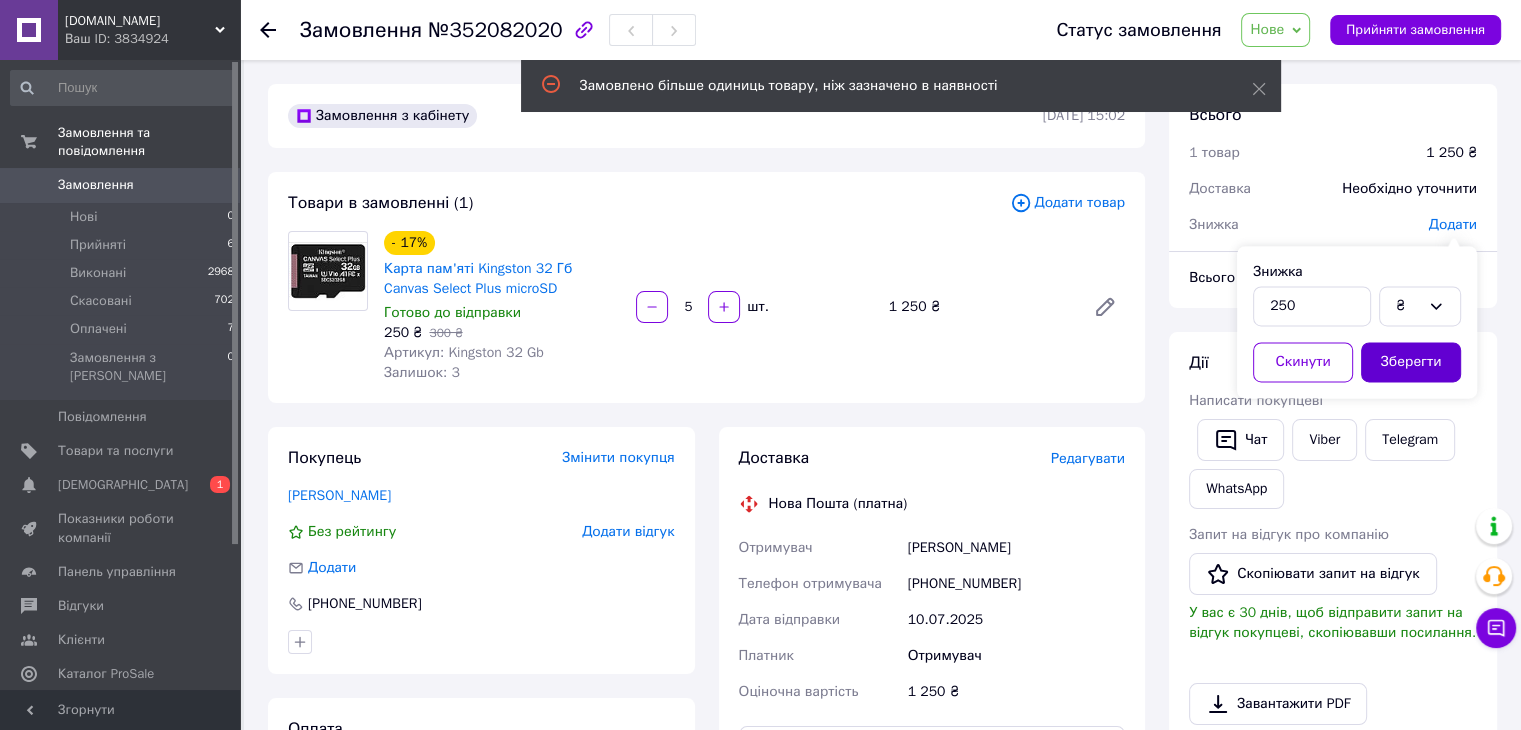 click on "Зберегти" at bounding box center [1411, 362] 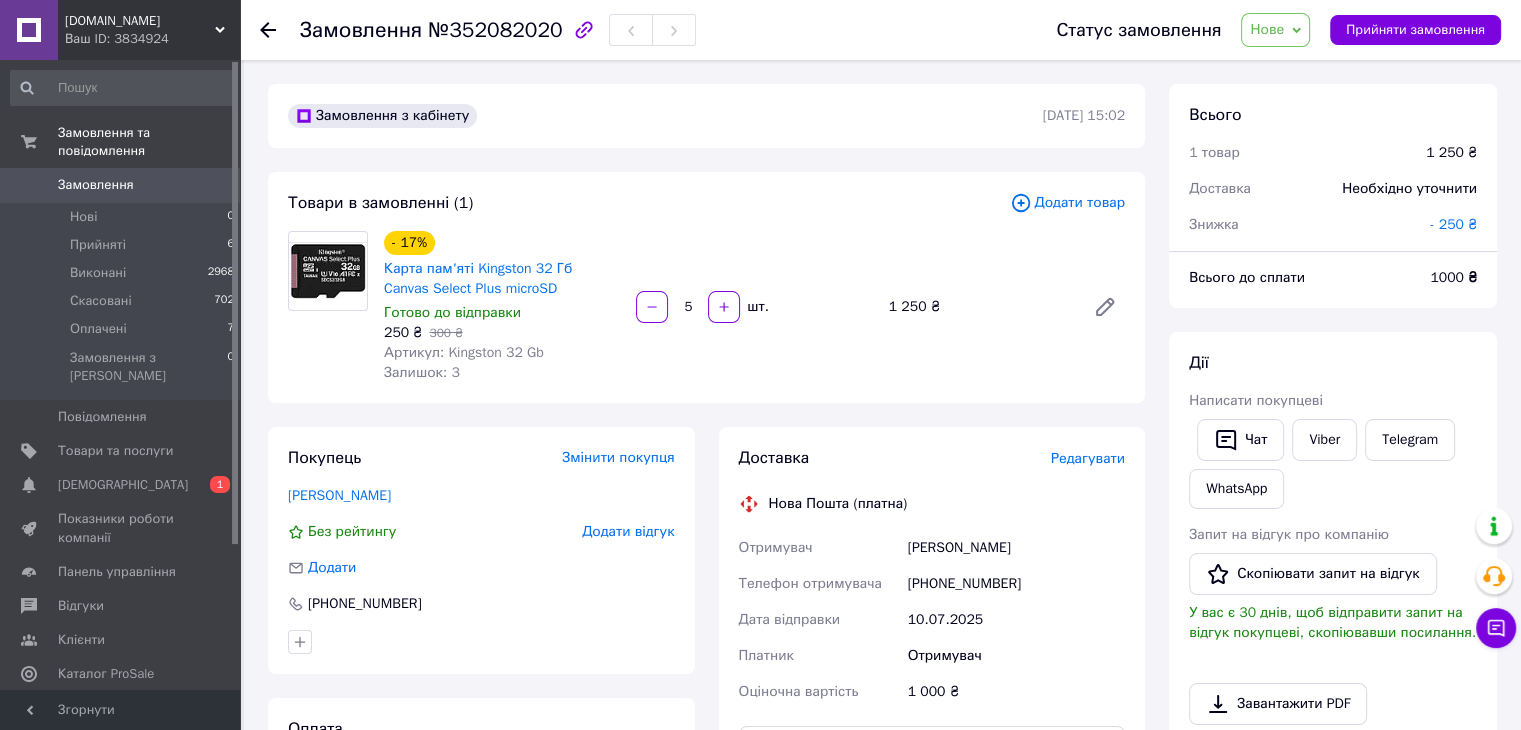 click on "Нове" at bounding box center [1267, 29] 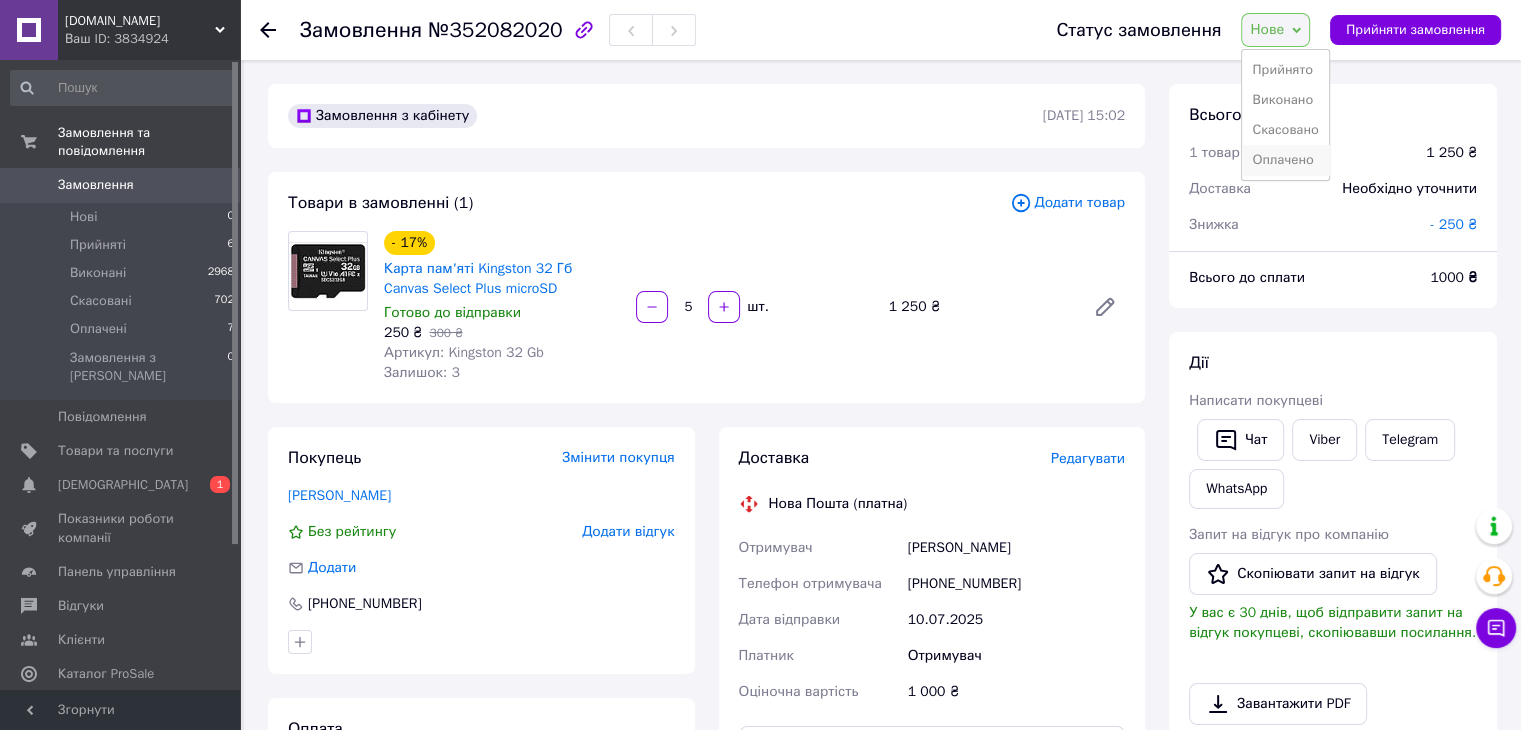 click on "Оплачено" at bounding box center (1285, 160) 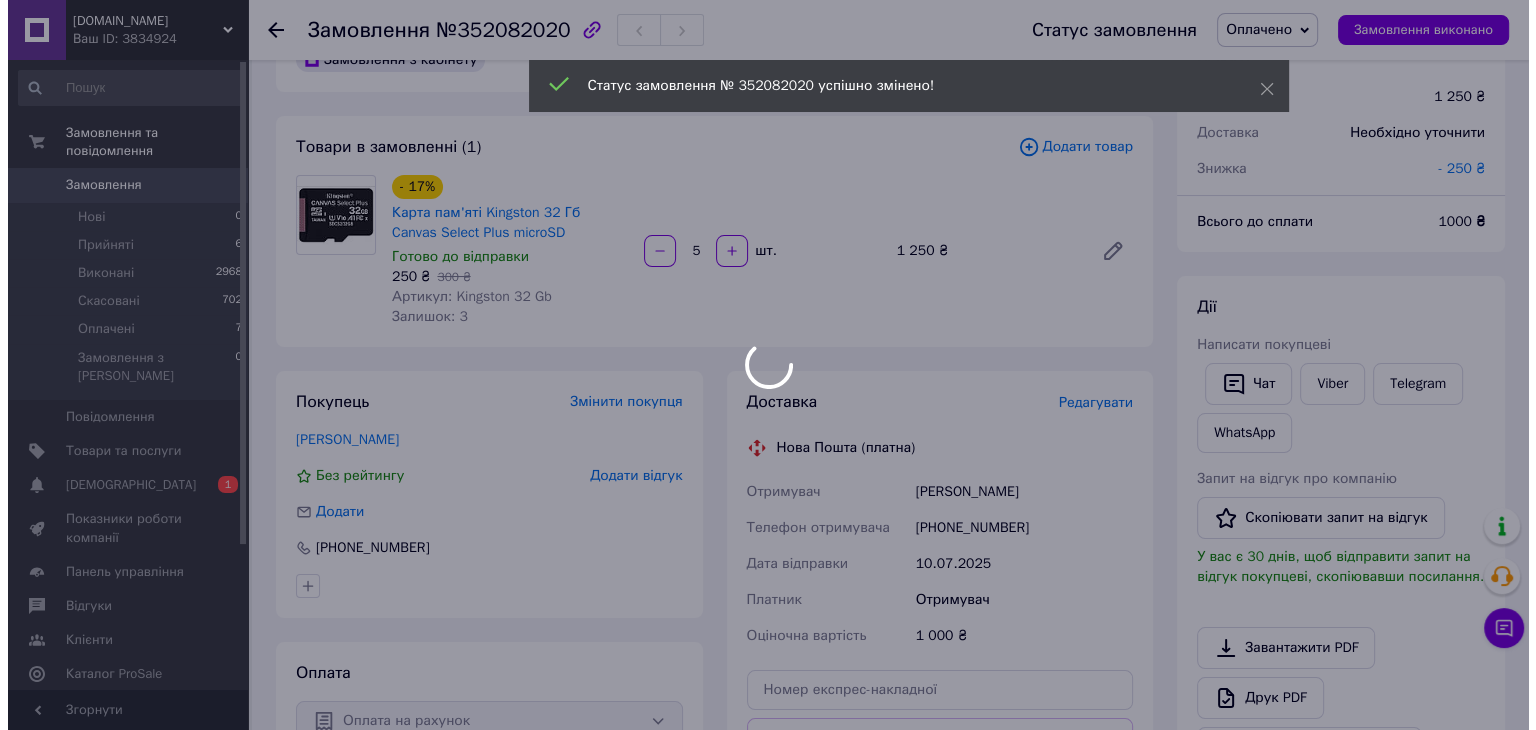 scroll, scrollTop: 100, scrollLeft: 0, axis: vertical 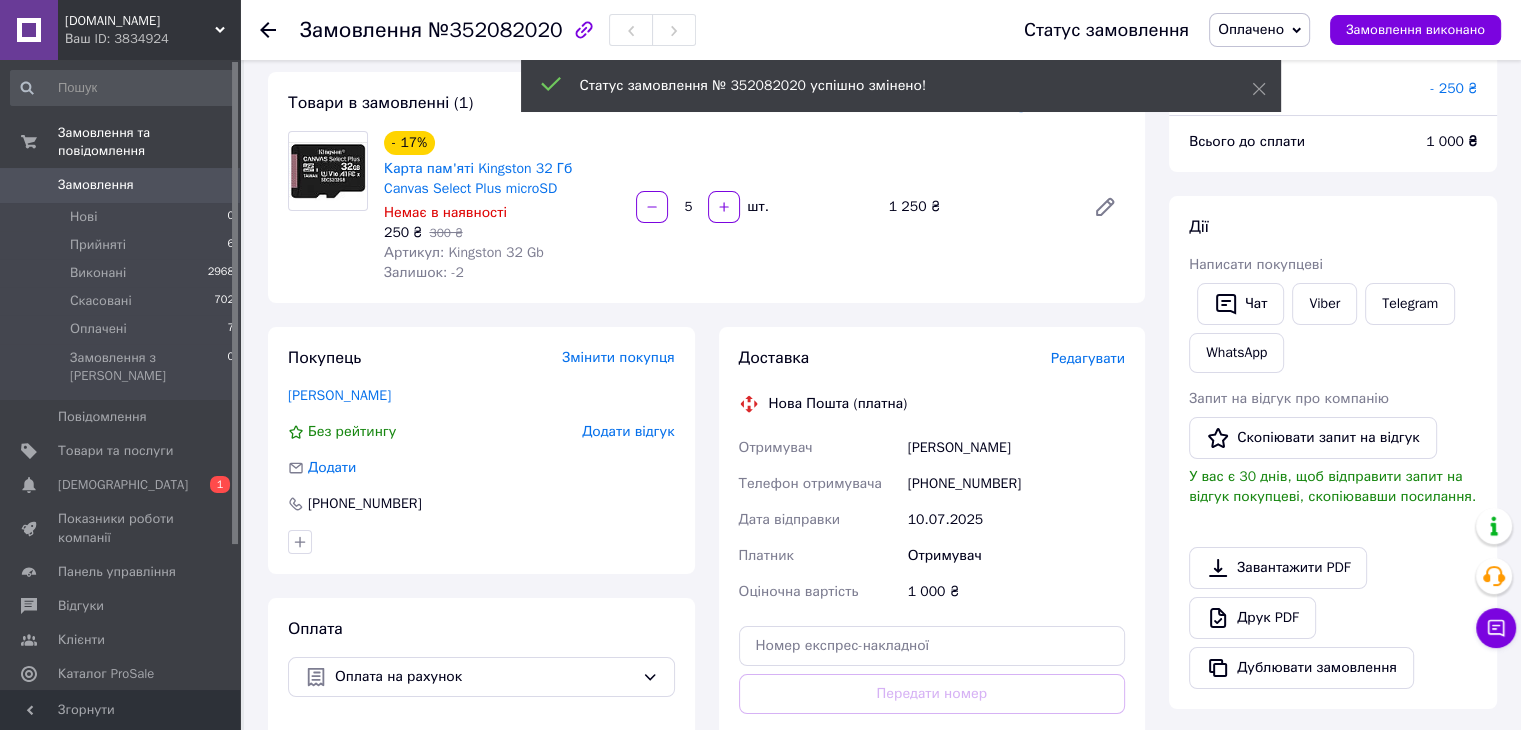 click on "Редагувати" at bounding box center (1088, 358) 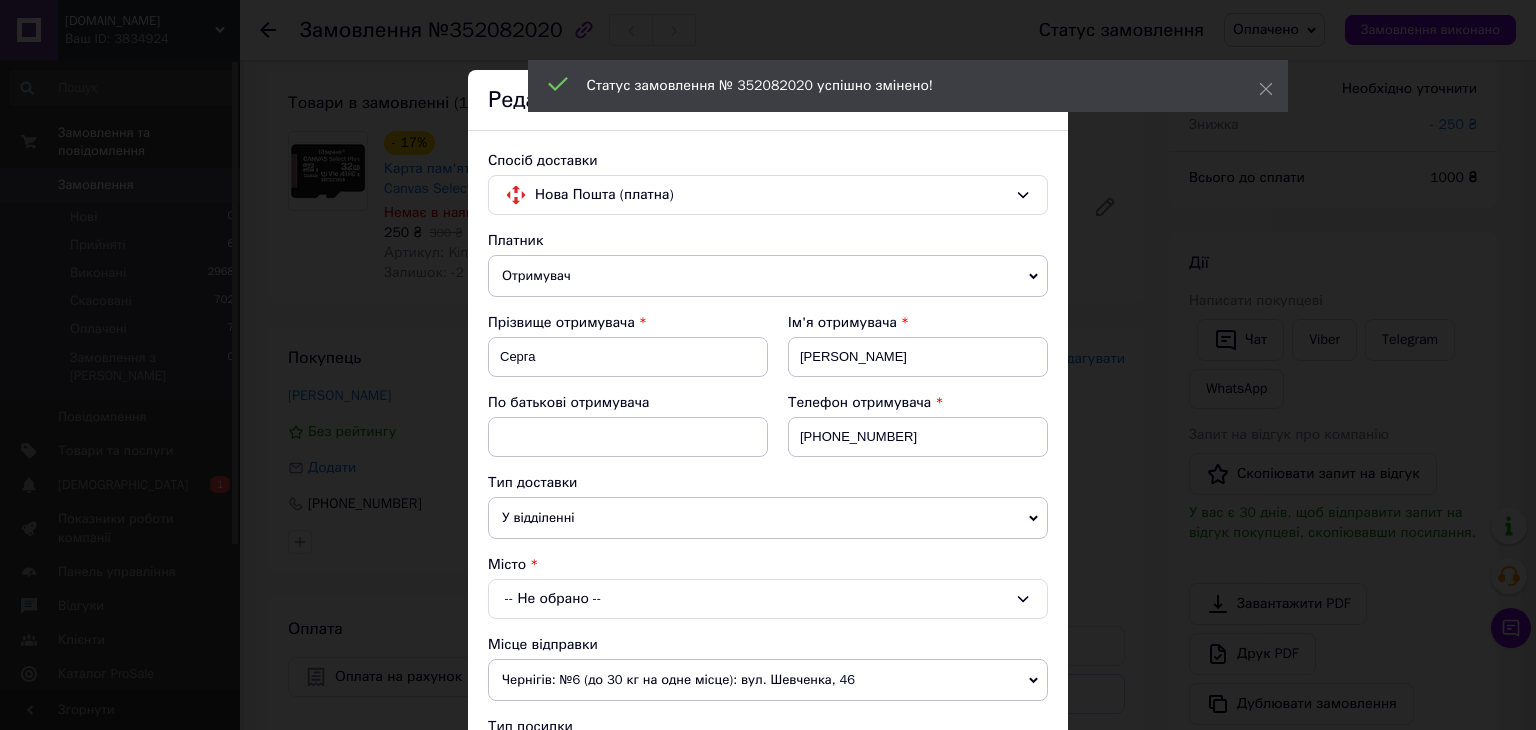 scroll, scrollTop: 200, scrollLeft: 0, axis: vertical 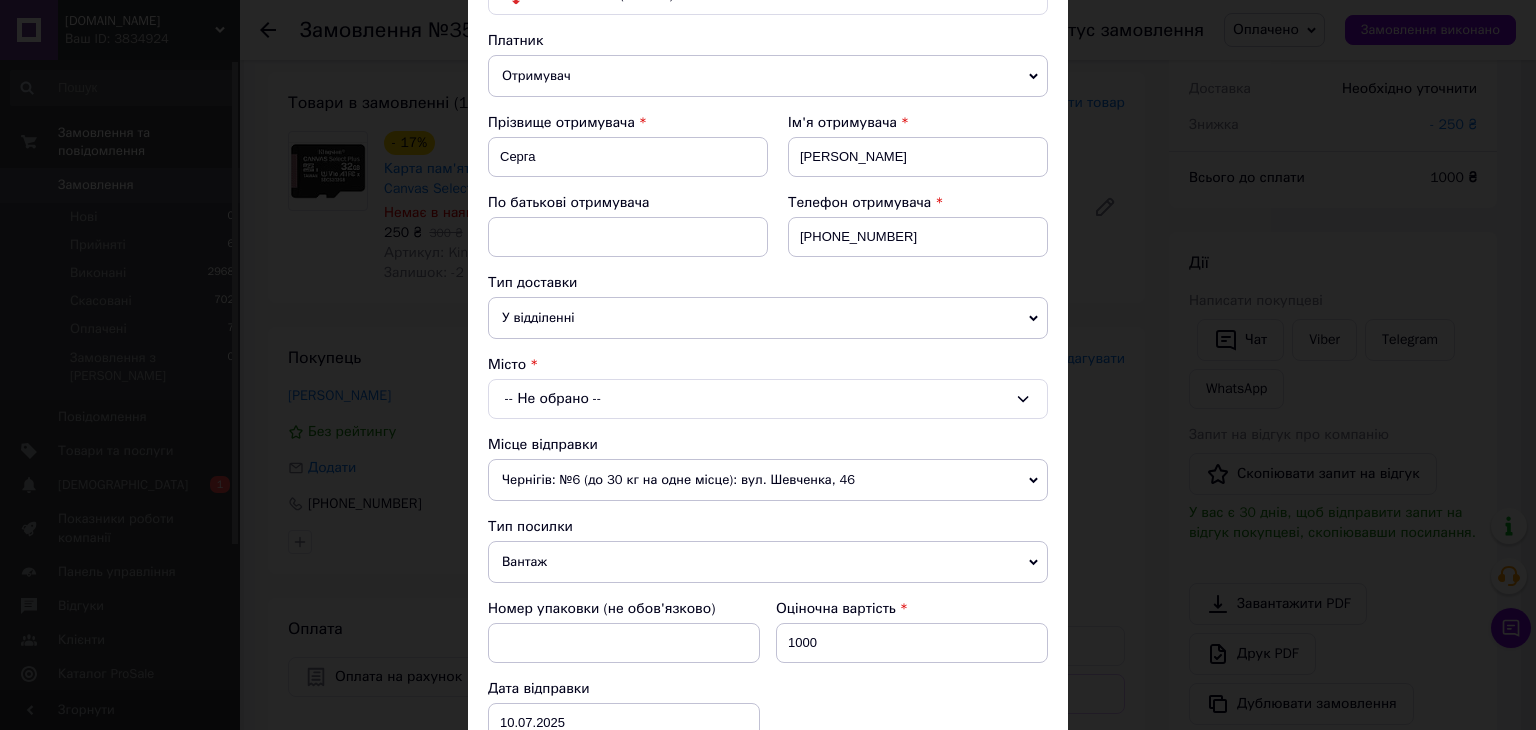 click on "-- Не обрано --" at bounding box center (768, 399) 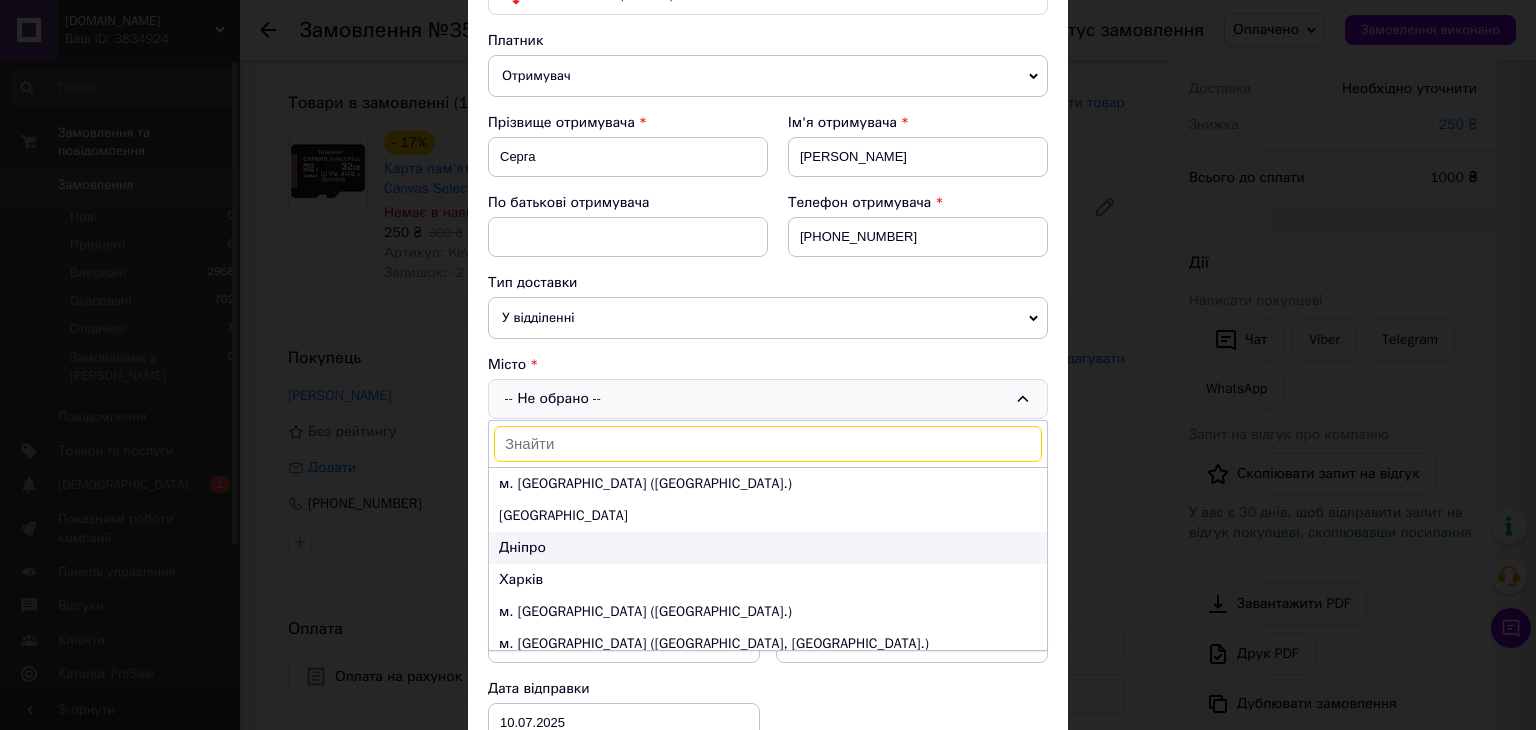 click on "Дніпро" at bounding box center [768, 548] 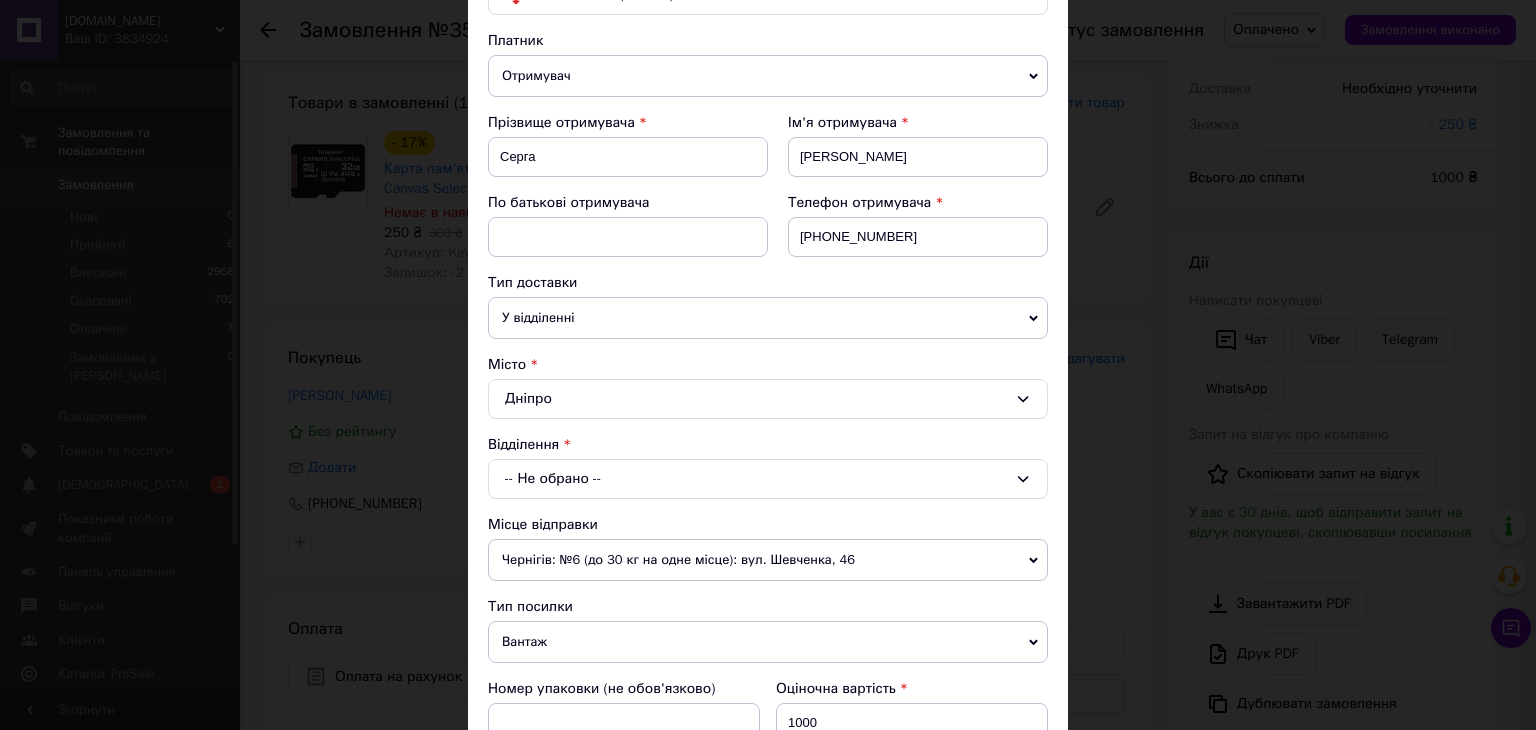 click on "-- Не обрано --" at bounding box center (768, 479) 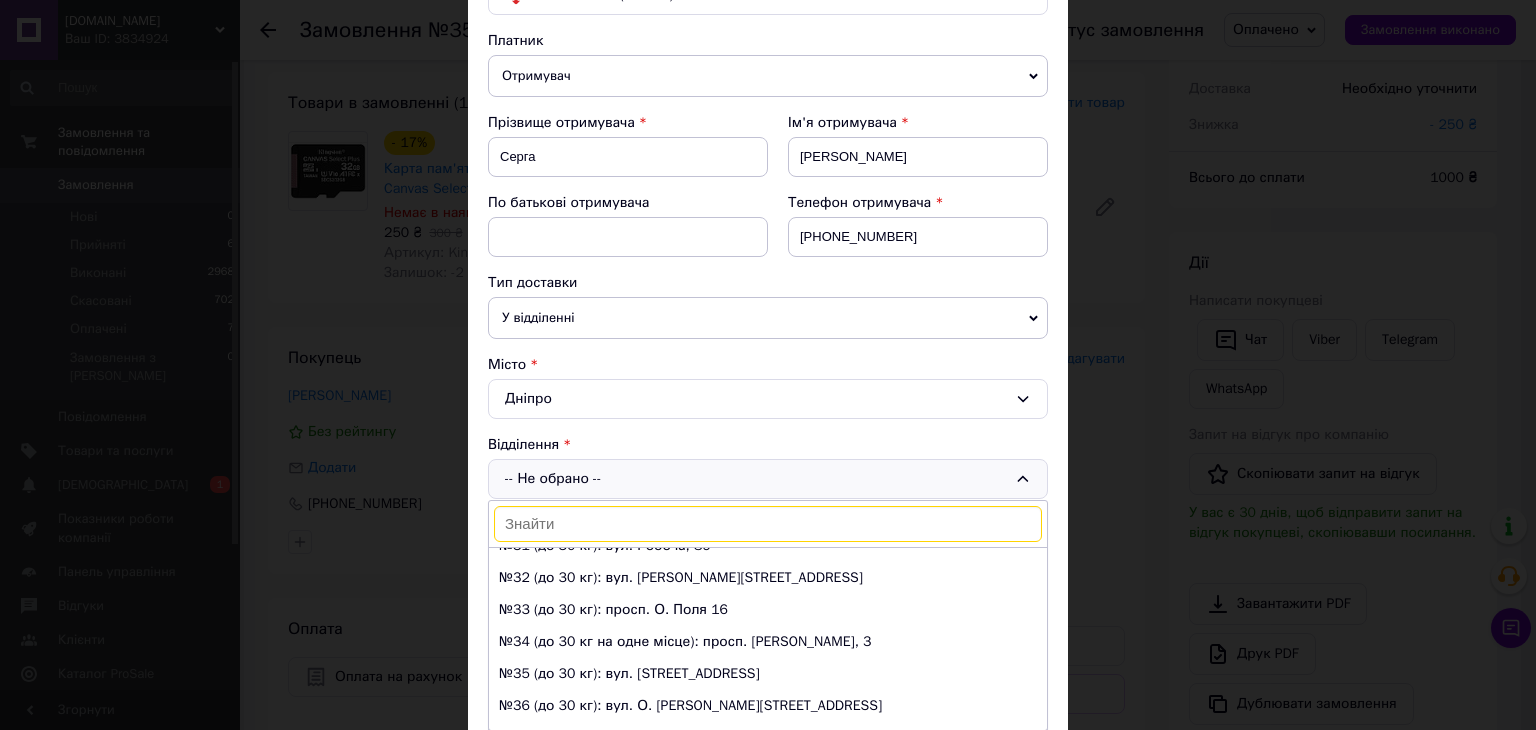 scroll, scrollTop: 800, scrollLeft: 0, axis: vertical 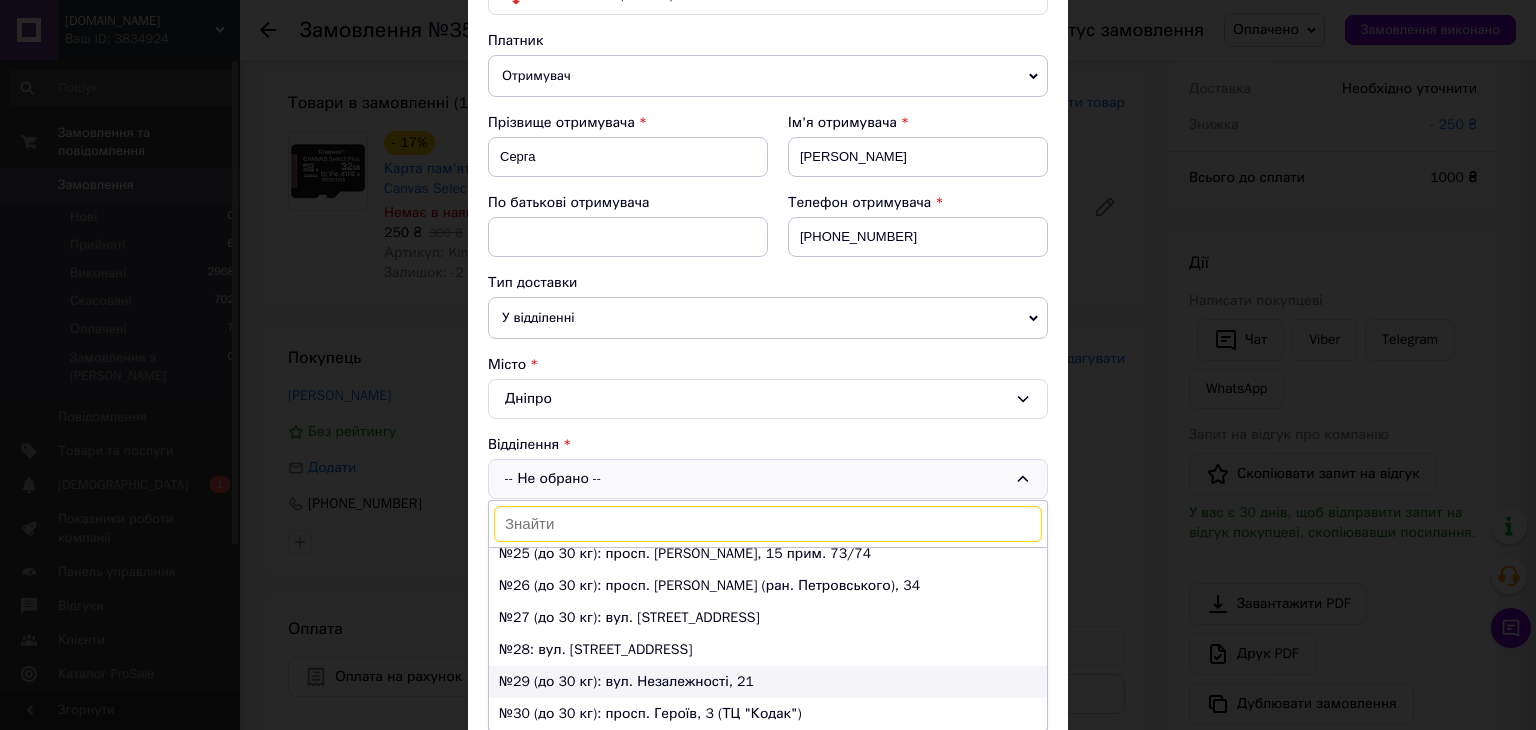 click on "№29 (до 30 кг): вул. Незалежності, 21" at bounding box center [768, 682] 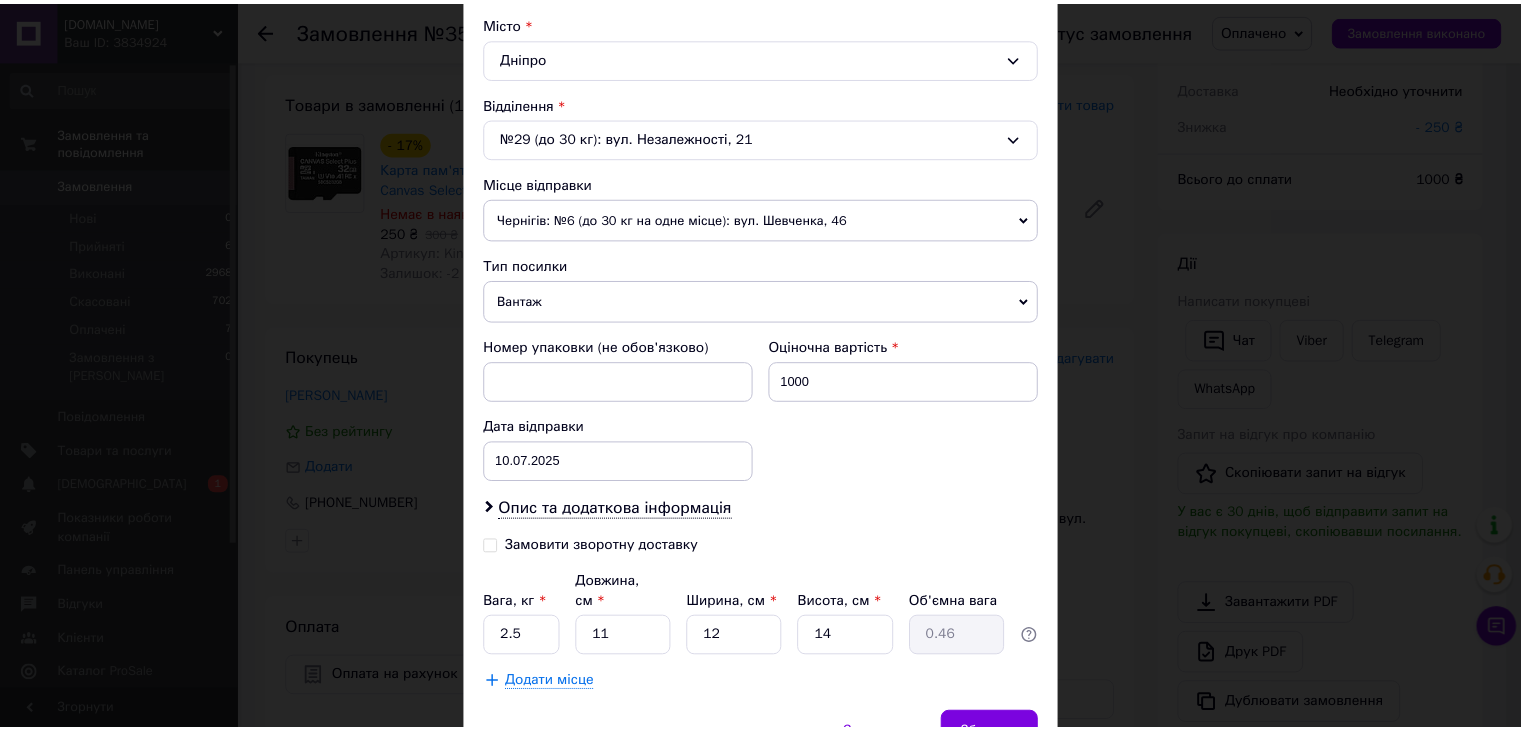 scroll, scrollTop: 600, scrollLeft: 0, axis: vertical 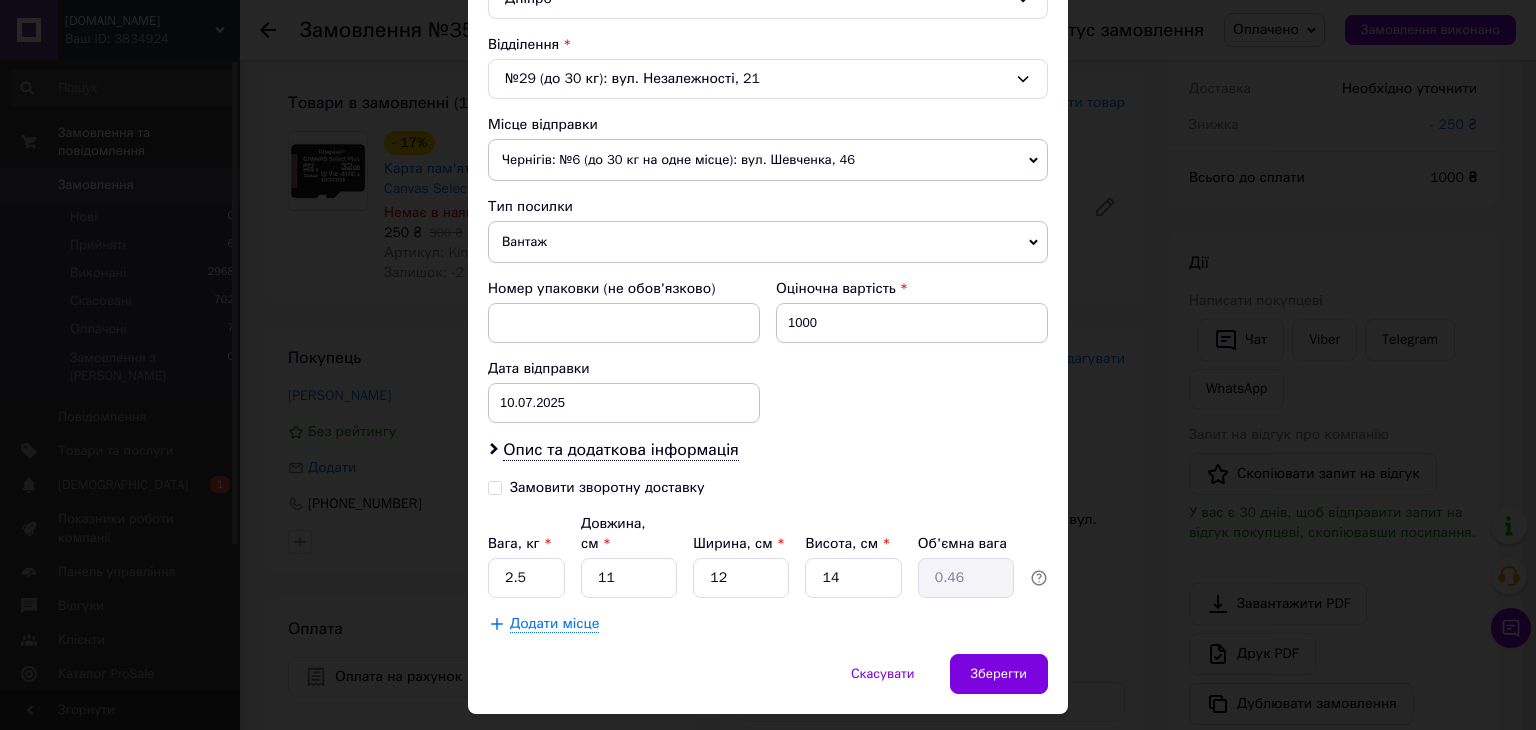 click on "Вантаж" at bounding box center (768, 242) 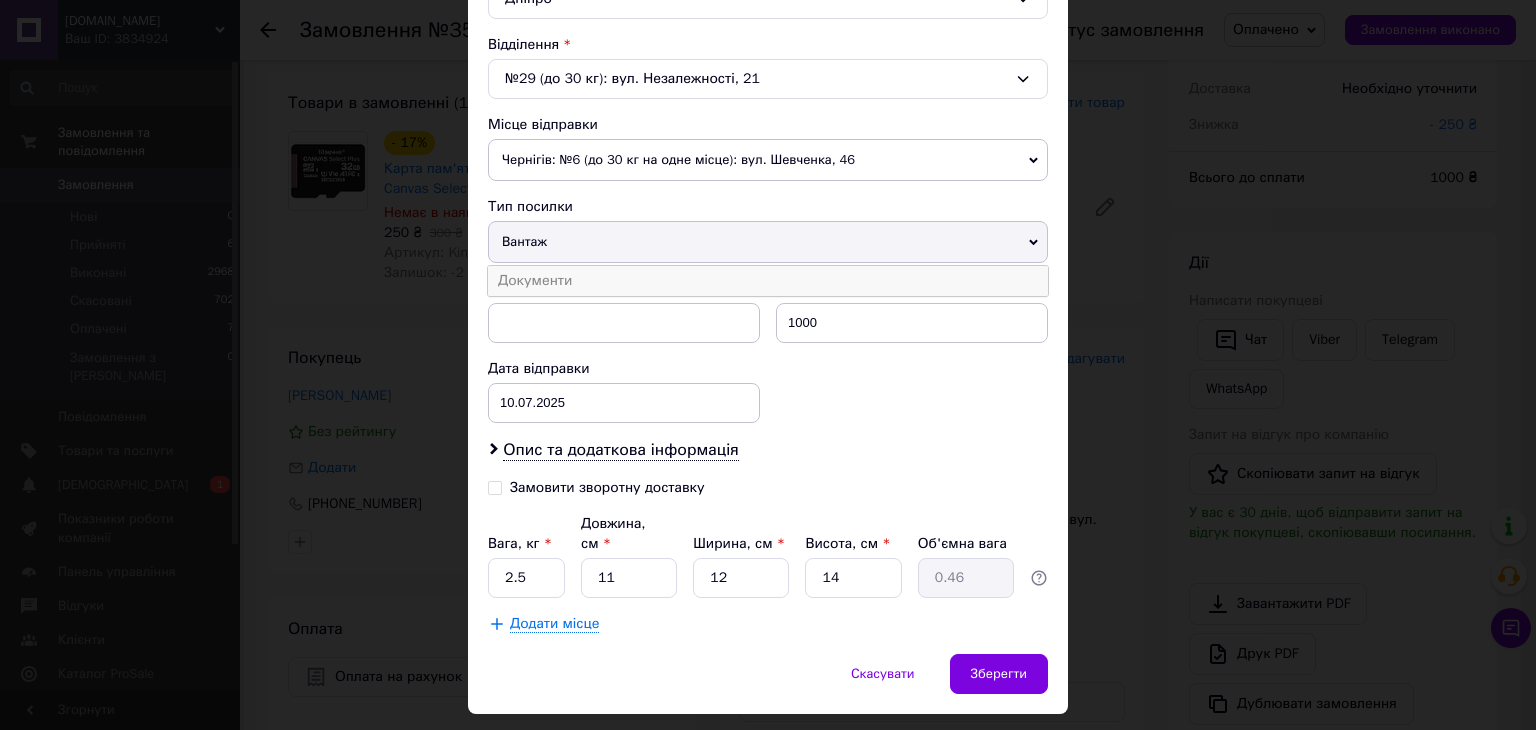 click on "Документи" at bounding box center (768, 281) 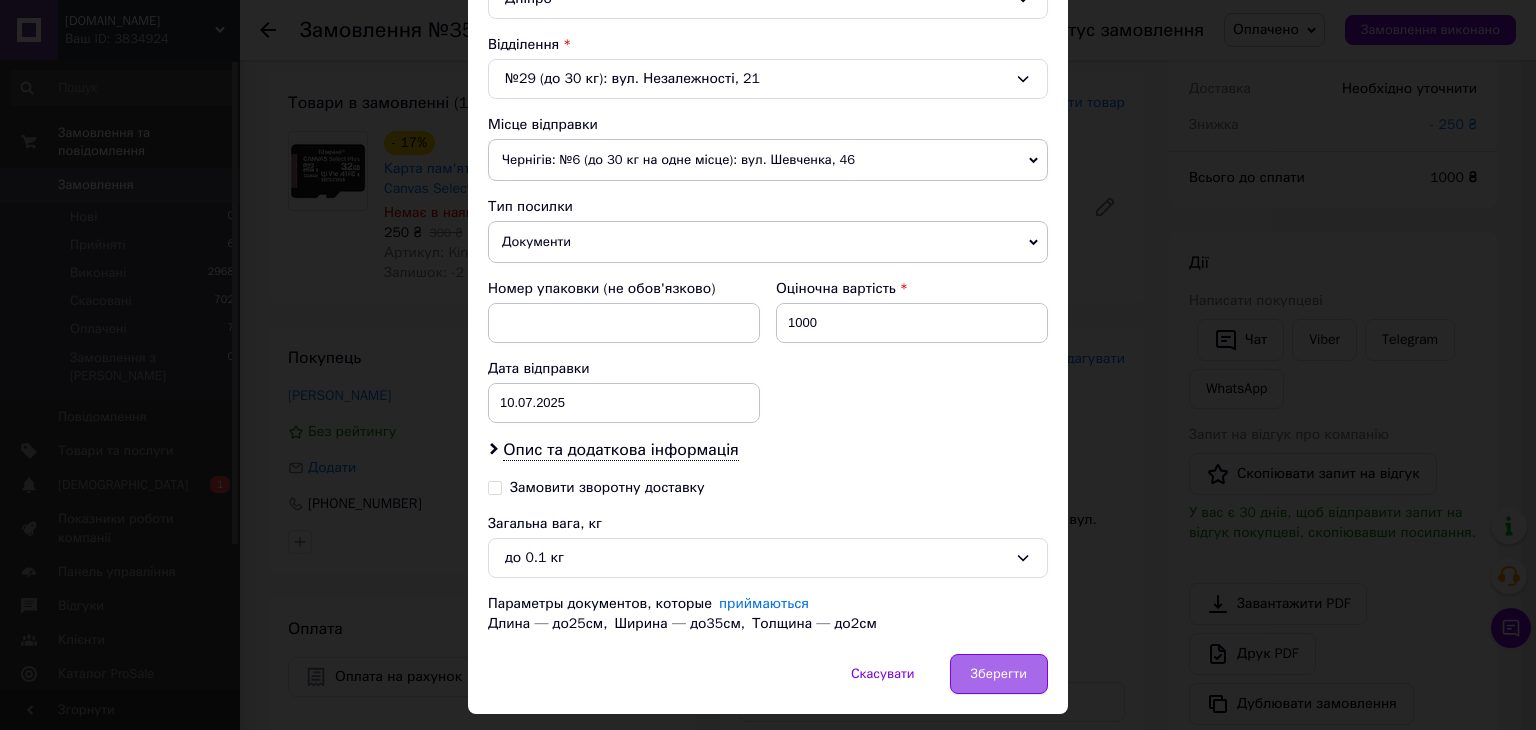 click on "Зберегти" at bounding box center (999, 674) 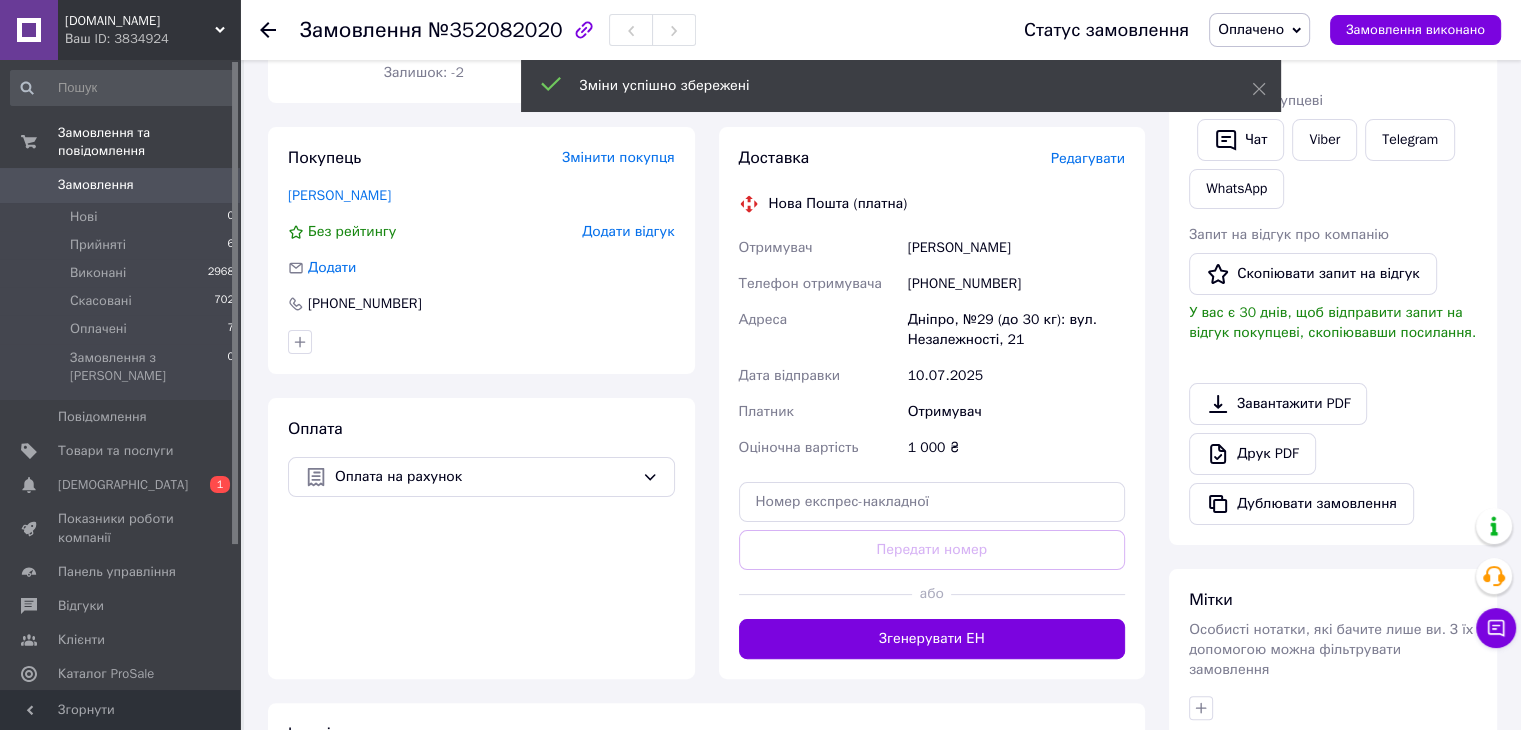scroll, scrollTop: 400, scrollLeft: 0, axis: vertical 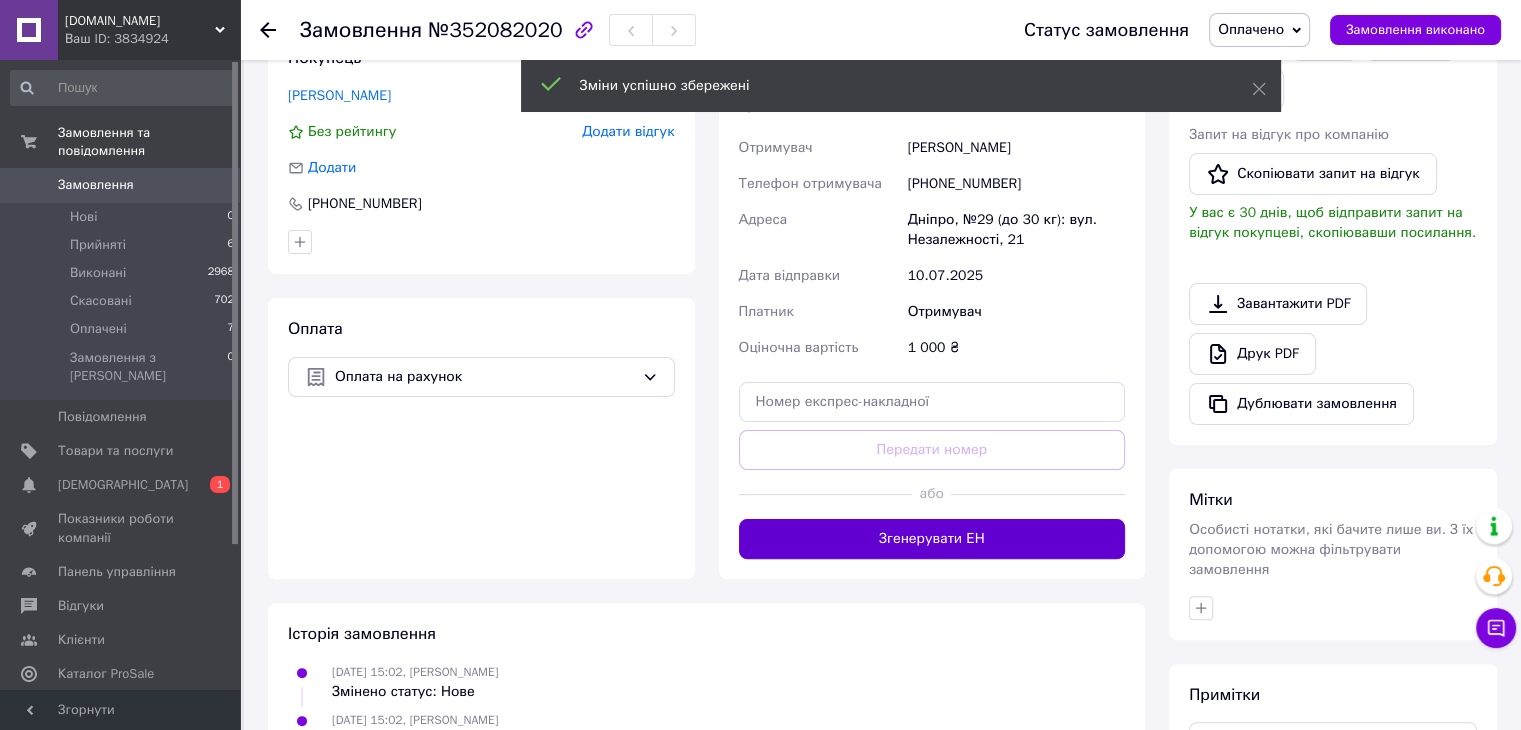 click on "Згенерувати ЕН" at bounding box center [932, 539] 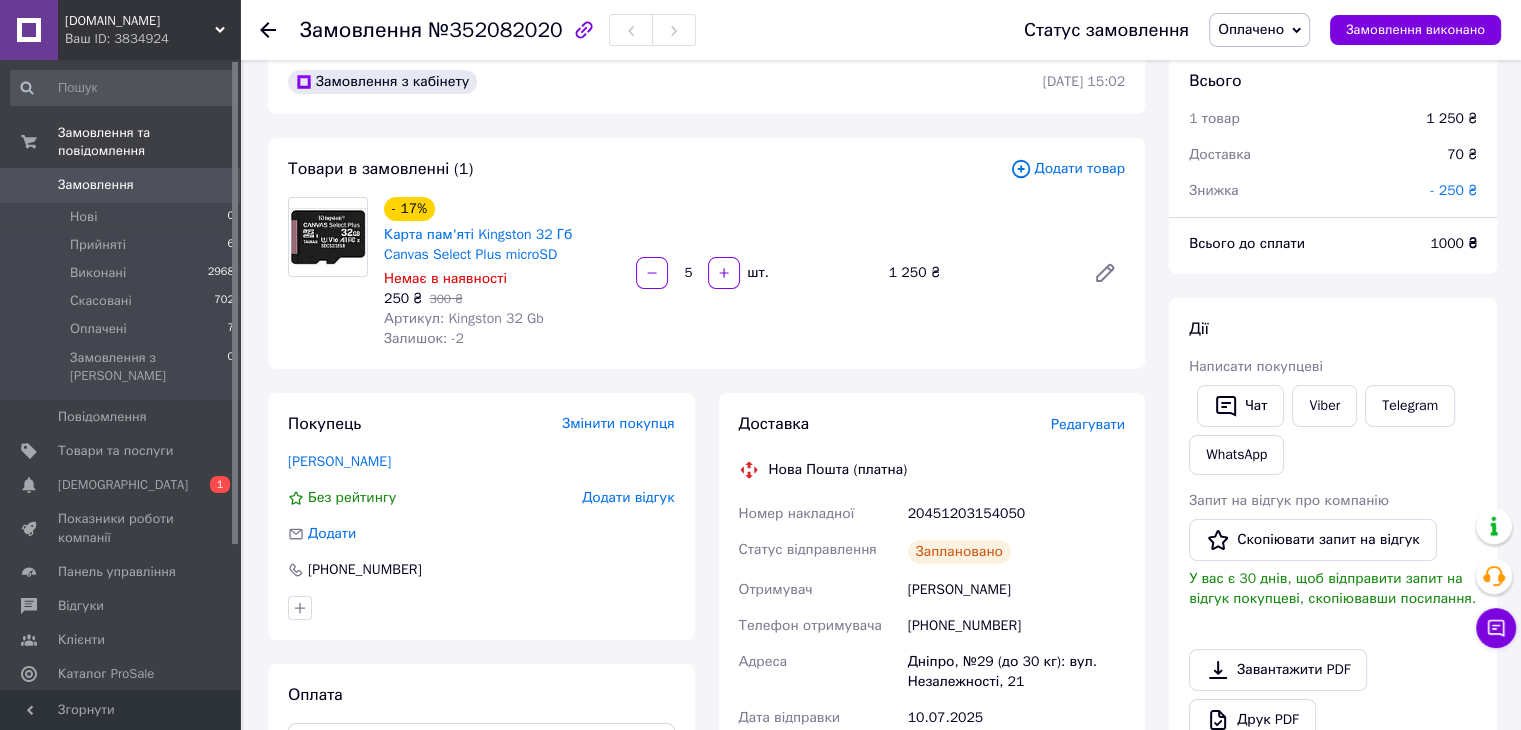 scroll, scrollTop: 0, scrollLeft: 0, axis: both 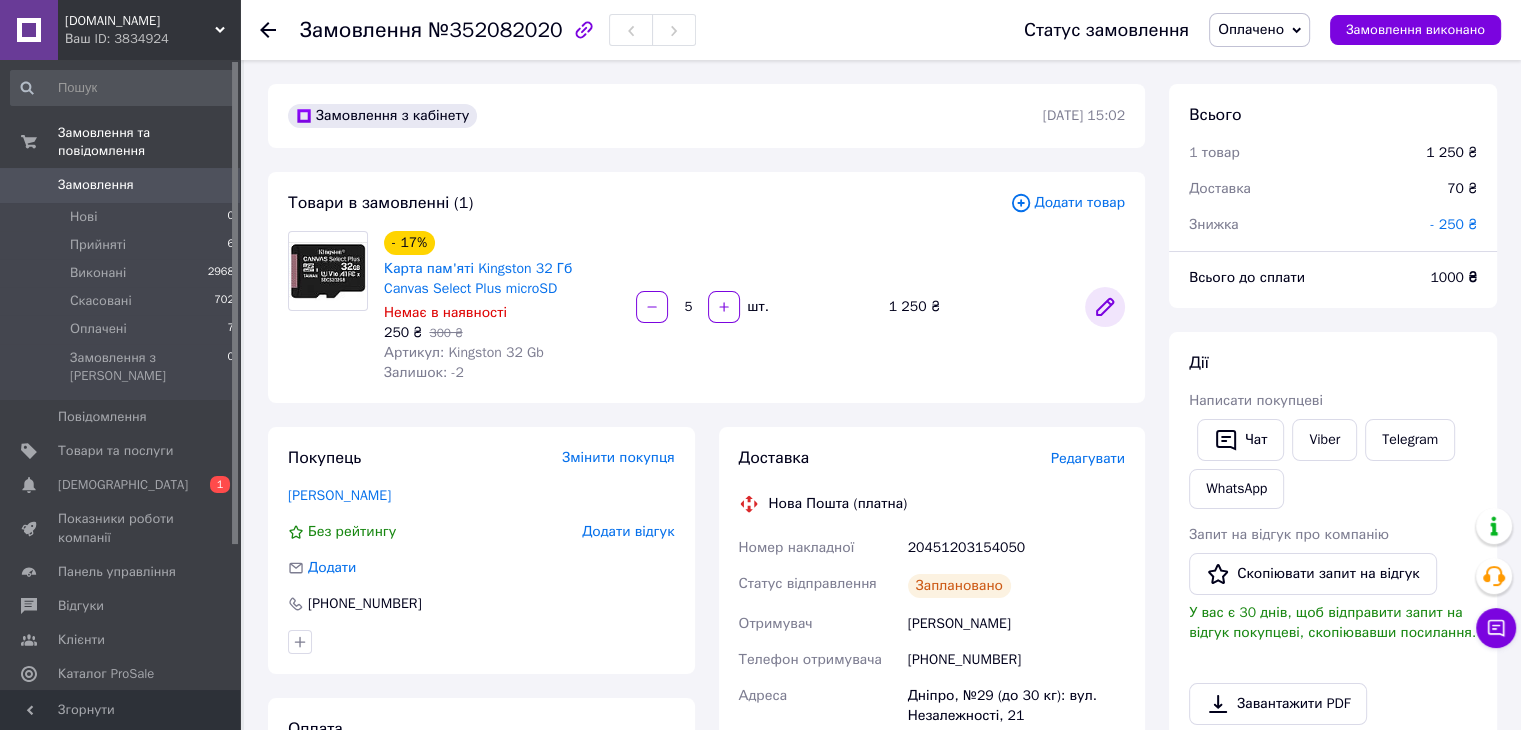 click 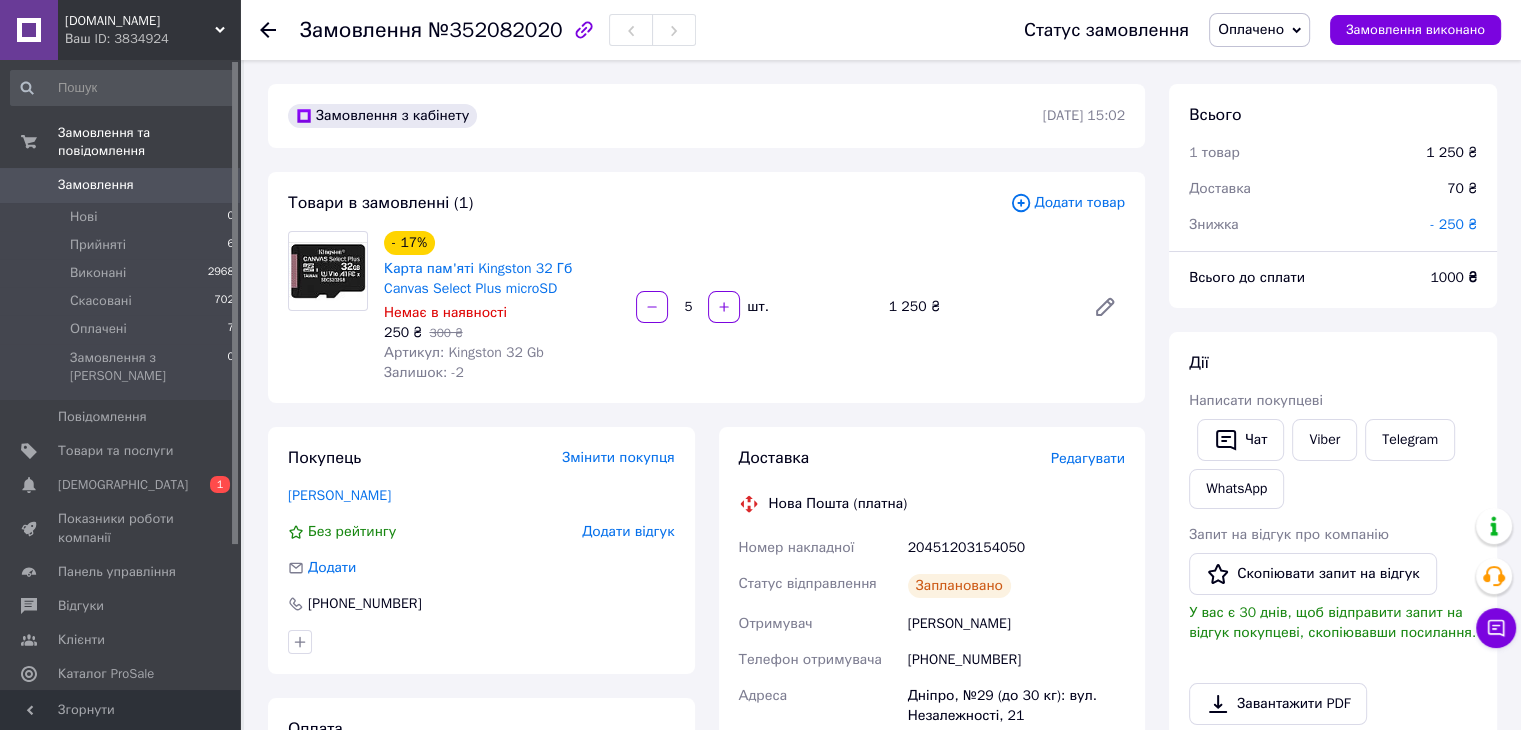 click on "Замовлення" at bounding box center [96, 185] 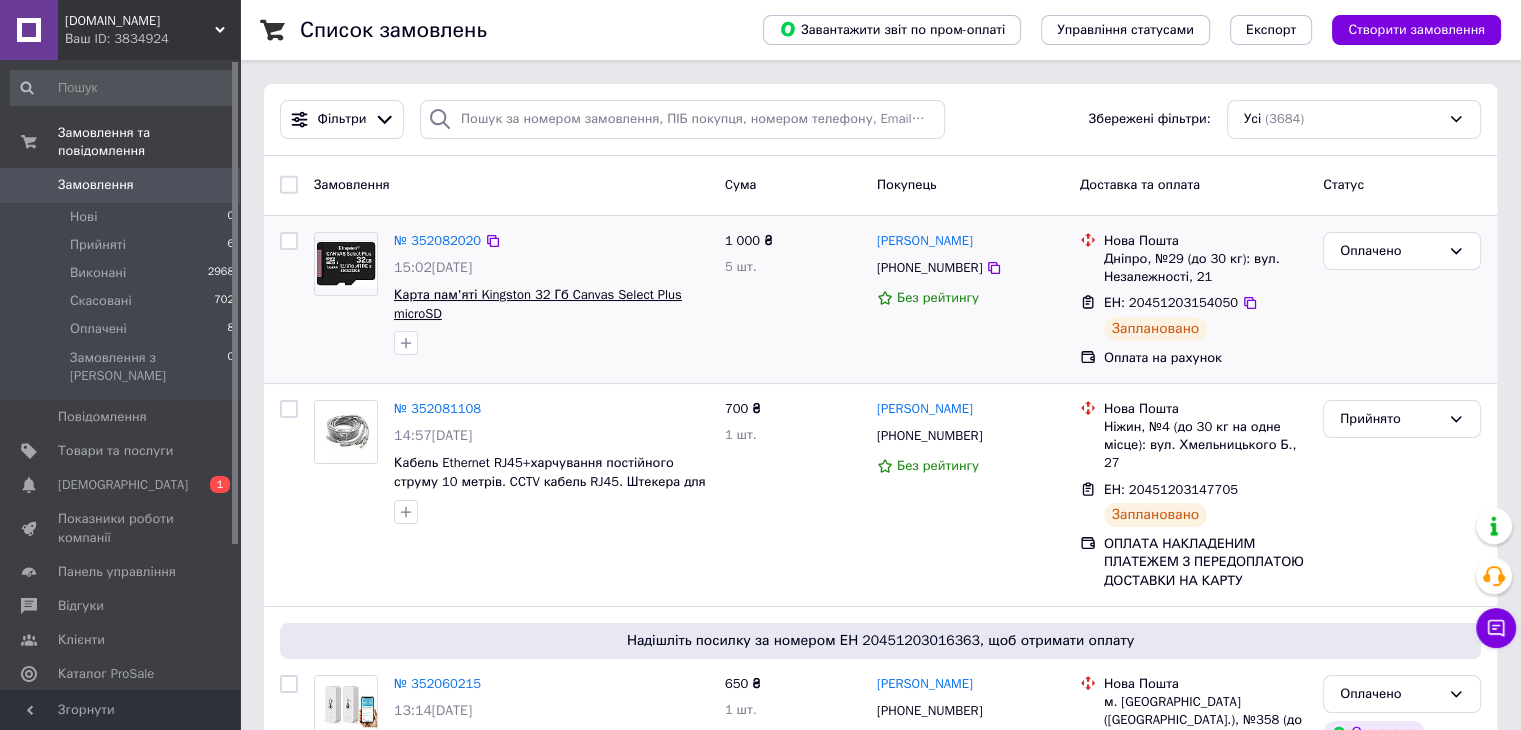 click on "Карта пам'яті Kingston 32 Гб Canvas Select Plus microSD" at bounding box center (538, 304) 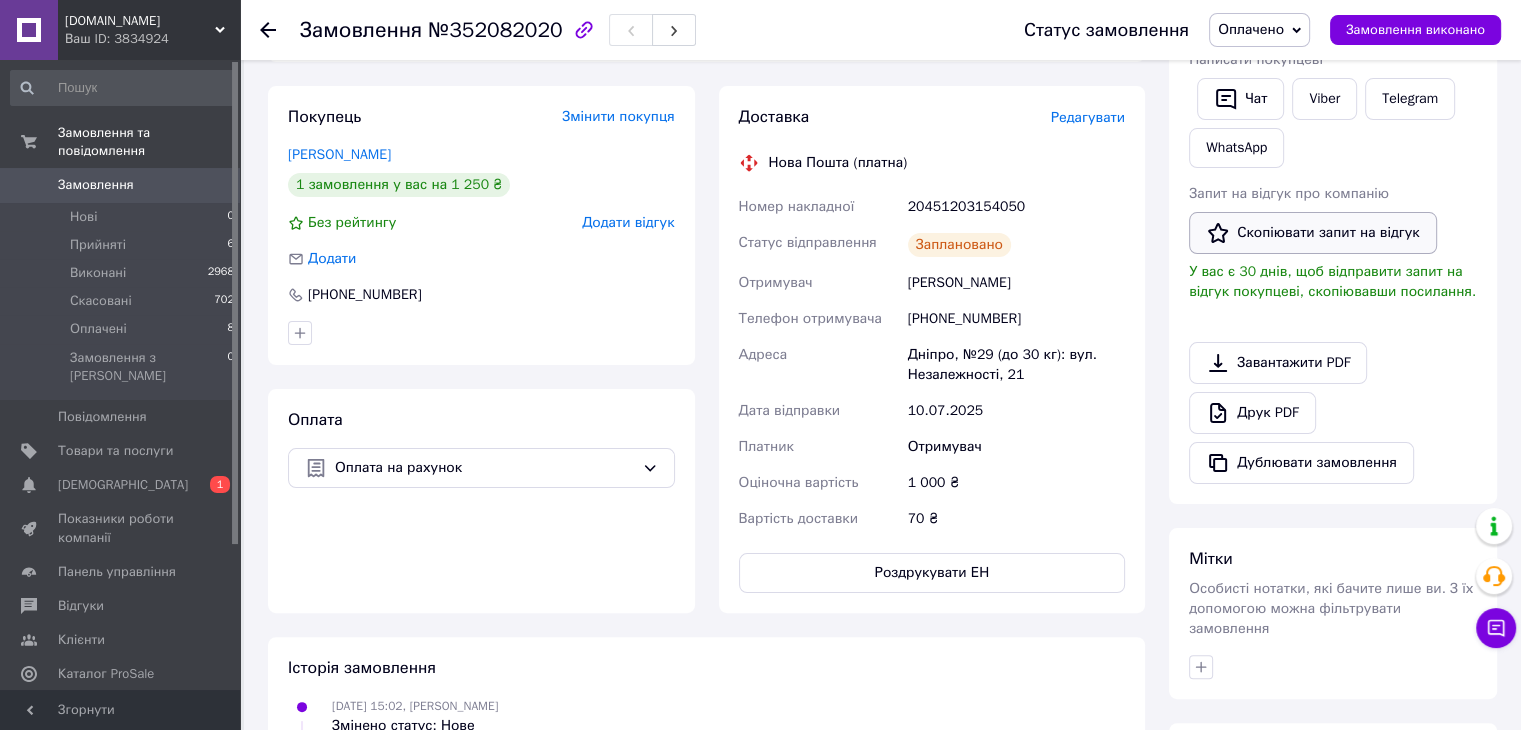 scroll, scrollTop: 714, scrollLeft: 0, axis: vertical 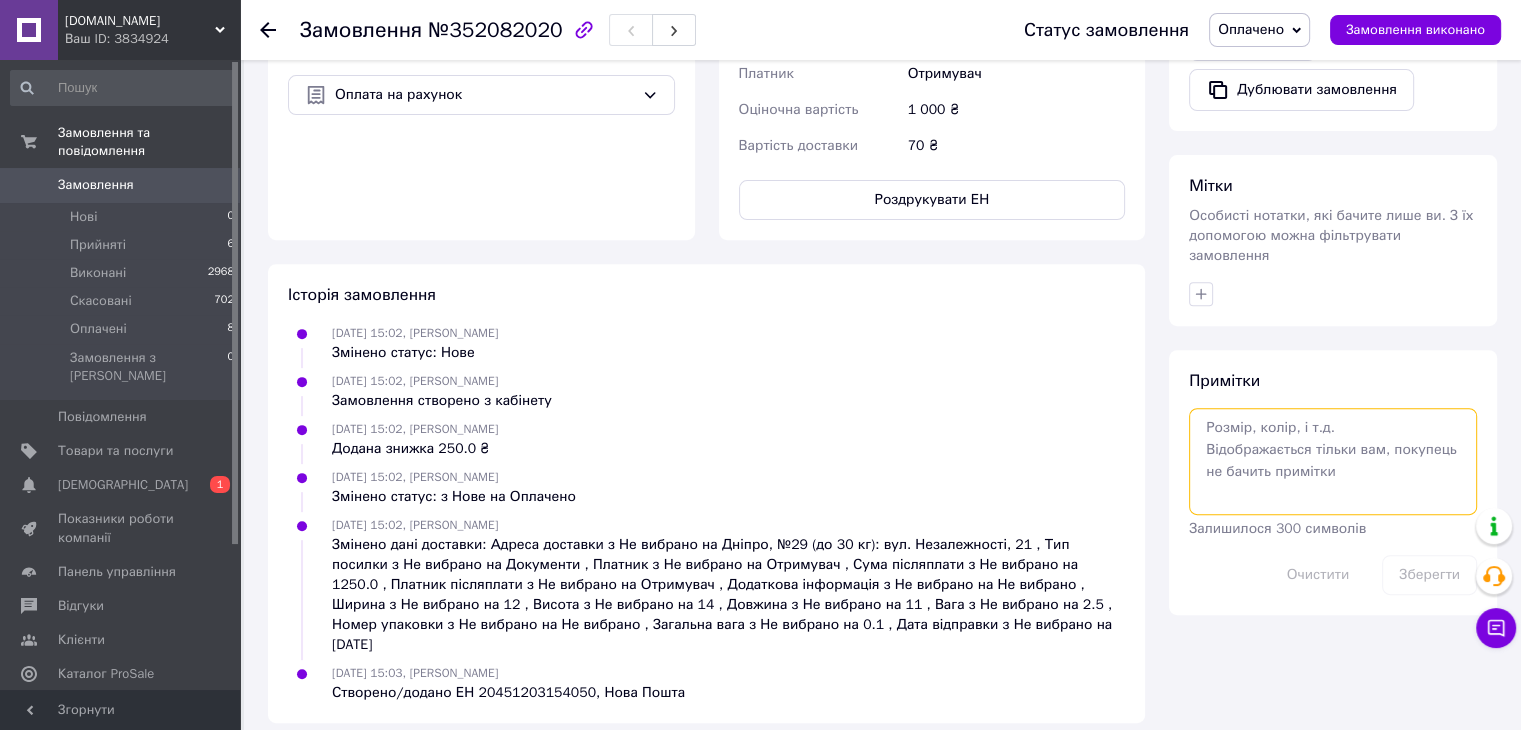 click at bounding box center (1333, 461) 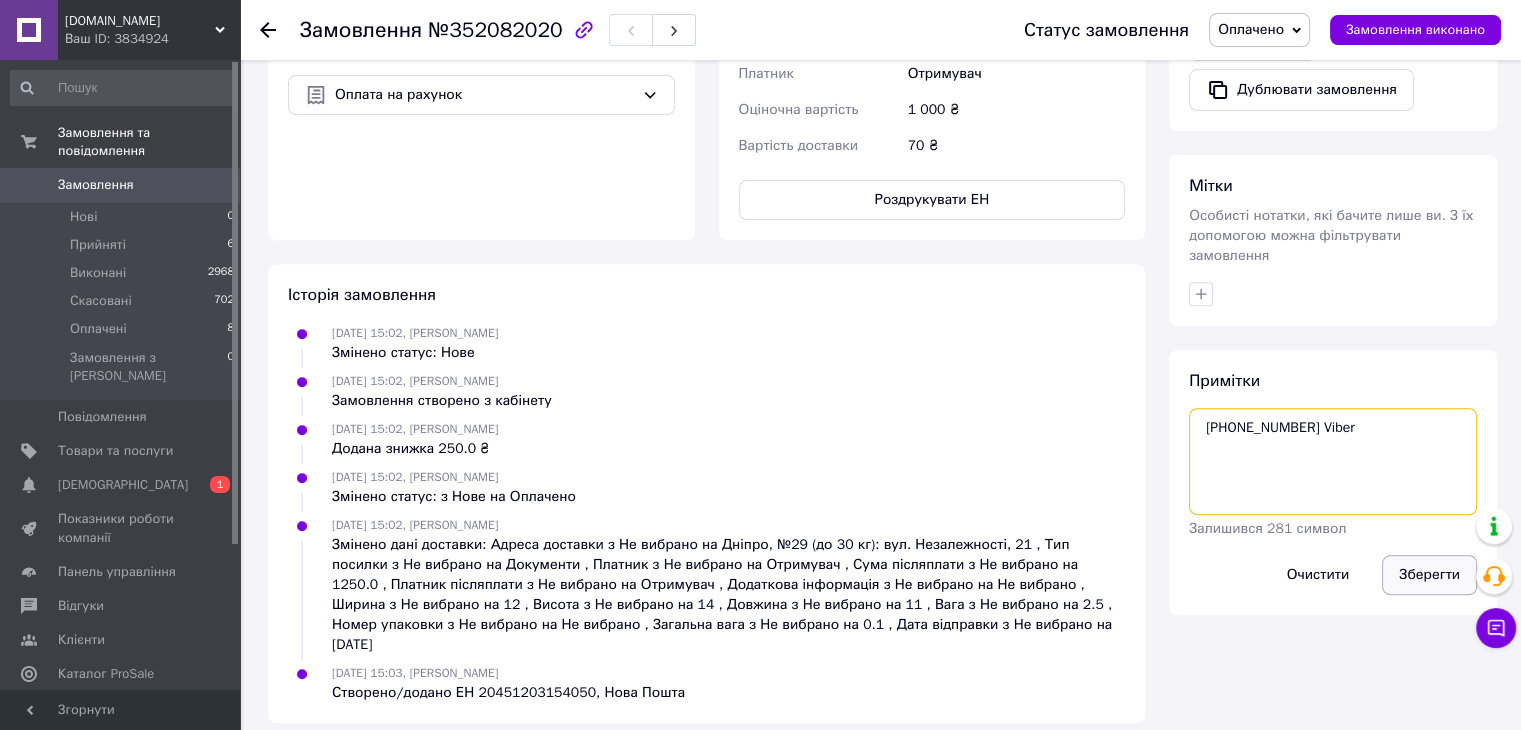 type on "+380677257080 Viber" 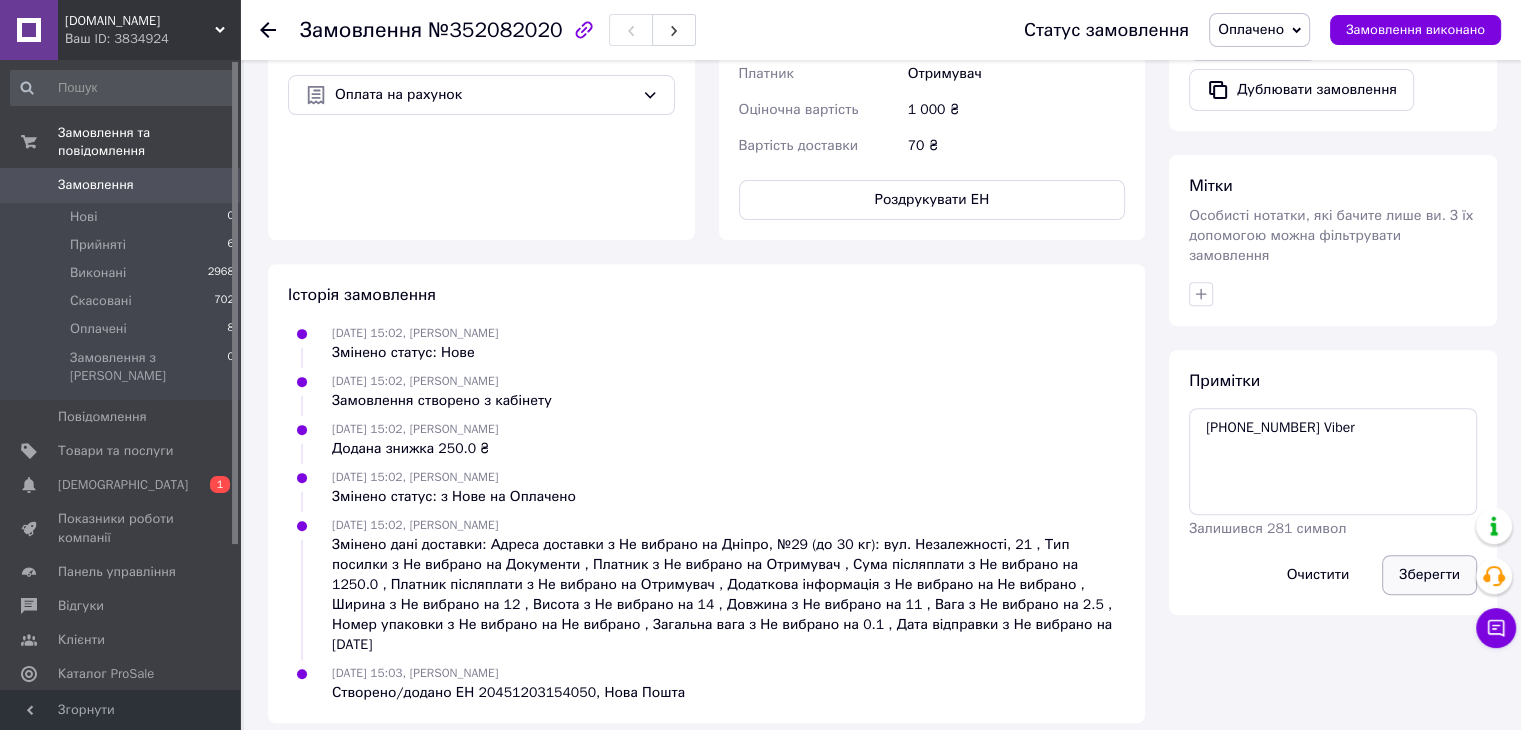 click on "Зберегти" at bounding box center (1429, 575) 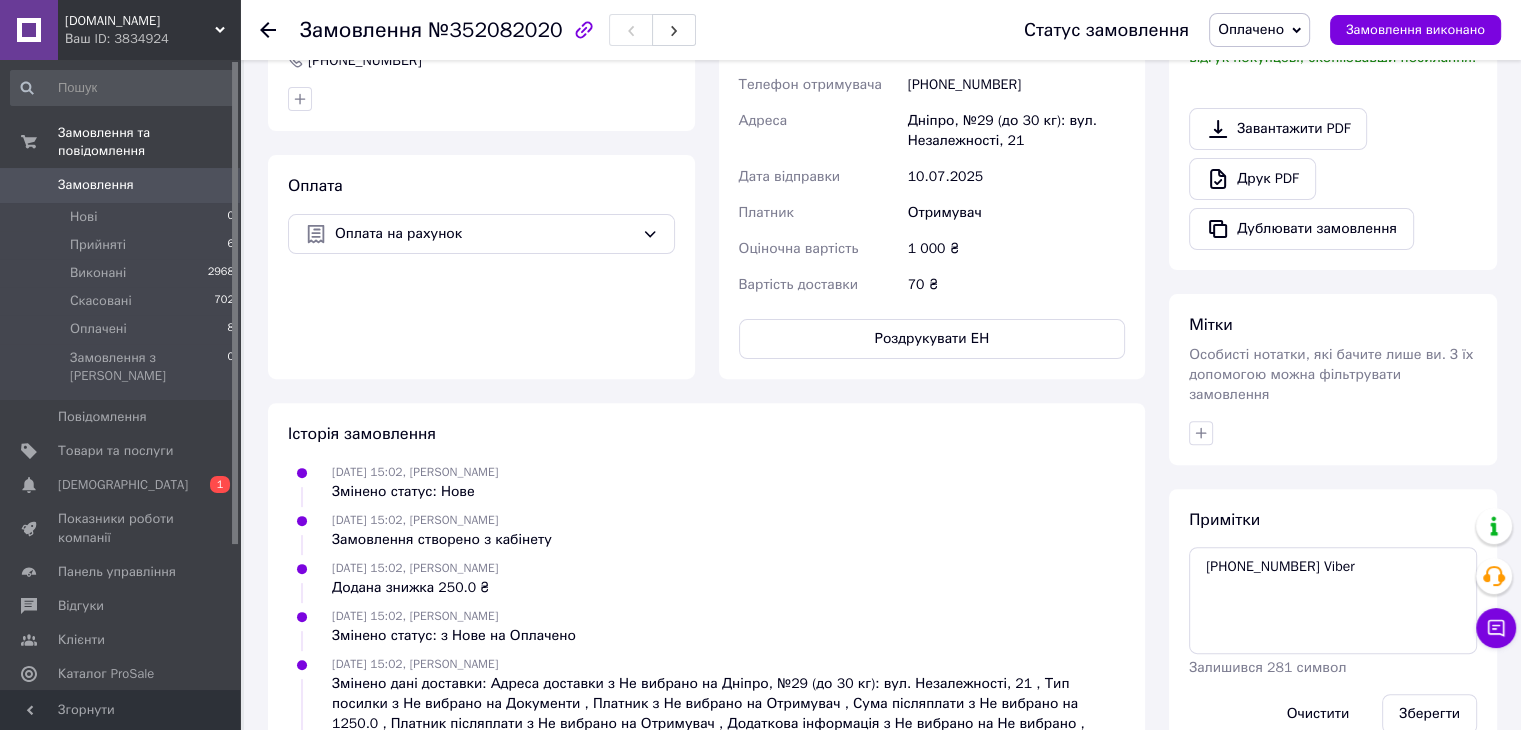 scroll, scrollTop: 763, scrollLeft: 0, axis: vertical 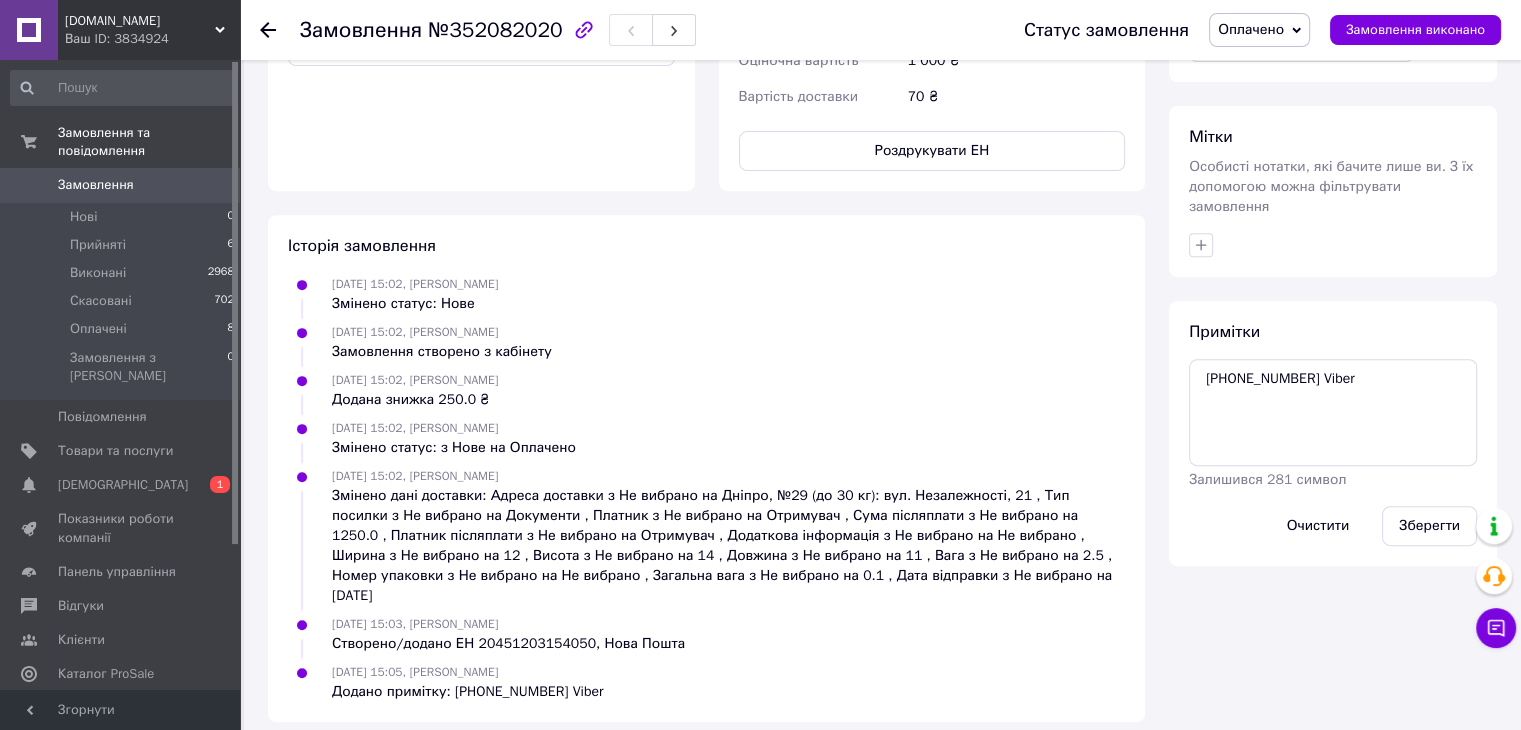 click on "Замовлення" at bounding box center [96, 185] 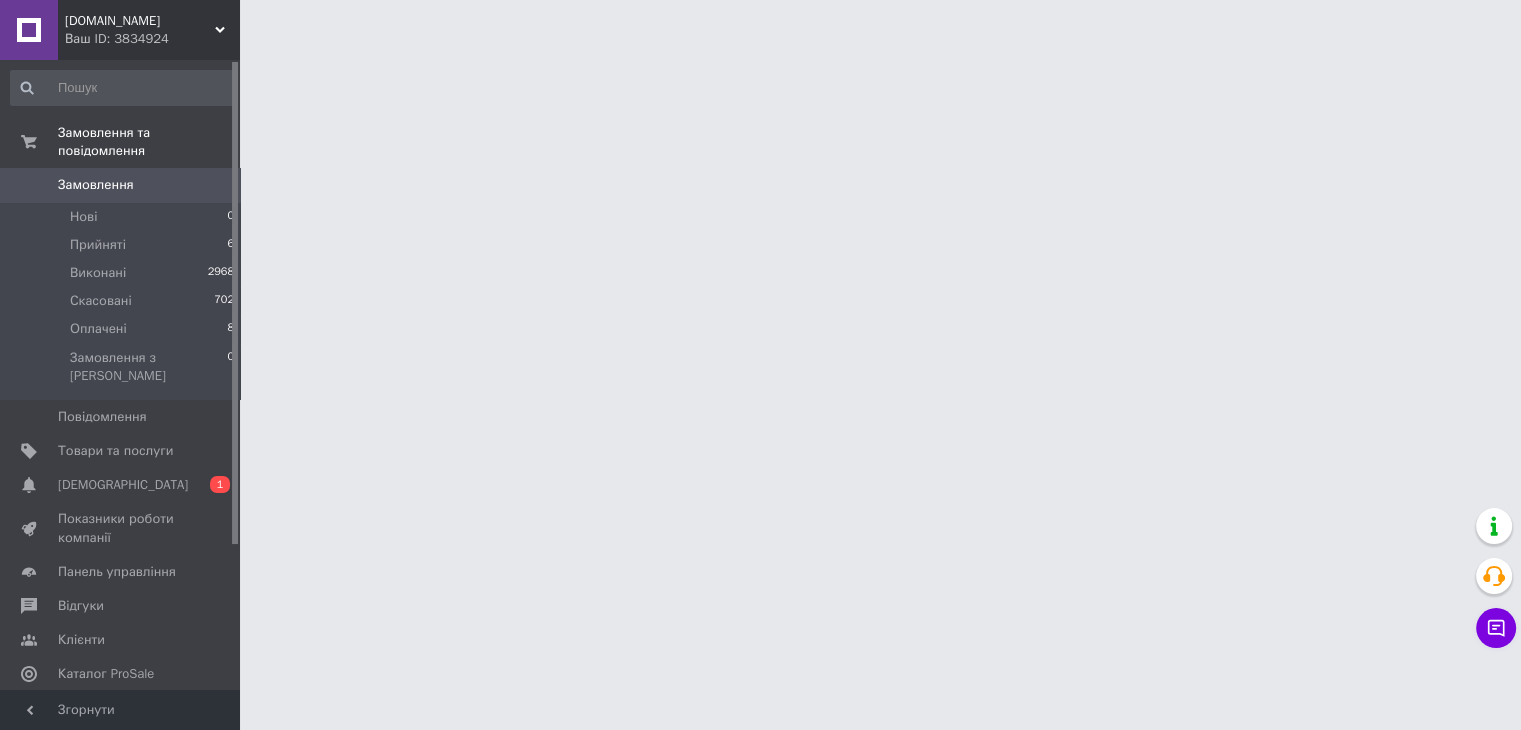 scroll, scrollTop: 0, scrollLeft: 0, axis: both 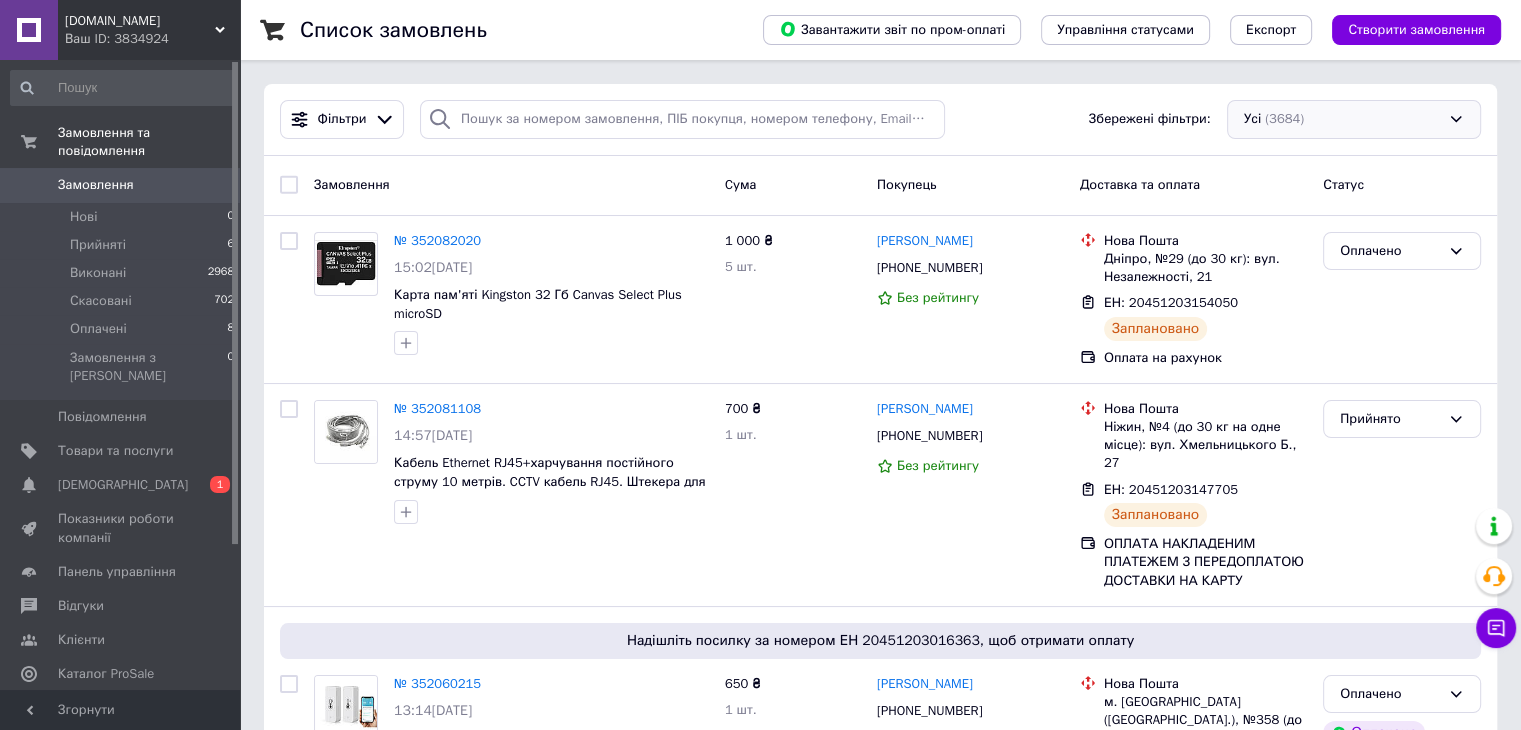 click on "Усі (3684)" at bounding box center (1354, 119) 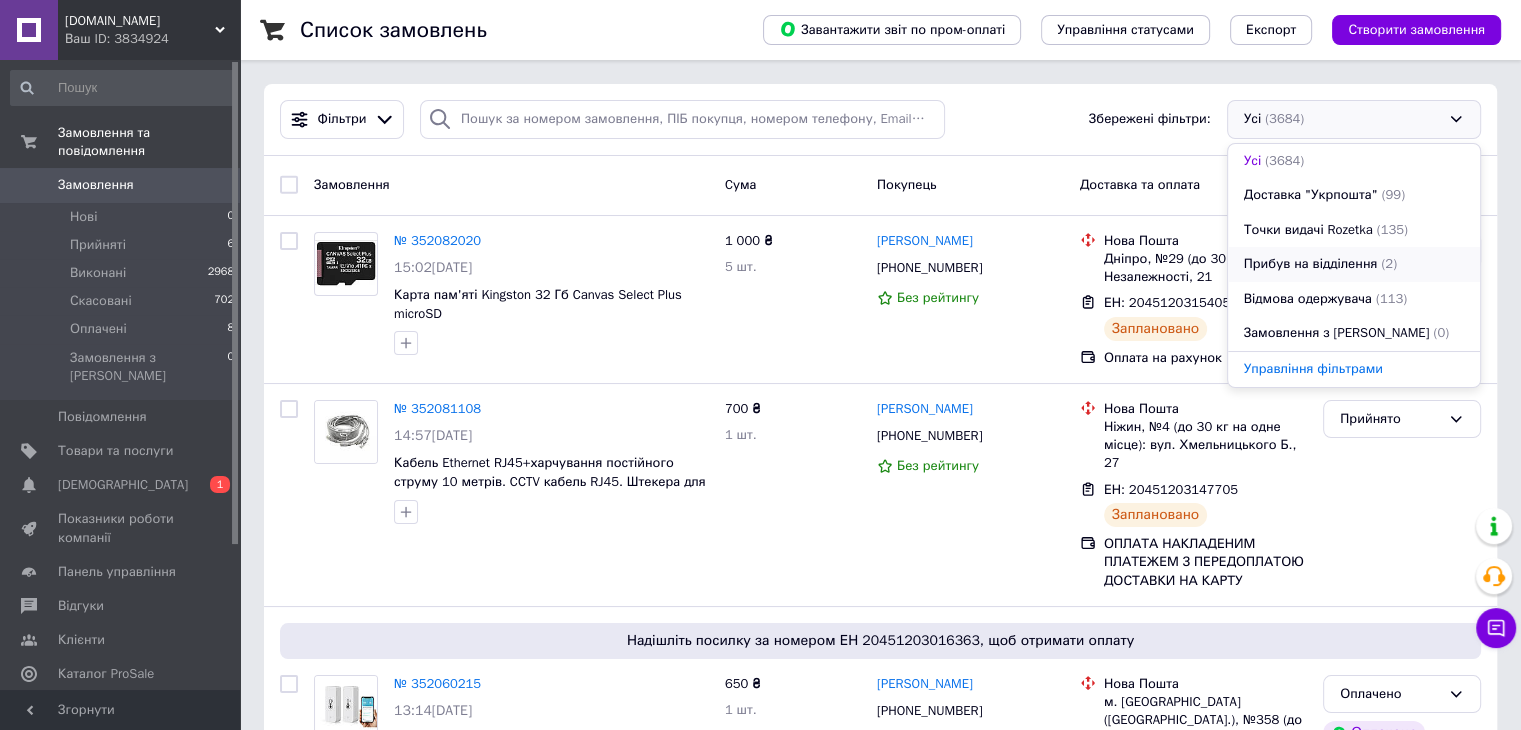 click on "Прибув на відділення (2)" at bounding box center (1354, 264) 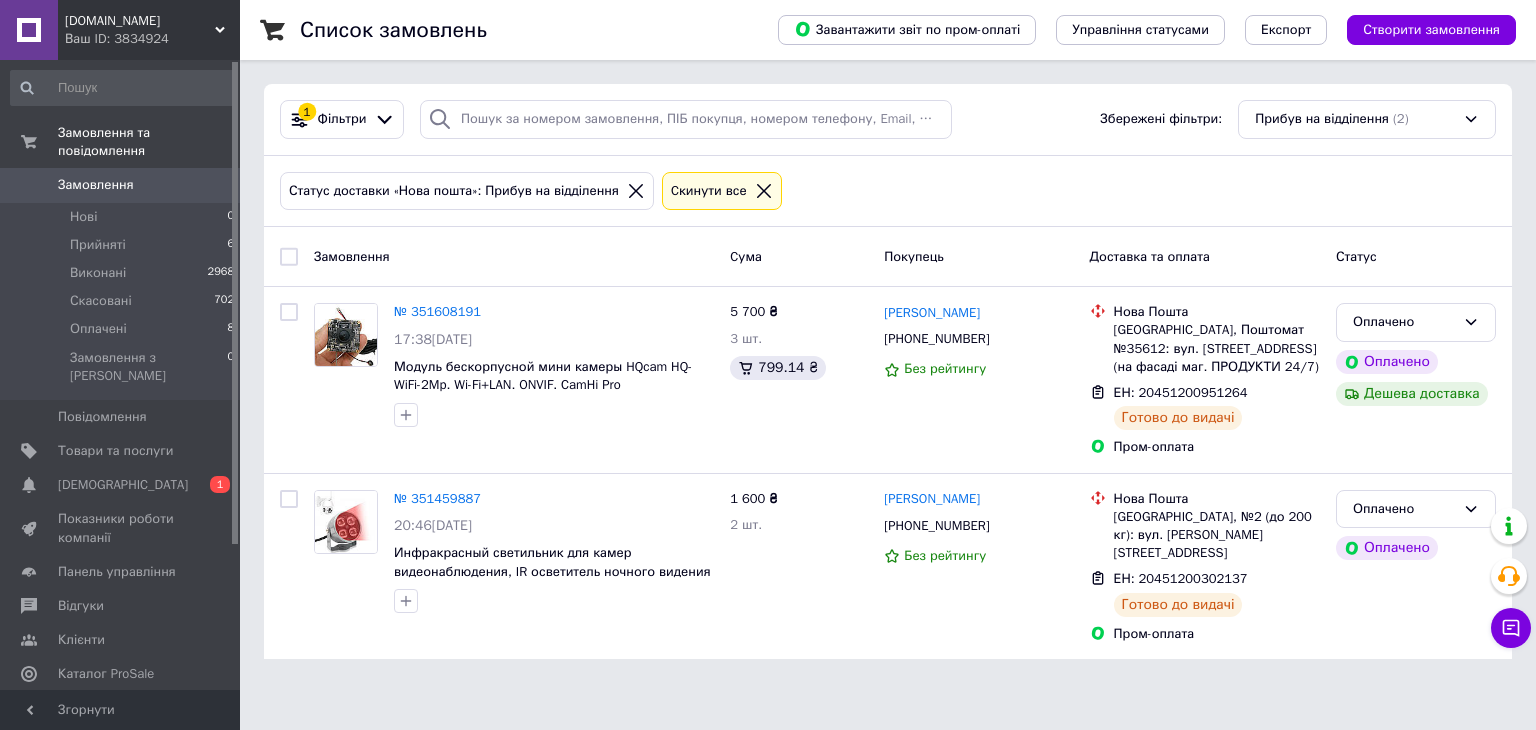 click on "Замовлення" at bounding box center [121, 185] 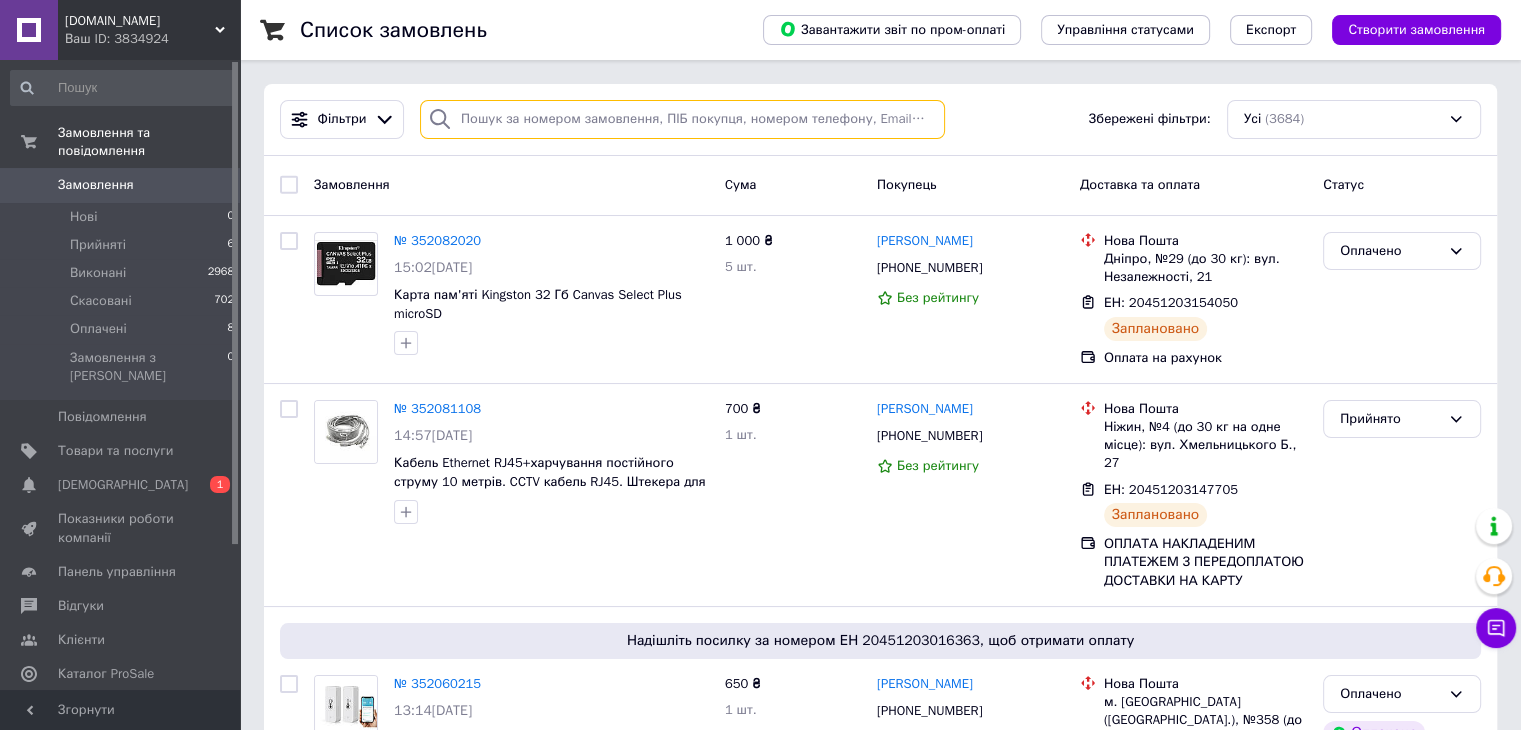 click at bounding box center [682, 119] 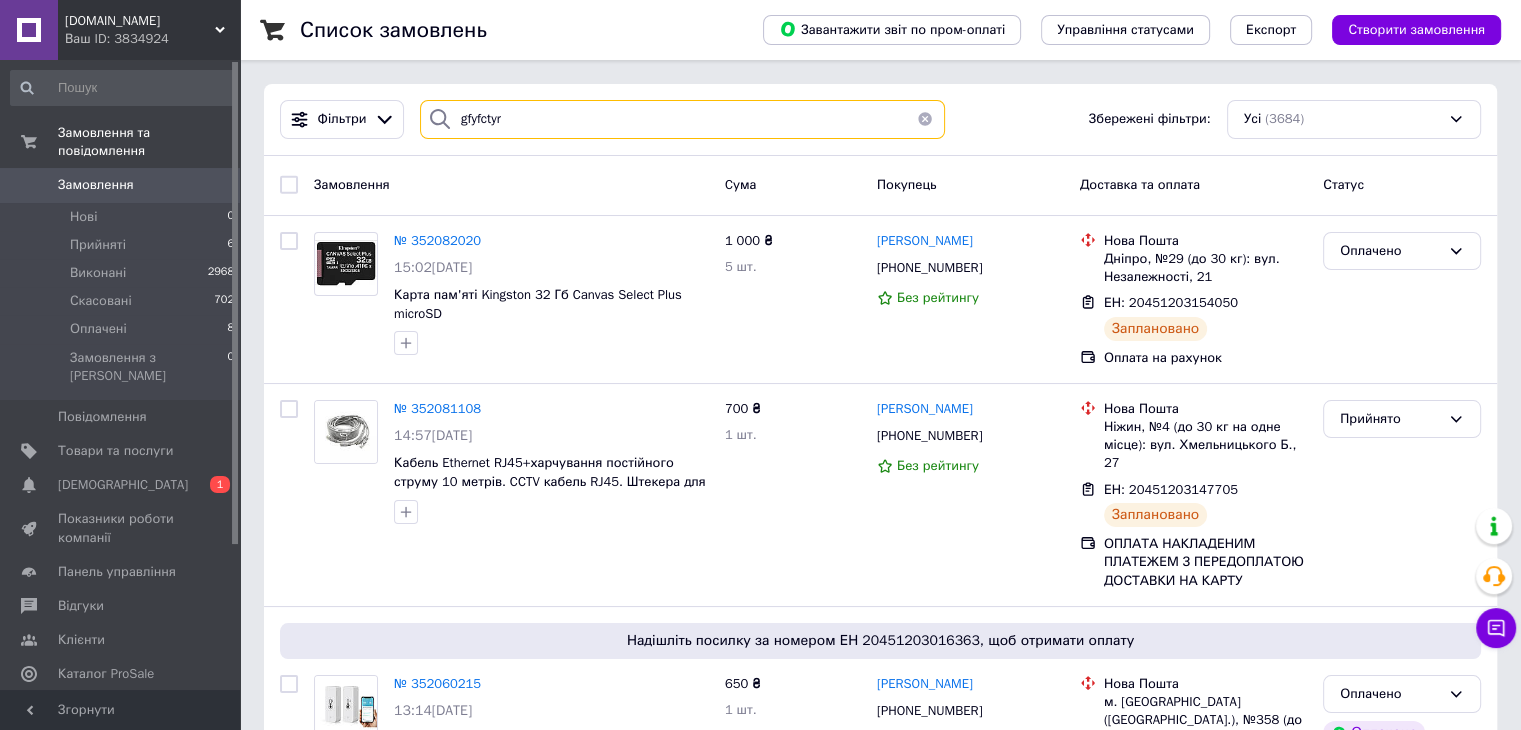 type on "gfyfctyrj" 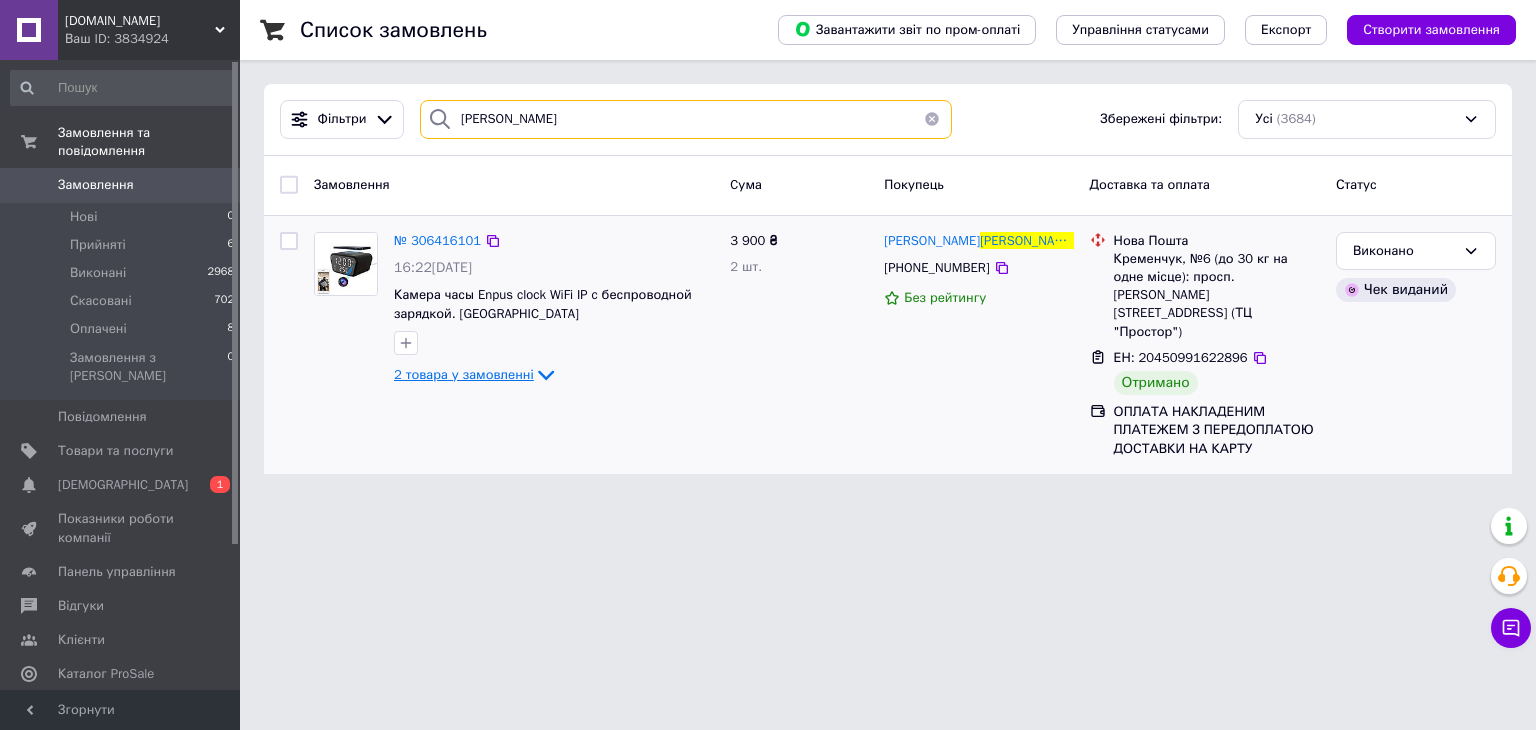 type on "панасенко" 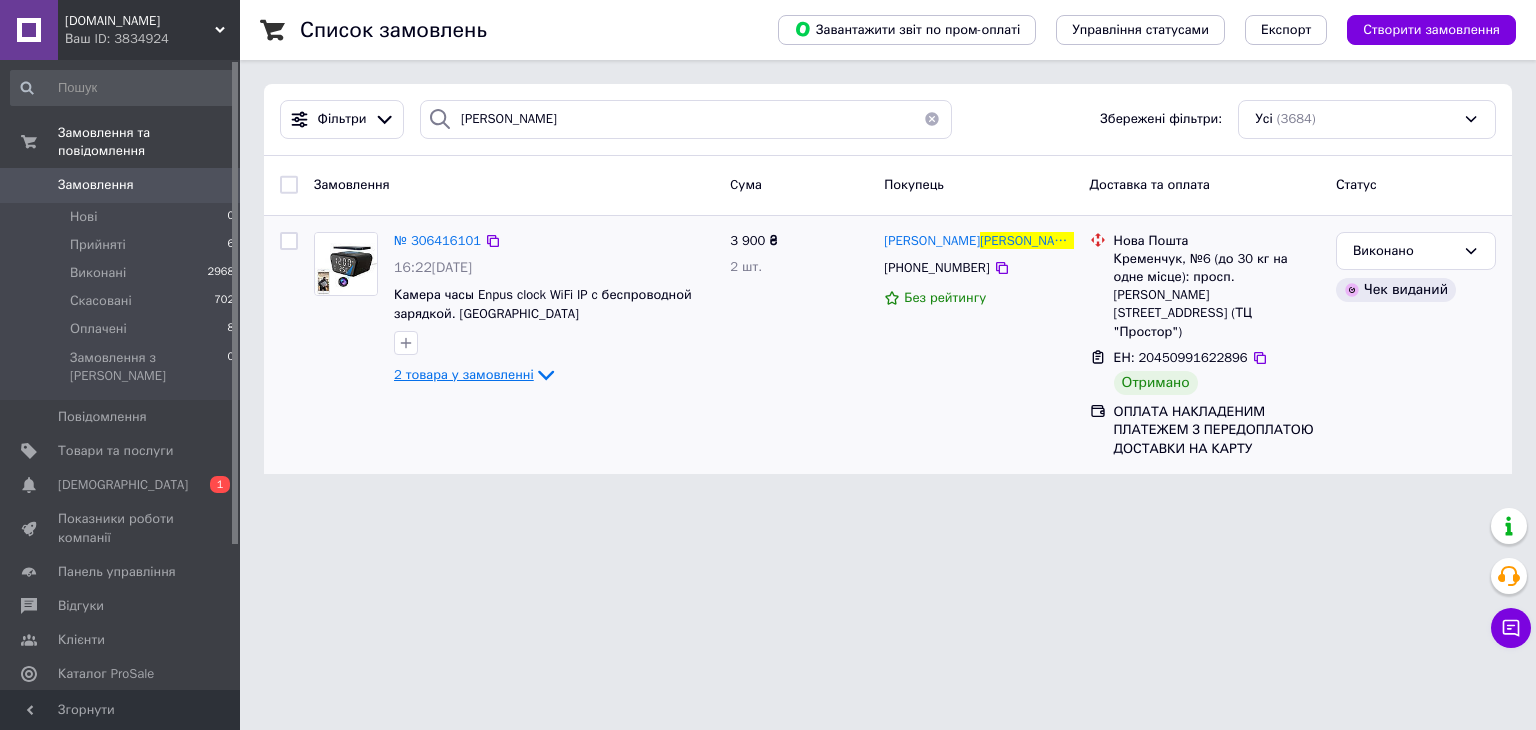 click 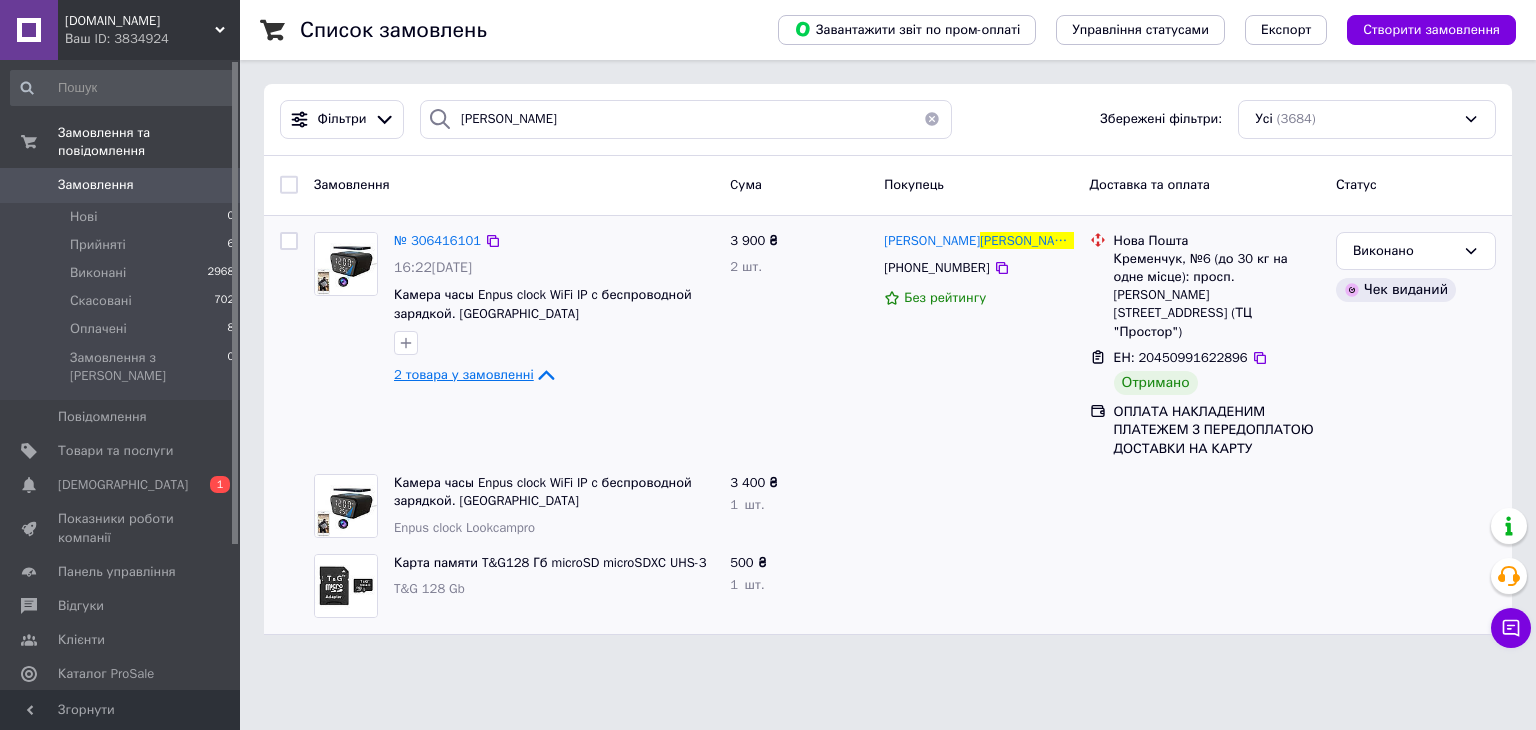 click at bounding box center (932, 119) 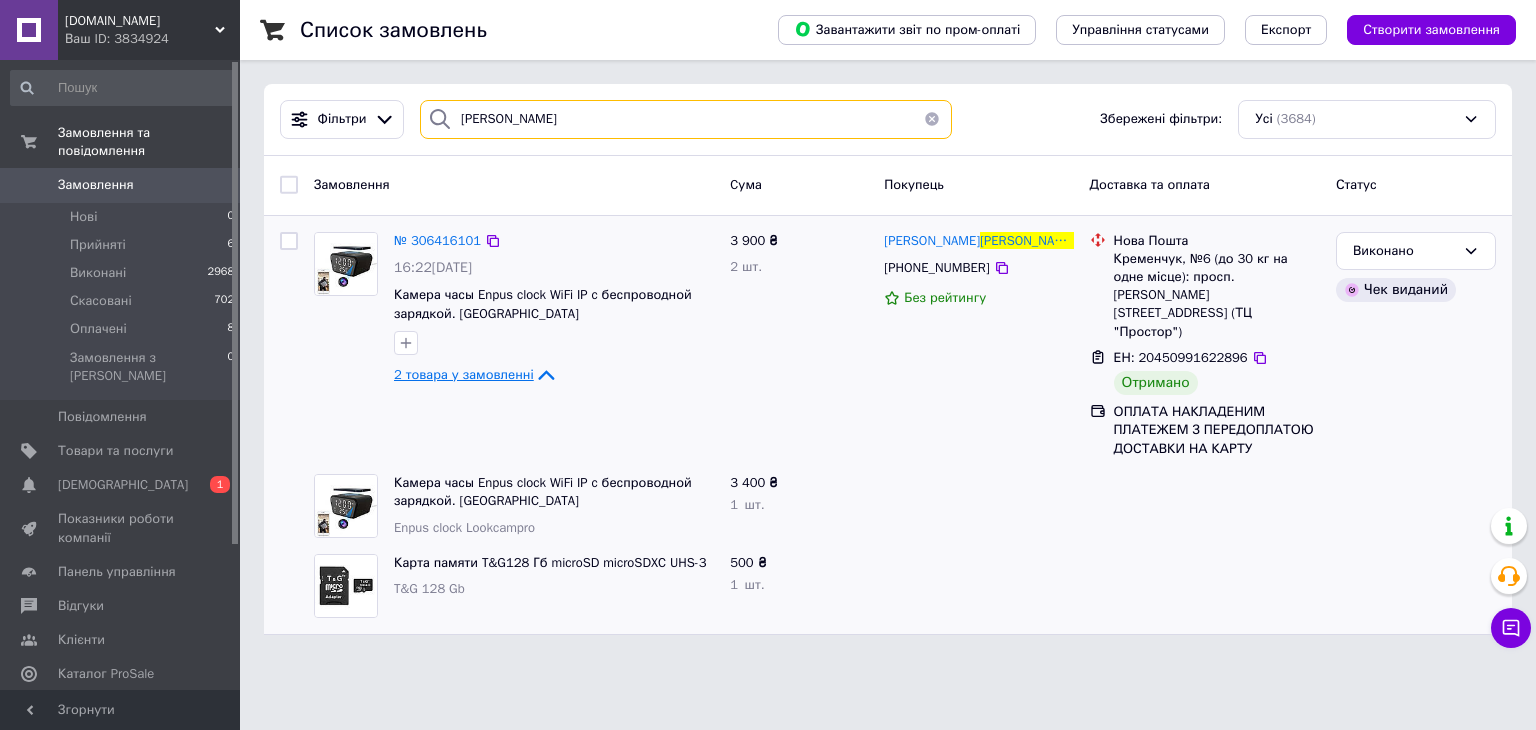 type 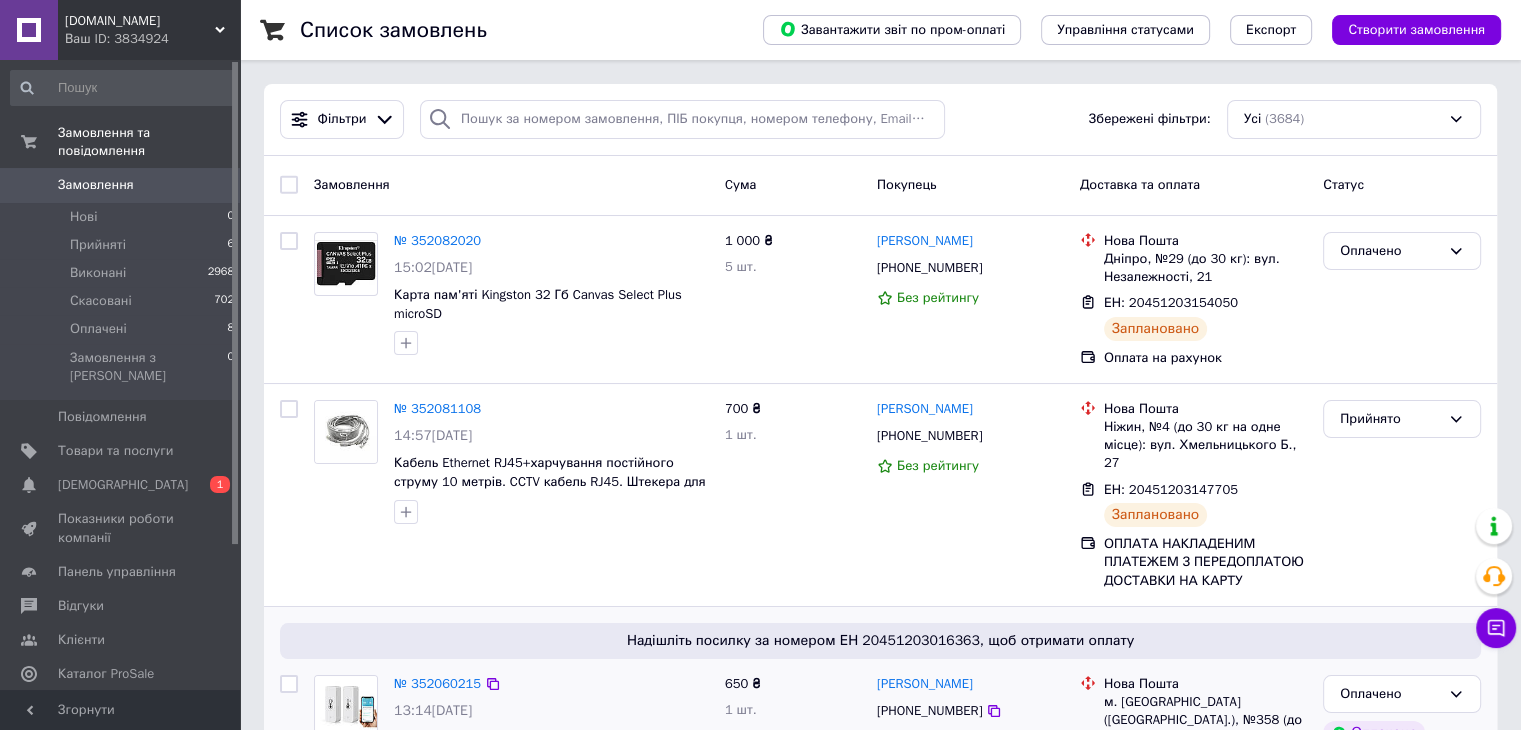 scroll, scrollTop: 0, scrollLeft: 0, axis: both 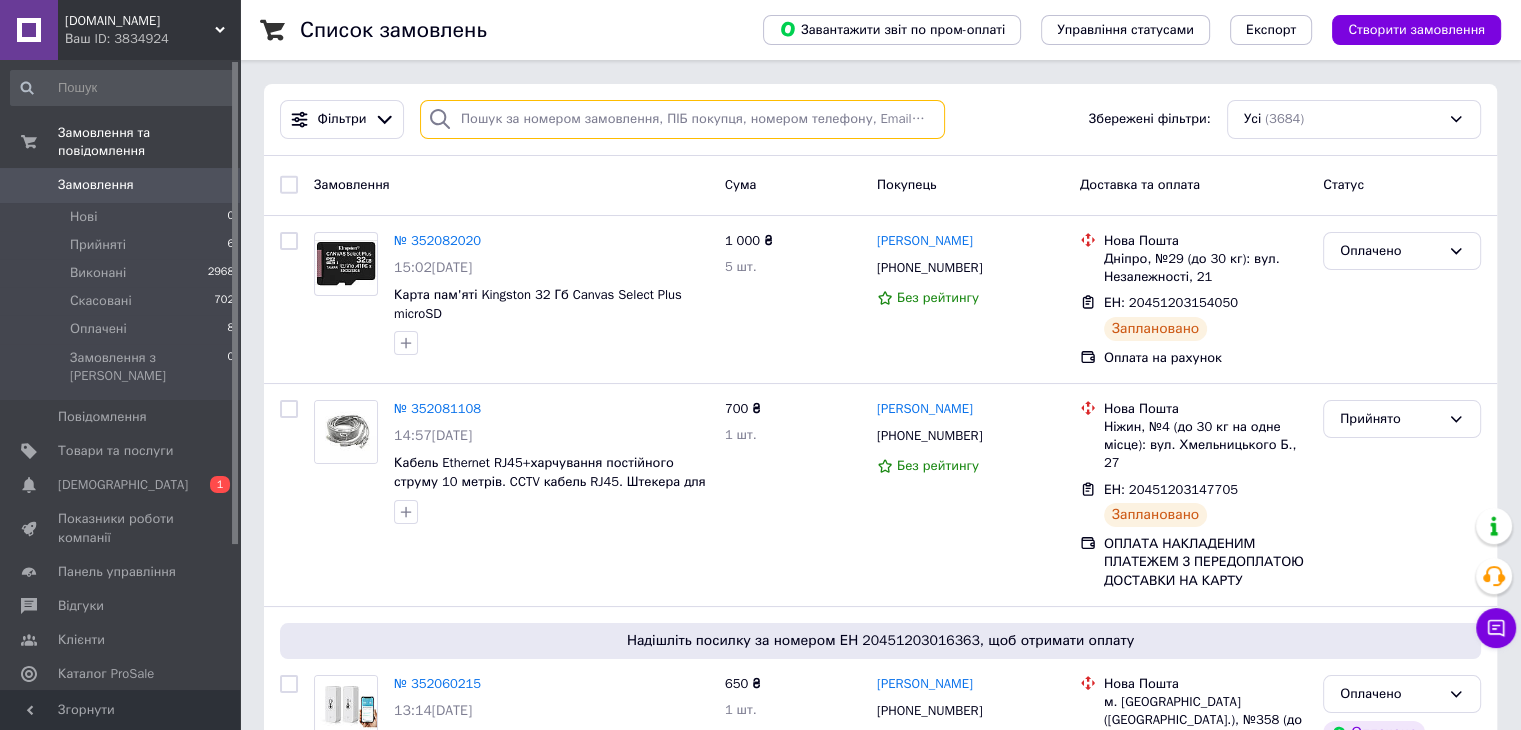 click at bounding box center (682, 119) 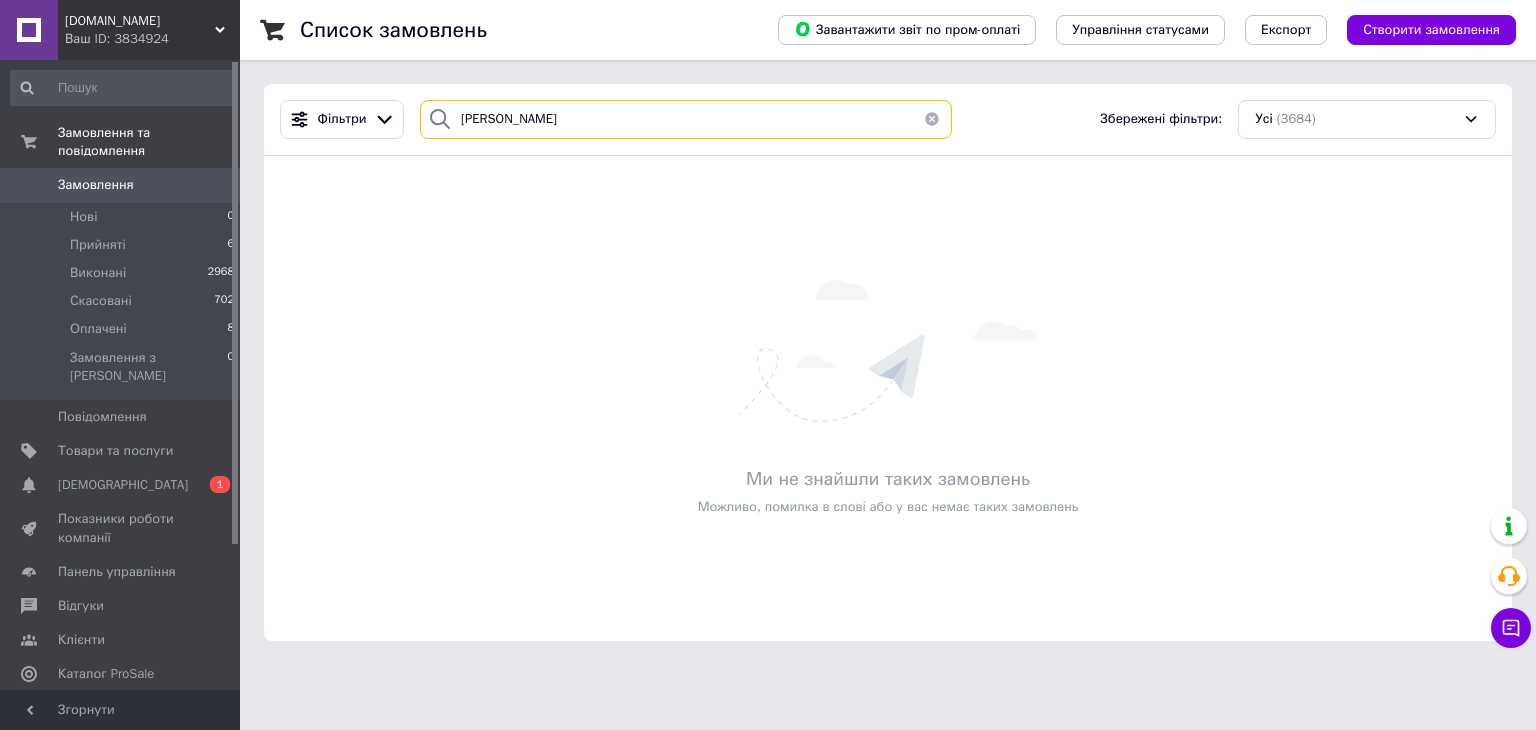click on "тропотяга" at bounding box center [686, 119] 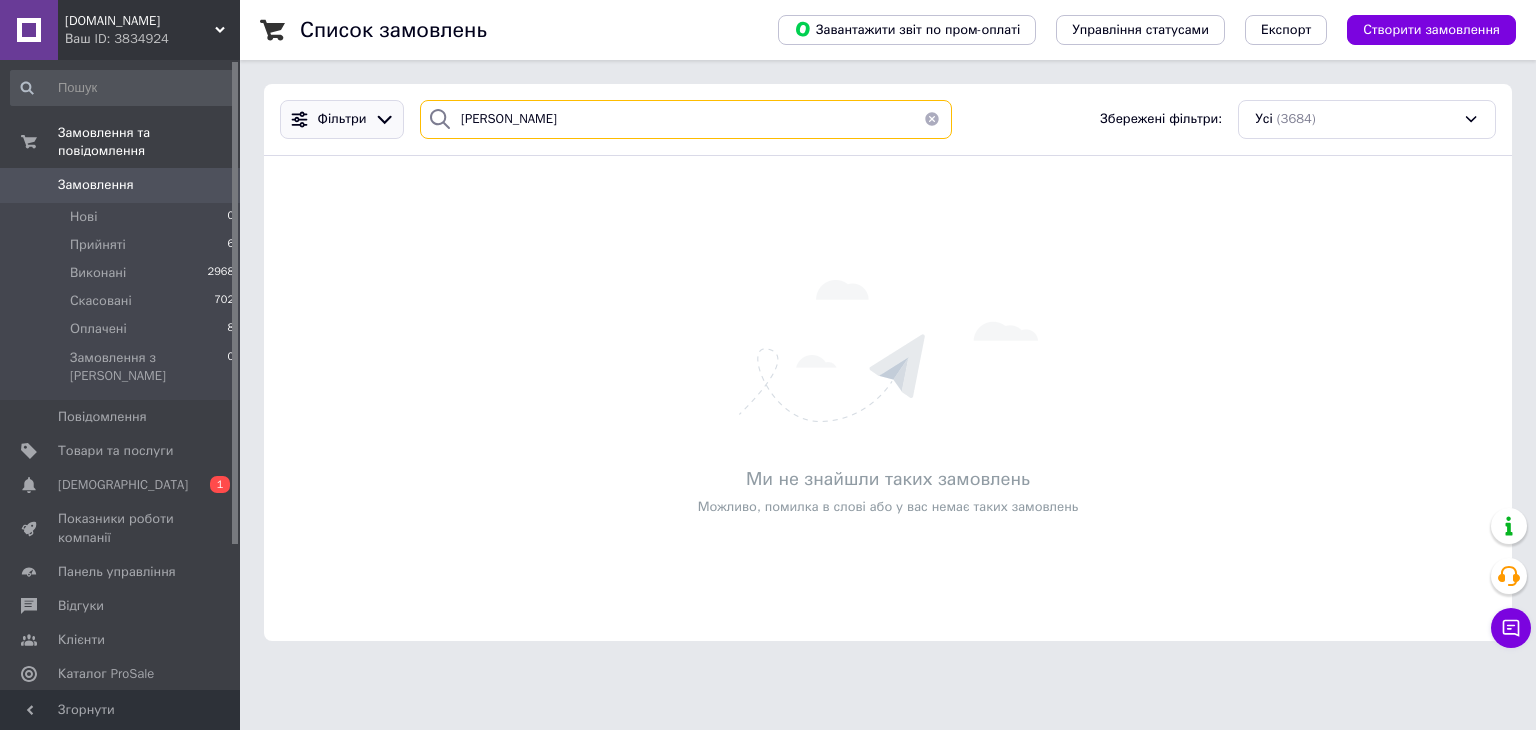 drag, startPoint x: 604, startPoint y: 128, endPoint x: 309, endPoint y: 110, distance: 295.54865 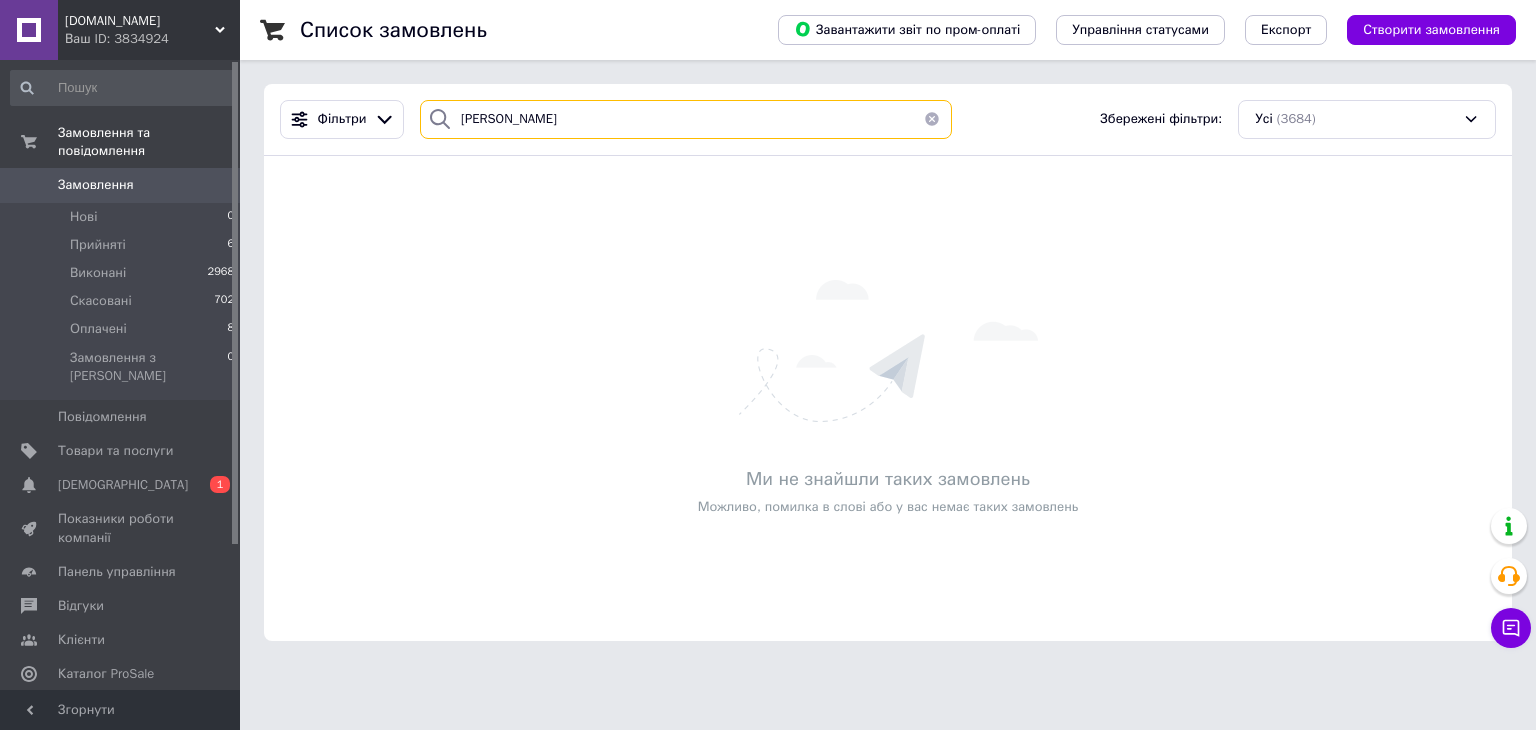 type on "олександр" 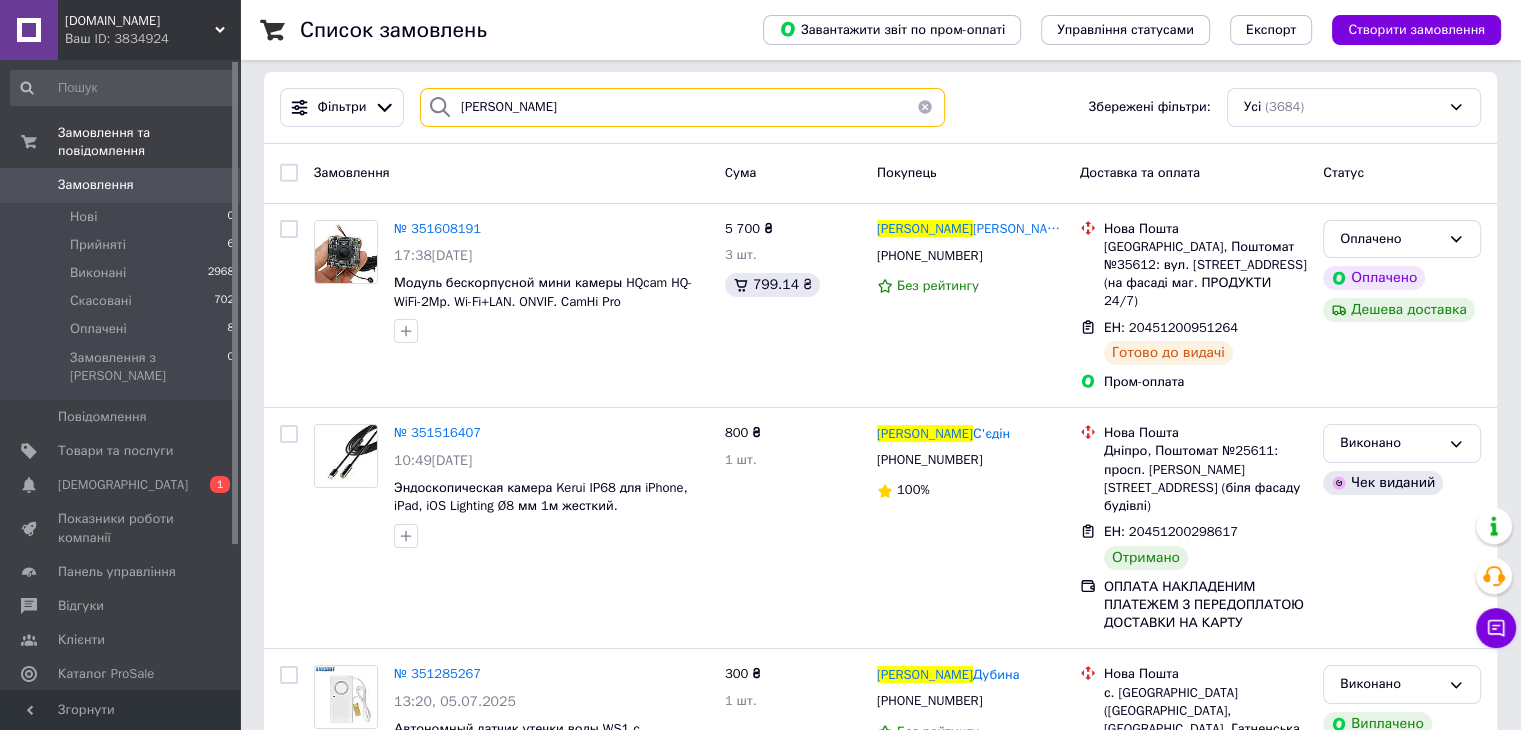 scroll, scrollTop: 0, scrollLeft: 0, axis: both 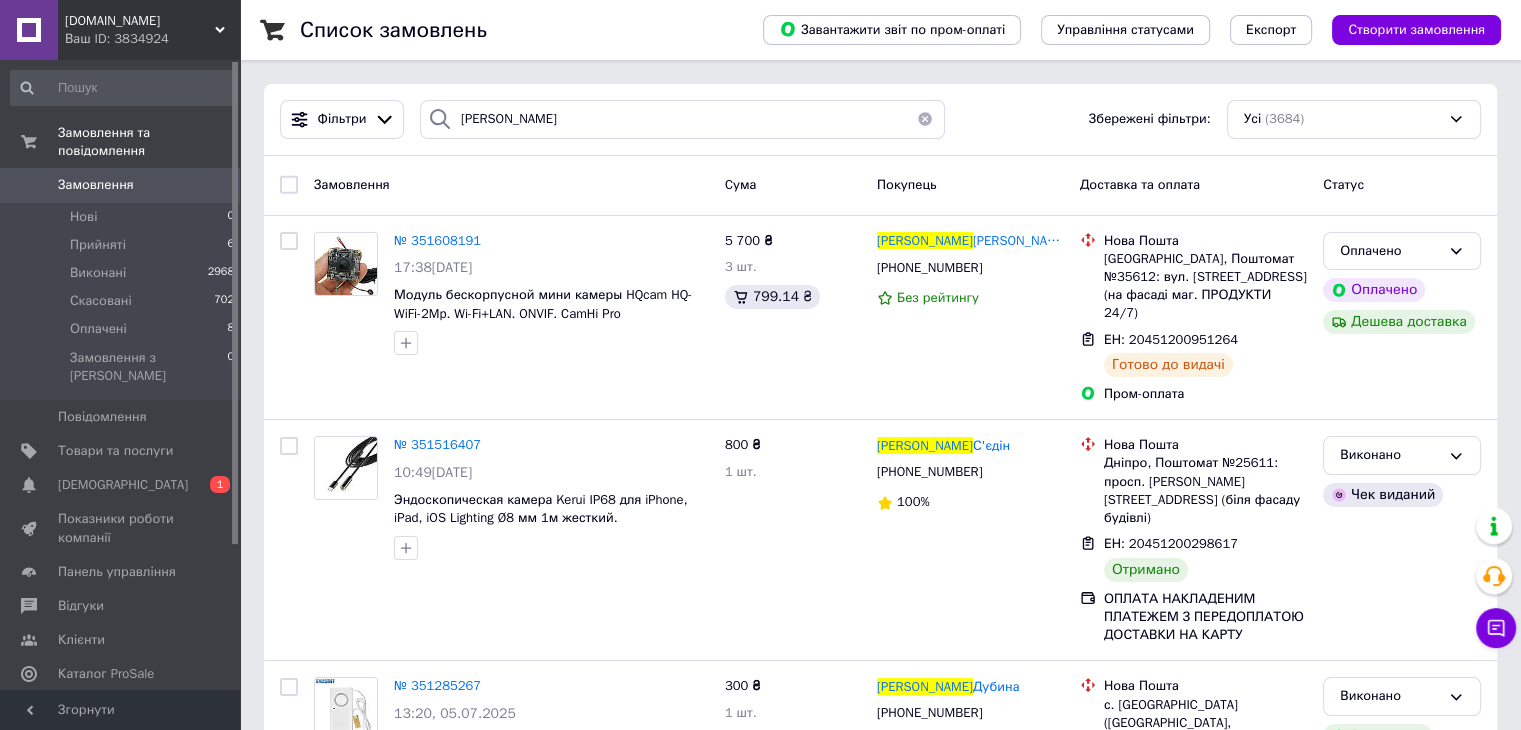 click at bounding box center [925, 119] 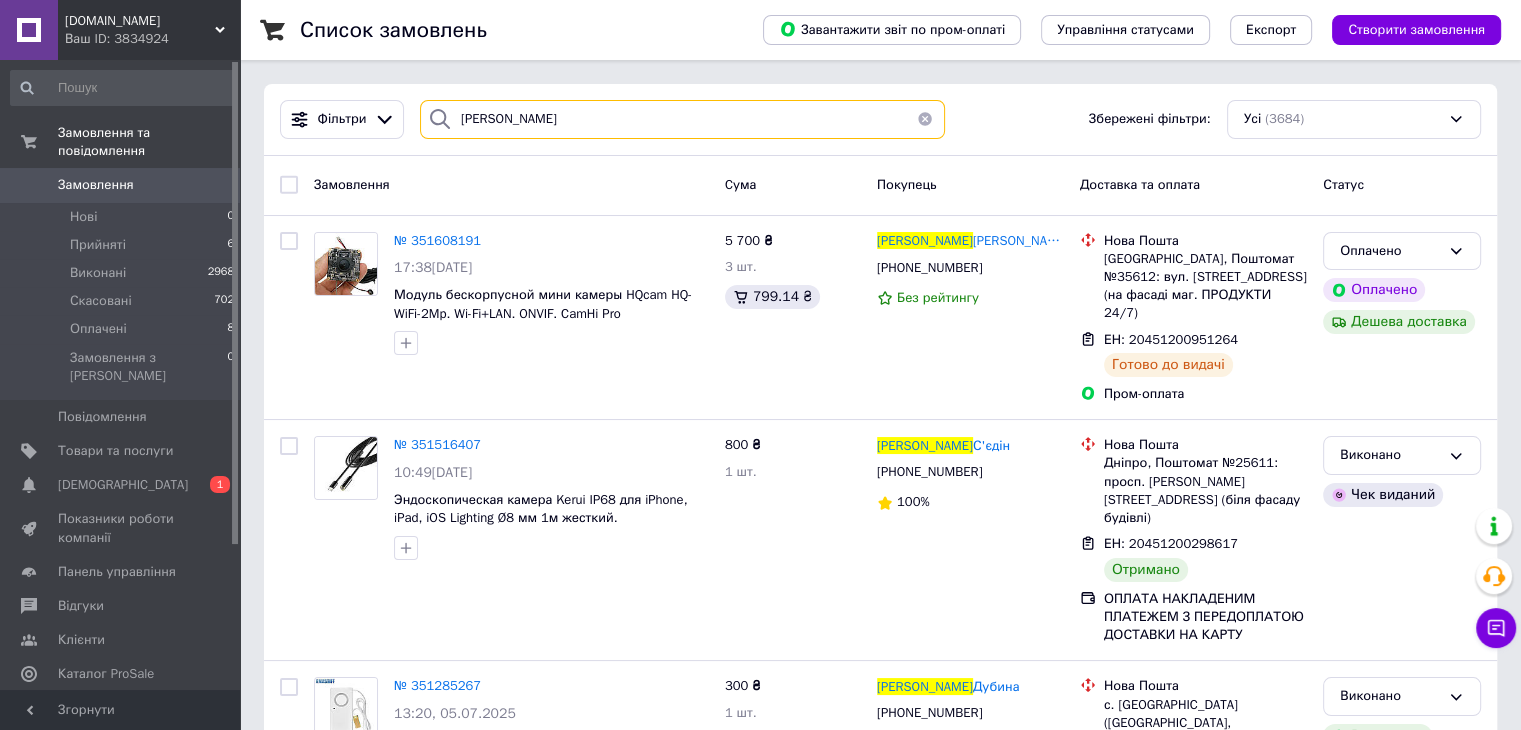 type 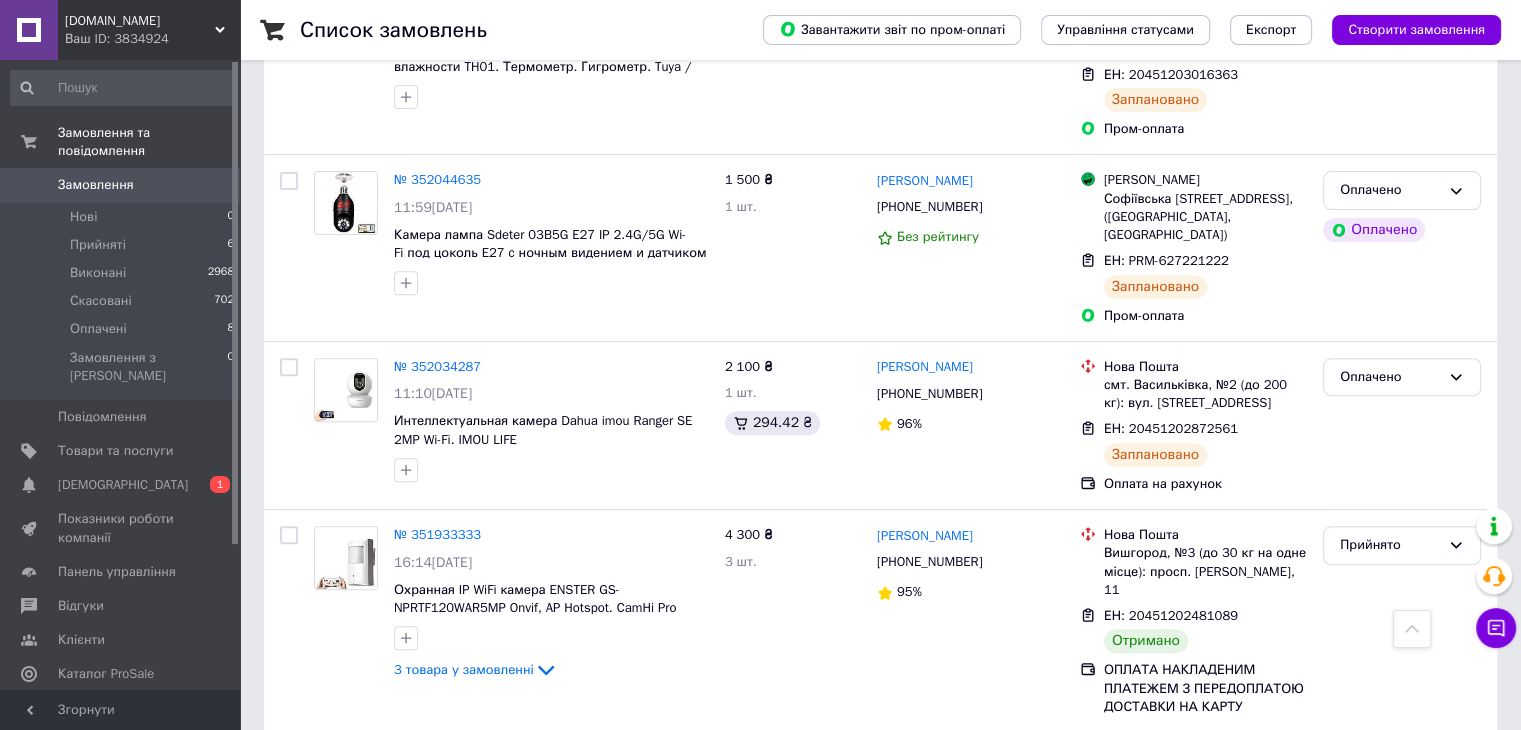 scroll, scrollTop: 700, scrollLeft: 0, axis: vertical 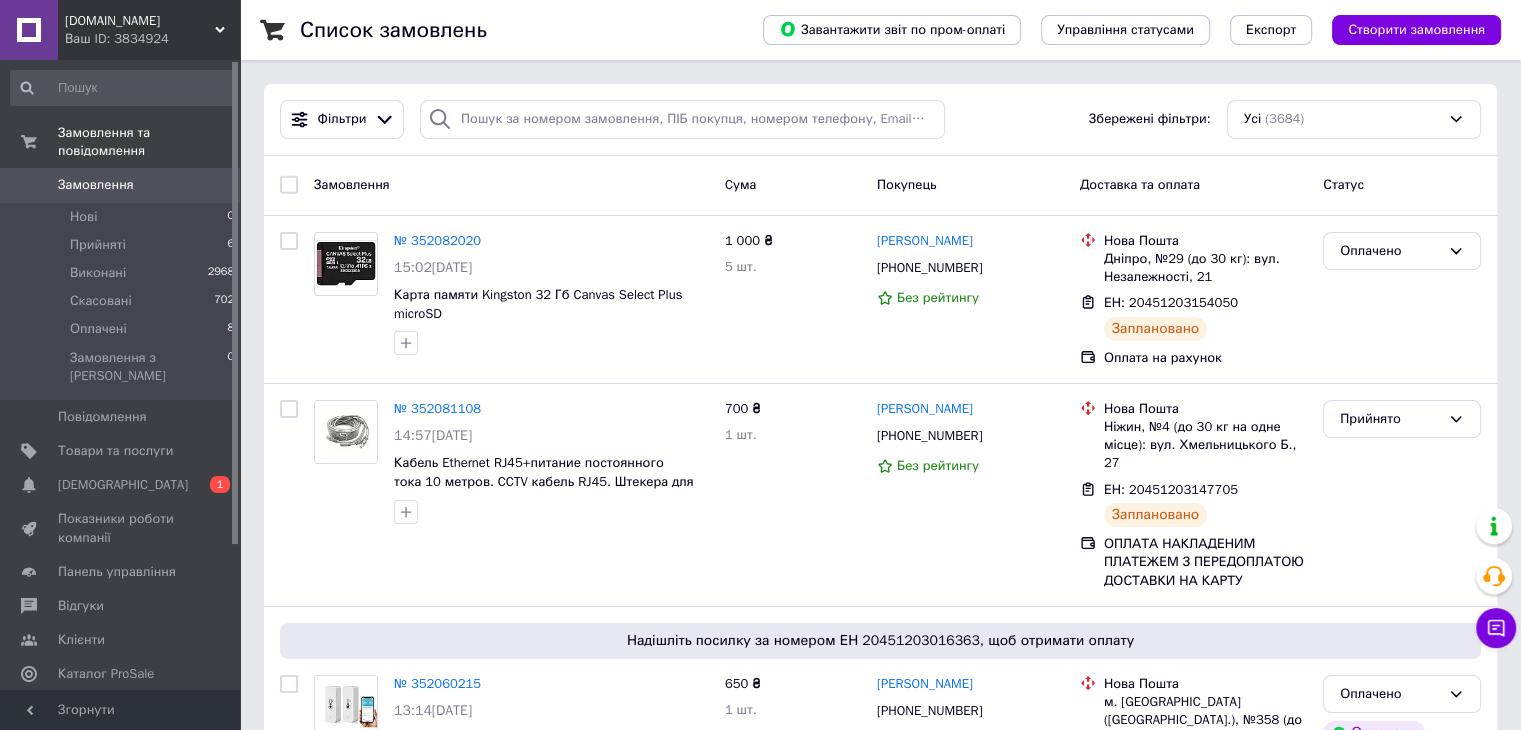 click on "Ваш ID: 3834924" at bounding box center (152, 39) 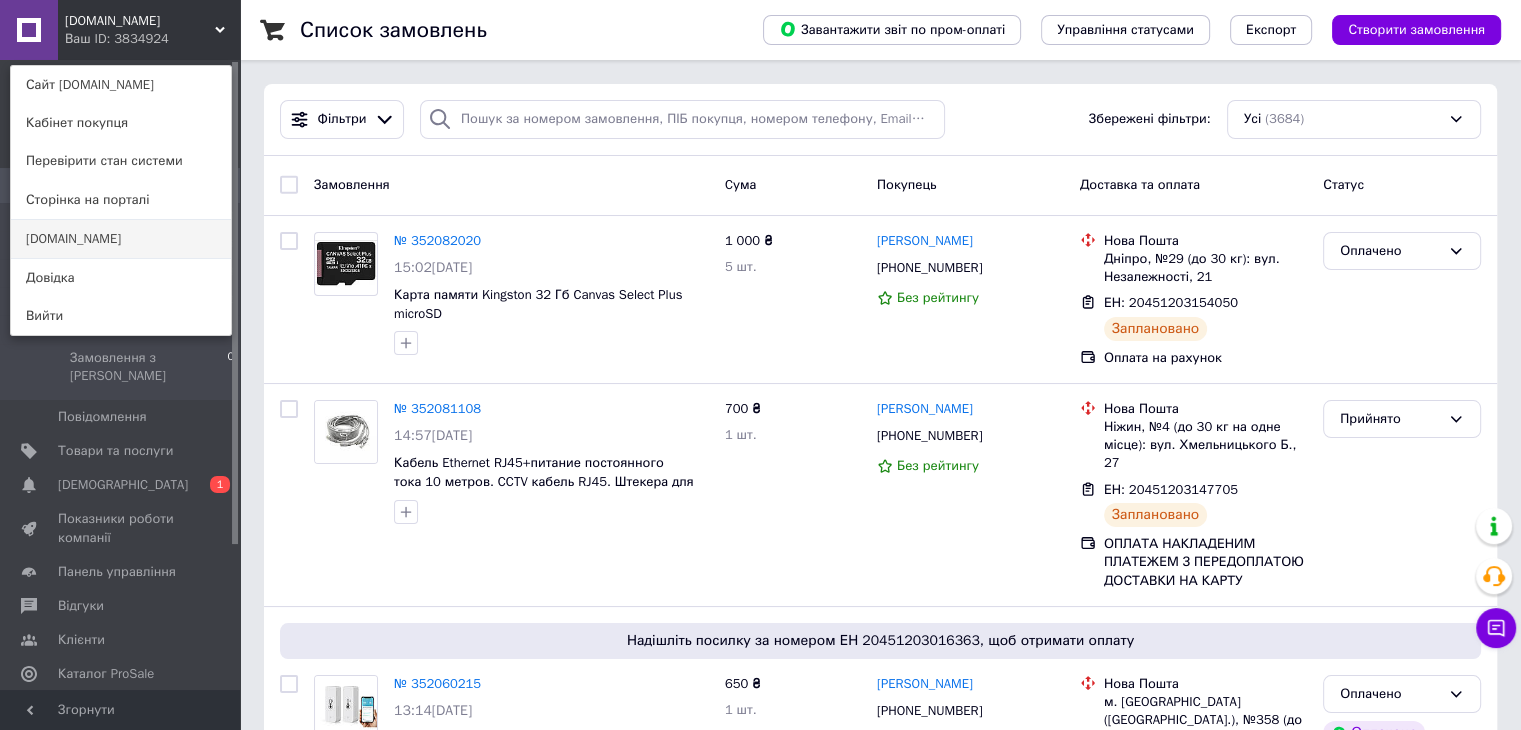 click on "[DOMAIN_NAME]" at bounding box center (121, 239) 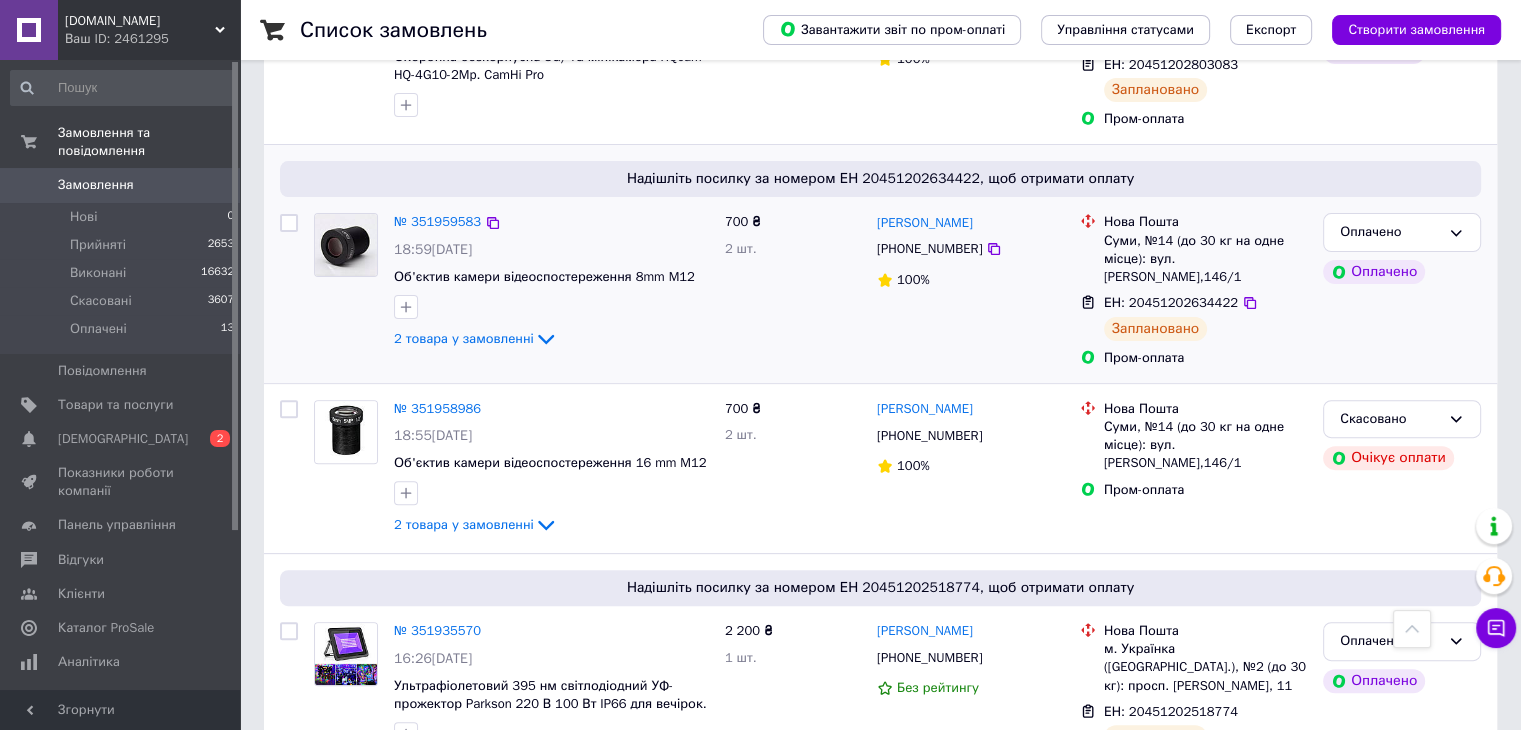 scroll, scrollTop: 600, scrollLeft: 0, axis: vertical 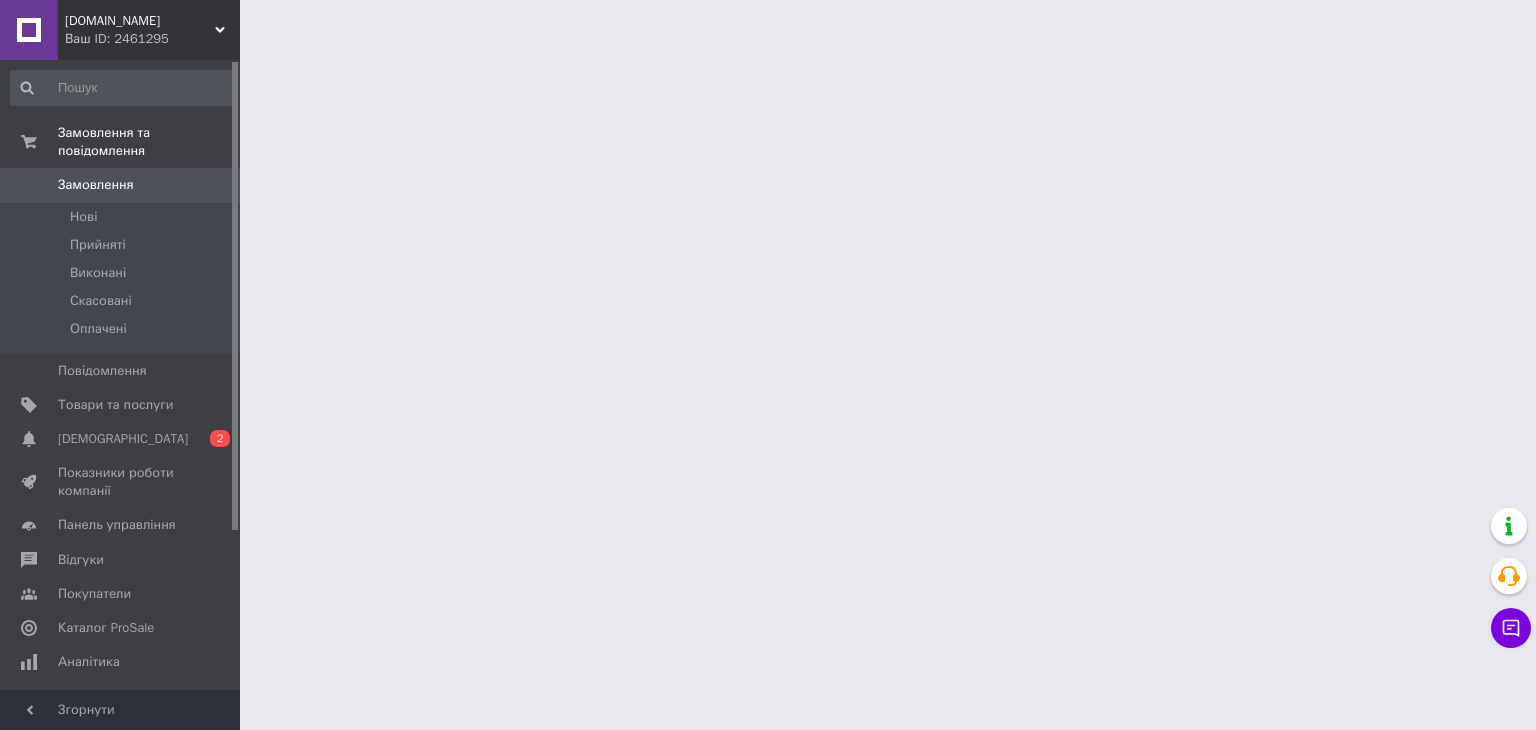 click on "Замовлення та повідомлення Замовлення 0 [GEOGRAPHIC_DATA] Виконані Скасовані Оплачені Повідомлення 0 Товари та послуги Сповіщення 0 2 Показники роботи компанії Панель управління Відгуки Покупатели Каталог ProSale Аналітика Інструменти веб-майстра та SEO Управління сайтом Гаманець компанії [PERSON_NAME] Тарифи та рахунки Prom топ" at bounding box center (123, 378) 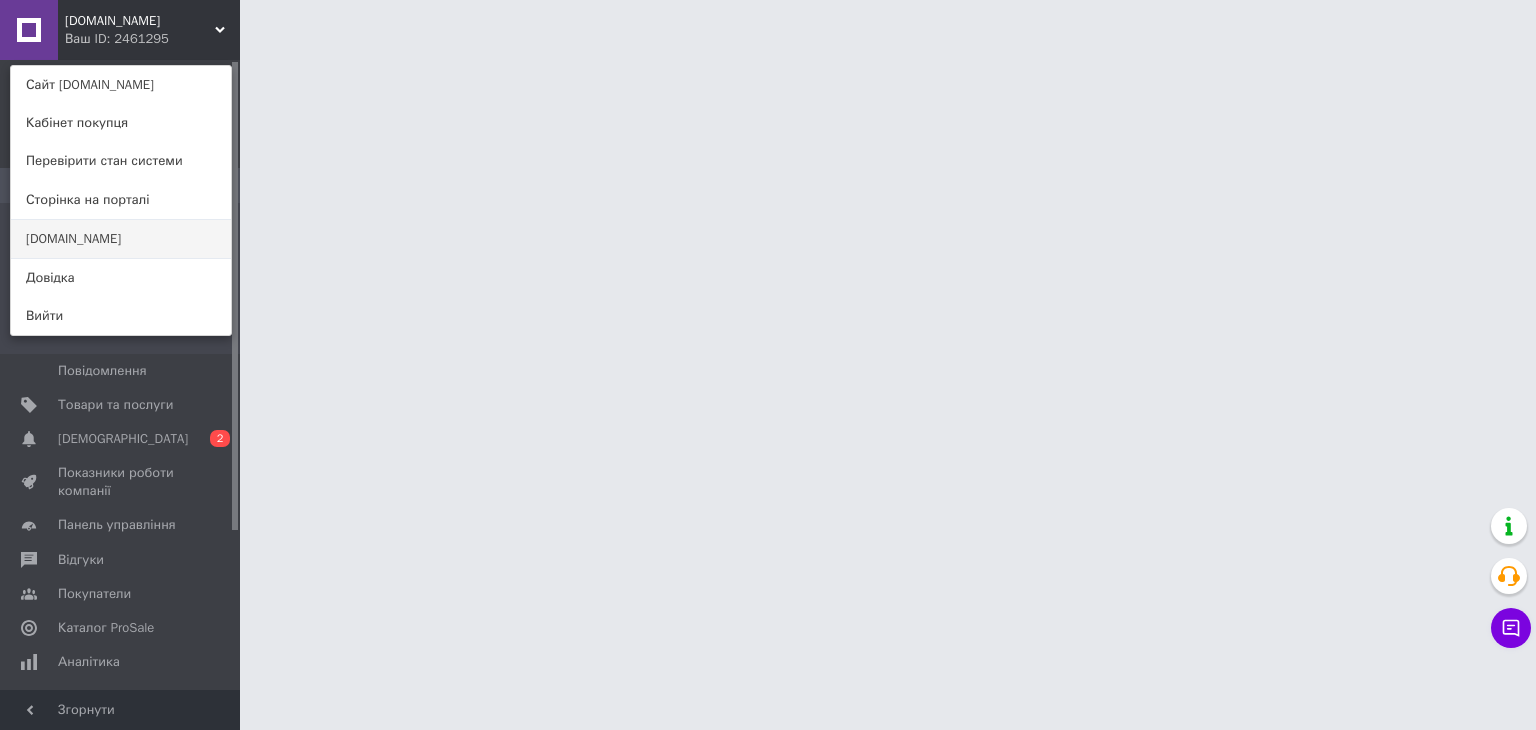 click on "[DOMAIN_NAME]" at bounding box center (121, 239) 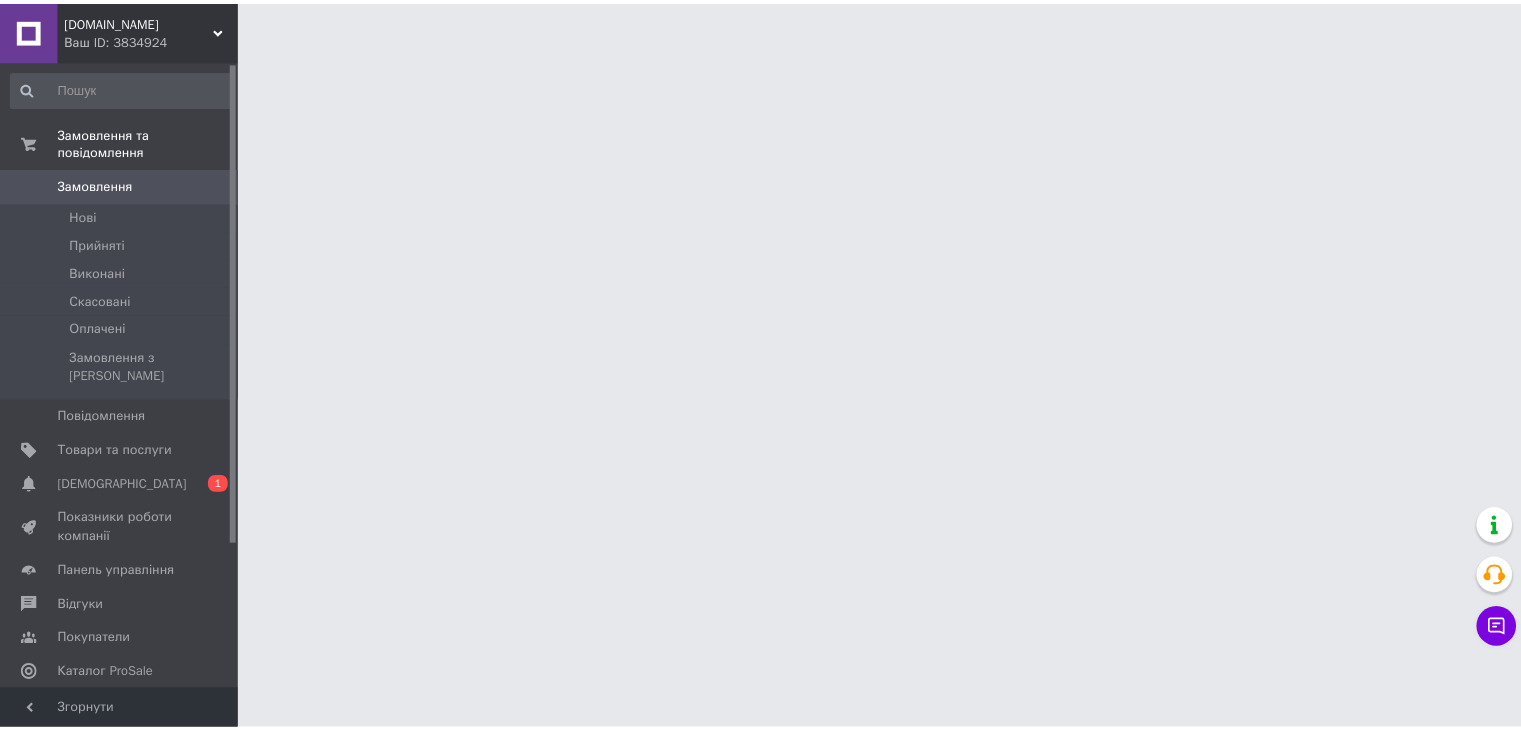 scroll, scrollTop: 0, scrollLeft: 0, axis: both 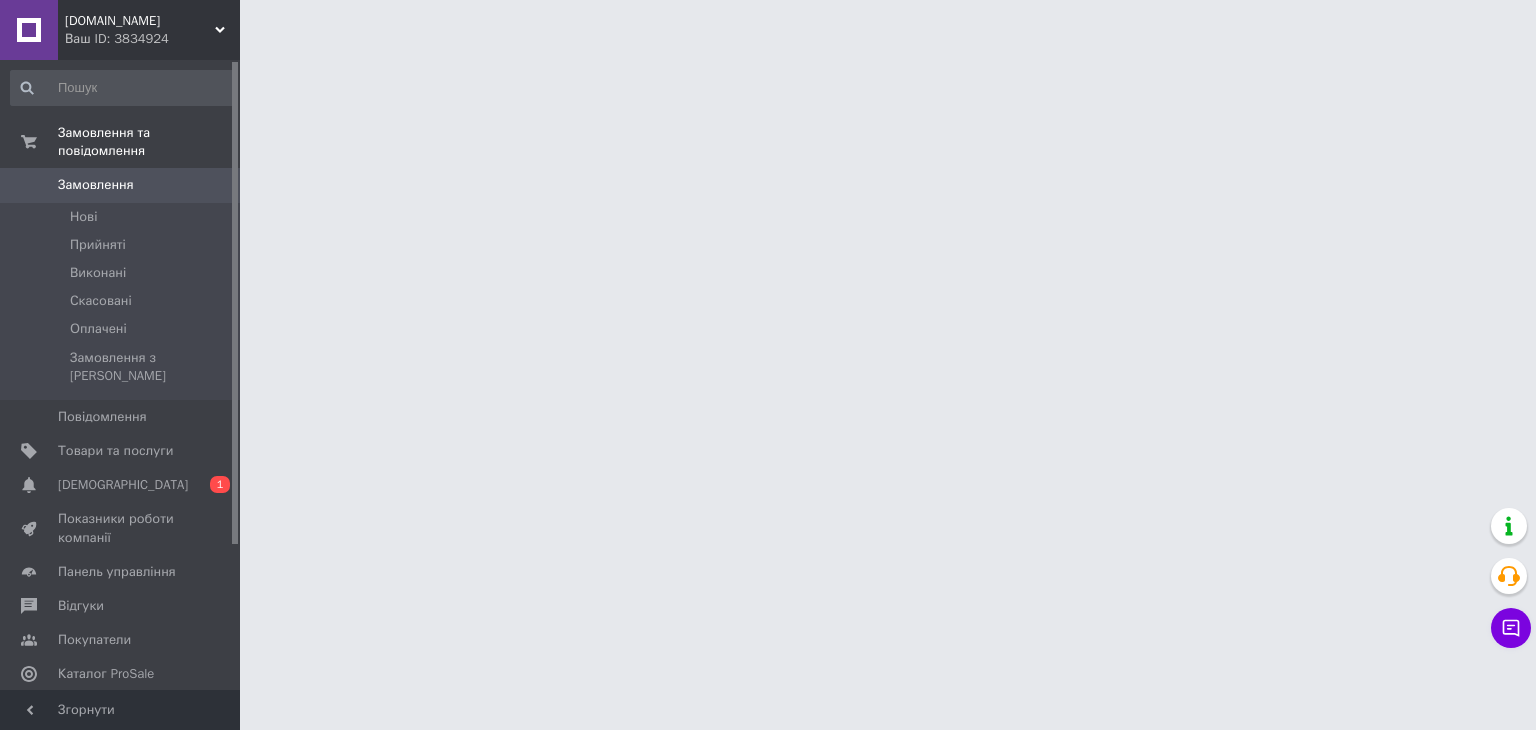 click on "Ваш ID: 3834924" at bounding box center [152, 39] 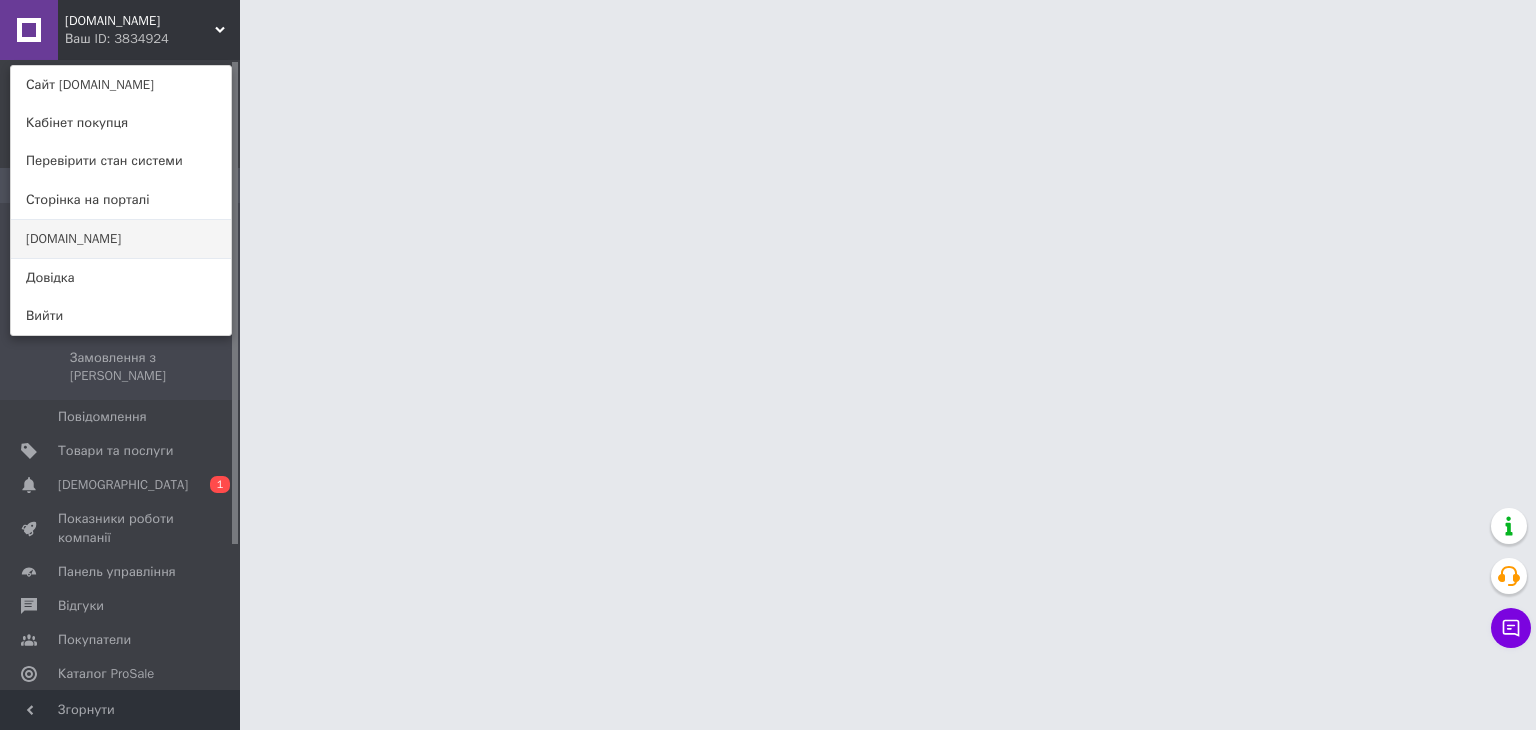 click on "[DOMAIN_NAME]" at bounding box center (121, 239) 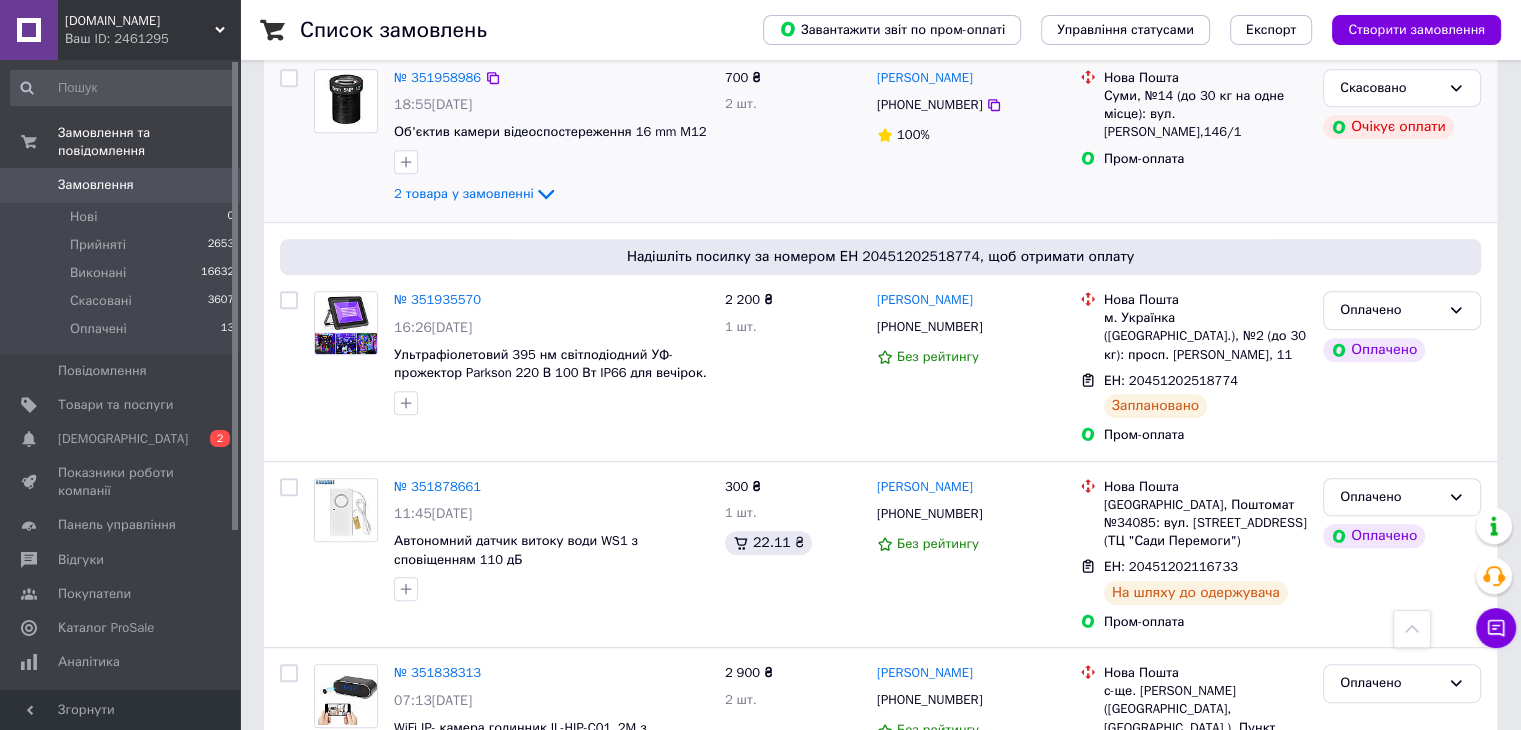 scroll, scrollTop: 900, scrollLeft: 0, axis: vertical 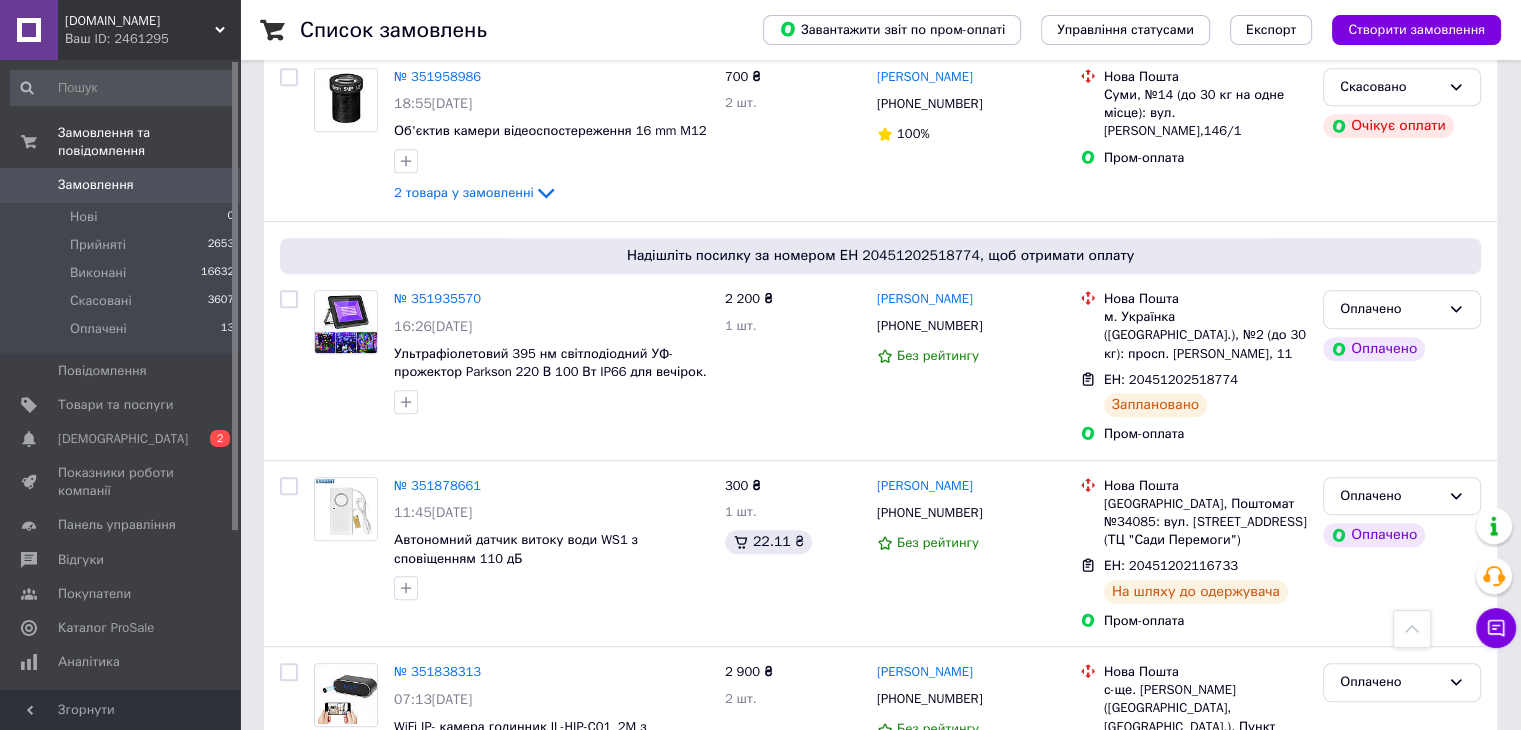 click on "Ваш ID: 2461295" at bounding box center [152, 39] 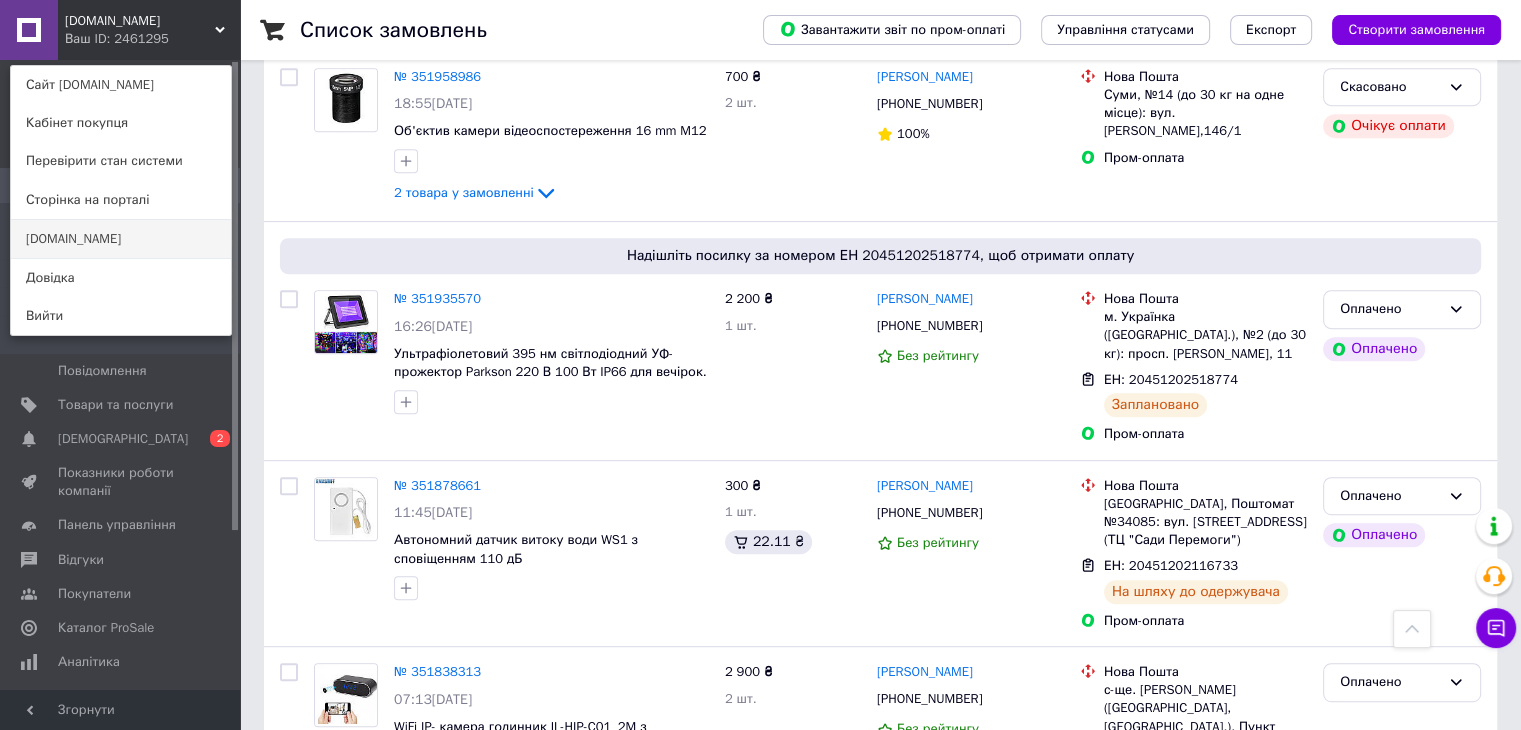 click on "Optium.com.ua" at bounding box center [121, 239] 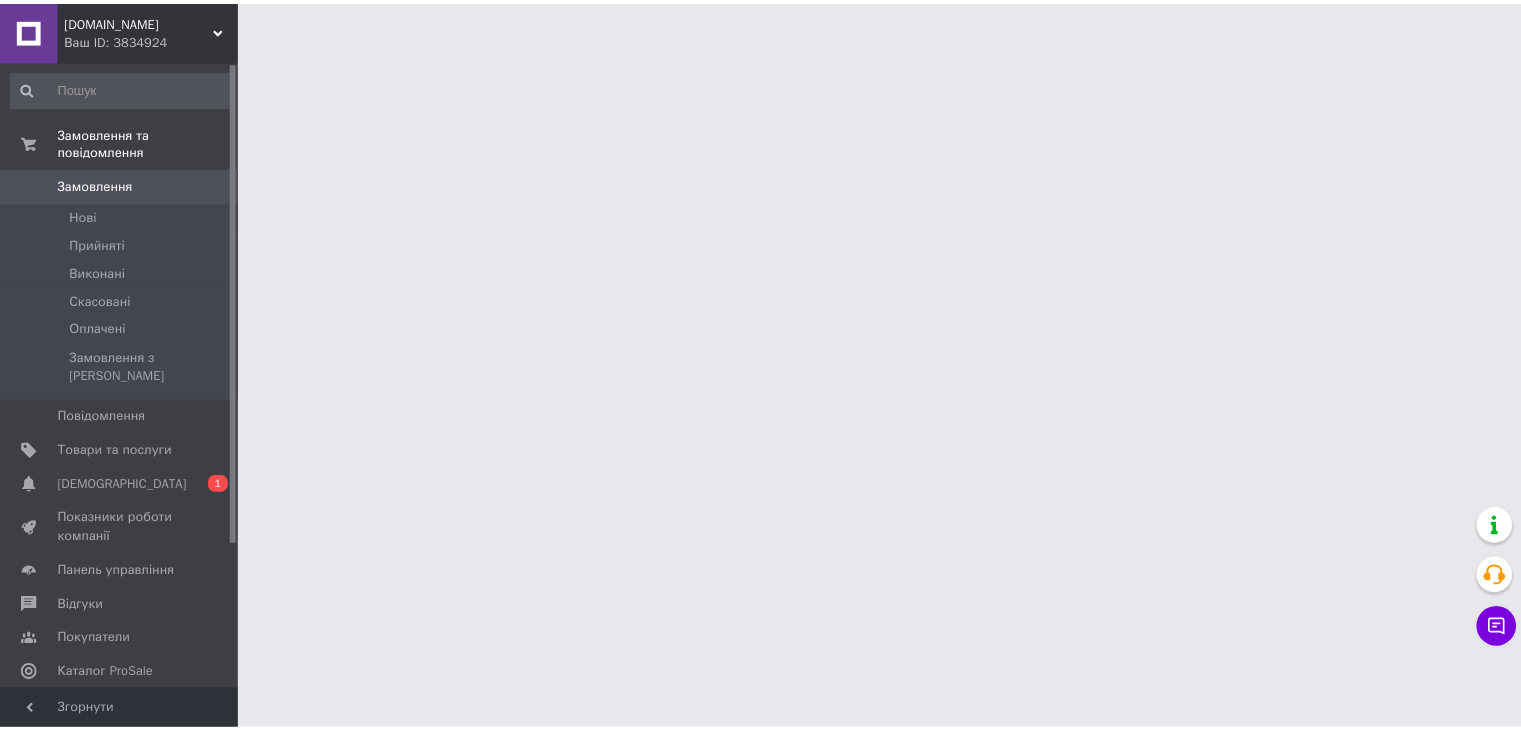 scroll, scrollTop: 0, scrollLeft: 0, axis: both 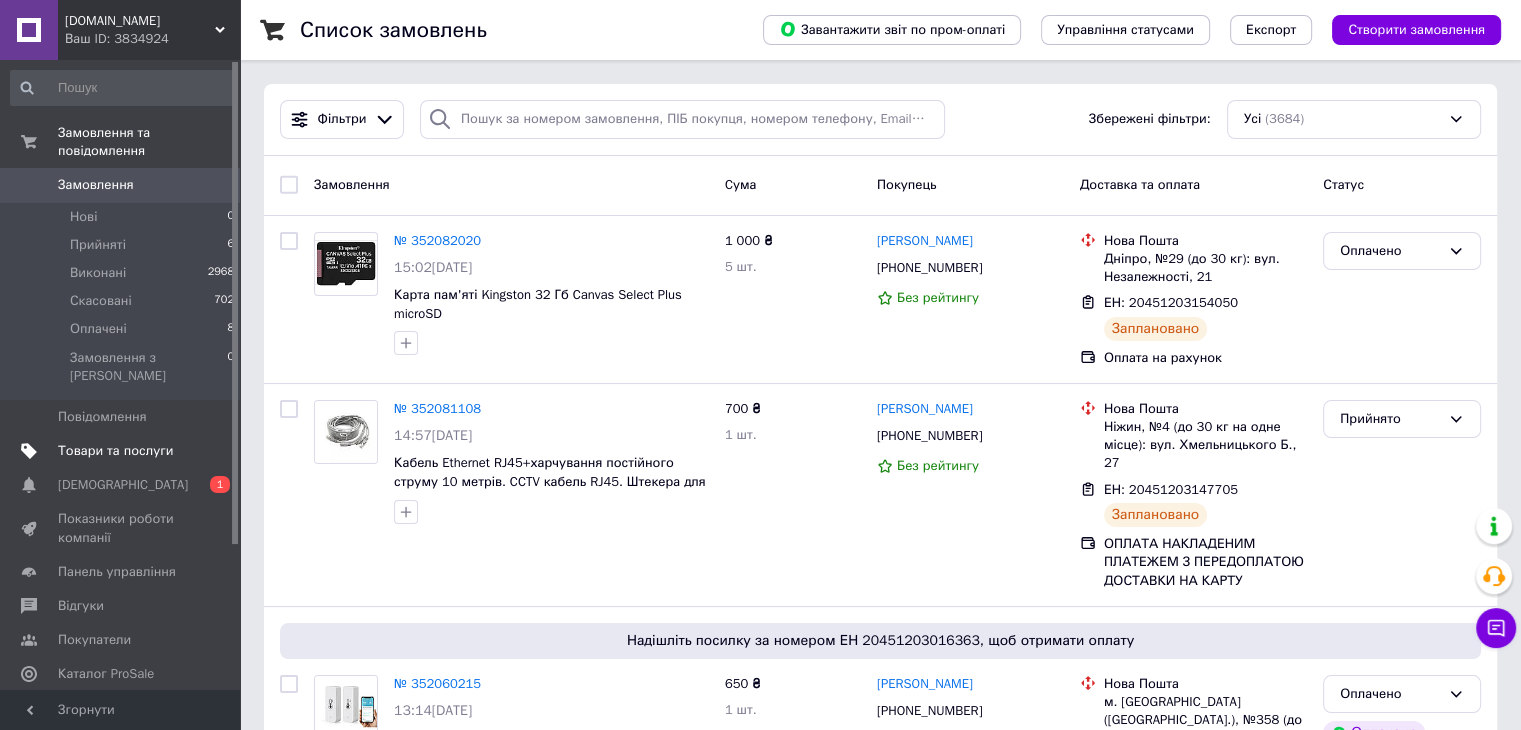 click on "Товари та послуги" at bounding box center (115, 451) 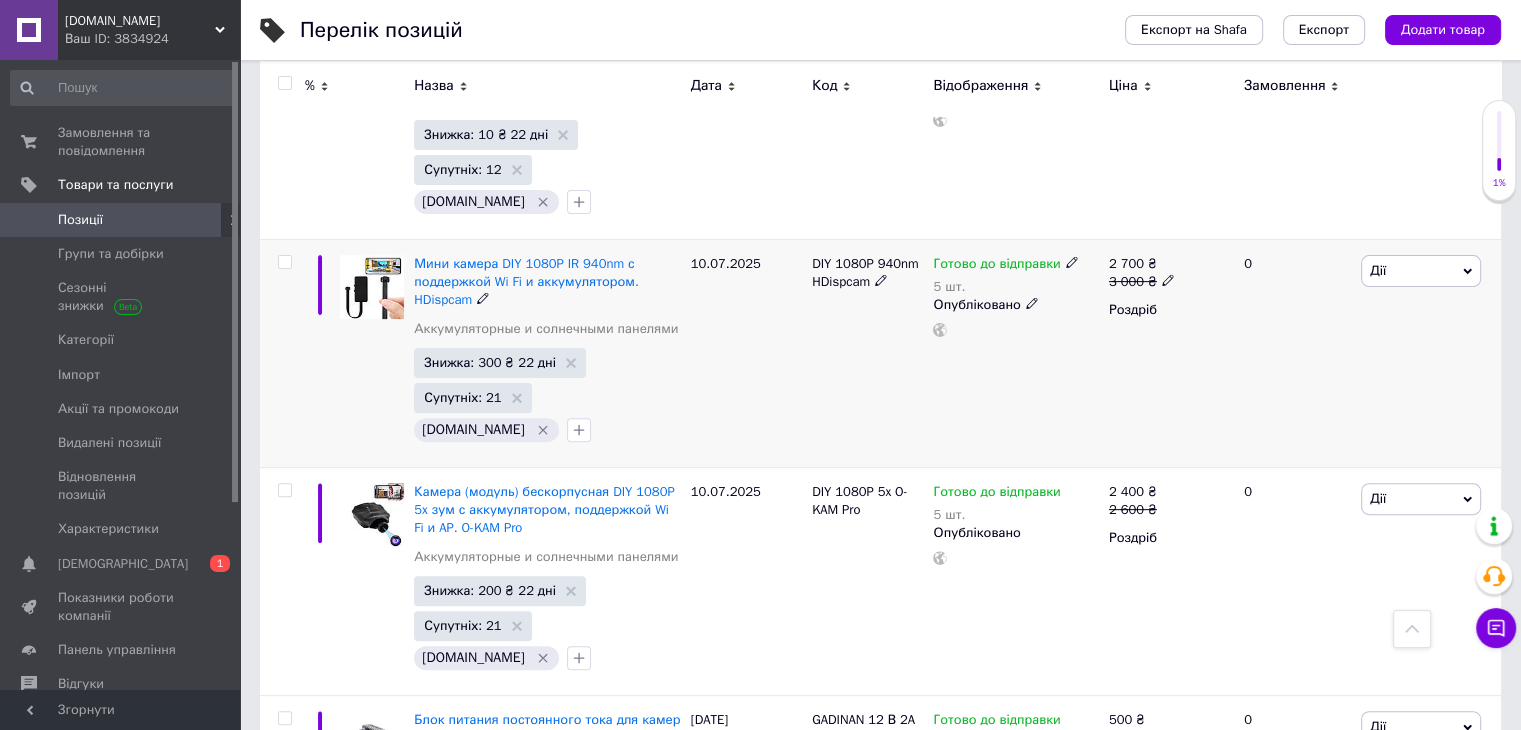 scroll, scrollTop: 600, scrollLeft: 0, axis: vertical 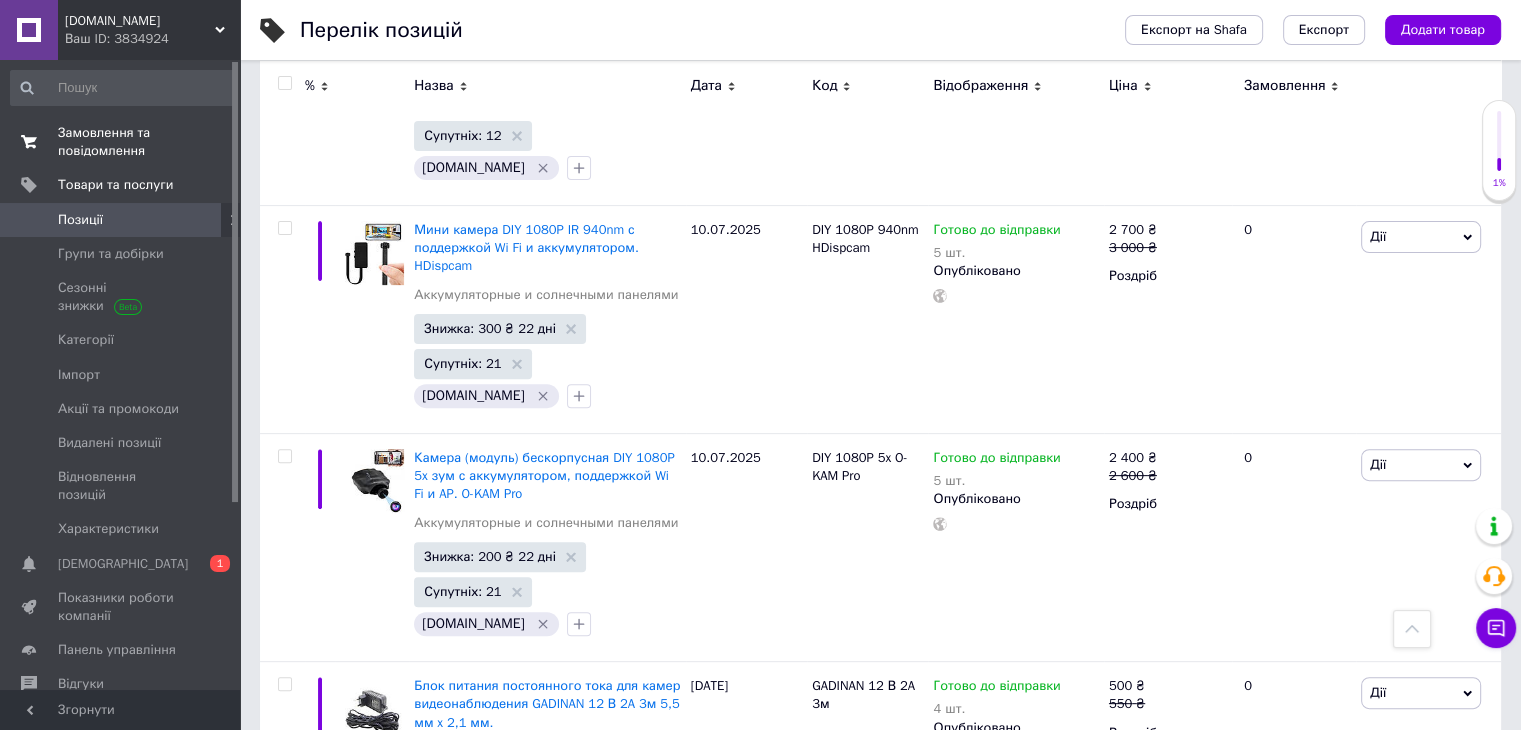 click on "Замовлення та повідомлення" at bounding box center [121, 142] 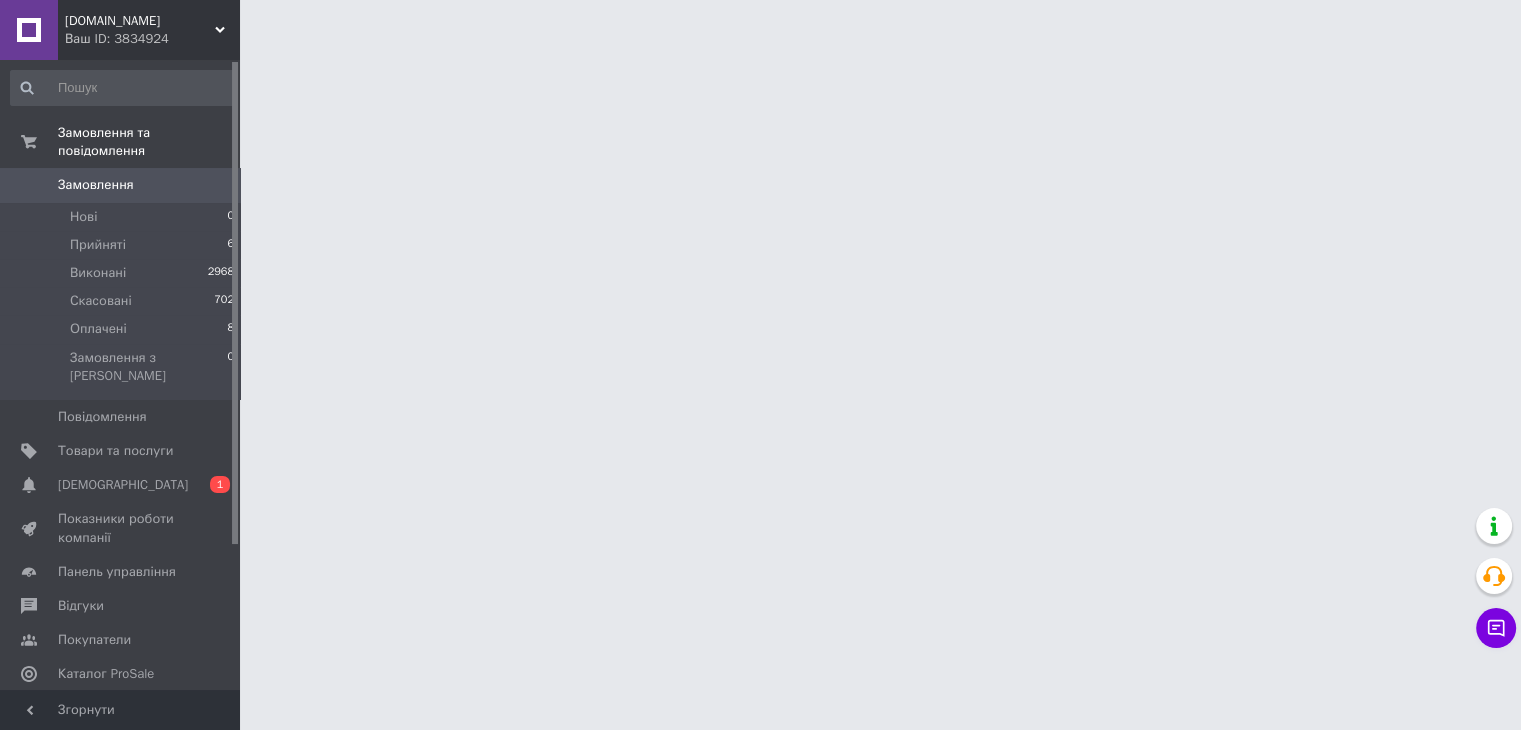 scroll, scrollTop: 0, scrollLeft: 0, axis: both 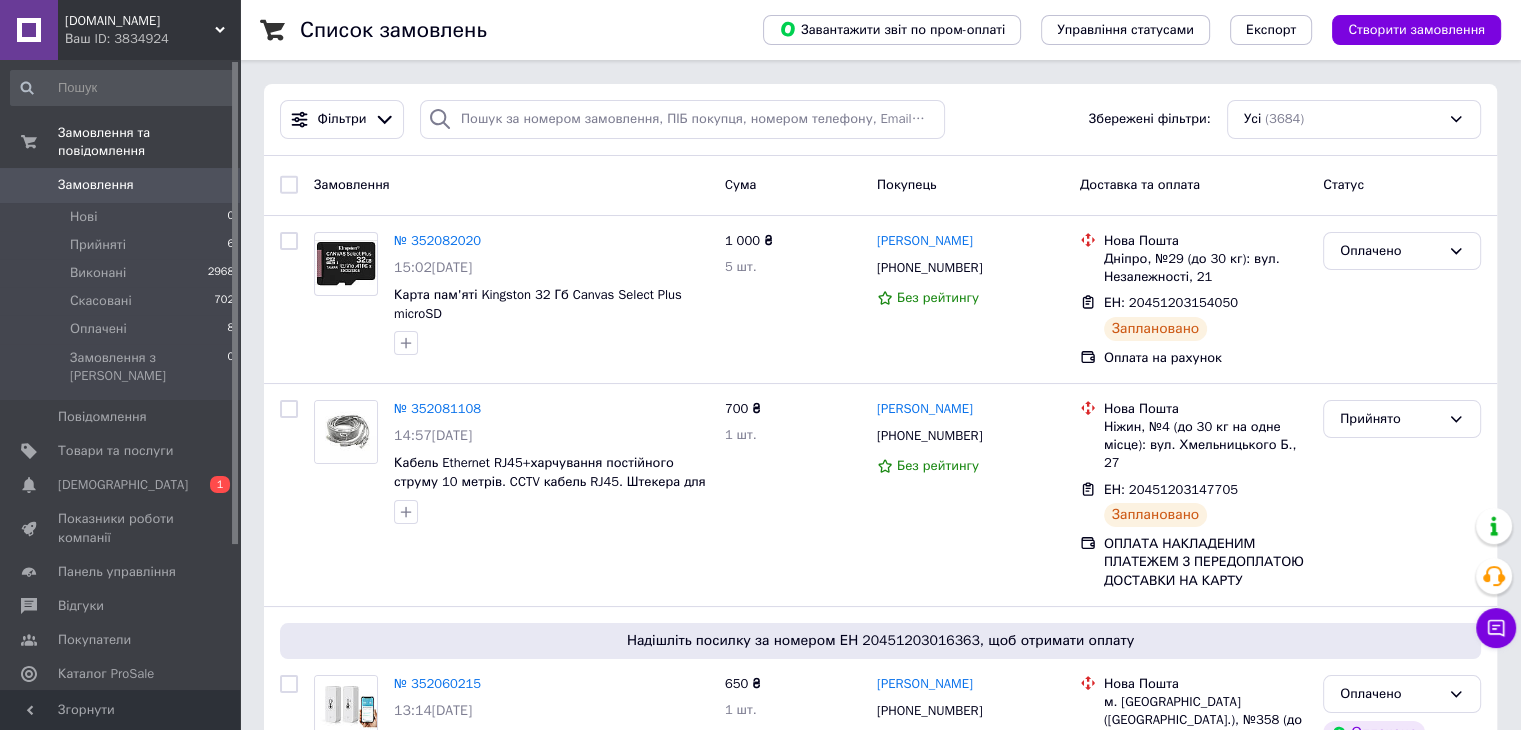 click on "optium.com.ua" at bounding box center (140, 21) 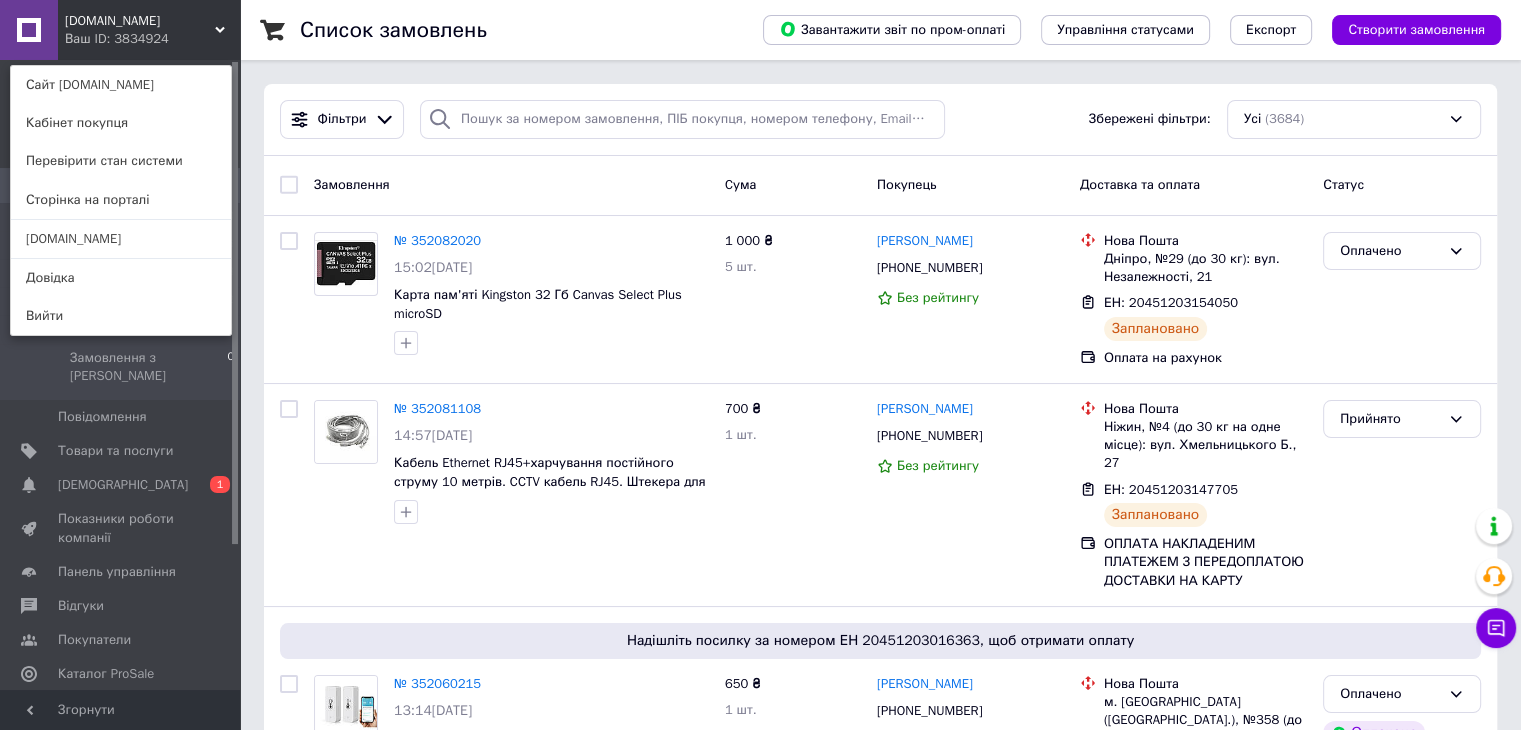 click on "[DOMAIN_NAME]" at bounding box center (121, 239) 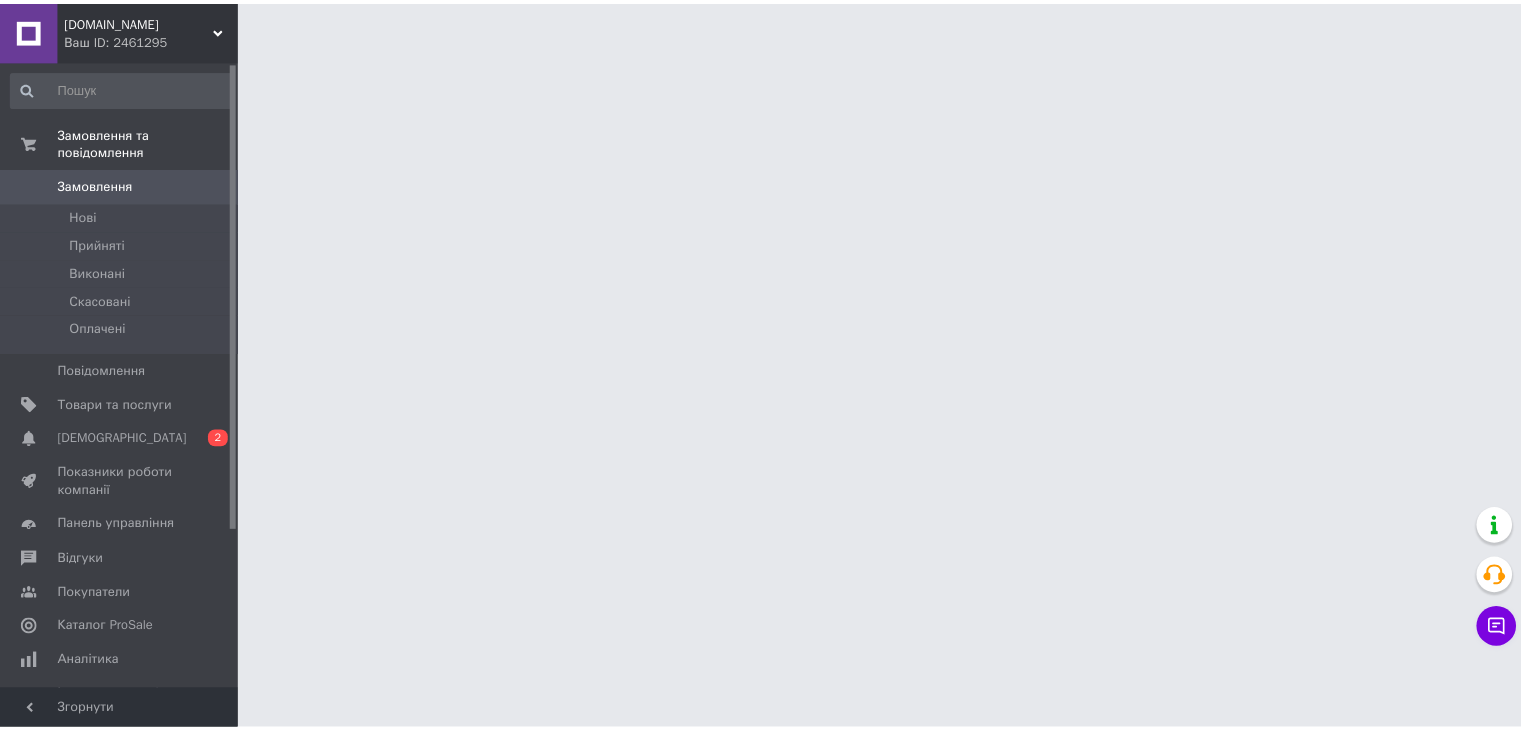 scroll, scrollTop: 0, scrollLeft: 0, axis: both 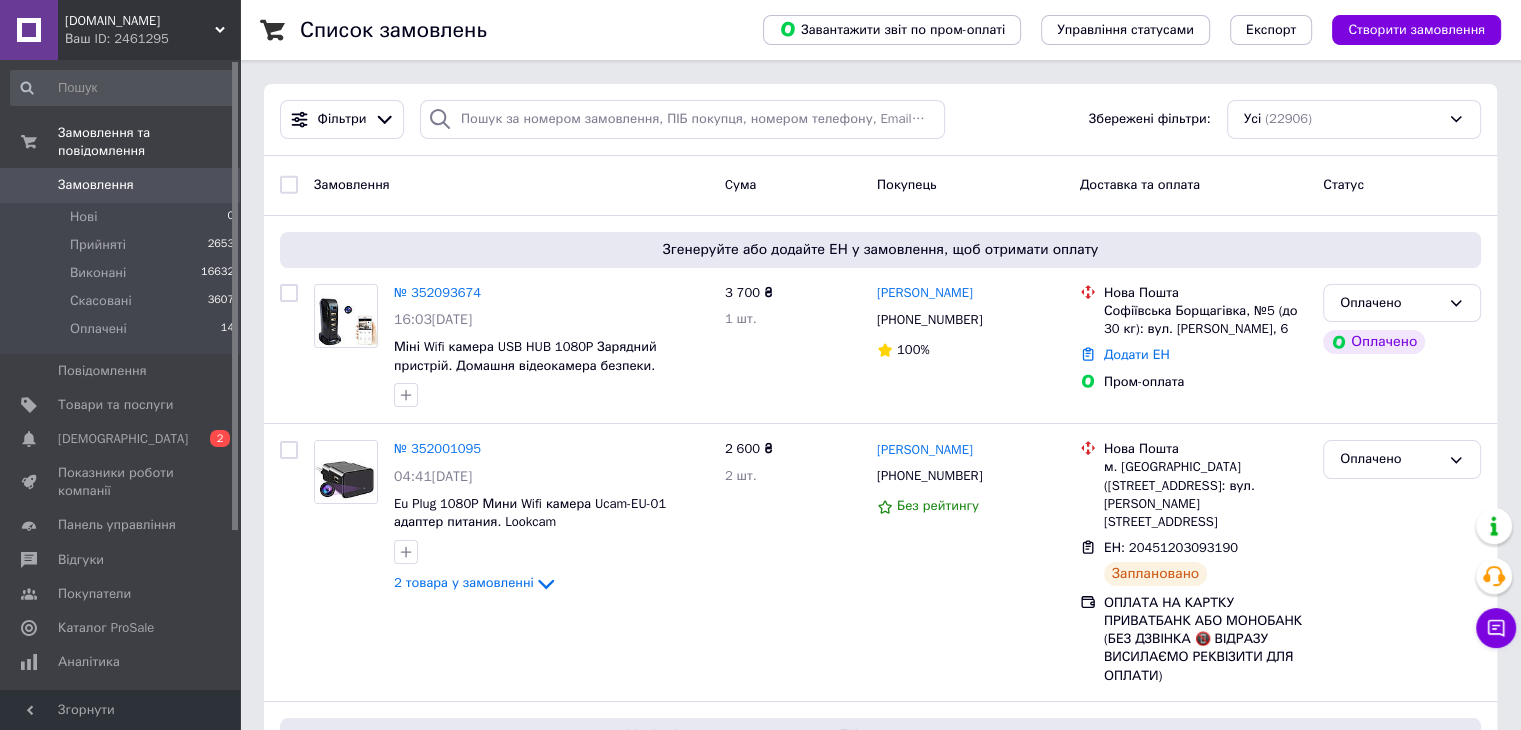 click on "[DOMAIN_NAME] Ваш ID: 2461295" at bounding box center (149, 30) 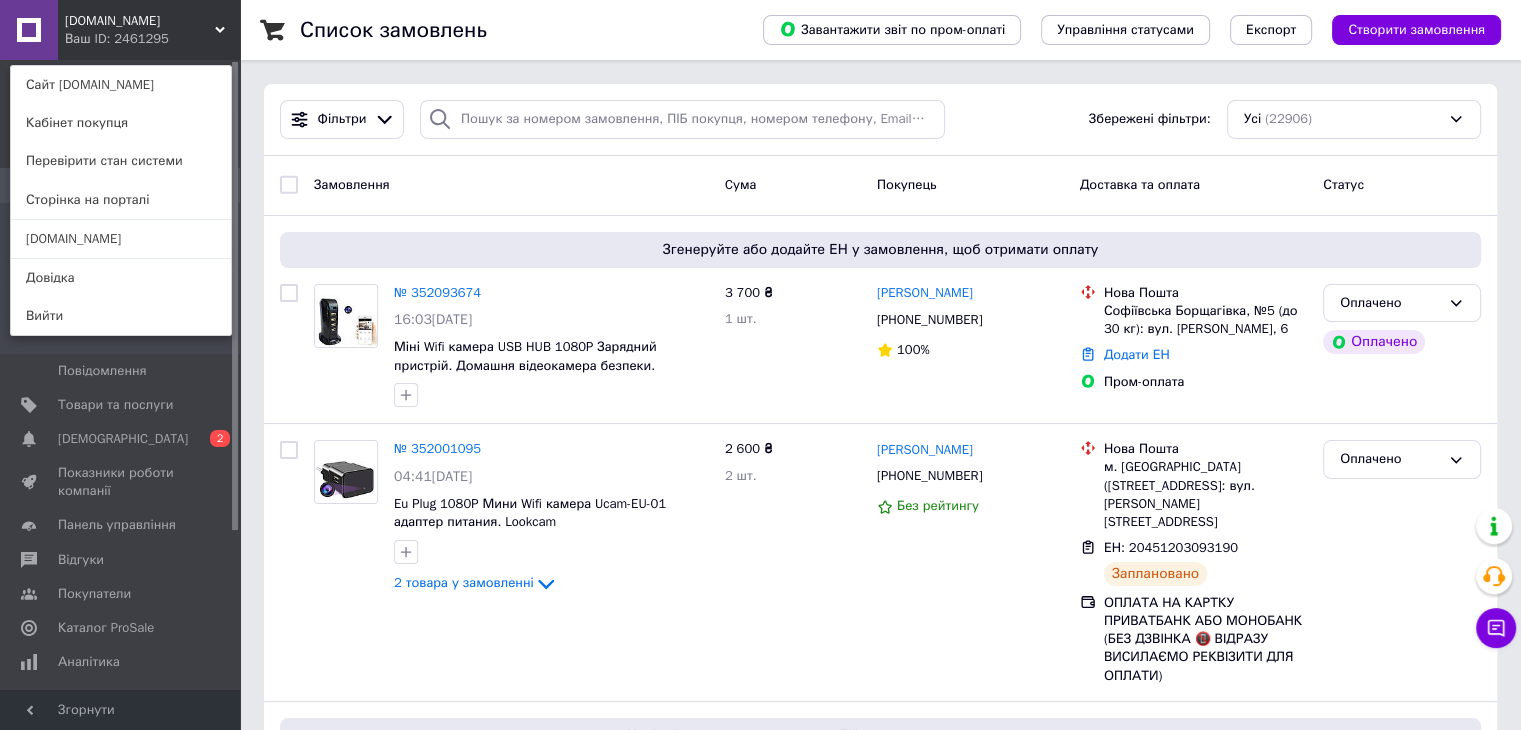 click on "[DOMAIN_NAME]" at bounding box center (121, 239) 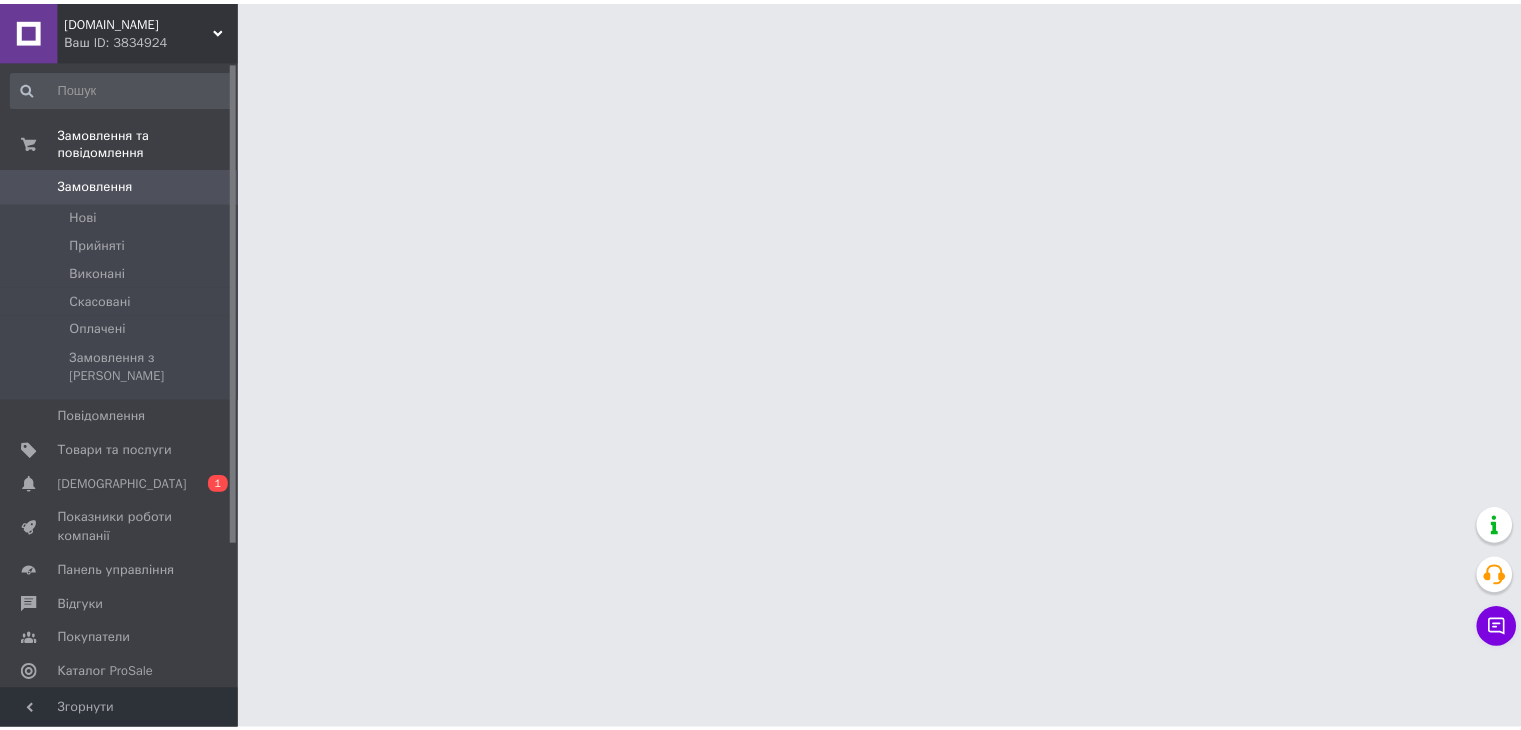 scroll, scrollTop: 0, scrollLeft: 0, axis: both 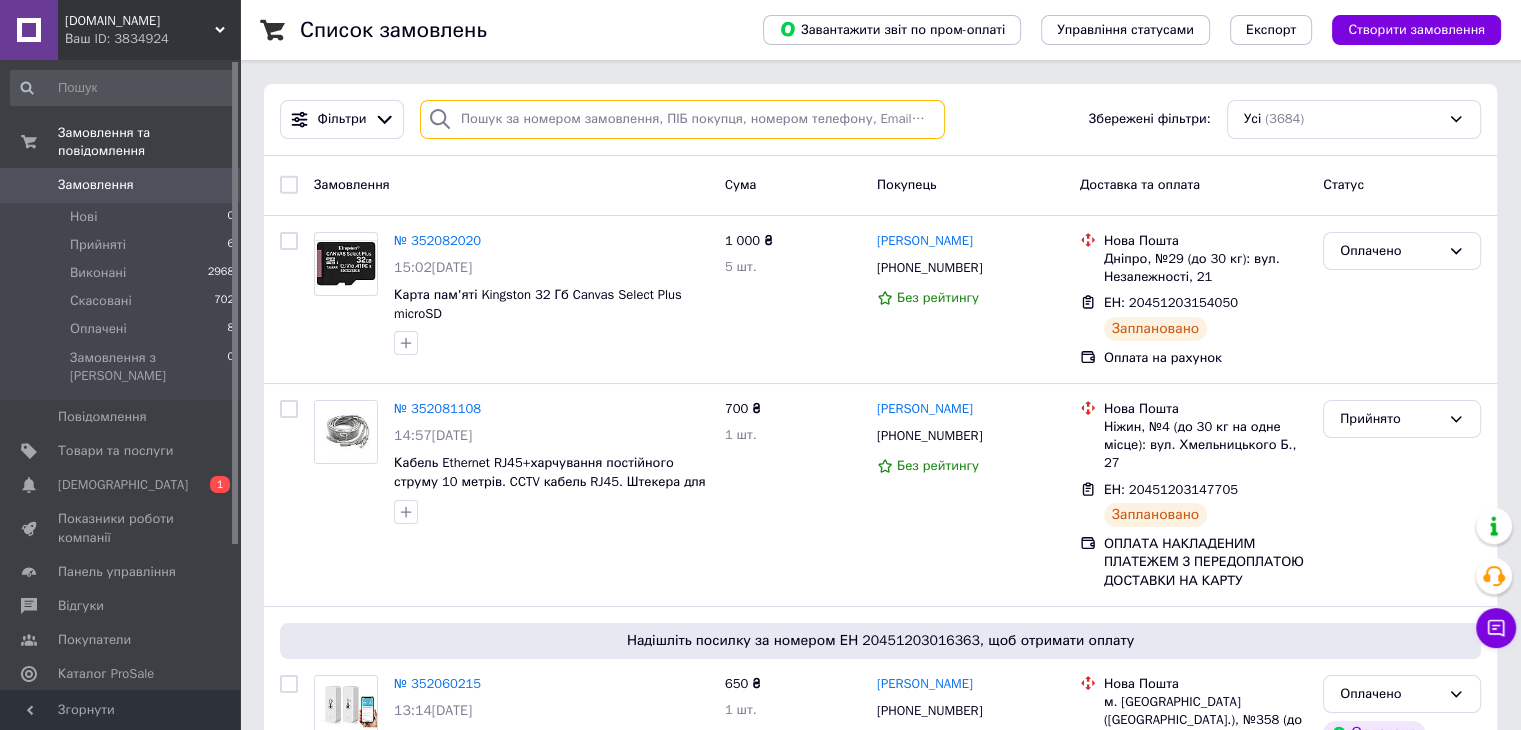 click at bounding box center (682, 119) 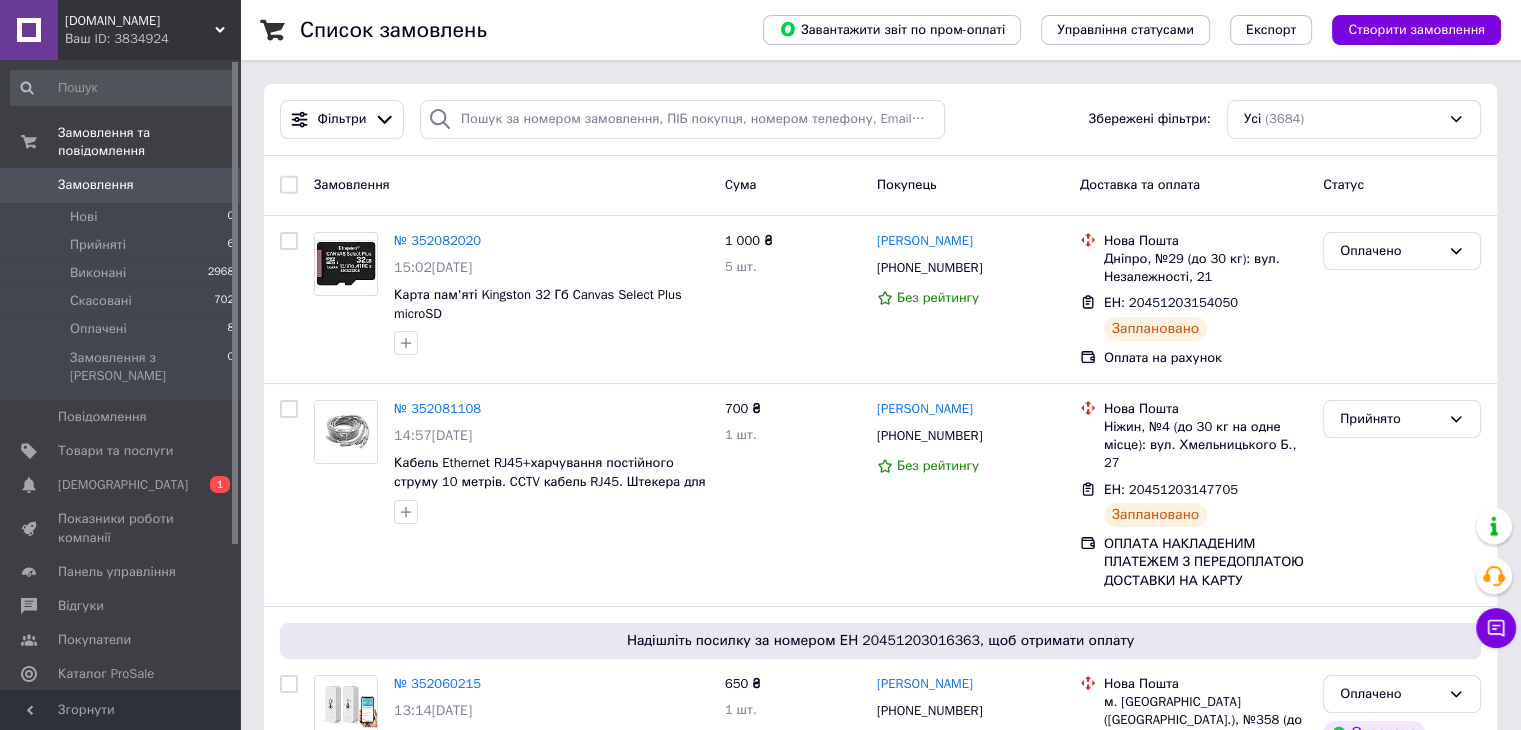 click on "[DOMAIN_NAME] Ваш ID: 3834924" at bounding box center [149, 30] 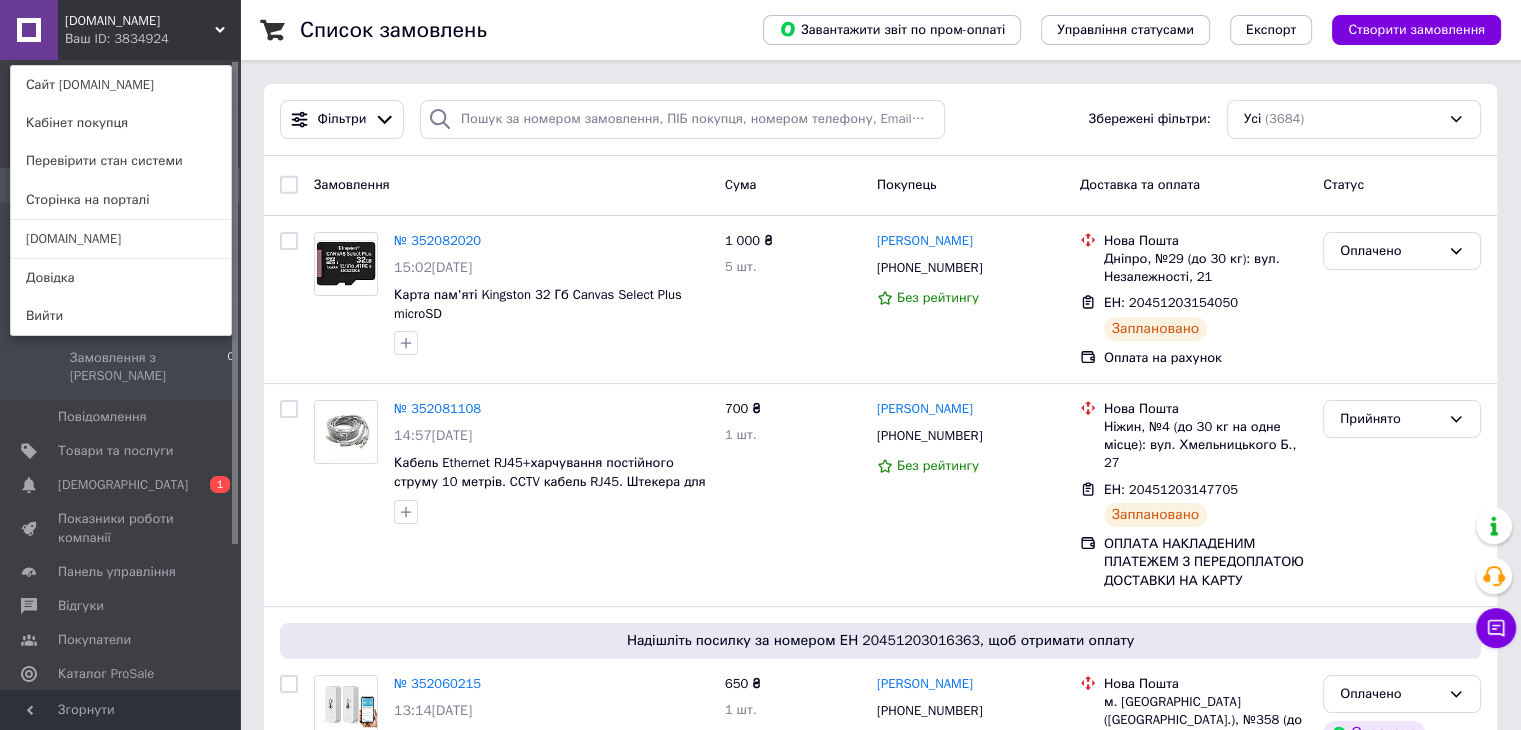 click on "[DOMAIN_NAME]" at bounding box center [121, 239] 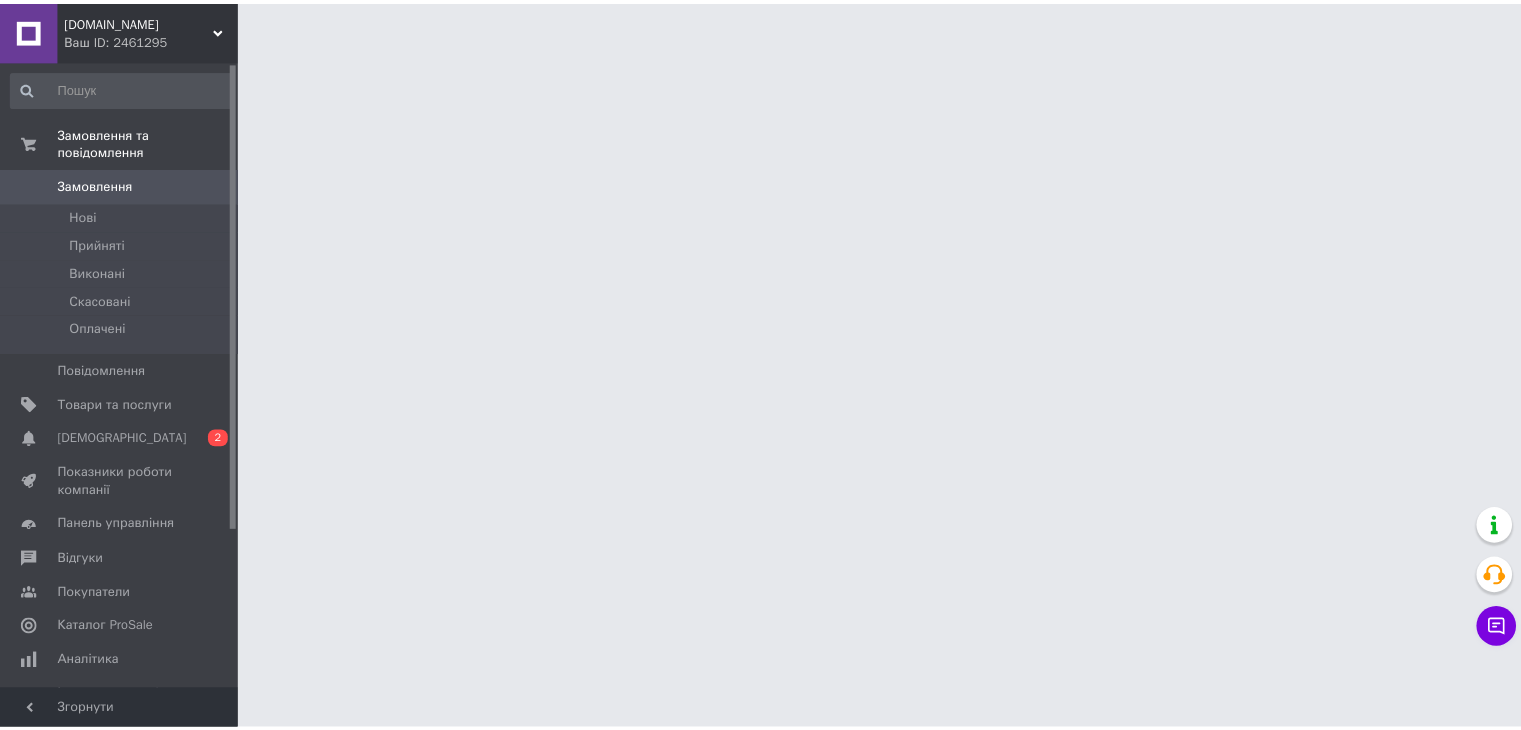 scroll, scrollTop: 0, scrollLeft: 0, axis: both 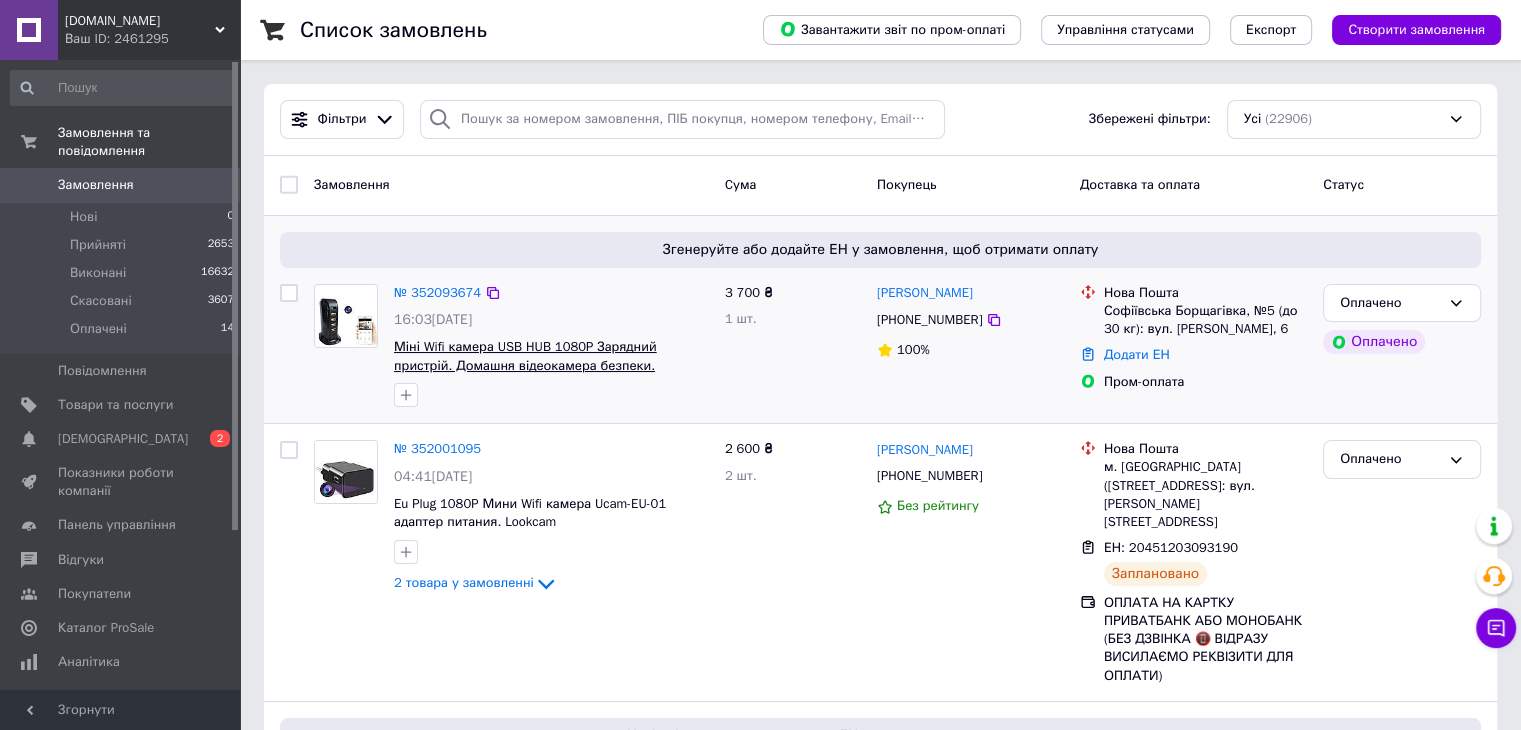 click on "Міні Wifi камера USB HUB 1080P Зарядний пристрій. Домашня відеокамера безпеки. HDlivecam" at bounding box center (525, 365) 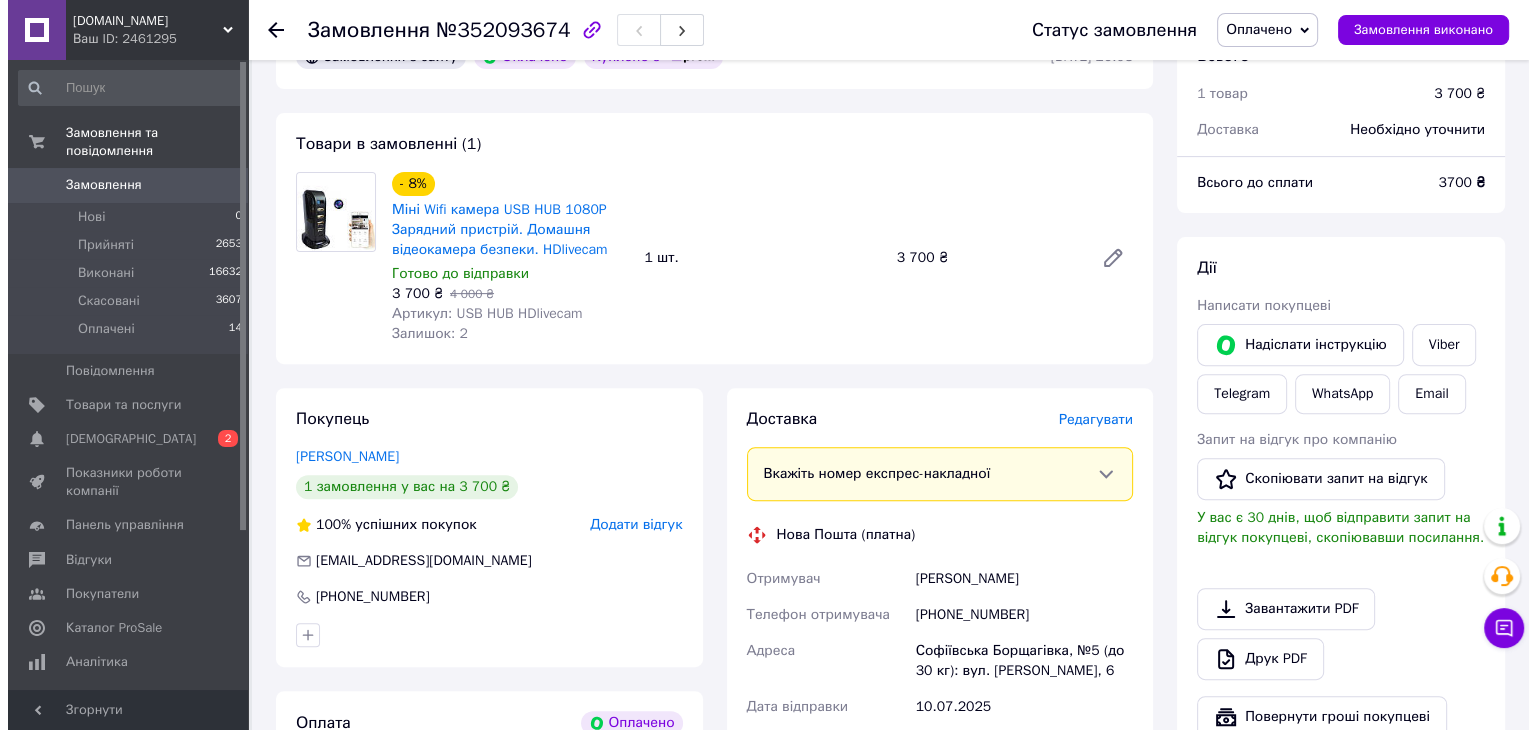 scroll, scrollTop: 700, scrollLeft: 0, axis: vertical 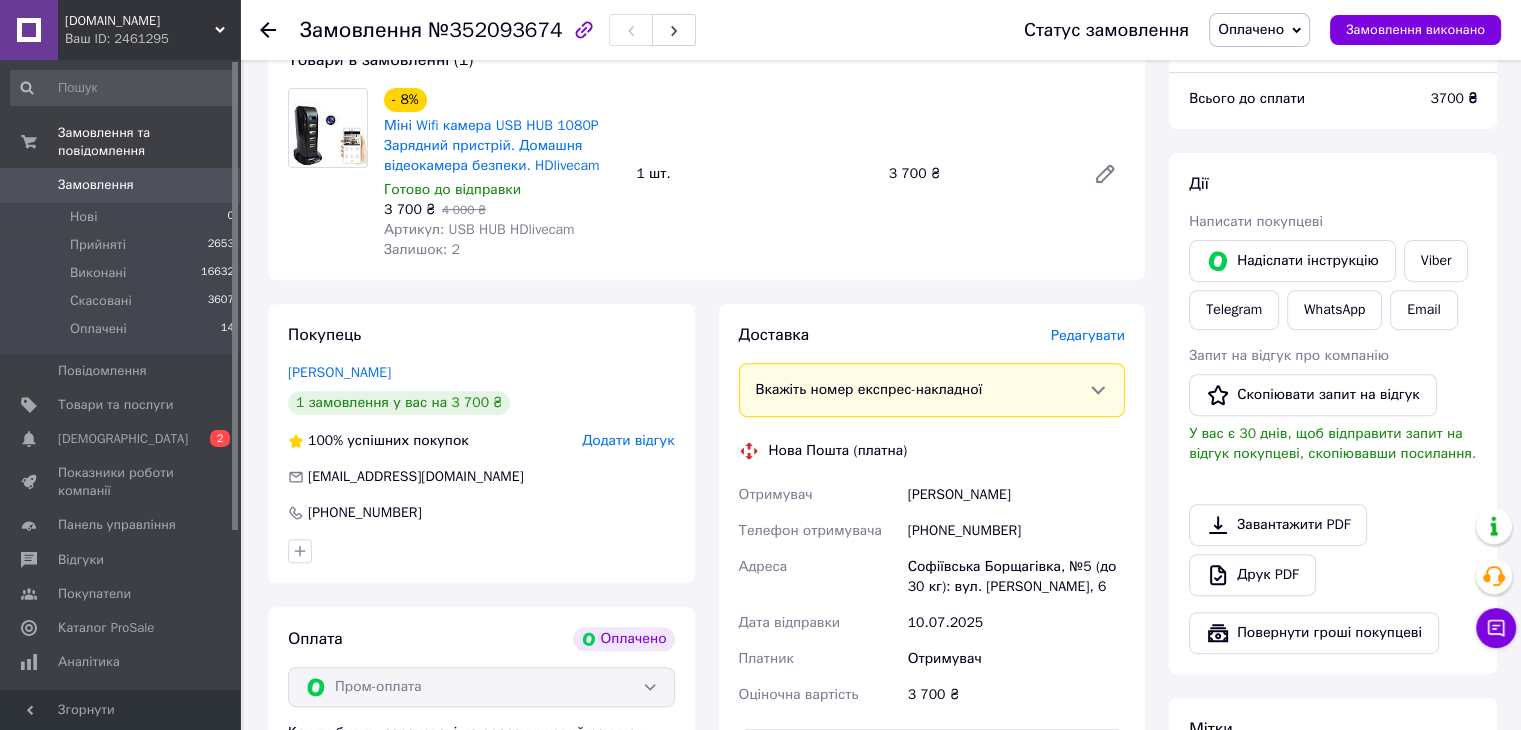 click on "Редагувати" at bounding box center [1088, 335] 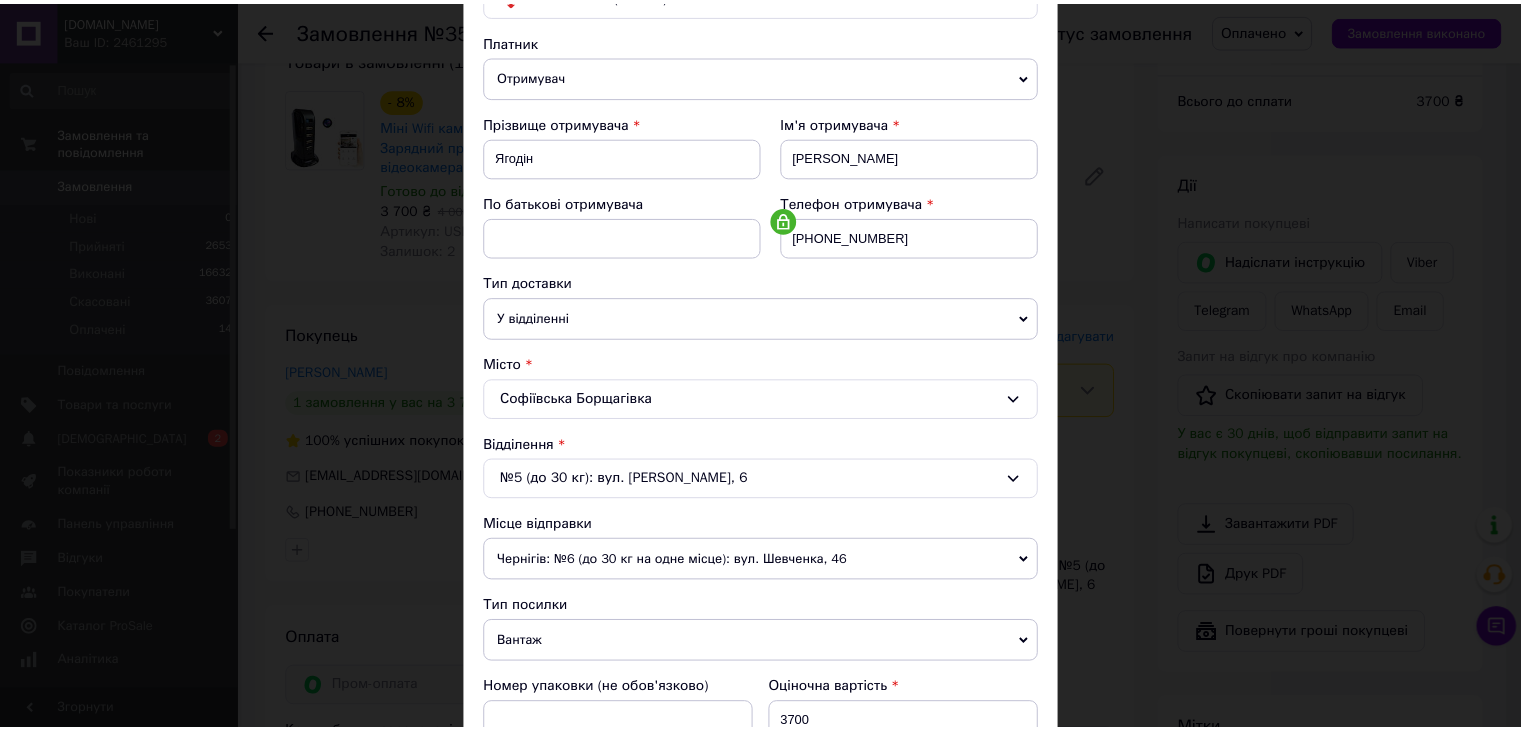 scroll, scrollTop: 592, scrollLeft: 0, axis: vertical 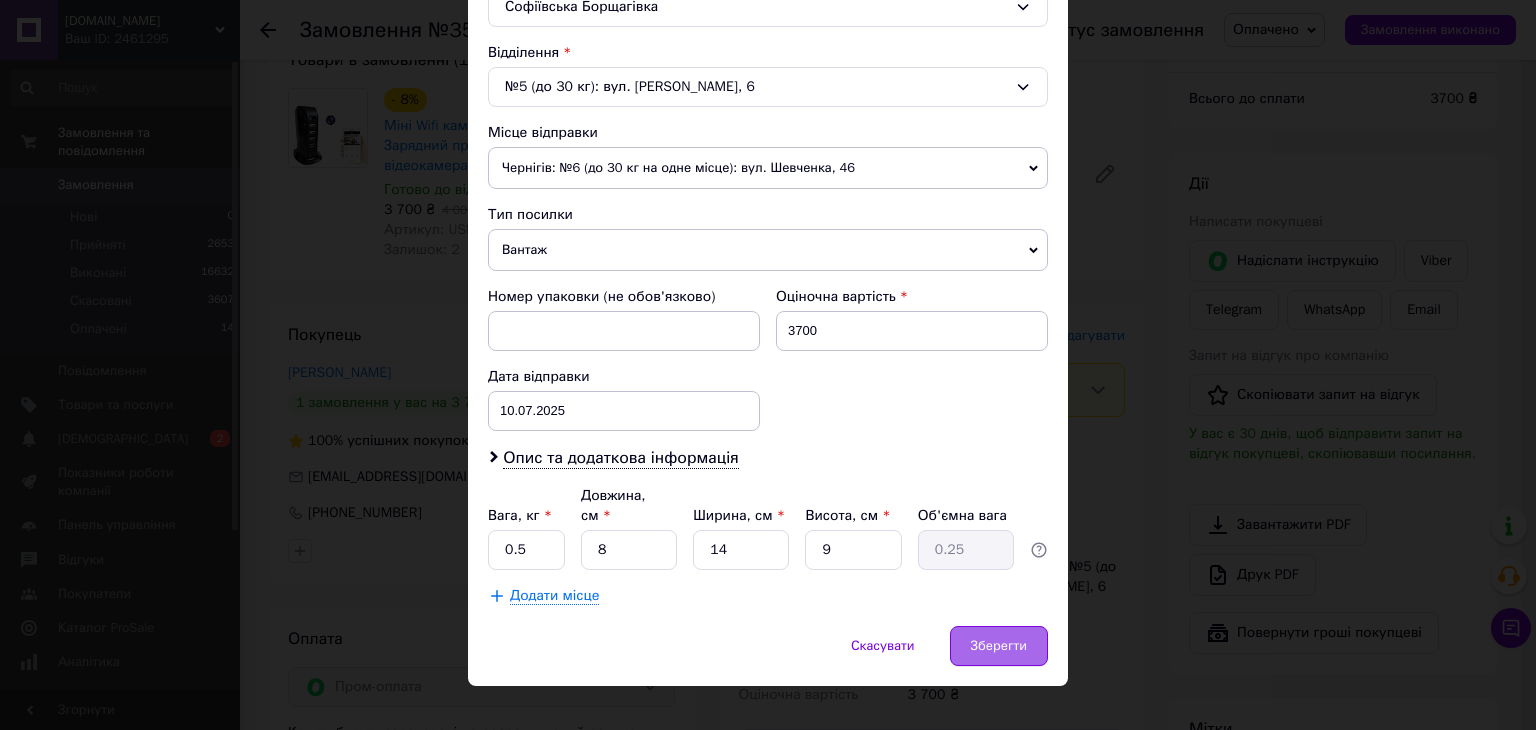 click on "Зберегти" at bounding box center (999, 646) 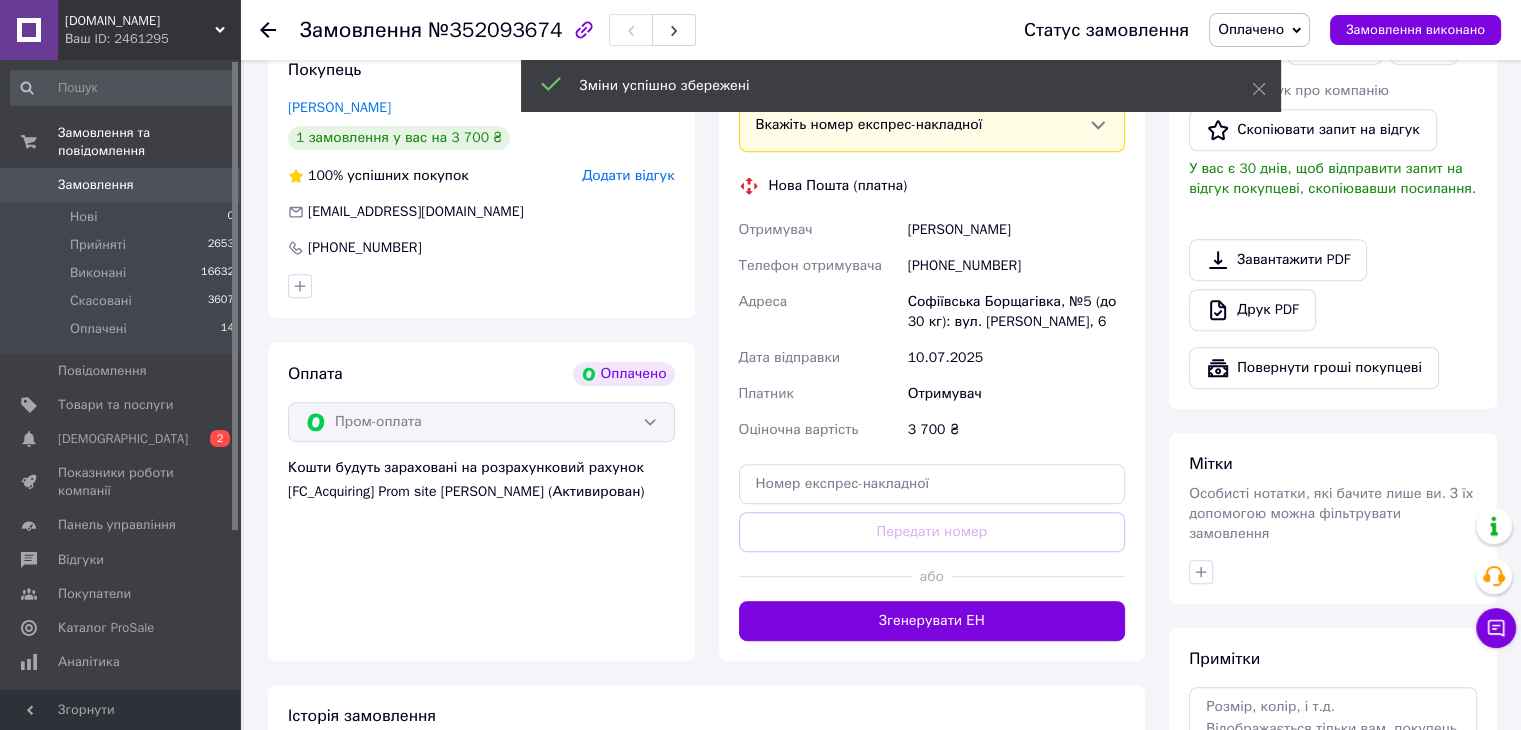 scroll, scrollTop: 1000, scrollLeft: 0, axis: vertical 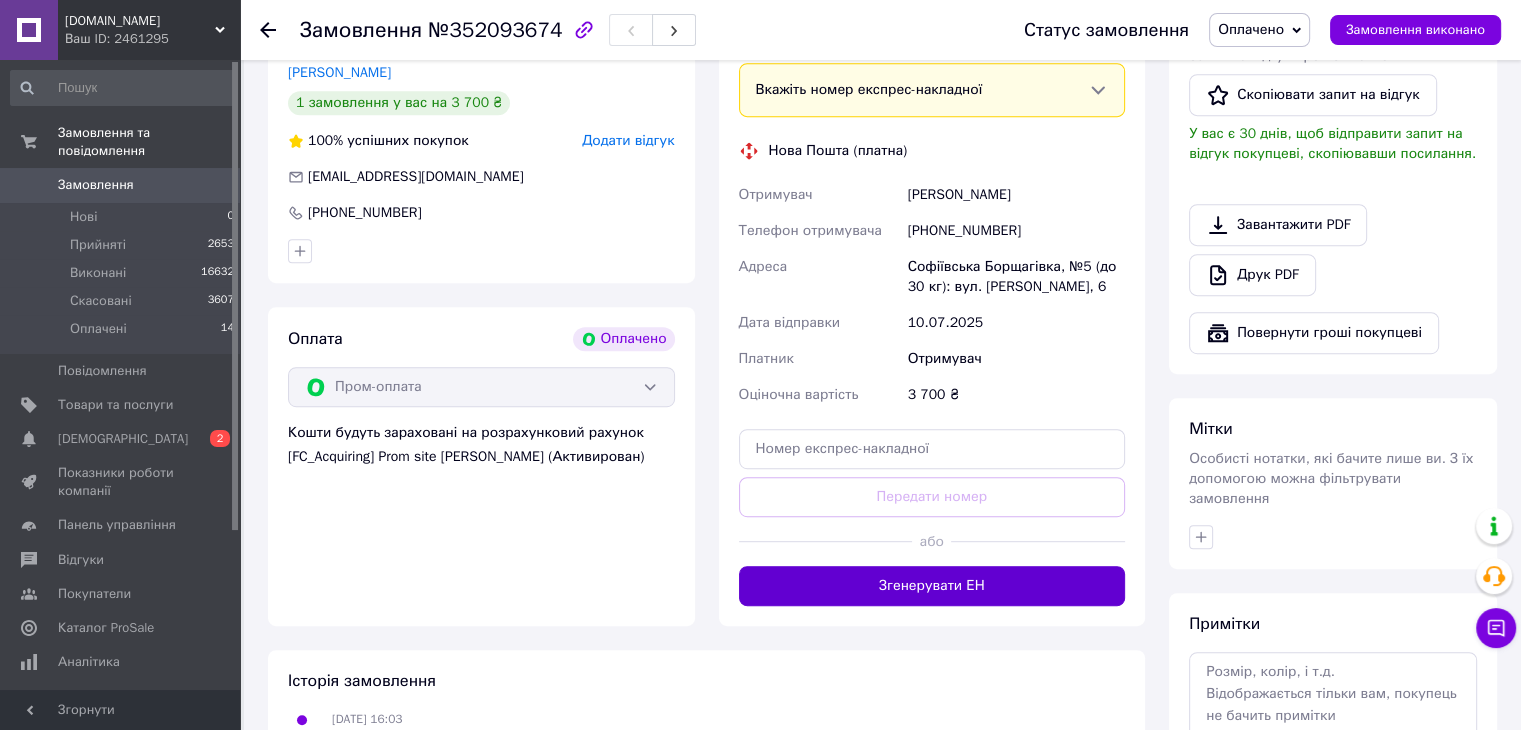 click on "Згенерувати ЕН" at bounding box center [932, 586] 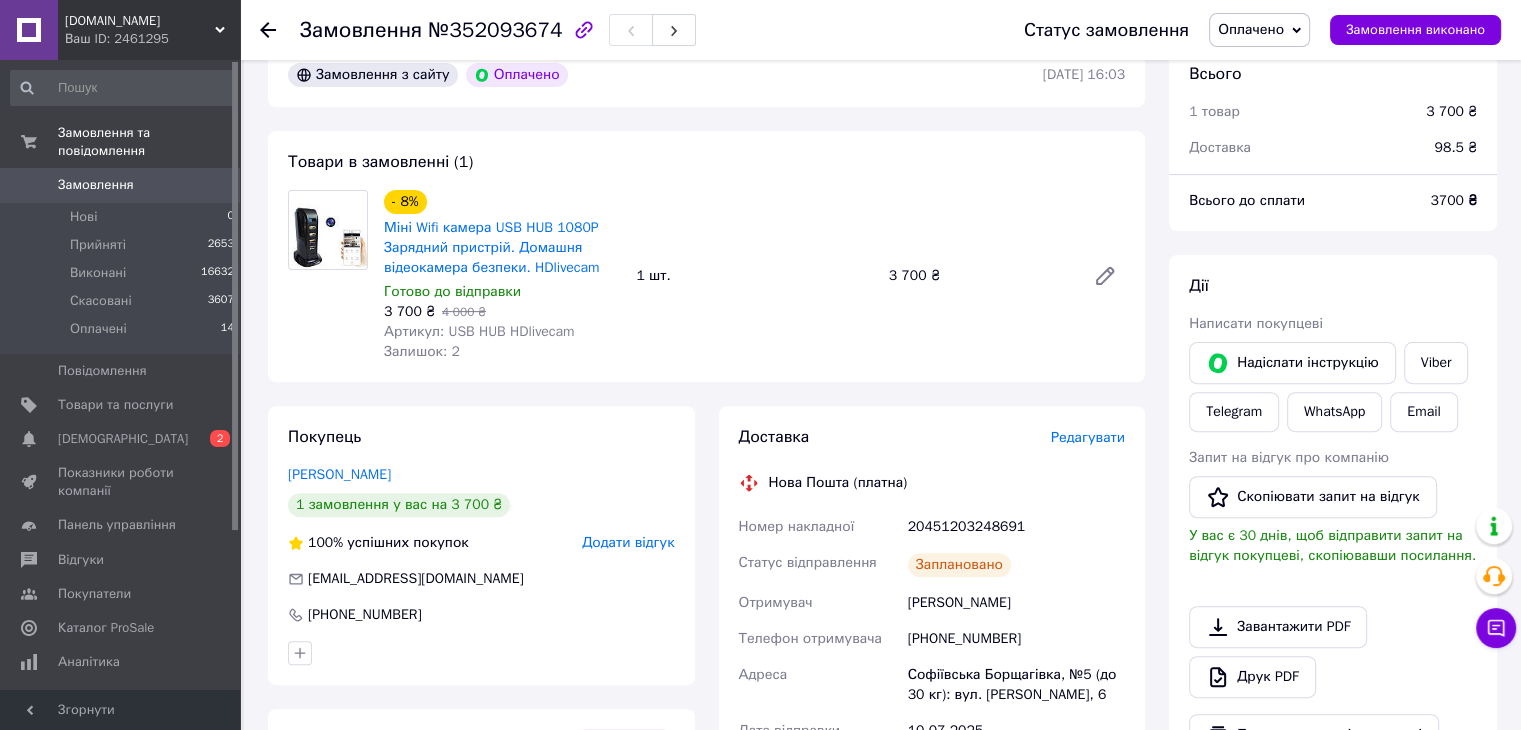 scroll, scrollTop: 700, scrollLeft: 0, axis: vertical 